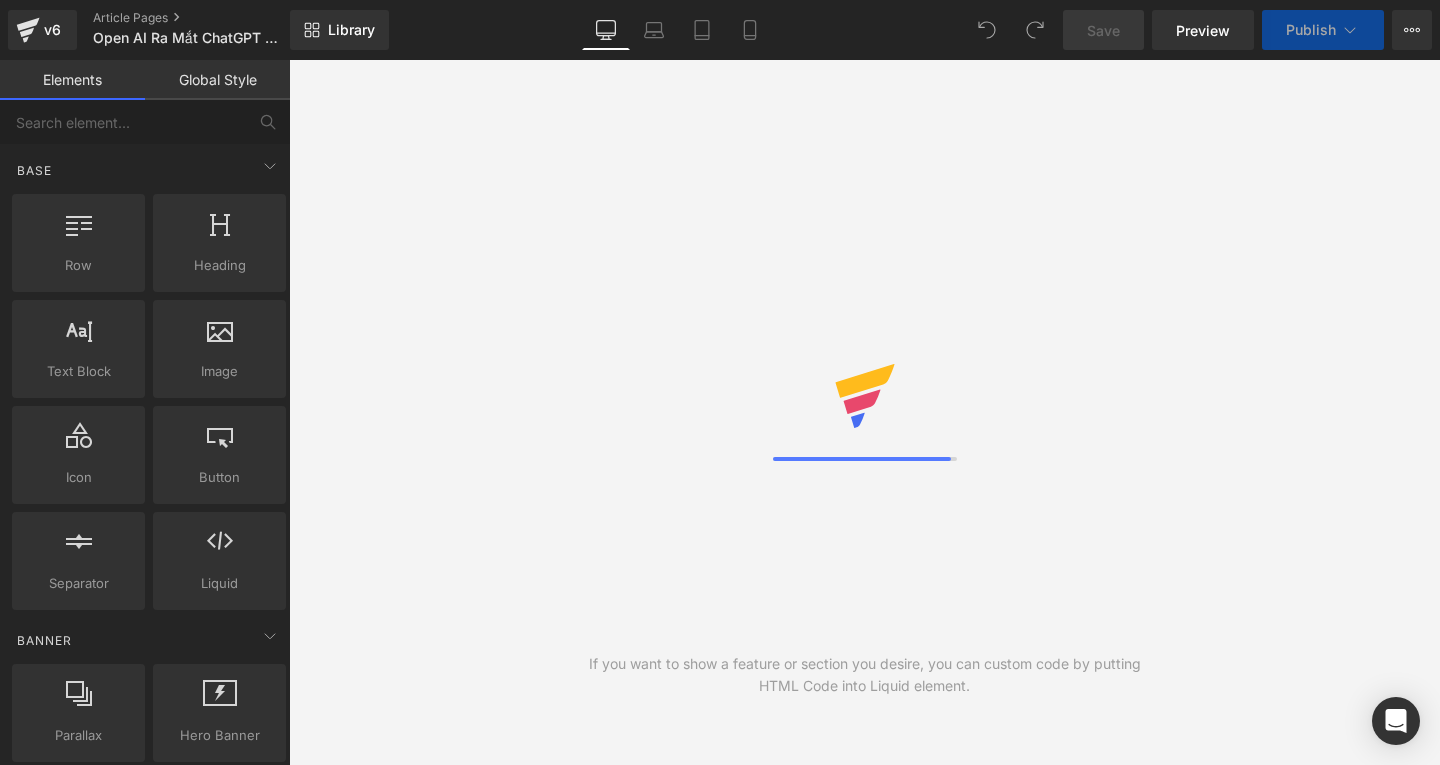 scroll, scrollTop: 0, scrollLeft: 0, axis: both 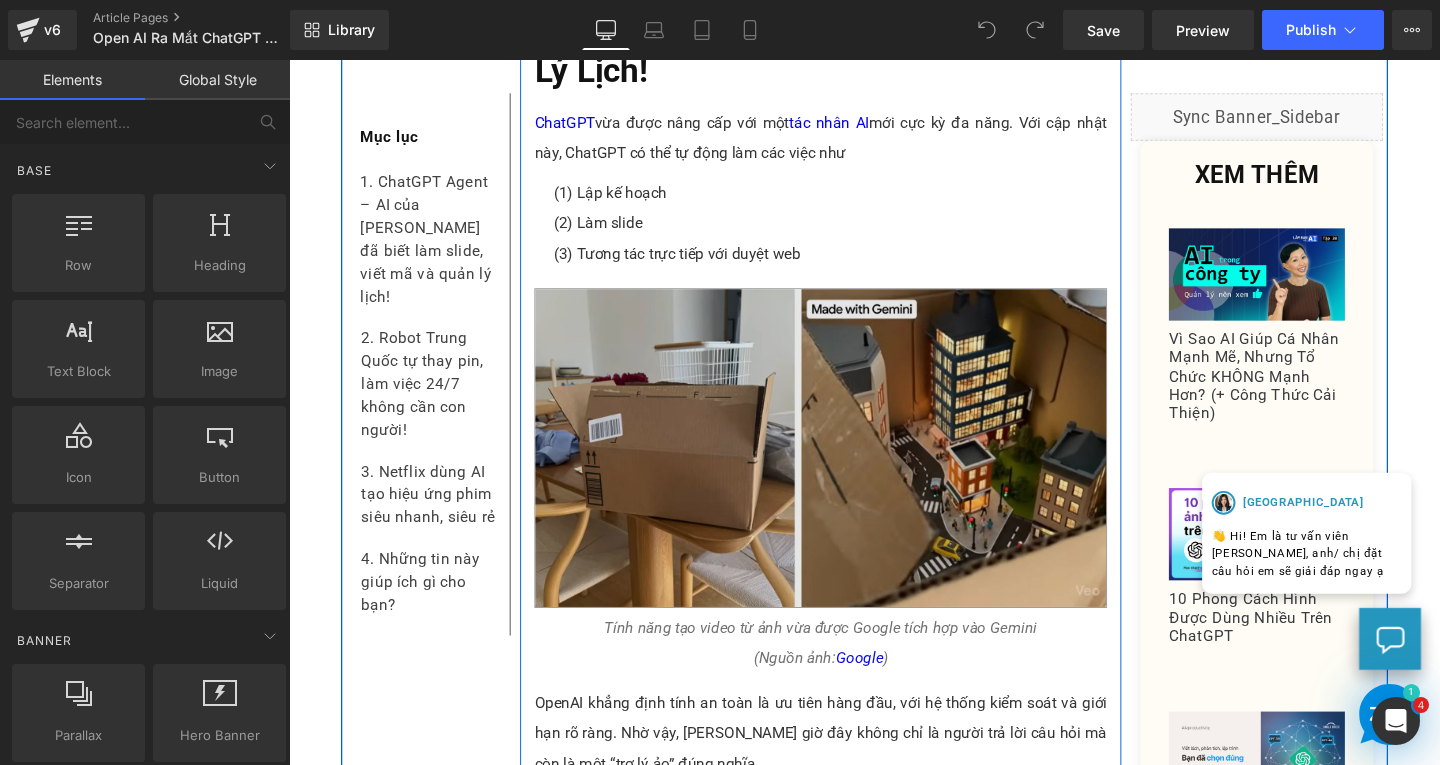 click at bounding box center (848, 468) 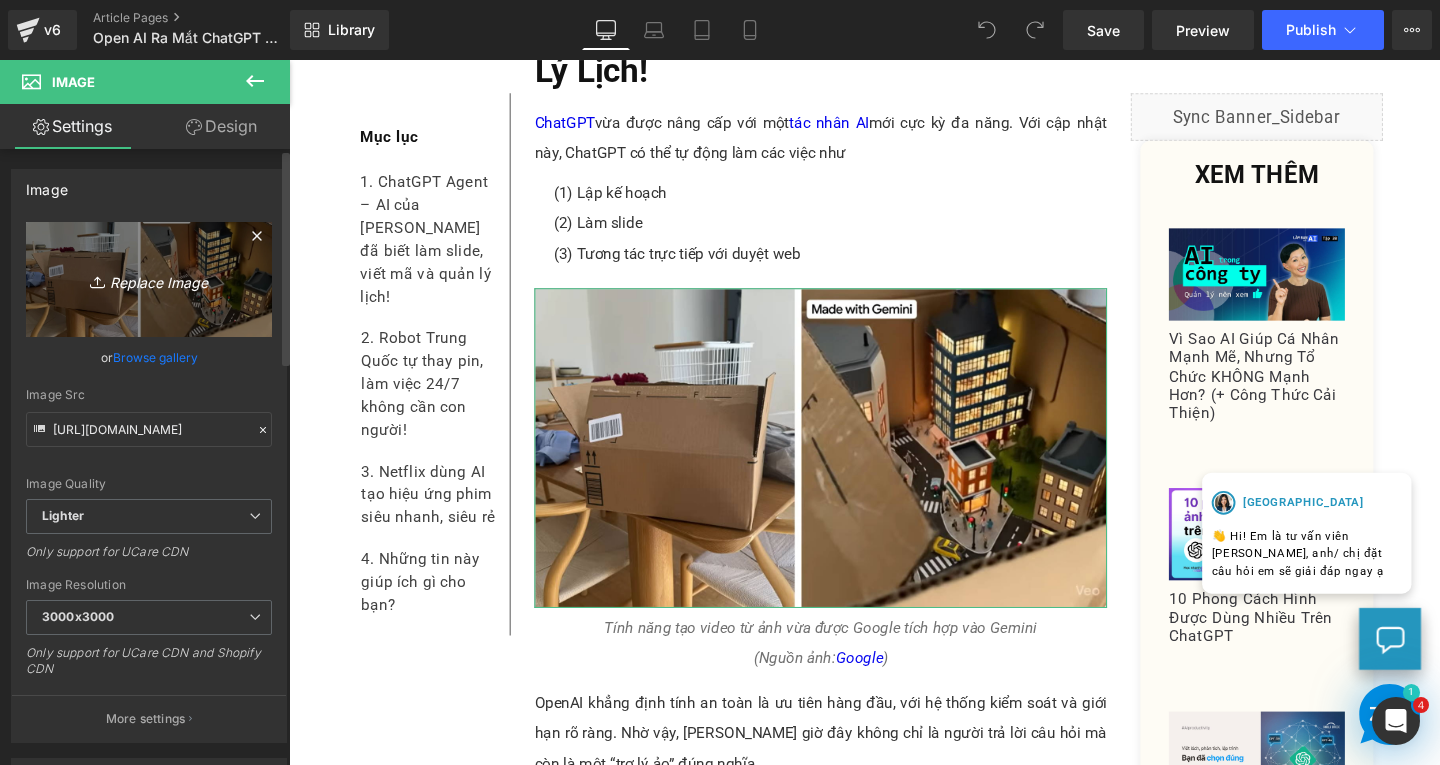click on "Replace Image" at bounding box center [149, 279] 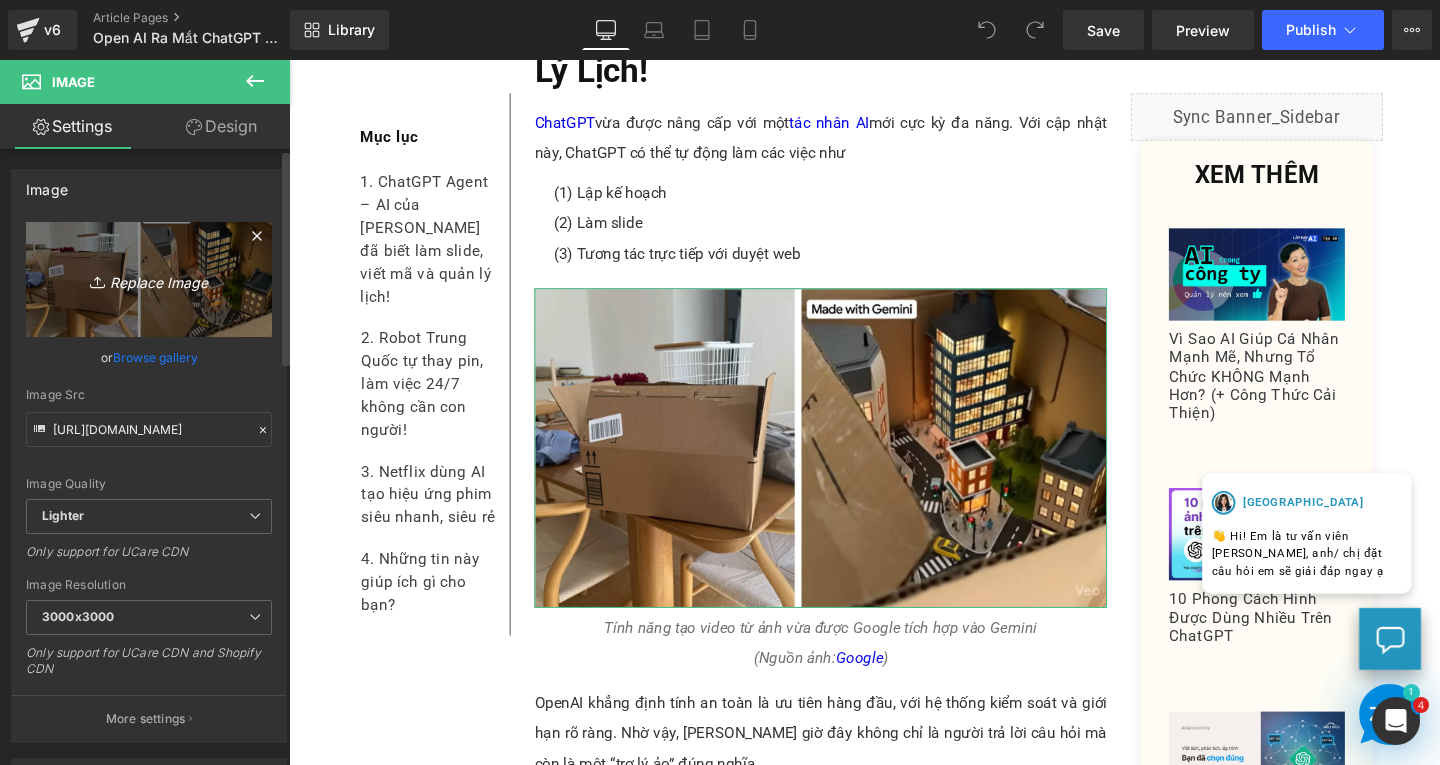 type on "C:\fakepath\Screenshot [DATE] 133159.png" 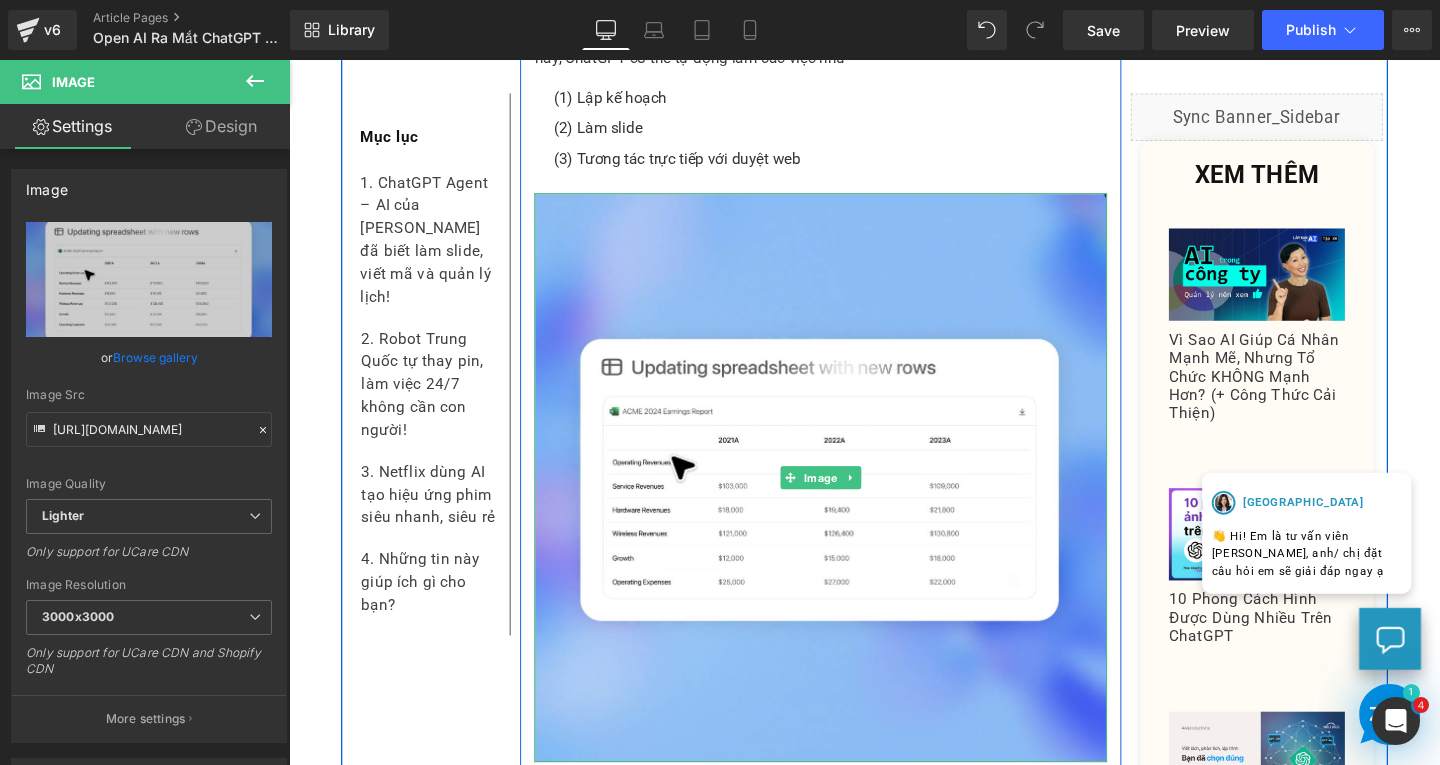 scroll, scrollTop: 1200, scrollLeft: 0, axis: vertical 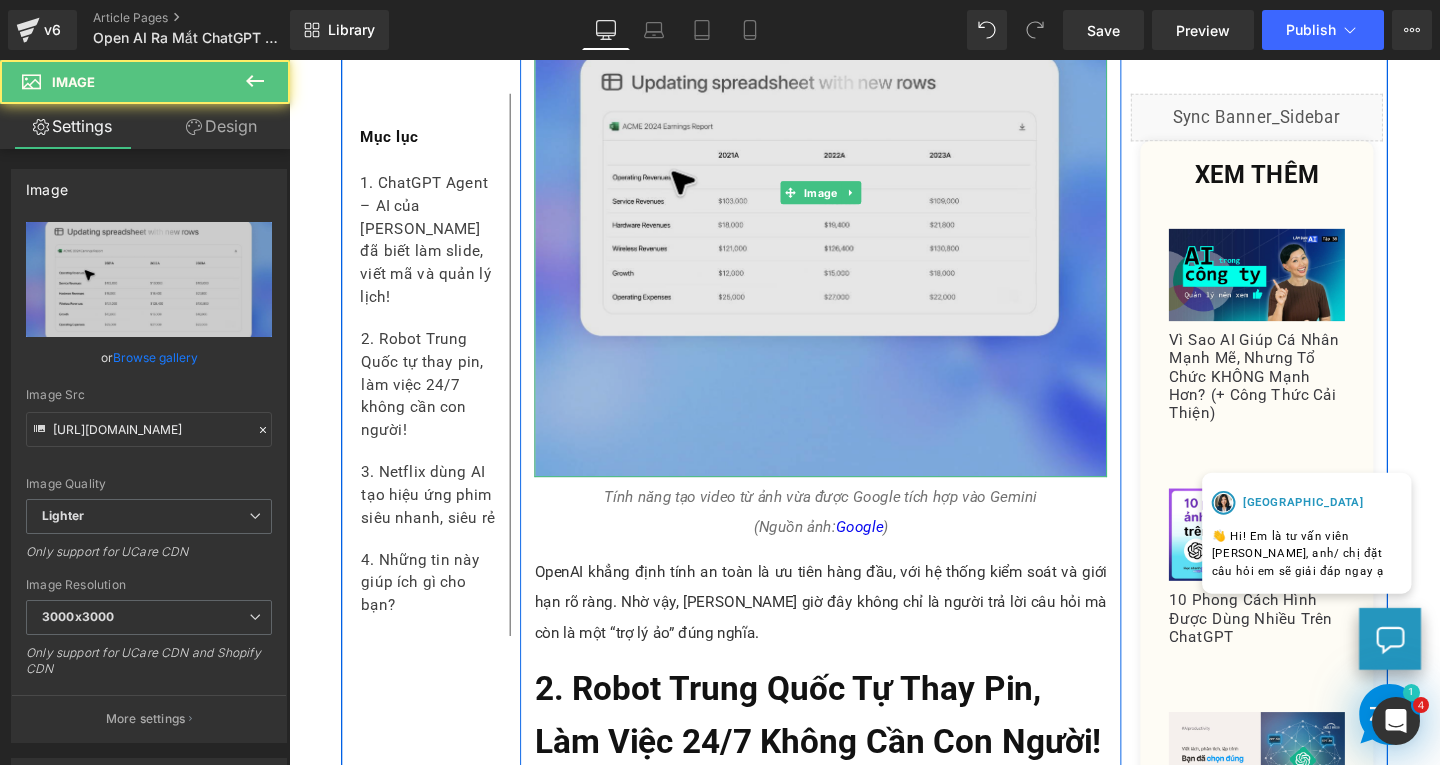 click at bounding box center (848, 199) 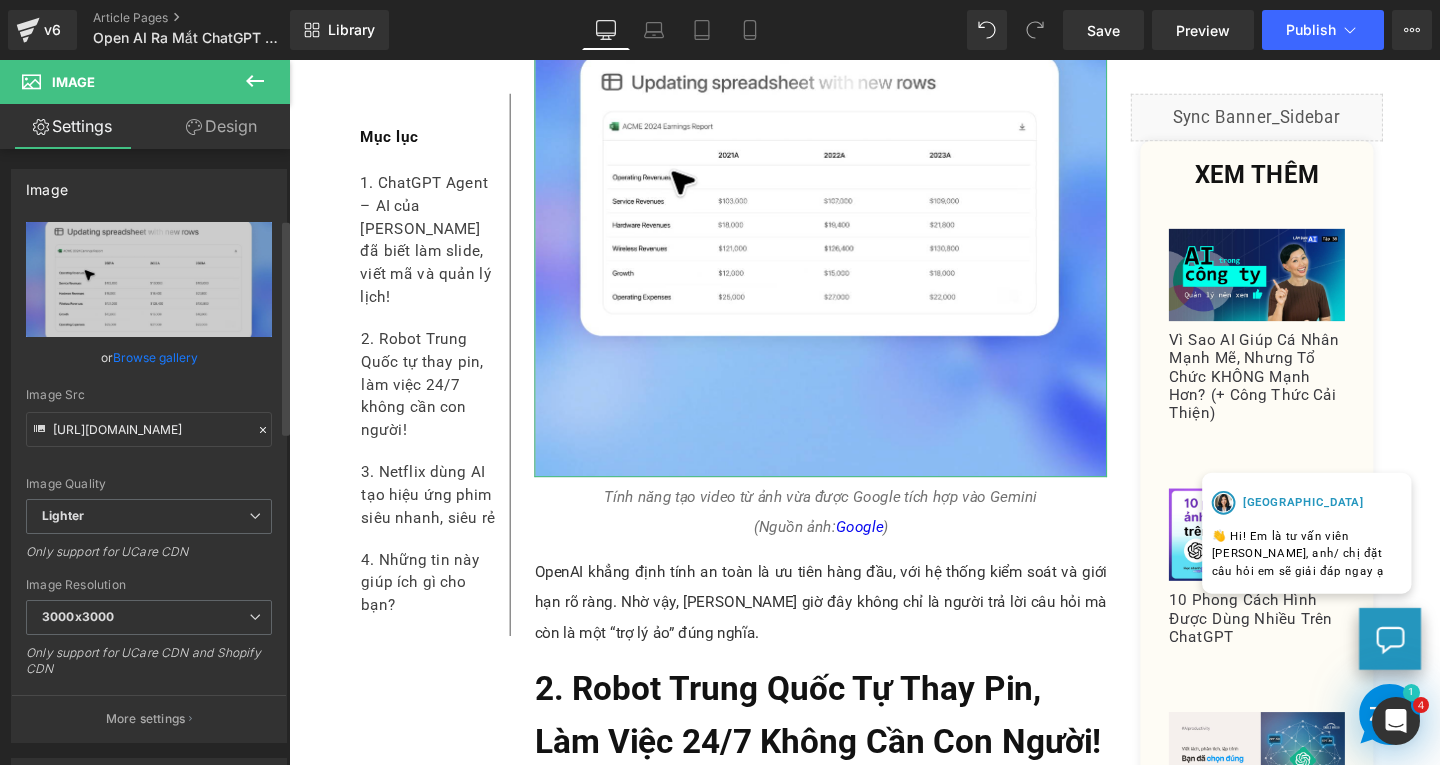scroll, scrollTop: 200, scrollLeft: 0, axis: vertical 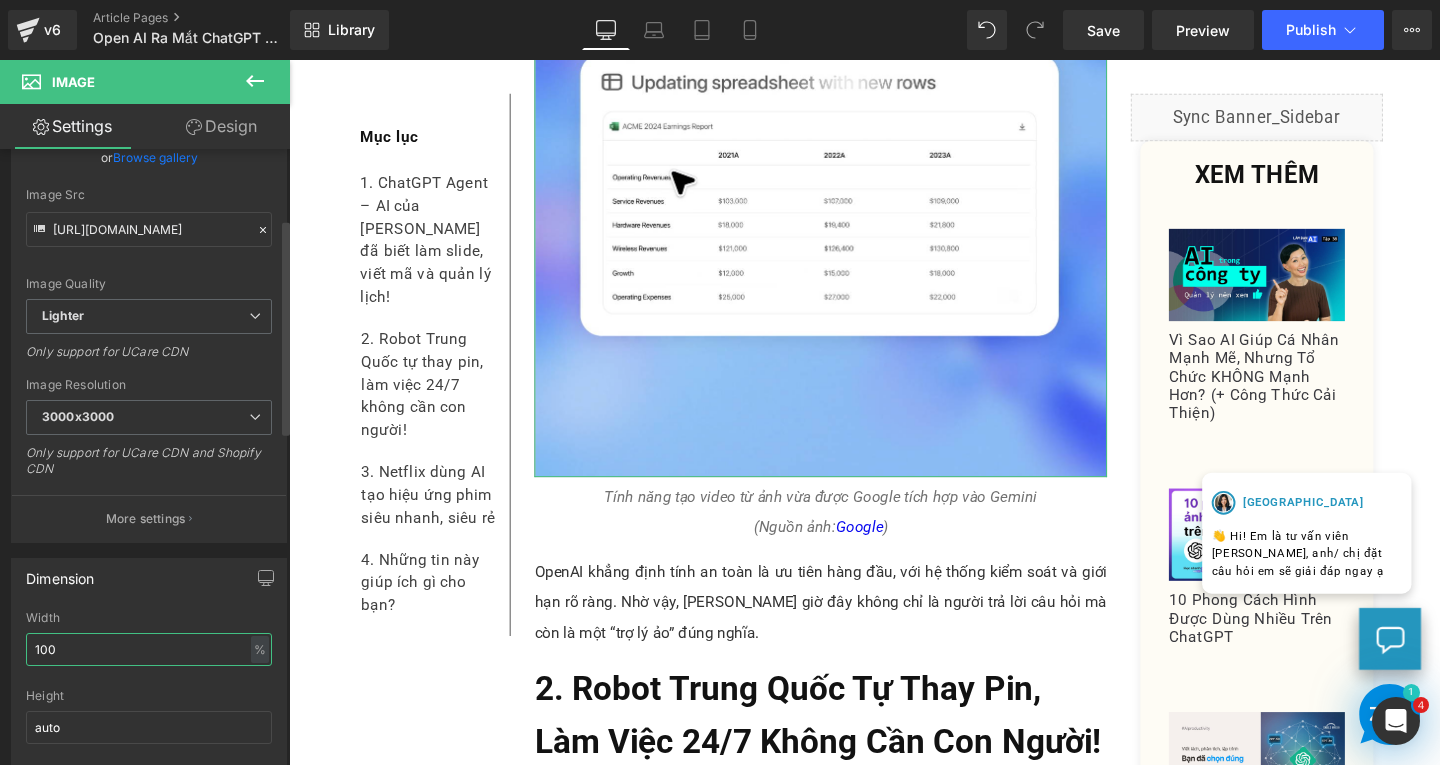 click on "100" at bounding box center [149, 649] 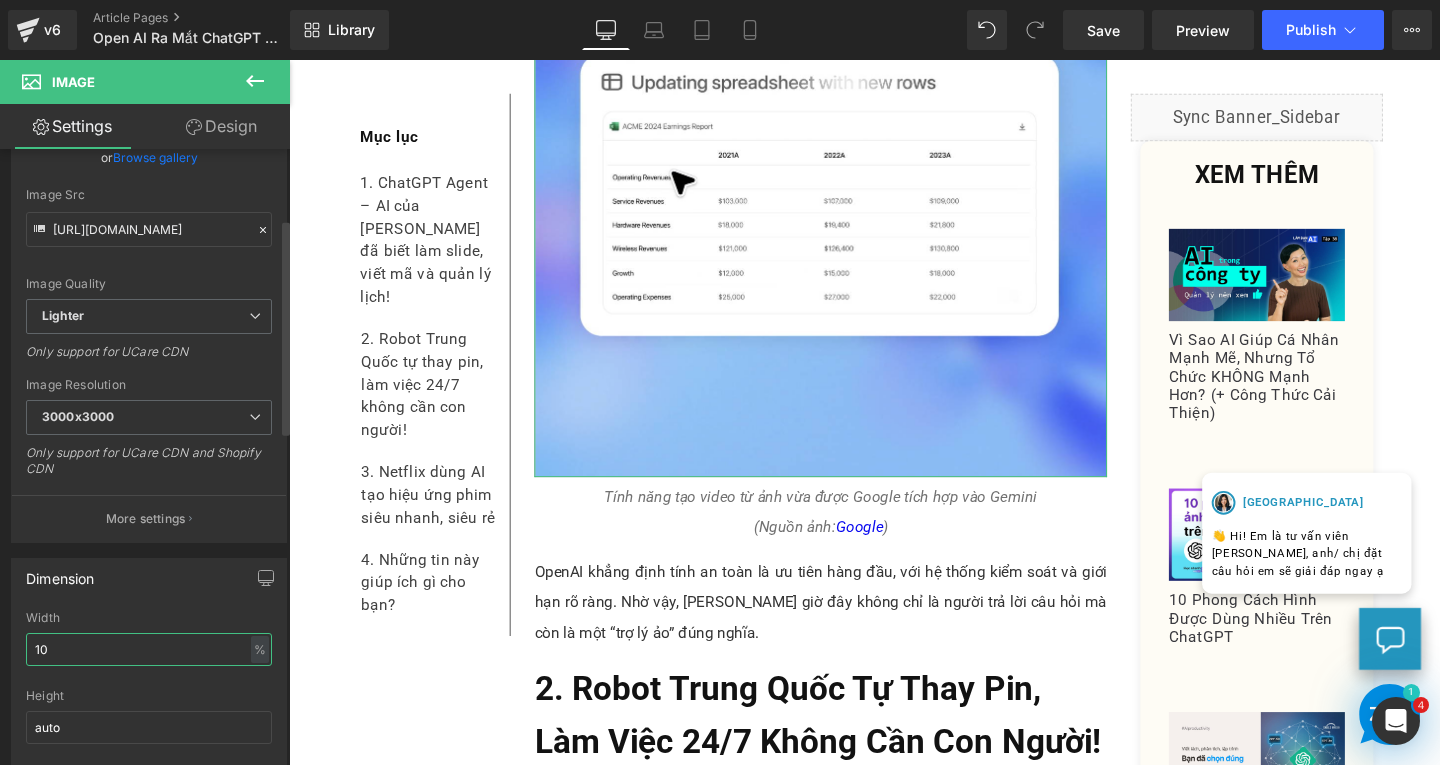type on "1" 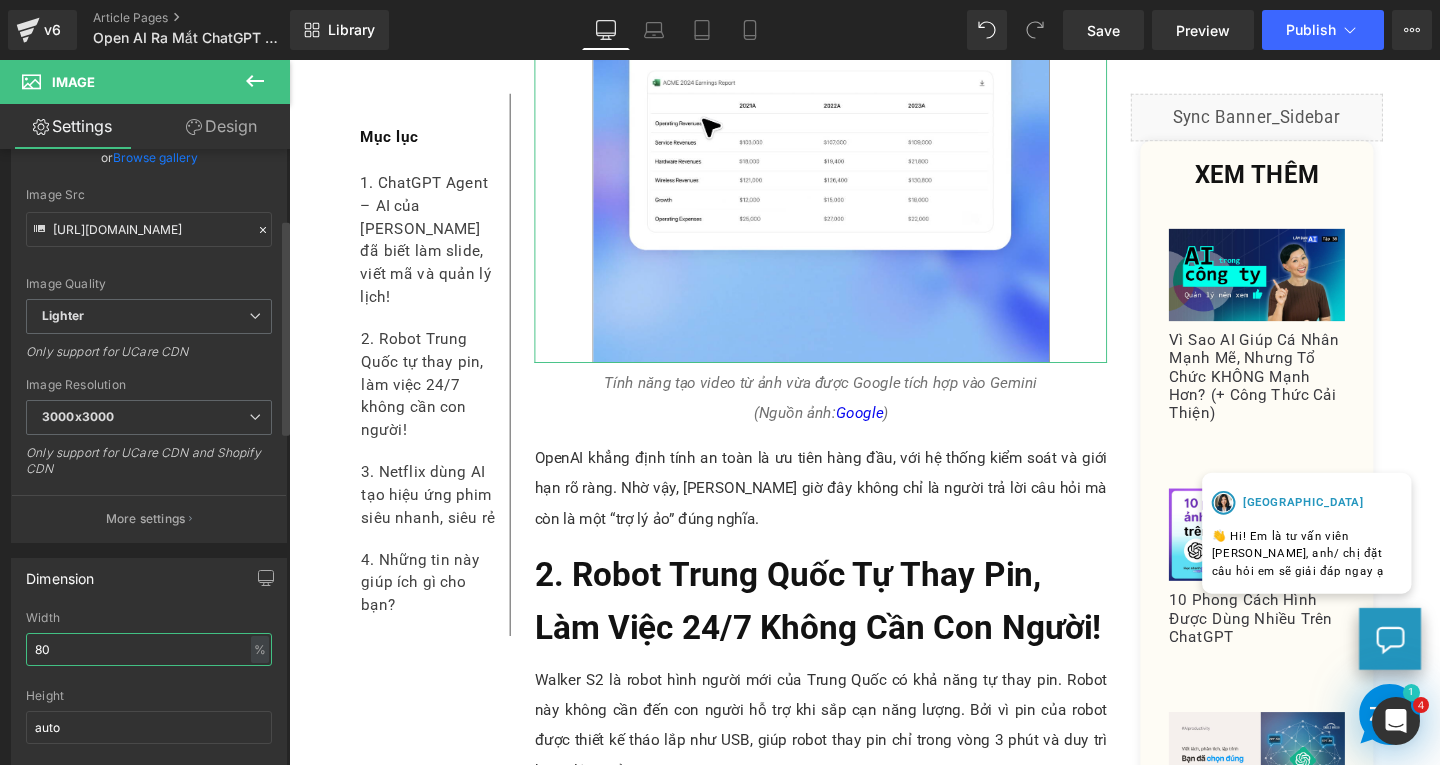 type on "80" 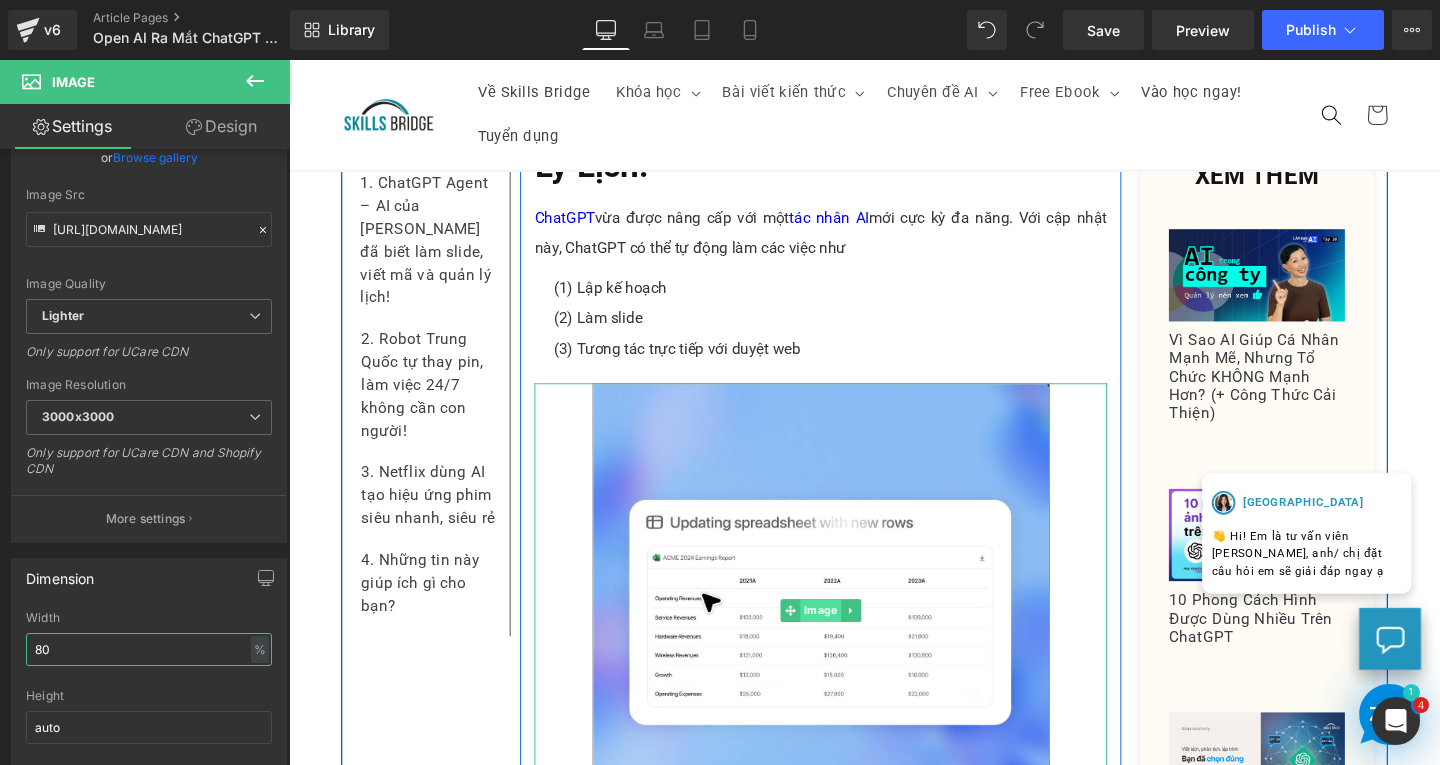 scroll, scrollTop: 900, scrollLeft: 0, axis: vertical 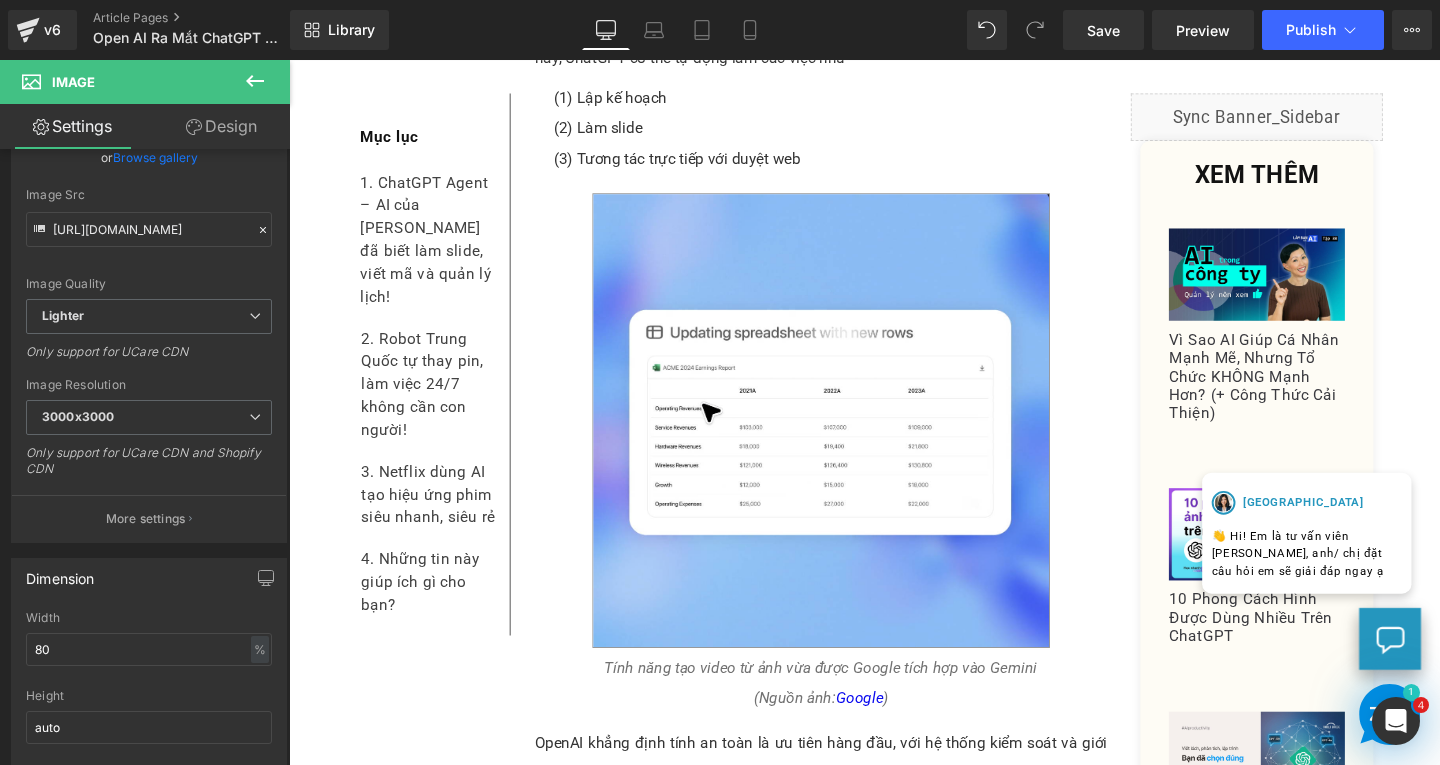click on "Tính năng tạo video từ ảnh vừa được Google tích hợp vào Gemini (Nguồn ảnh:  Google )" at bounding box center [848, 714] 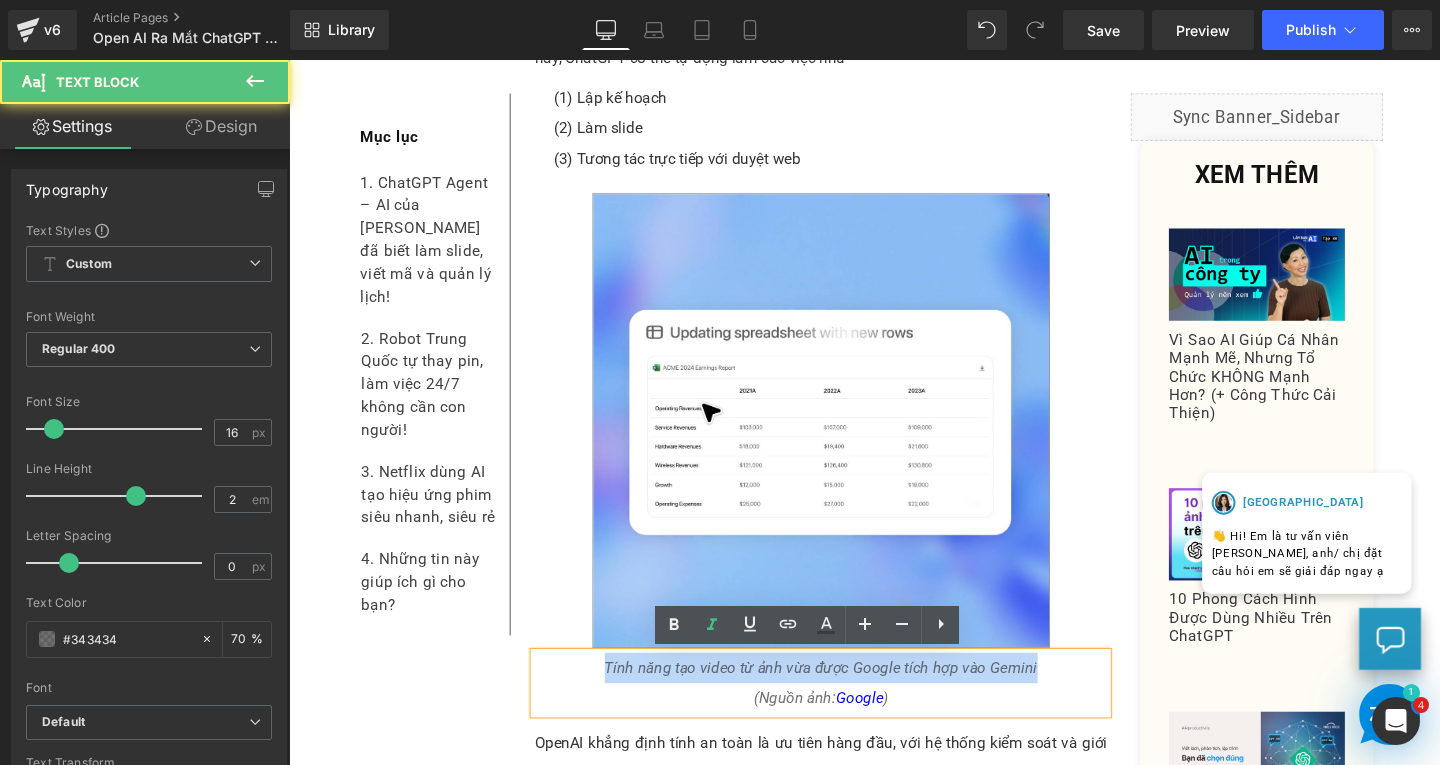 drag, startPoint x: 613, startPoint y: 701, endPoint x: 1106, endPoint y: 714, distance: 493.17136 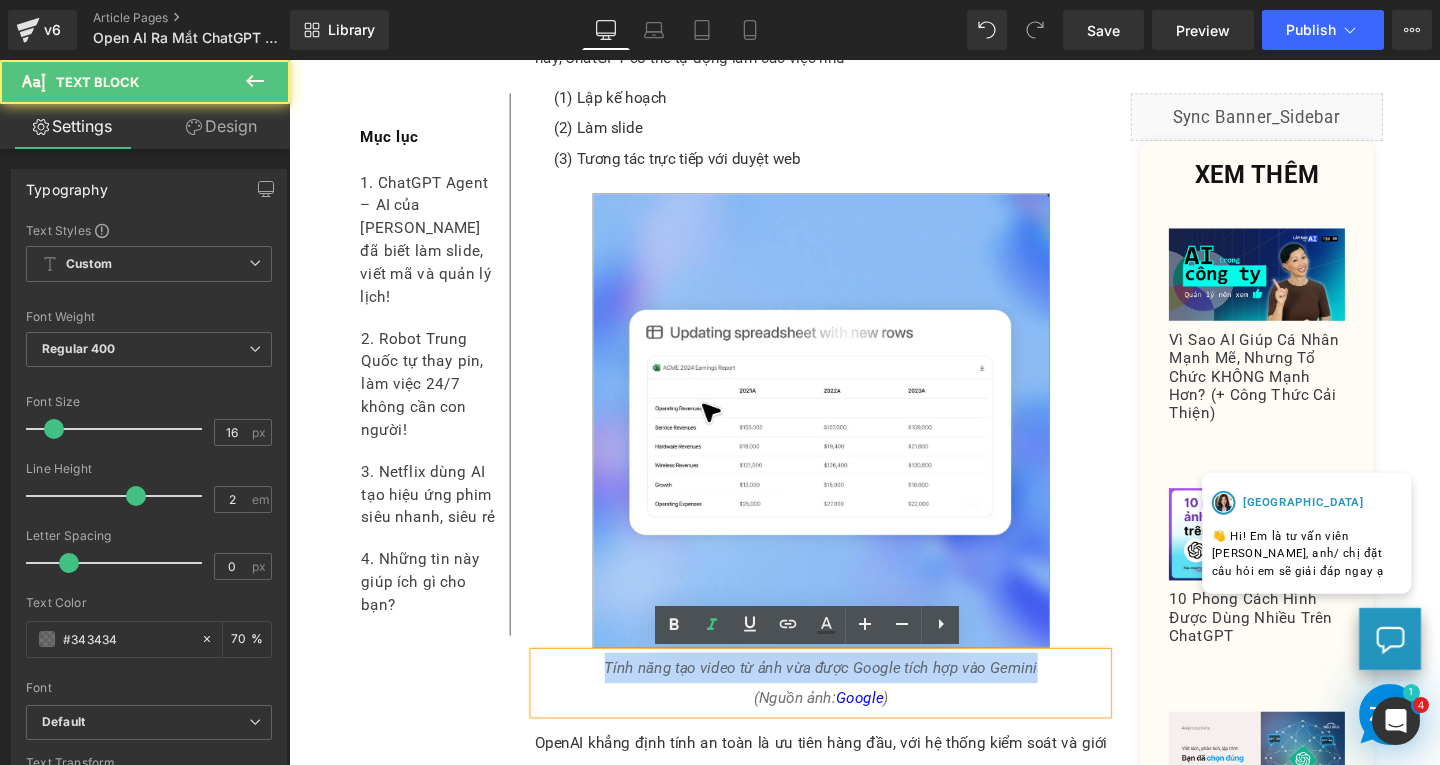 click on "Tính năng tạo video từ ảnh vừa được Google tích hợp vào Gemini (Nguồn ảnh:  Google )" at bounding box center [848, 715] 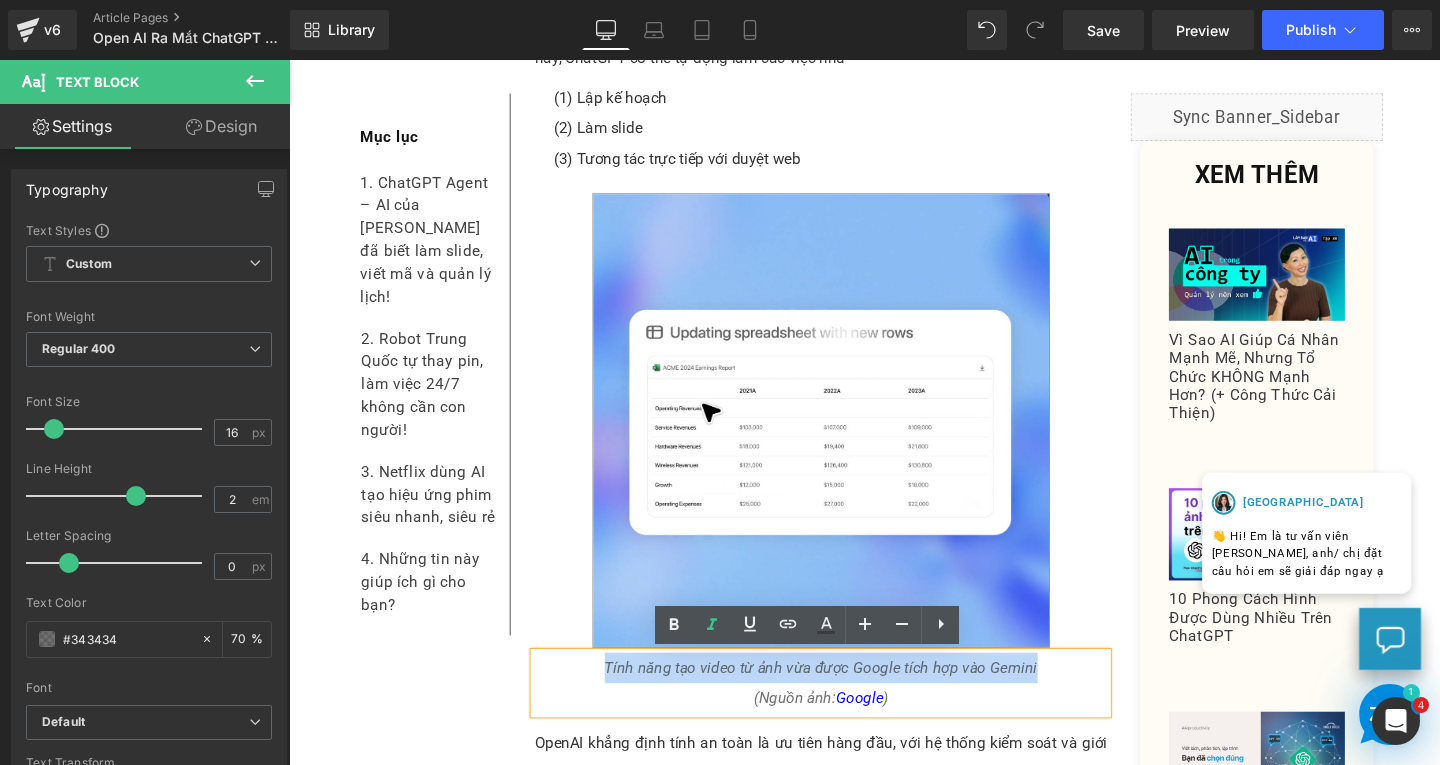 type 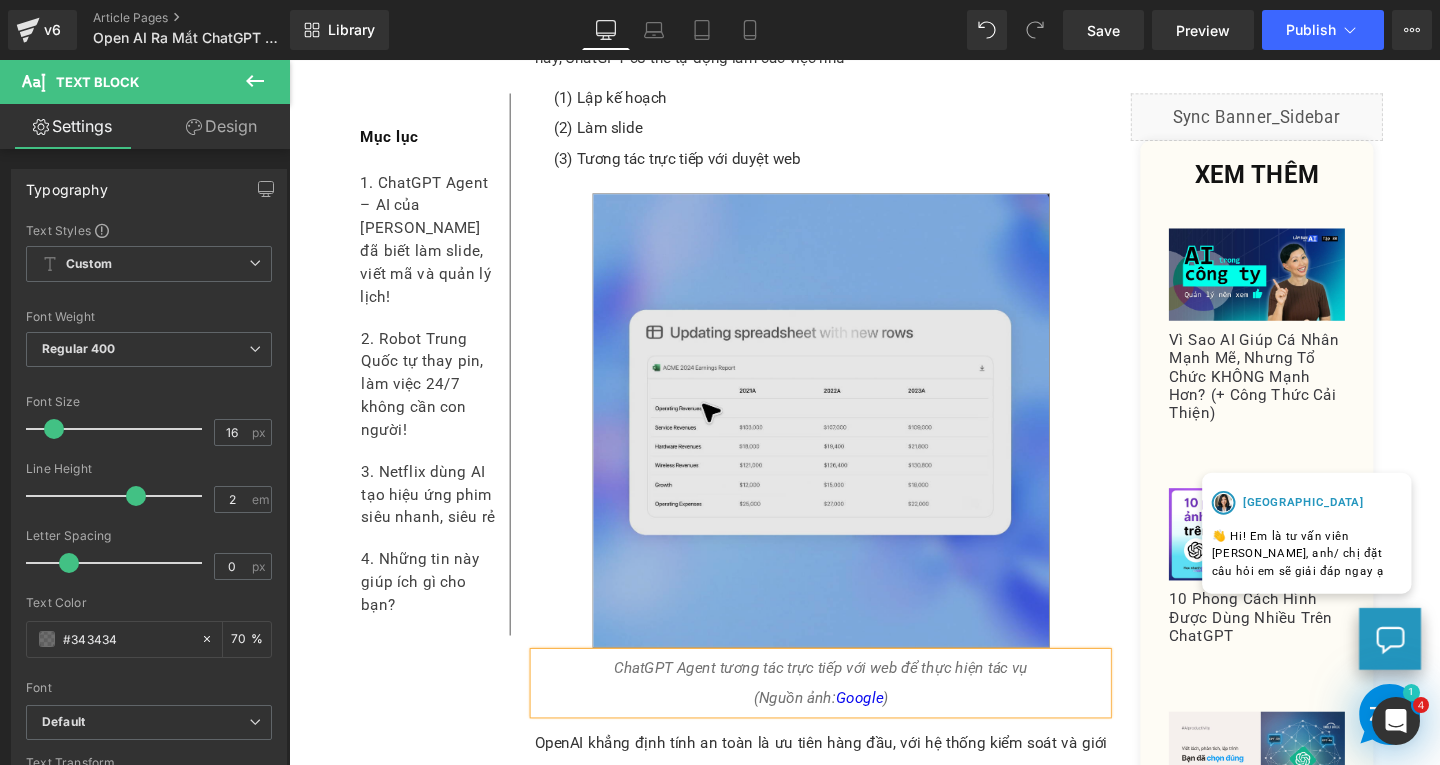 scroll, scrollTop: 1000, scrollLeft: 0, axis: vertical 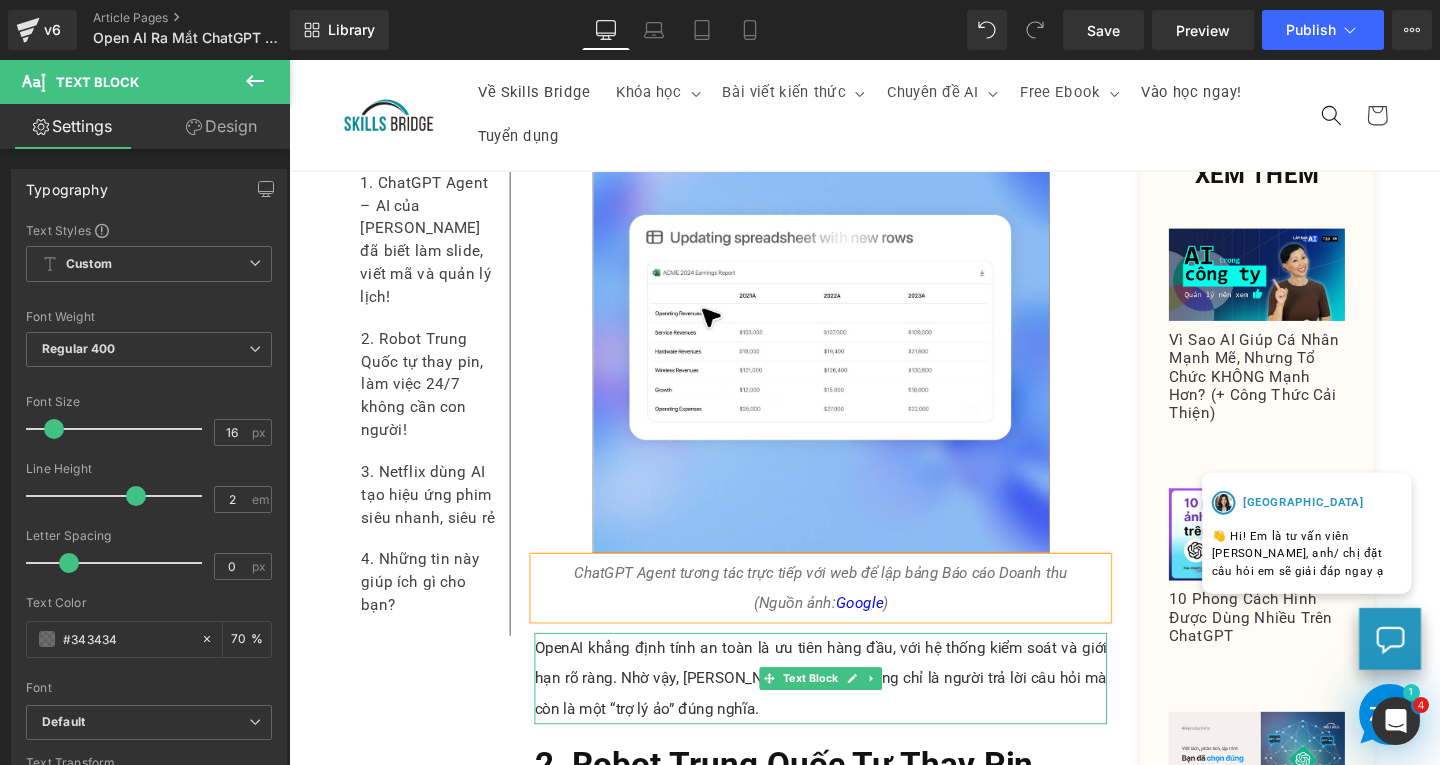 click on "OpenAI khẳng định tính an toàn là ưu tiên hàng đầu, với hệ thống kiểm soát và giới hạn rõ ràng. Nhờ vậy, [PERSON_NAME] giờ đây không chỉ là người trả lời câu hỏi mà còn là một “trợ lý ảo” đúng nghĩa." at bounding box center (848, 710) 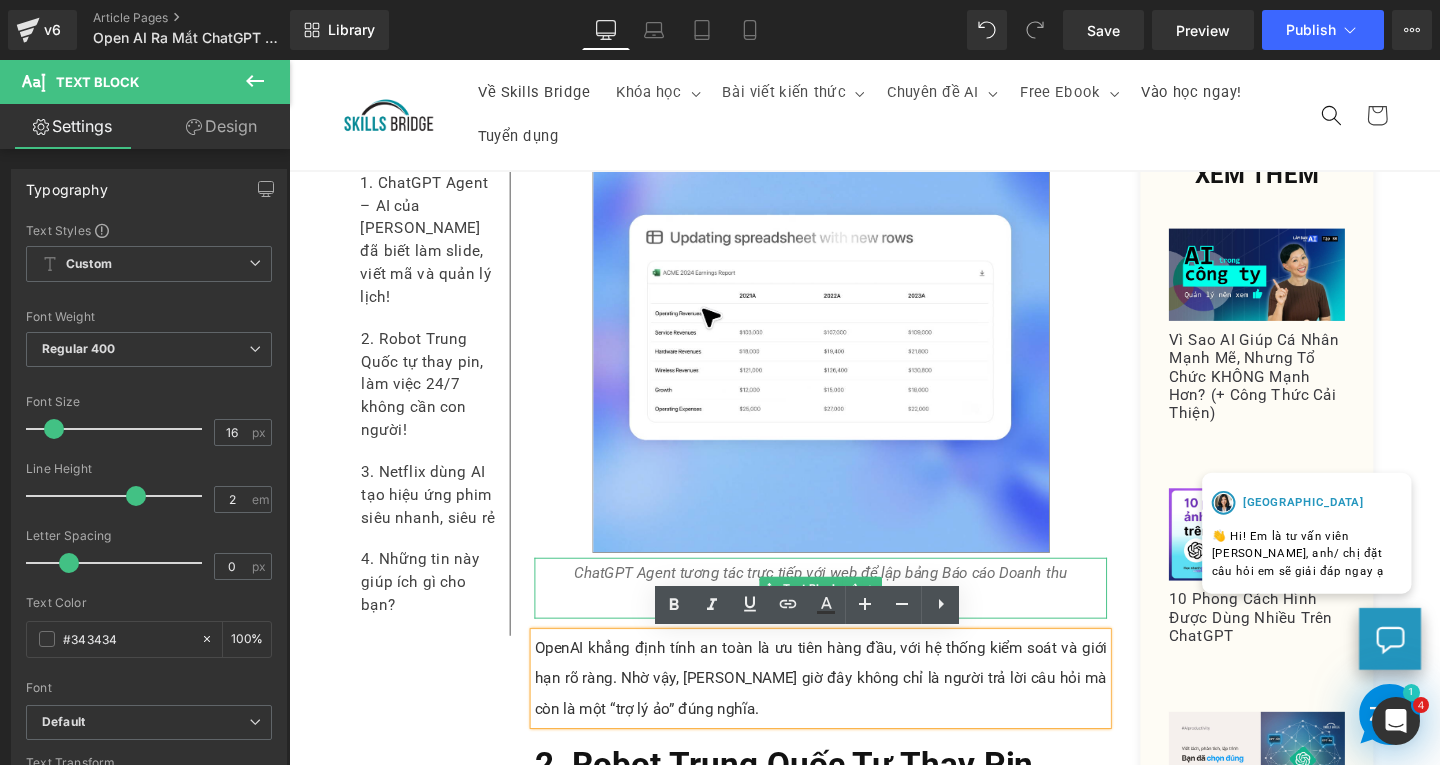 click on "ChatGPT Agent tương tác trực tiếp với web để lập bảng Báo cáo Doanh thu (Nguồn ảnh:  Google )" at bounding box center [848, 615] 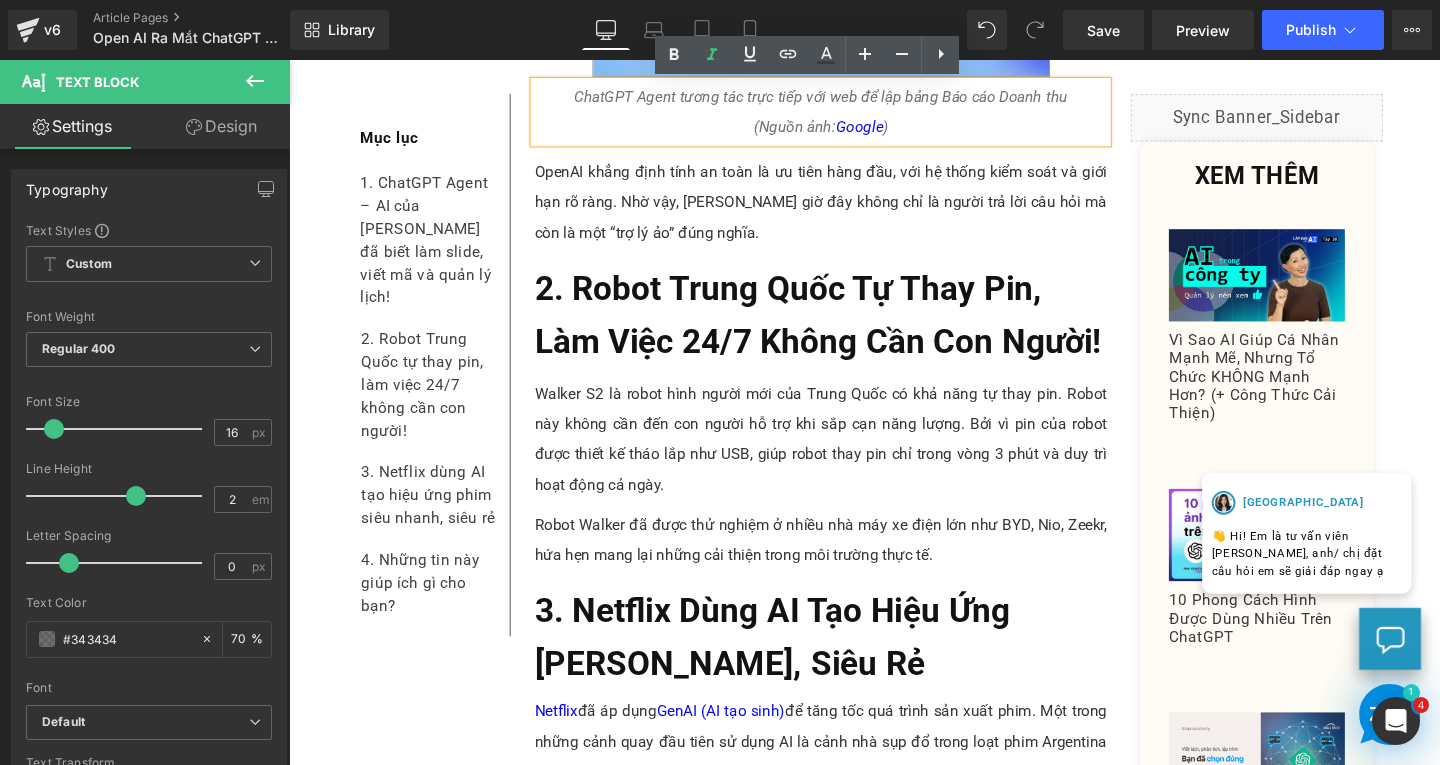 scroll, scrollTop: 1700, scrollLeft: 0, axis: vertical 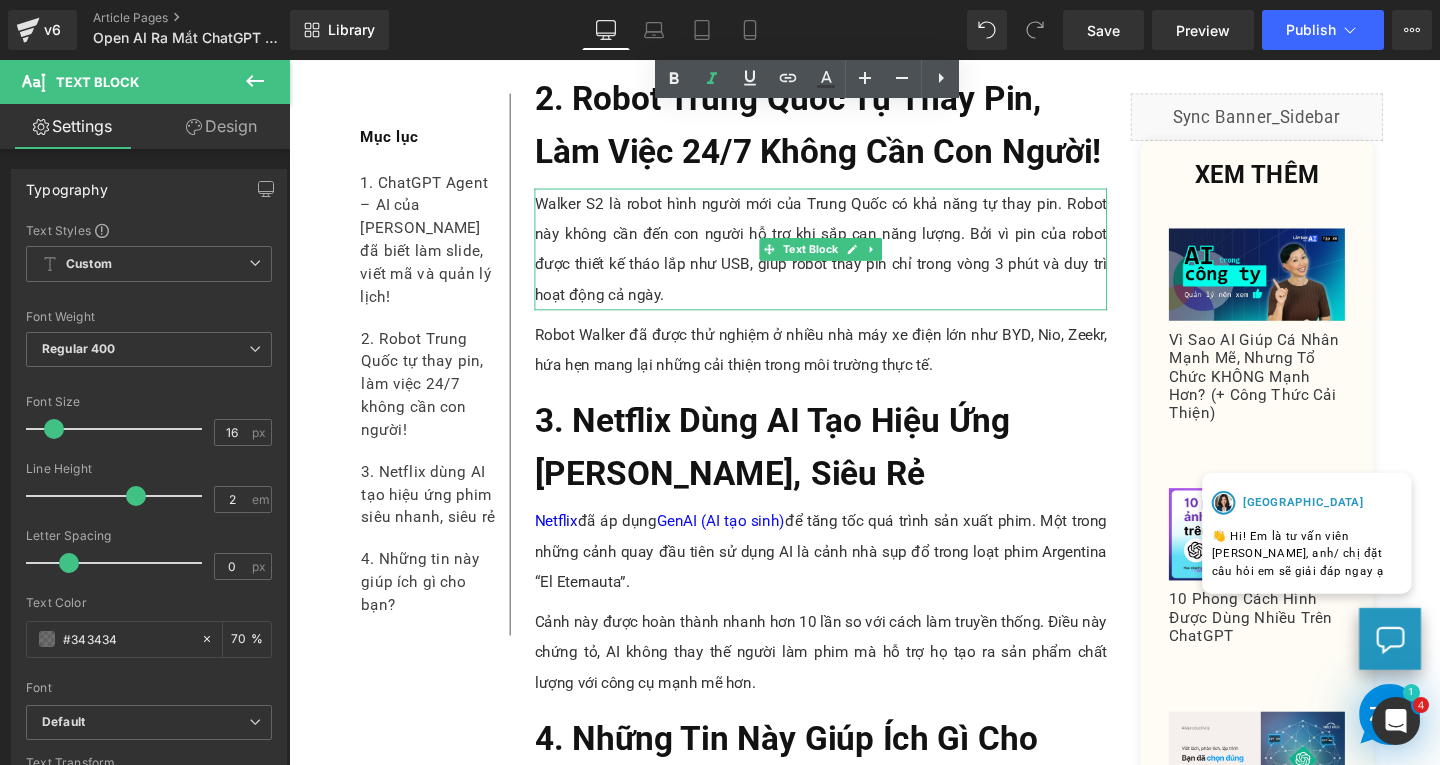 click on "Walker S2 là robot hình người mới của Trung Quốc có khả năng tự thay pin. Robot này không cần đến con người hỗ trợ khi sắp cạn năng lượng. Bởi vì pin của robot được thiết kế tháo lắp như USB, giúp robot thay pin chỉ trong vòng 3 phút và duy trì hoạt động cả ngày." at bounding box center [848, 259] 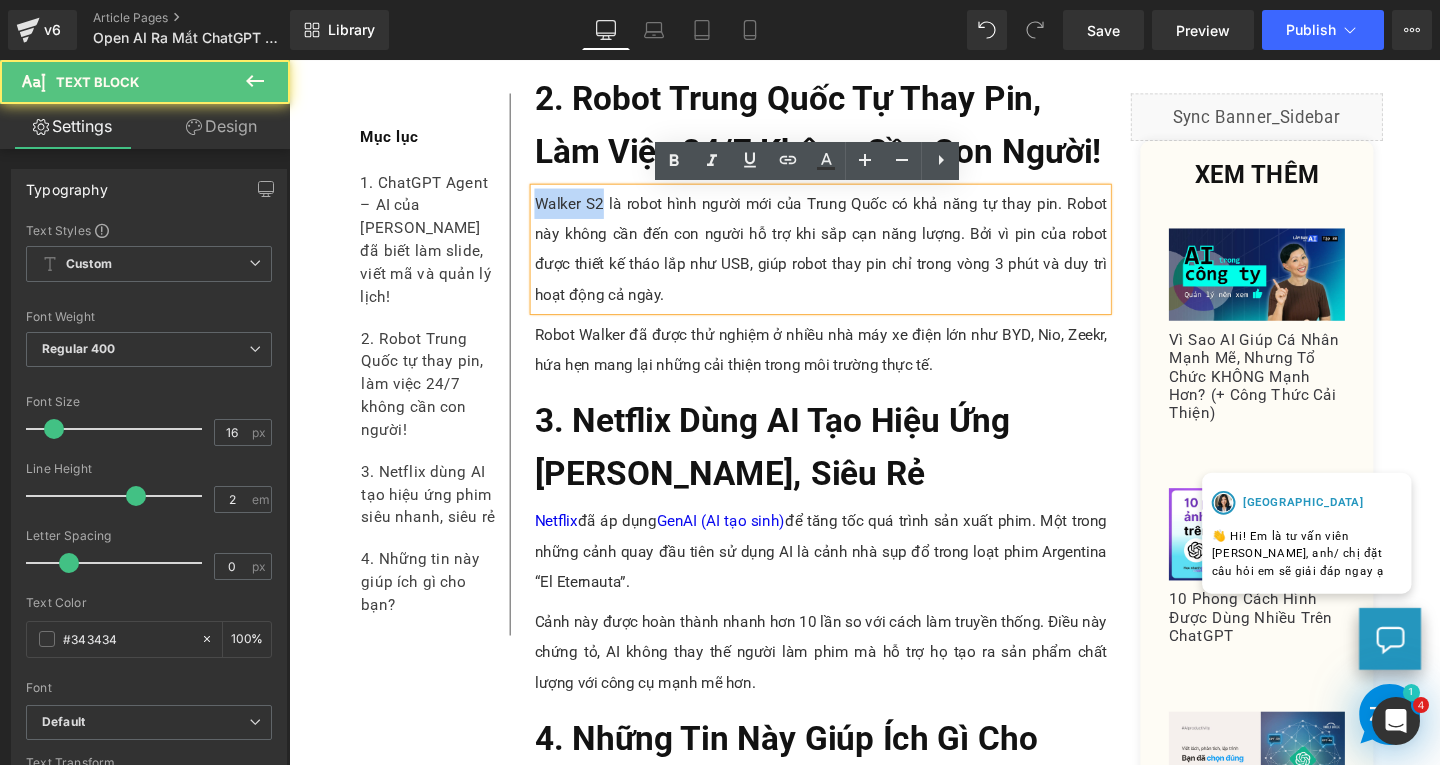 drag, startPoint x: 543, startPoint y: 209, endPoint x: 608, endPoint y: 208, distance: 65.00769 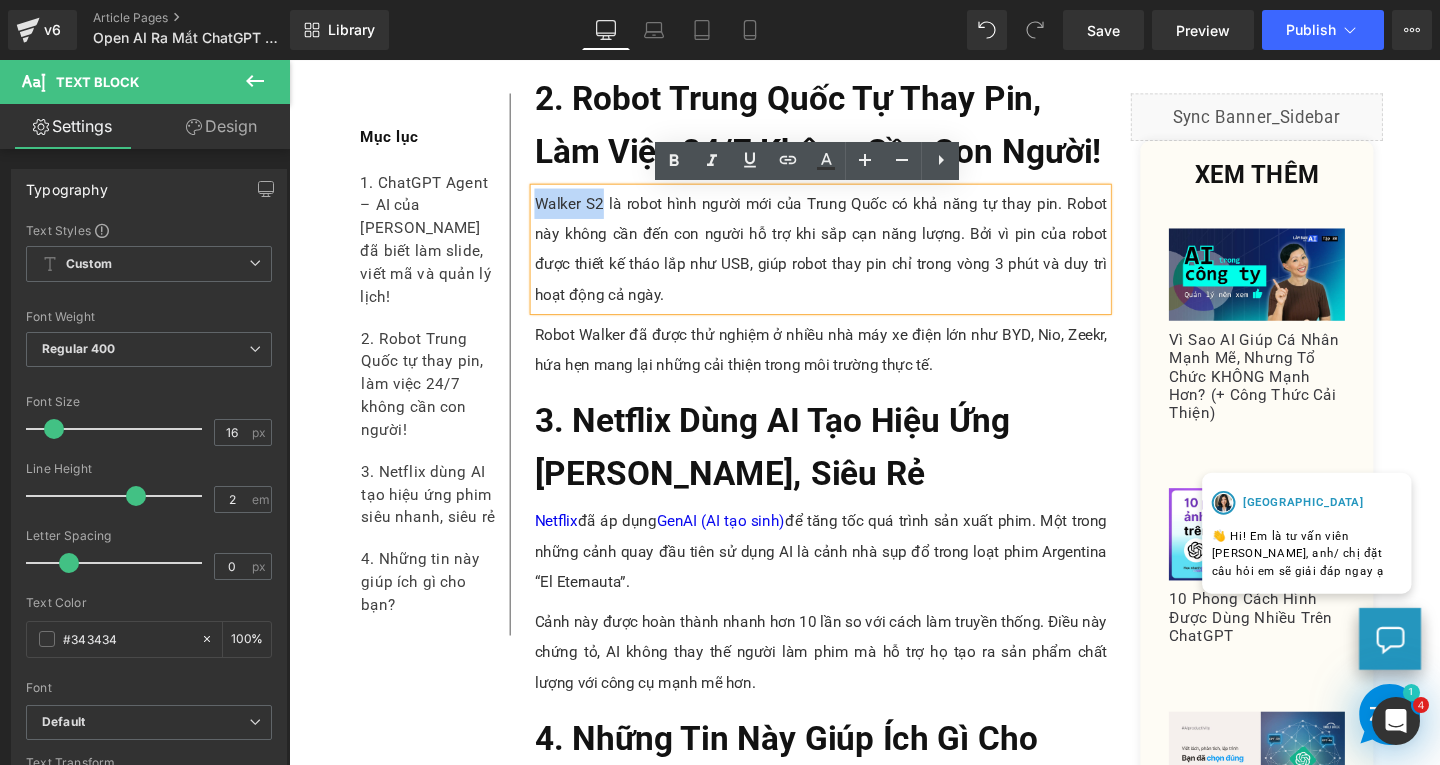 copy on "Walker S2" 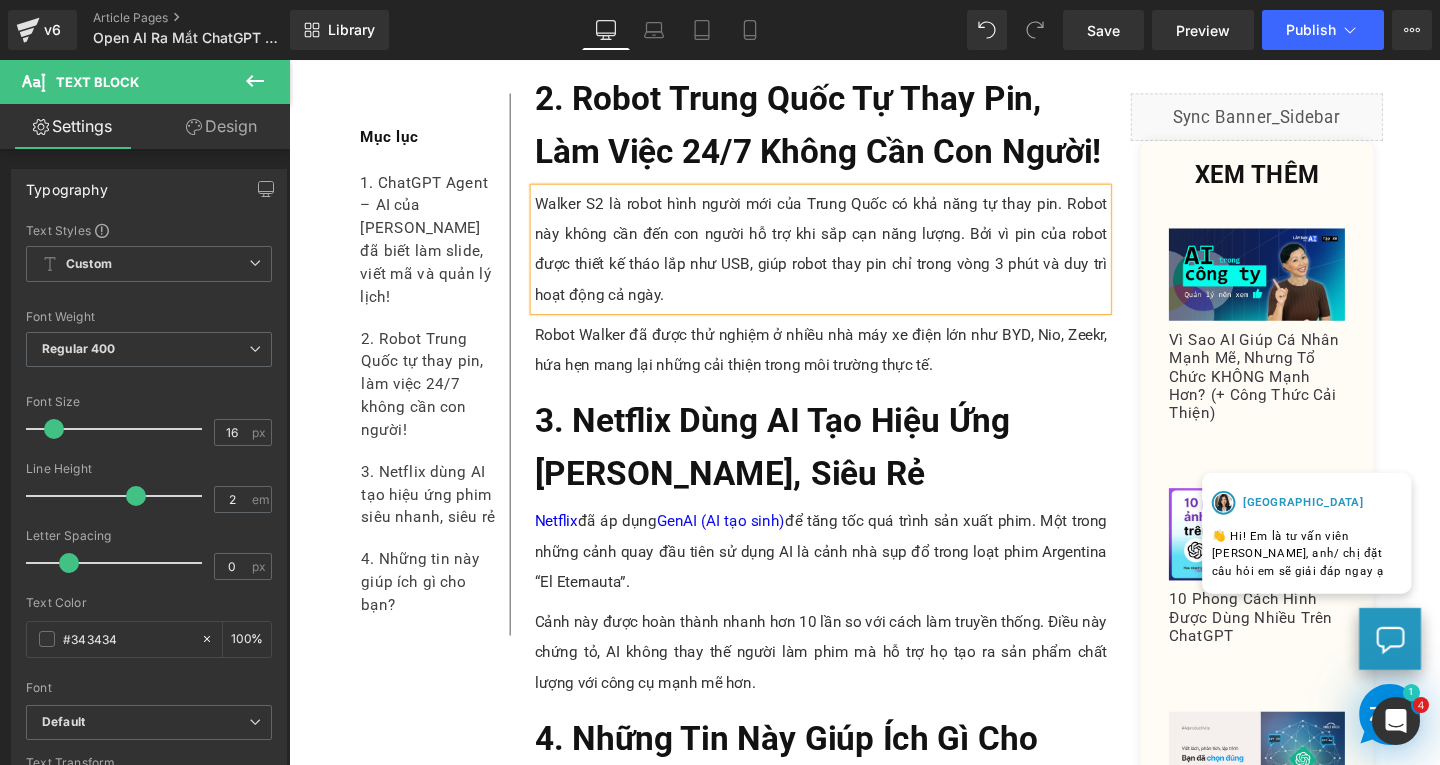 scroll, scrollTop: 1200, scrollLeft: 0, axis: vertical 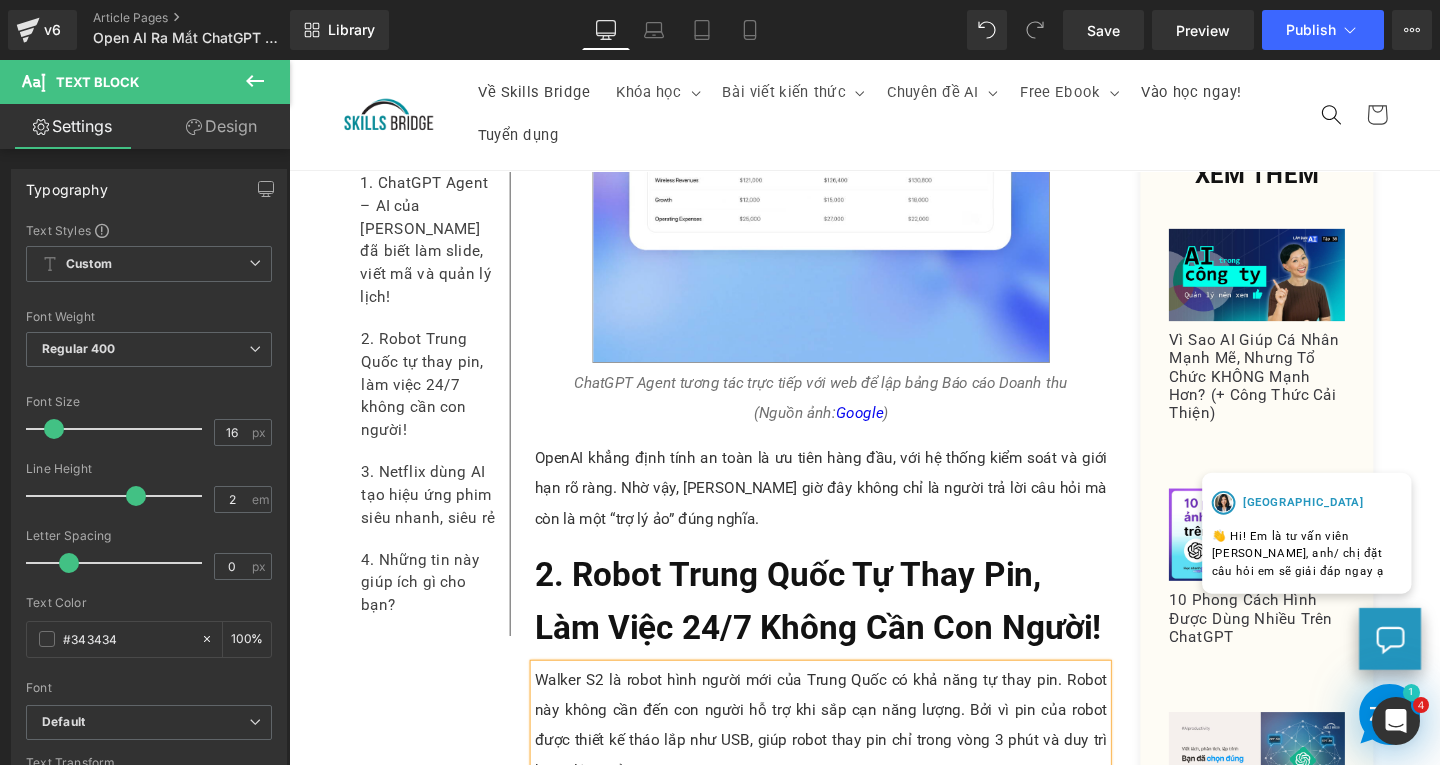 click on "ChatGPT Agent tương tác trực tiếp với web để lập bảng Báo cáo Doanh thu (Nguồn ảnh:  Google )" at bounding box center (848, 415) 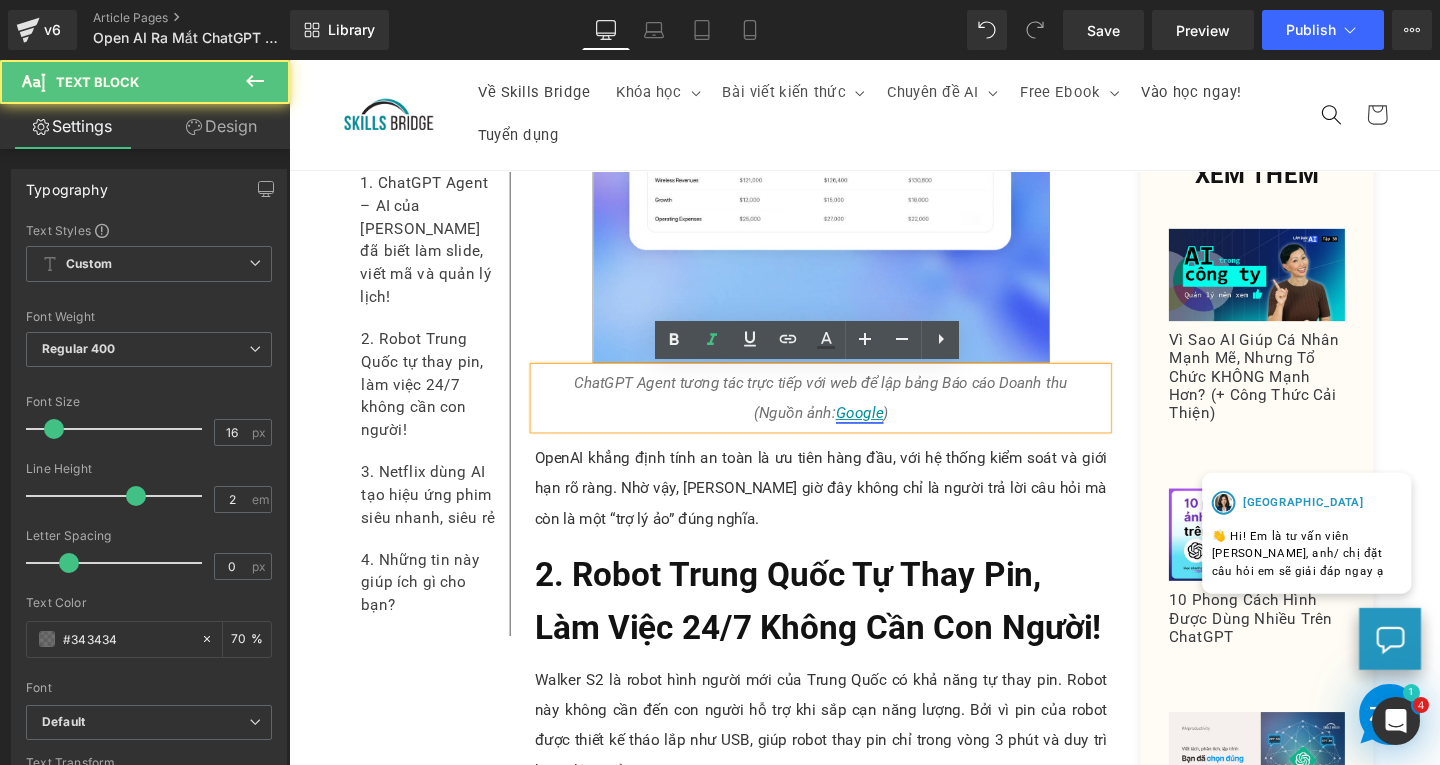 click on "Google" at bounding box center (889, 430) 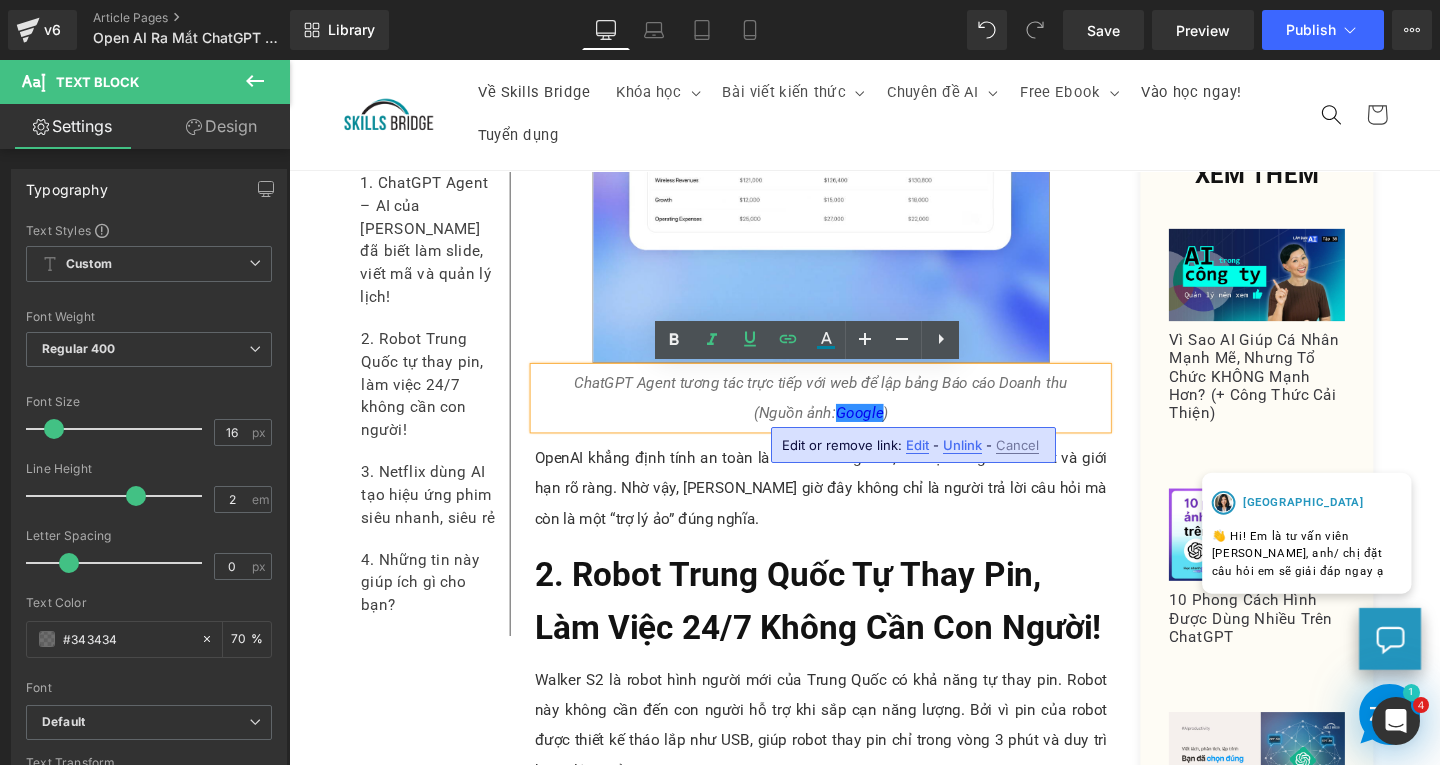 click on "Edit or remove link:   Edit   -   Unlink   -   Cancel" at bounding box center (913, 445) 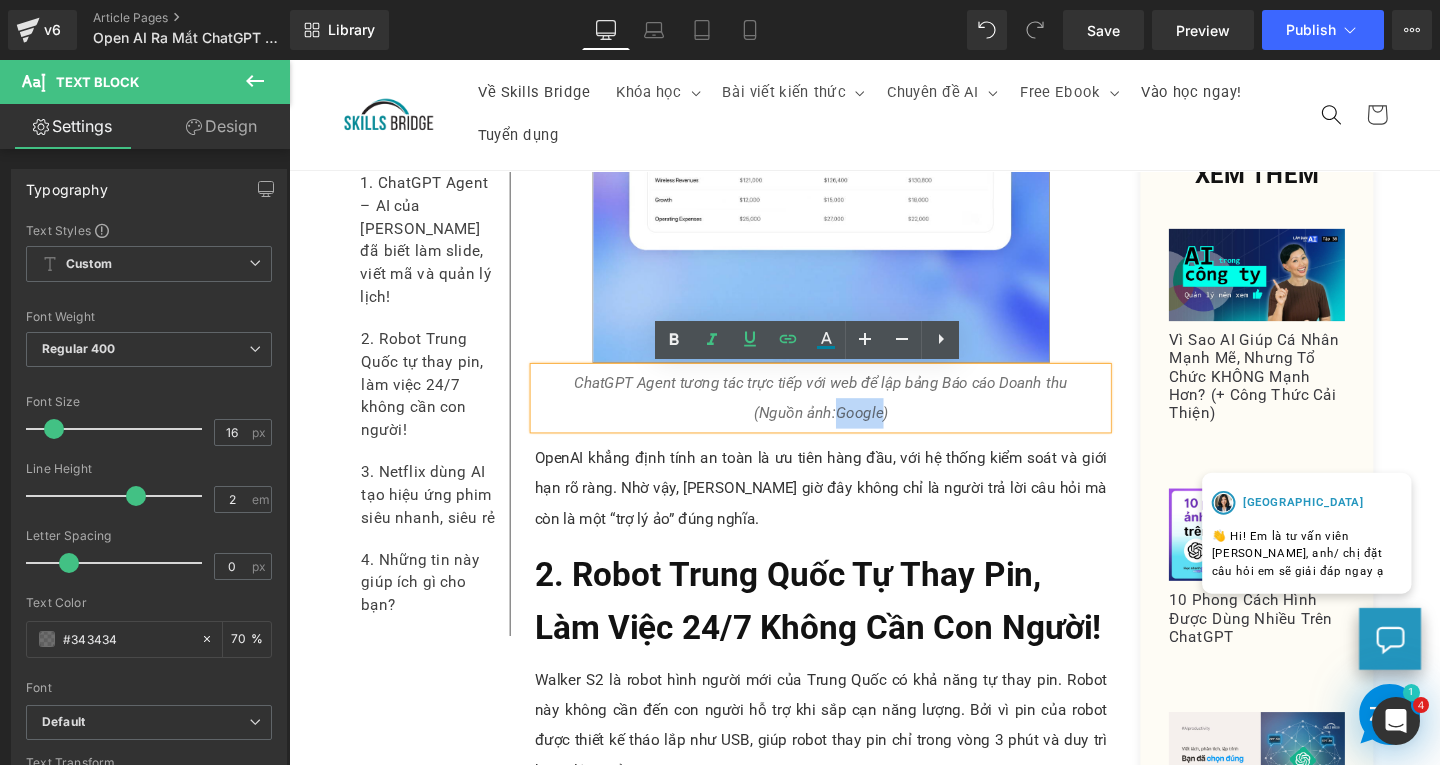 drag, startPoint x: 859, startPoint y: 428, endPoint x: 906, endPoint y: 426, distance: 47.042534 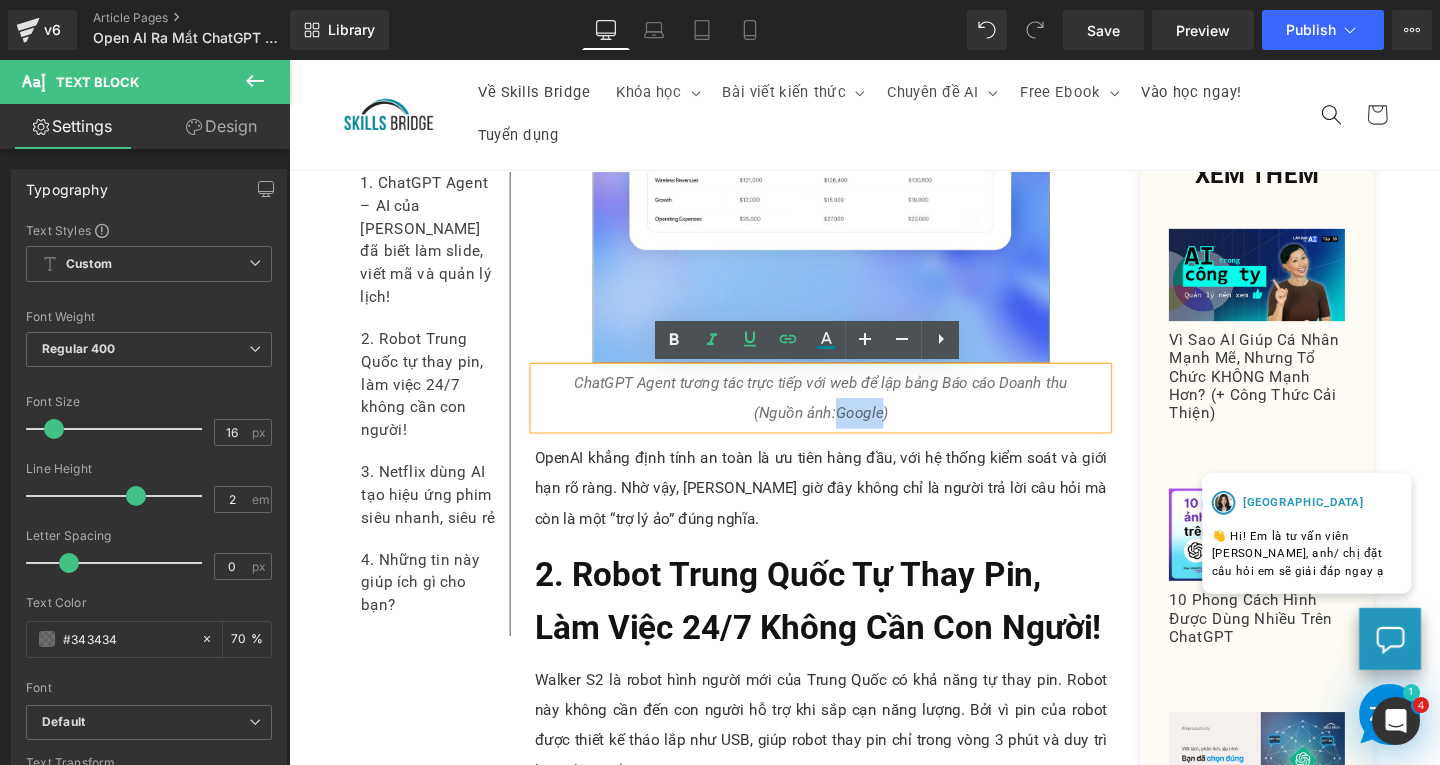 click on "ChatGPT Agent tương tác trực tiếp với web để lập bảng Báo cáo Doanh thu (Nguồn ảnh:  Google )" at bounding box center (848, 414) 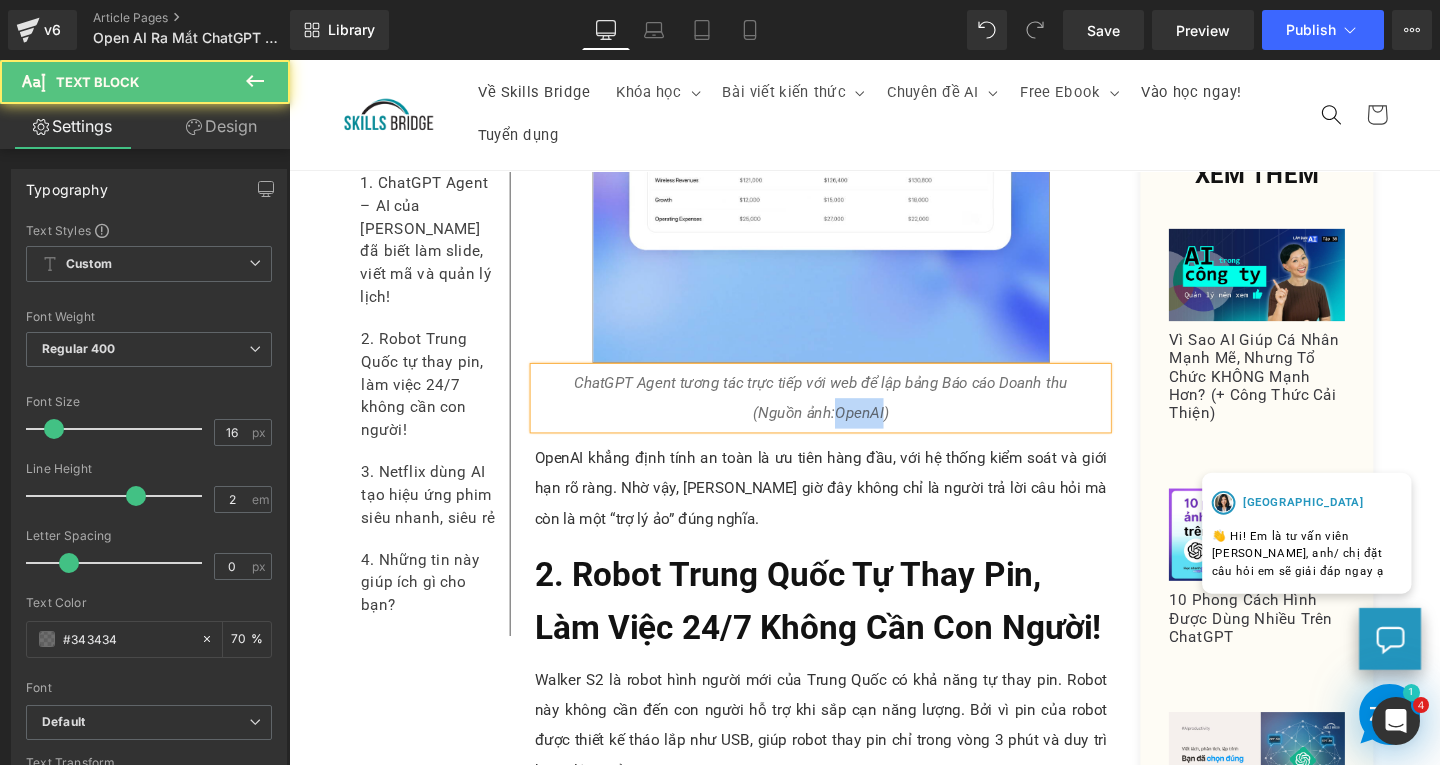 drag, startPoint x: 857, startPoint y: 431, endPoint x: 906, endPoint y: 434, distance: 49.09175 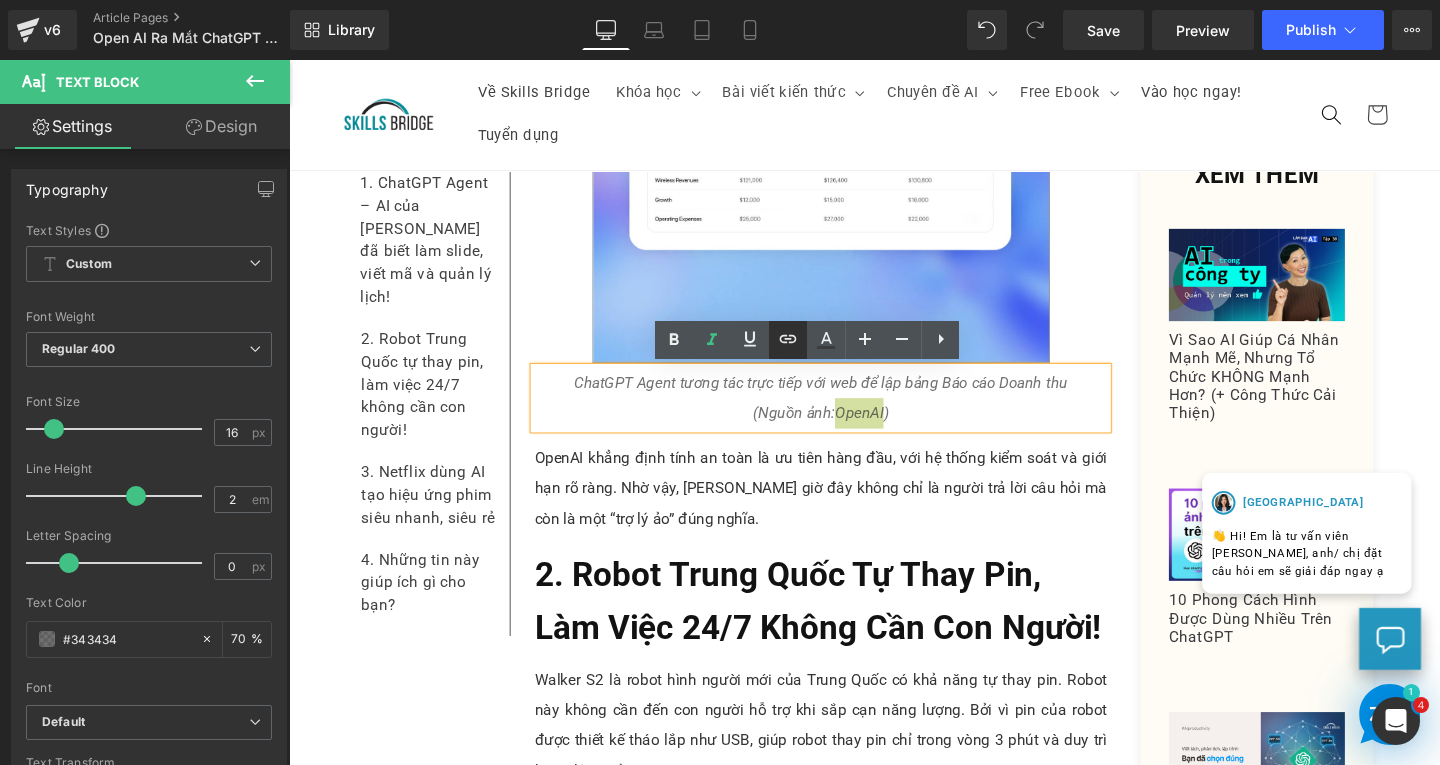 click 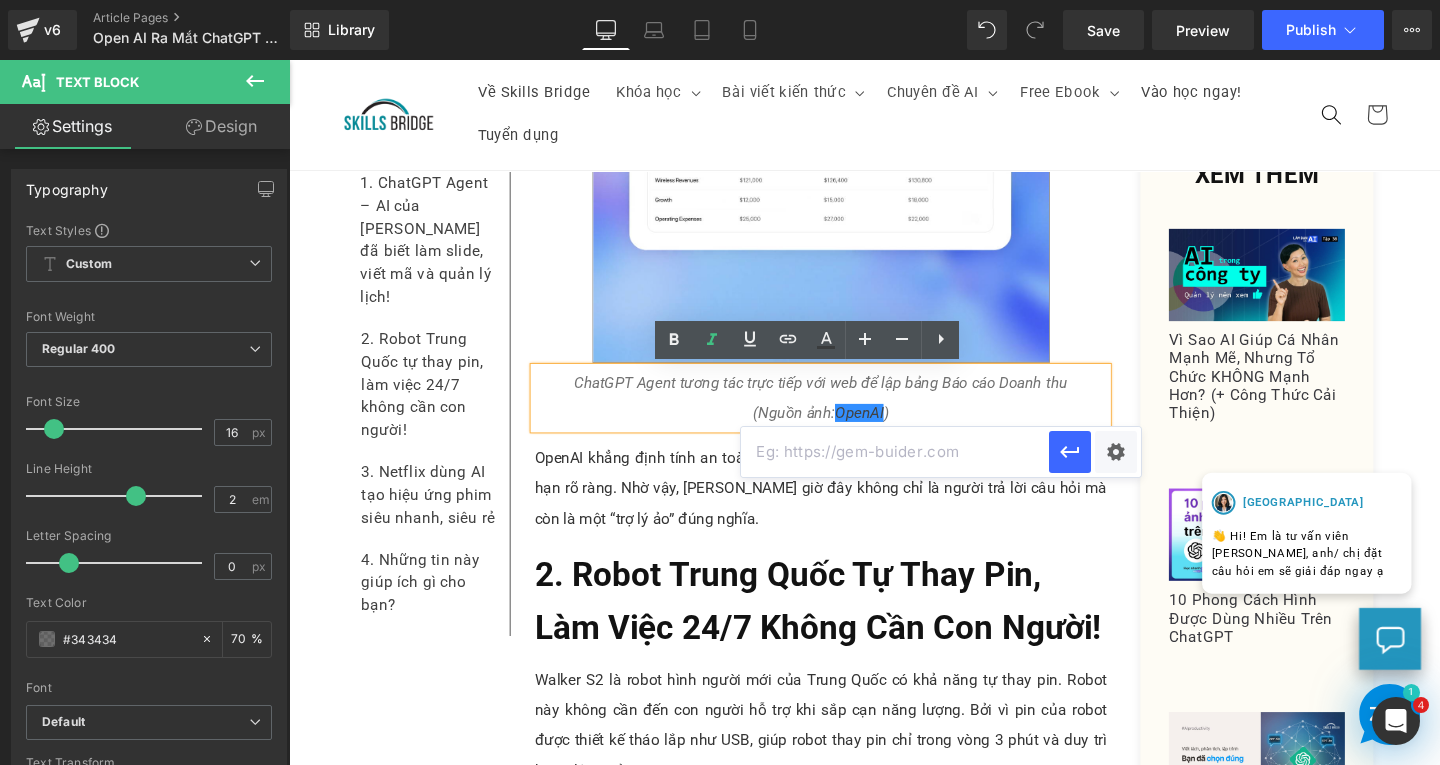 click at bounding box center (895, 452) 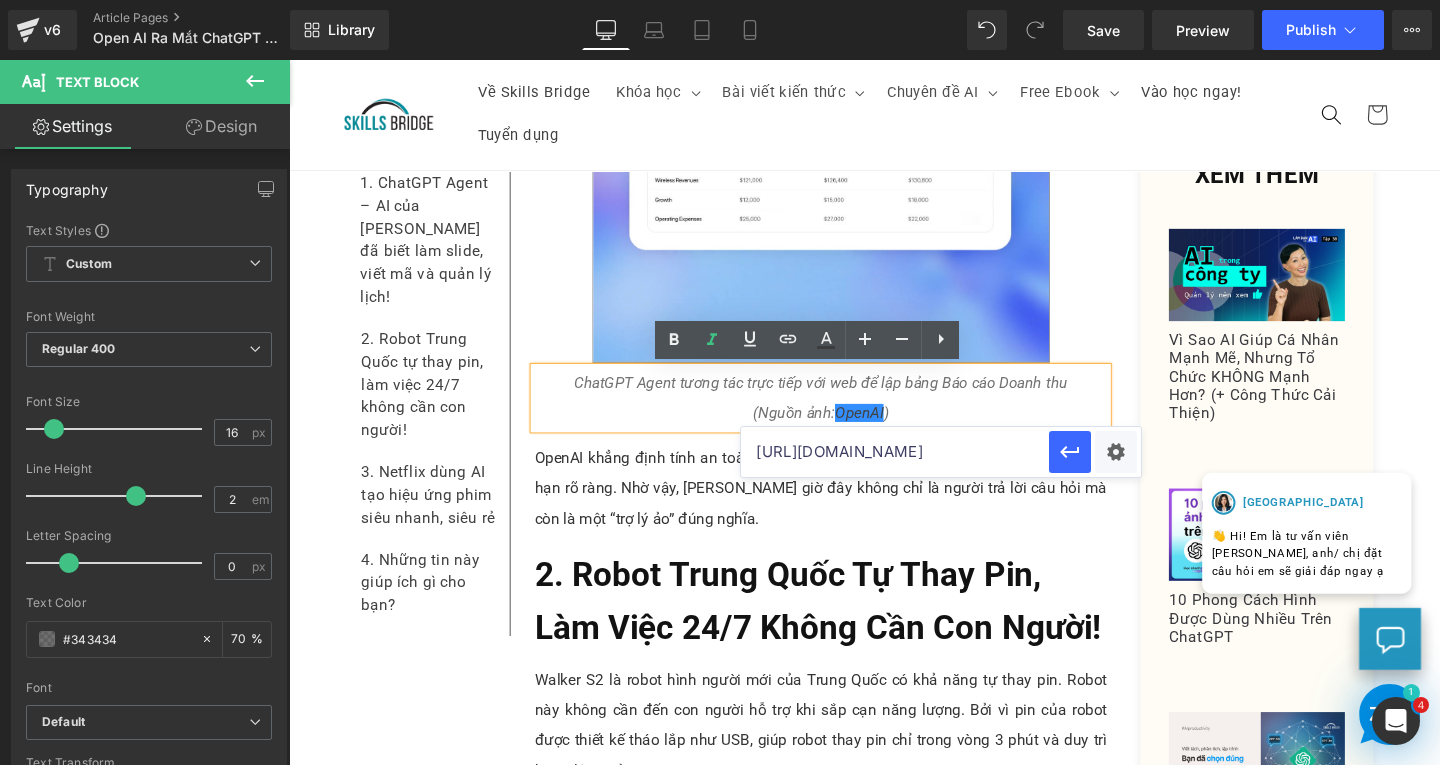 scroll, scrollTop: 0, scrollLeft: 113, axis: horizontal 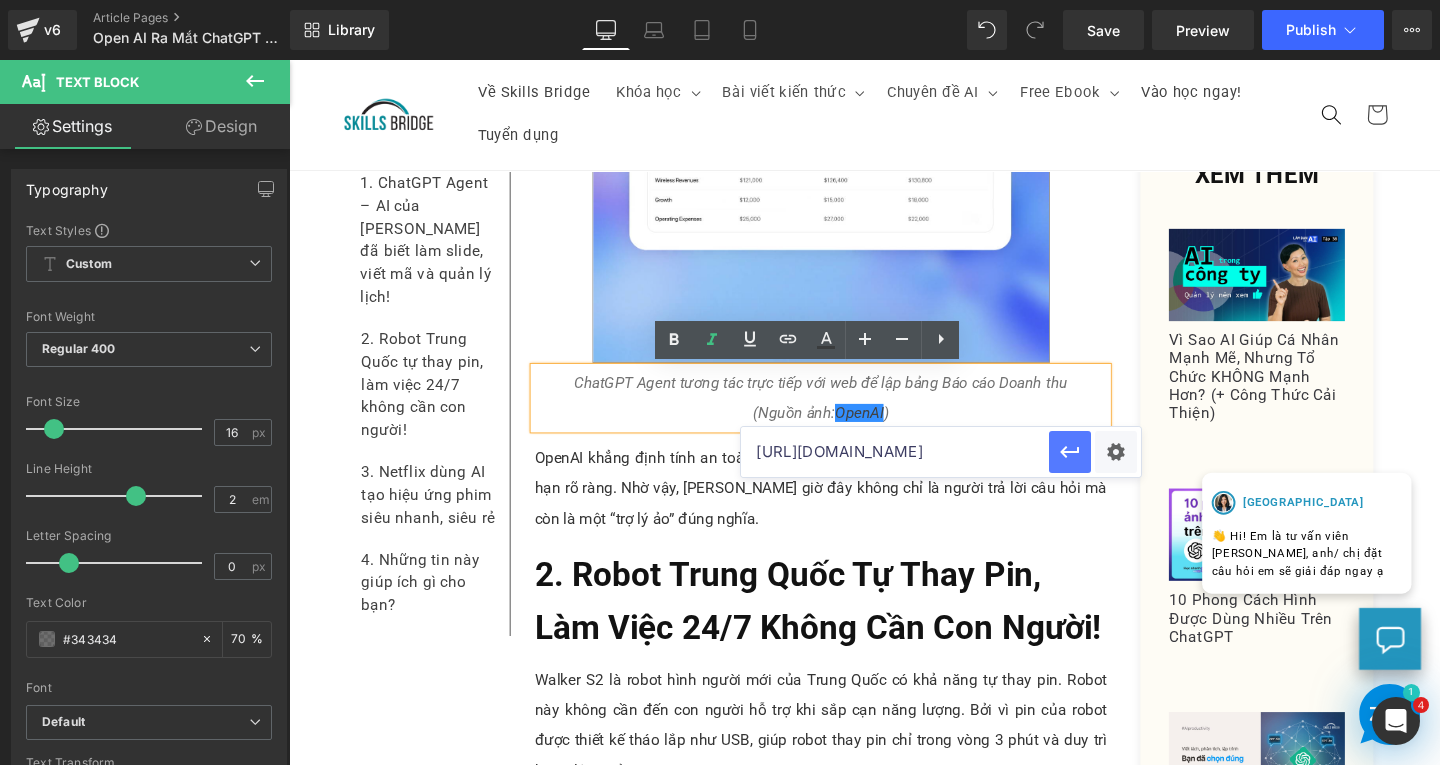 type on "[URL][DOMAIN_NAME]" 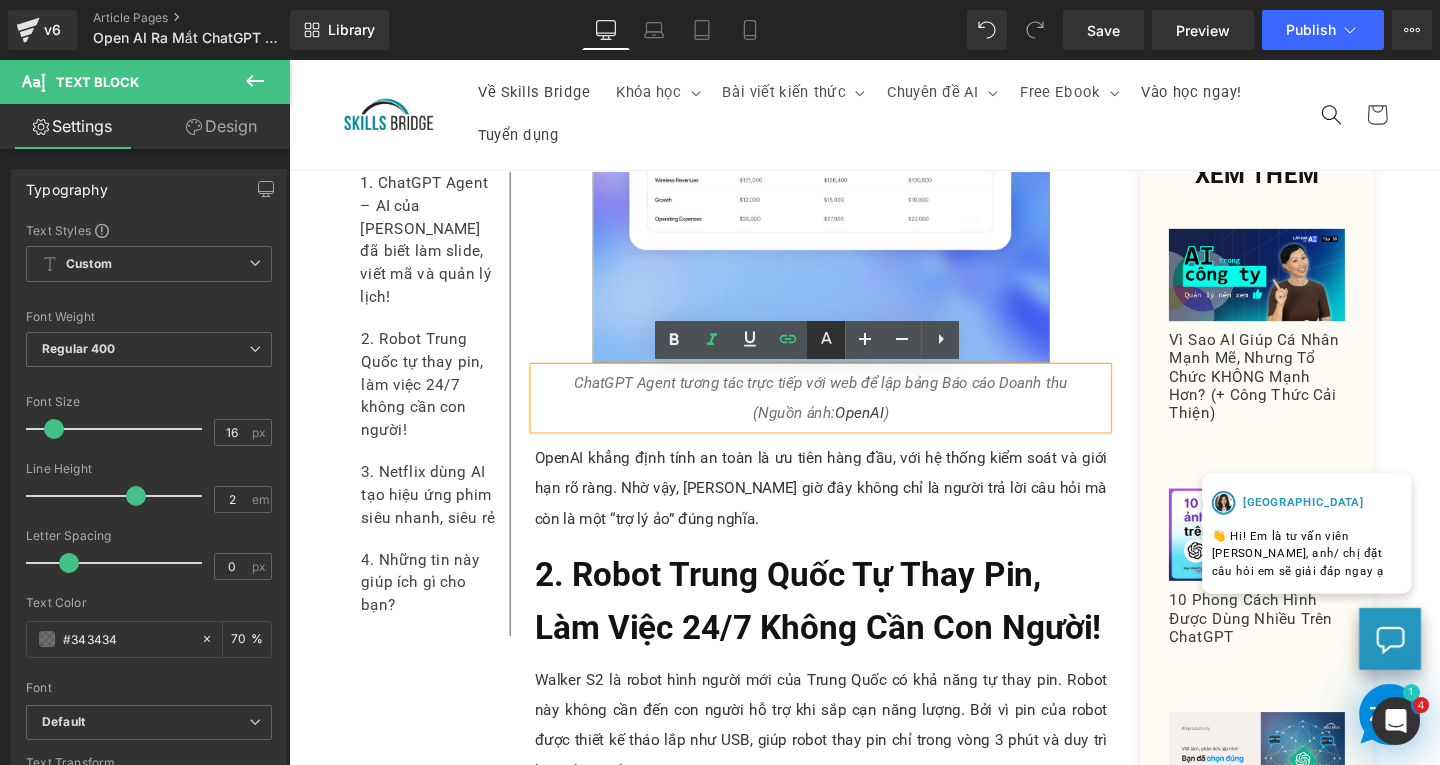 click 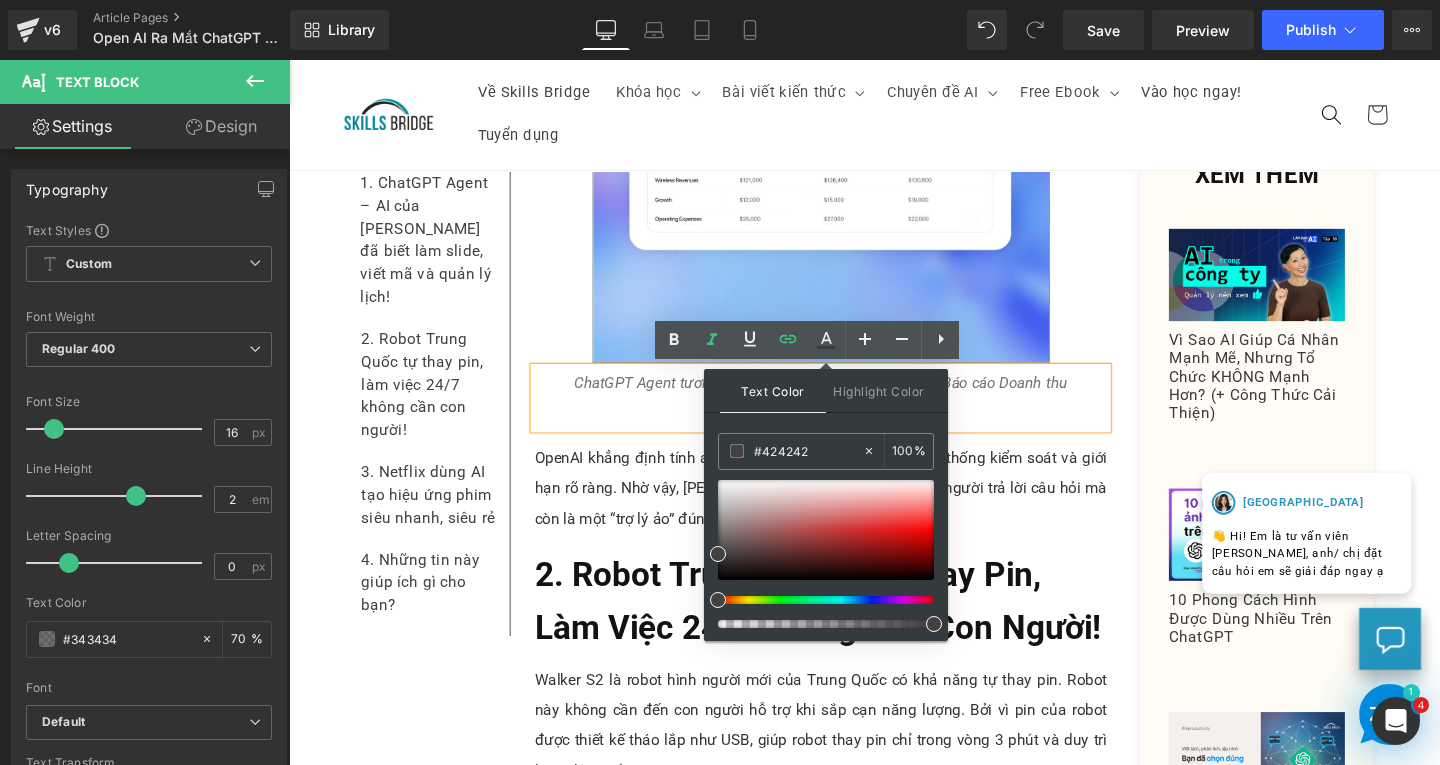 drag, startPoint x: 826, startPoint y: 450, endPoint x: 704, endPoint y: 446, distance: 122.06556 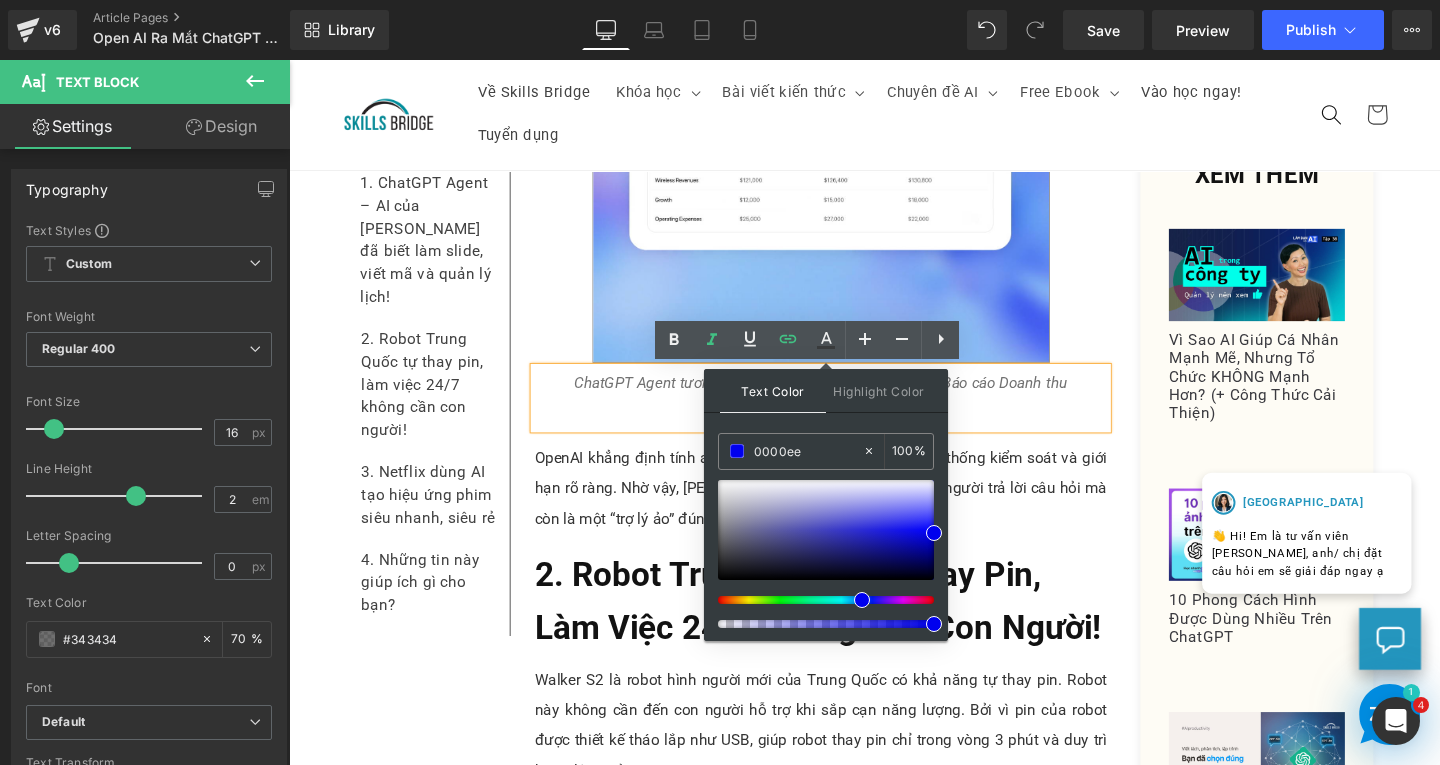 type on "0000ee" 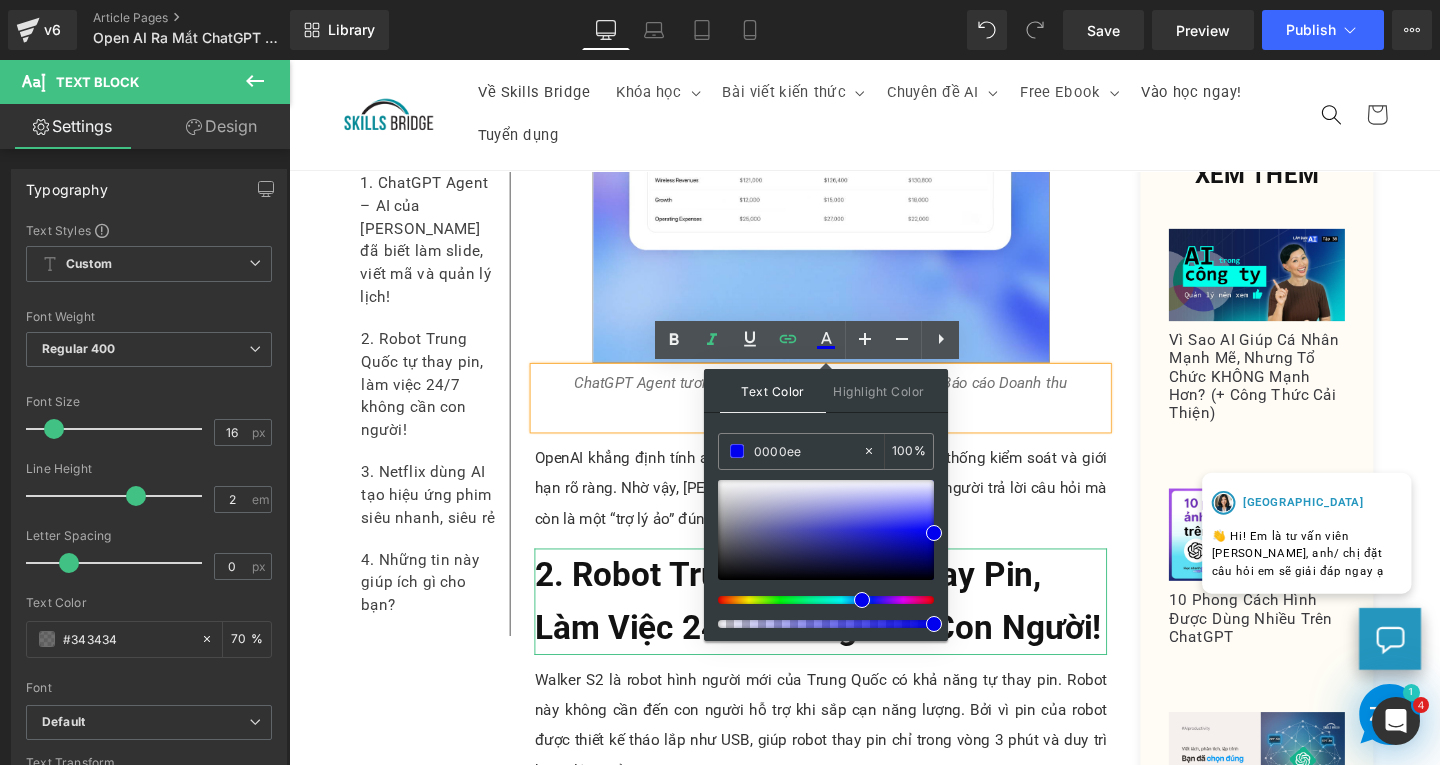 drag, startPoint x: 1229, startPoint y: 685, endPoint x: 1050, endPoint y: 571, distance: 212.21922 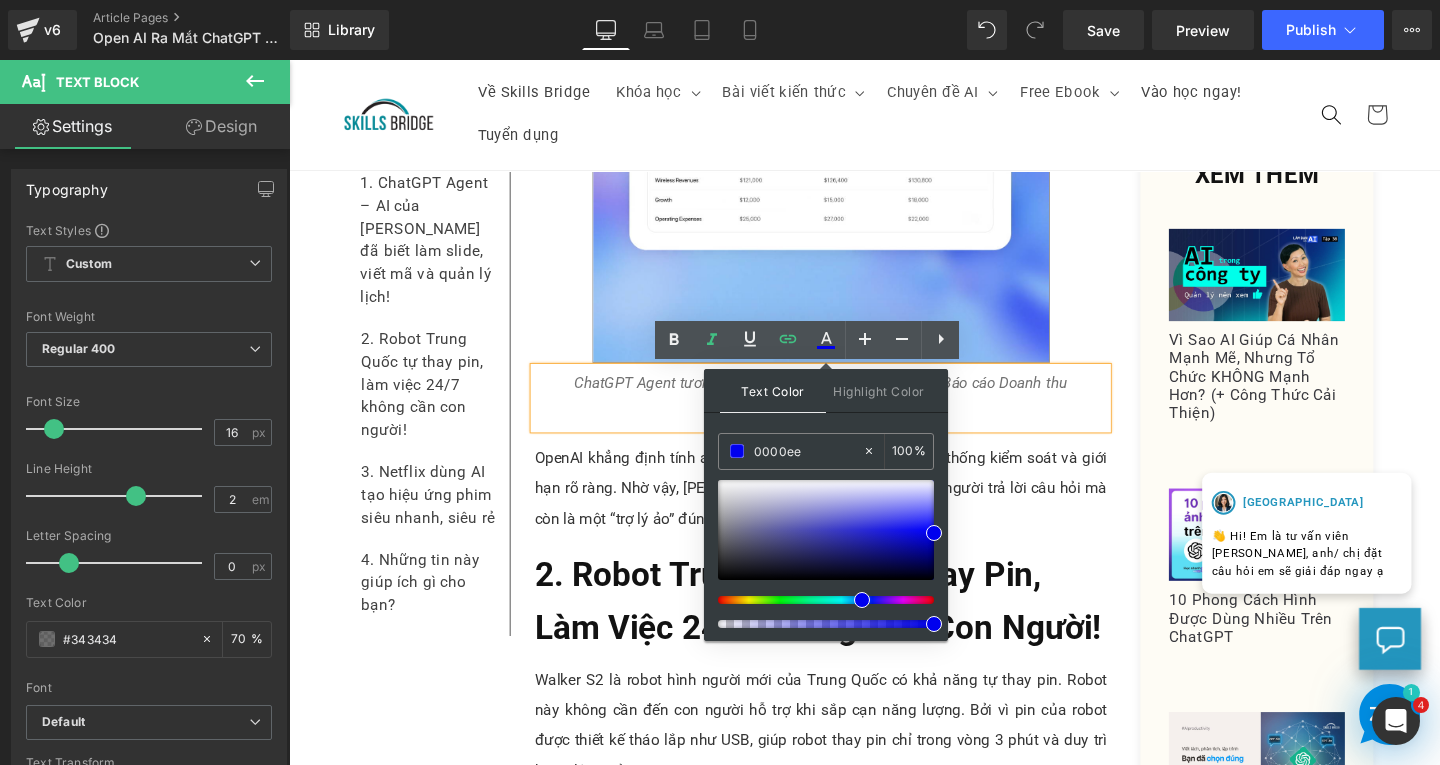 click on "1. ChatGPT Agent – AI Của OpenAI Đã Biết Làm Slide, Viết Mã Và Quản Lý Lịch! Heading         ChatGPT  vừa được nâng cấp với một  tác nhân AI  mới cực kỳ đa năng. Với cập nhật này, ChatGPT có thể tự động làm các việc như  Text Block         (1) Lập kế hoạch (2) Làm slide (3) Tương tác trực tiếp với duyệt web Text Block         Image         ChatGPT Agent tương tác trực tiếp với web để lập bảng Báo cáo Doanh thu (Nguồn ảnh:  OpenAI ) Text Block         OpenAI khẳng định tính an toàn là ưu tiên hàng đầu, với hệ thống kiểm soát và giới hạn rõ ràng. Nhờ vậy, [PERSON_NAME] giờ đây không chỉ là người trả lời câu hỏi mà còn là một “trợ lý ảo” đúng nghĩa. Text Block         2. Robot Trung Quốc tự thay pin, làm việc 24/7 không cần con người! Heading         Text Block         Text Block         Heading" at bounding box center [848, 276] 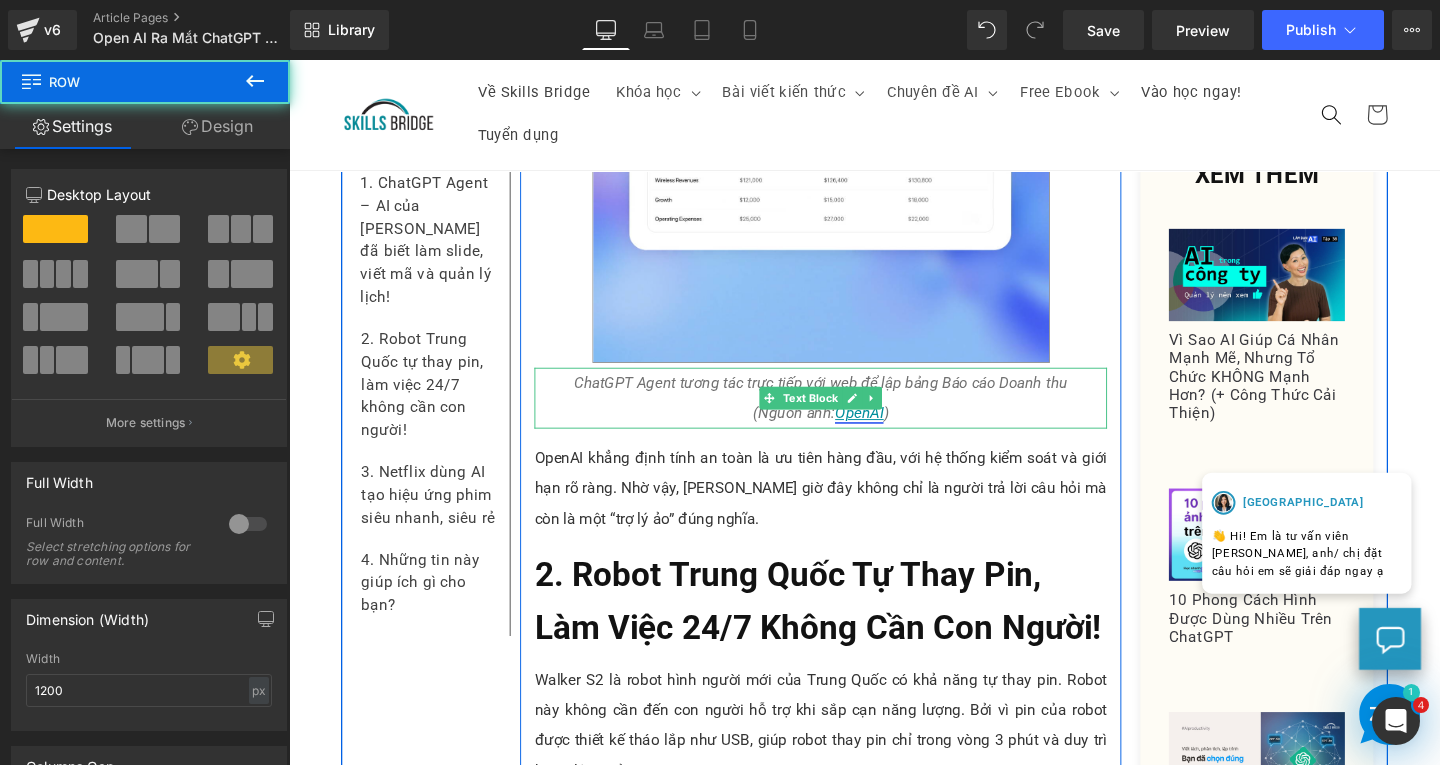 click on "OpenAI" at bounding box center (888, 430) 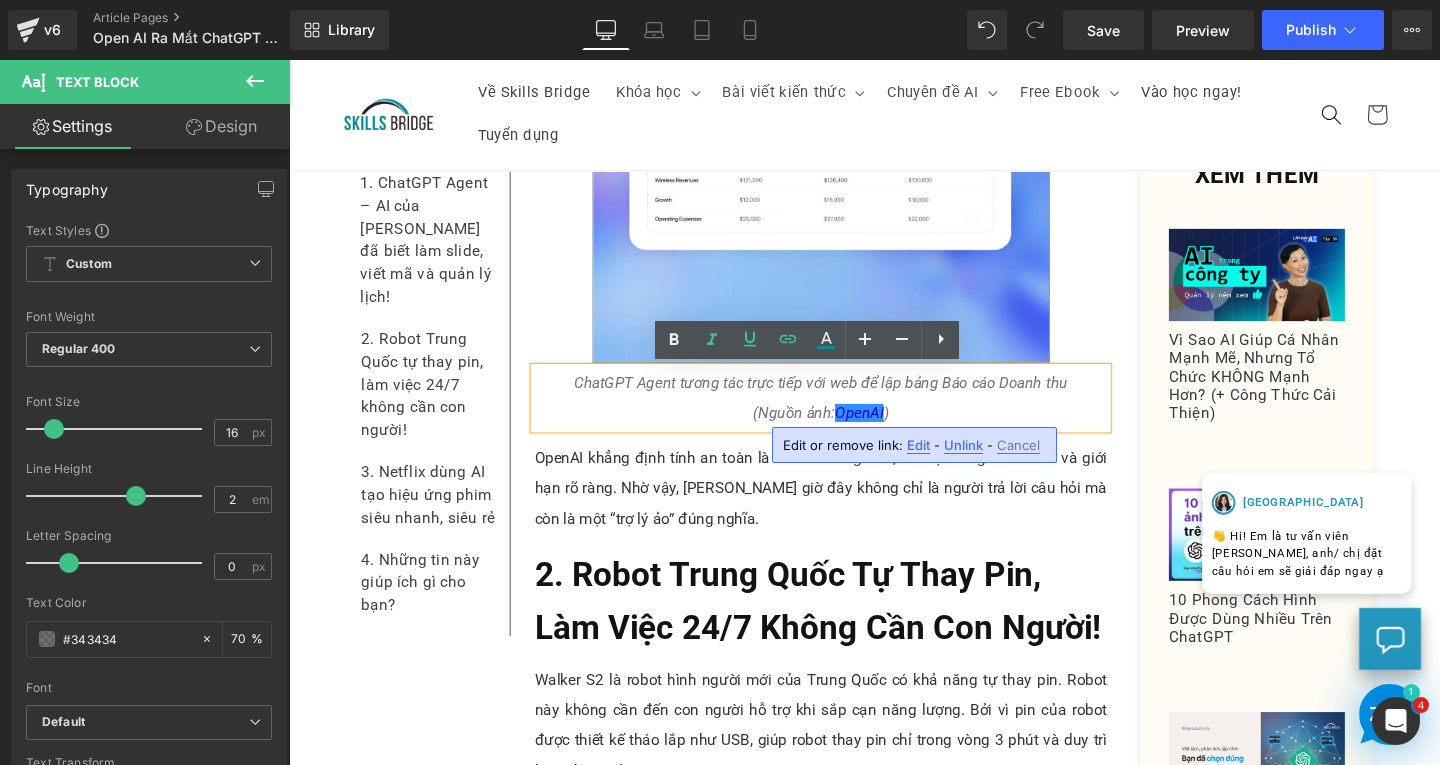click on "Edit" at bounding box center [918, 445] 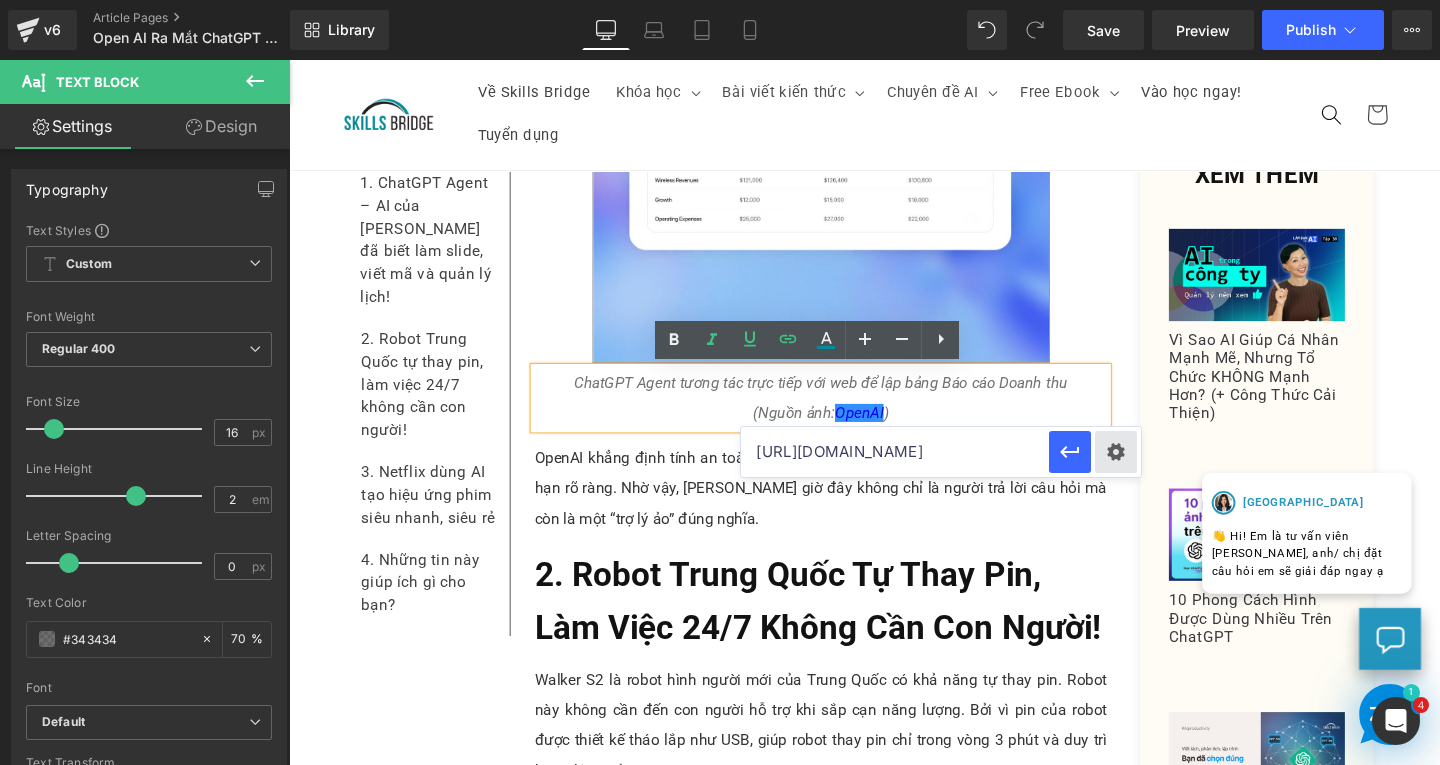 click on "Text Color Highlight Color #333333 0000ee 100 % transparent 0 %   Edit or remove link:   Edit   -   Unlink   -   Cancel             [URL][DOMAIN_NAME]" at bounding box center [720, 0] 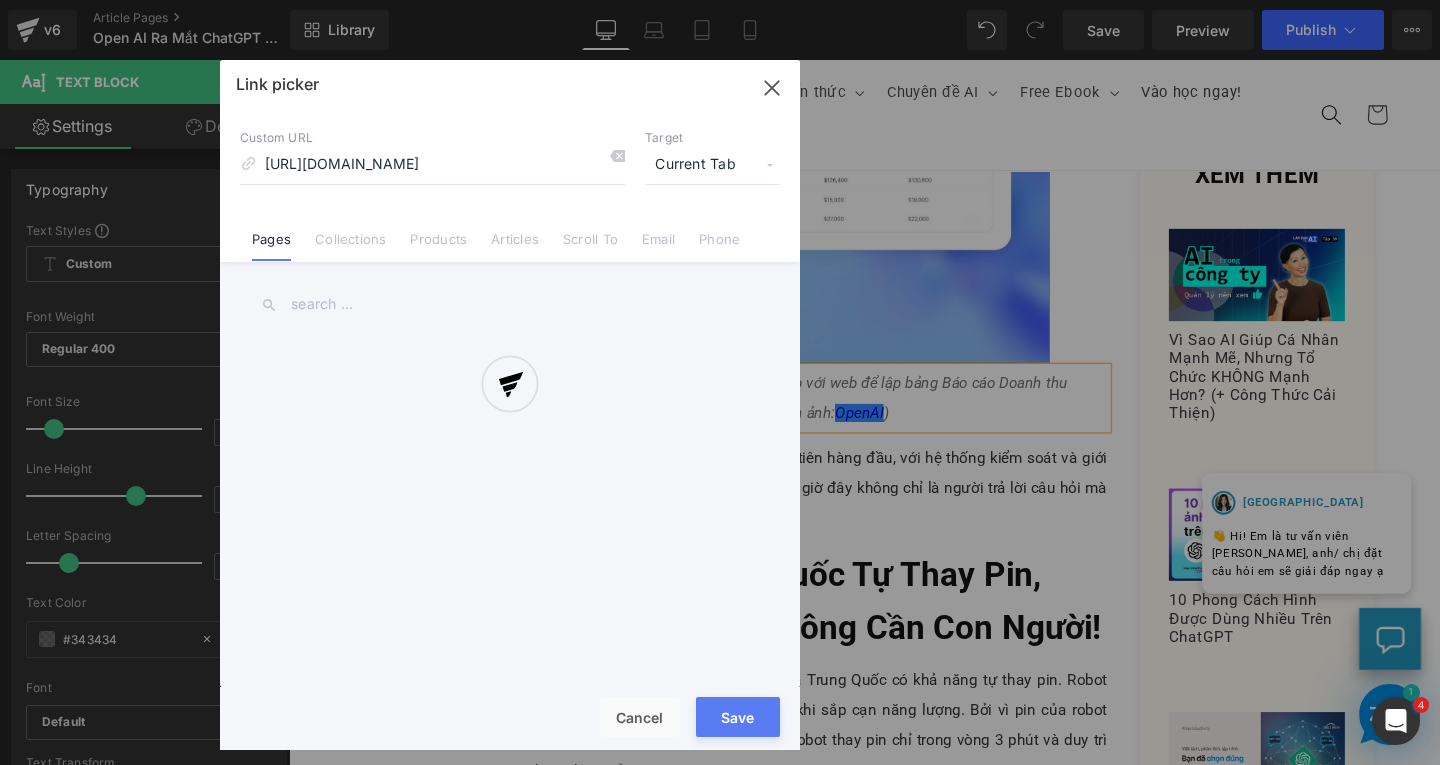 scroll, scrollTop: 0, scrollLeft: 0, axis: both 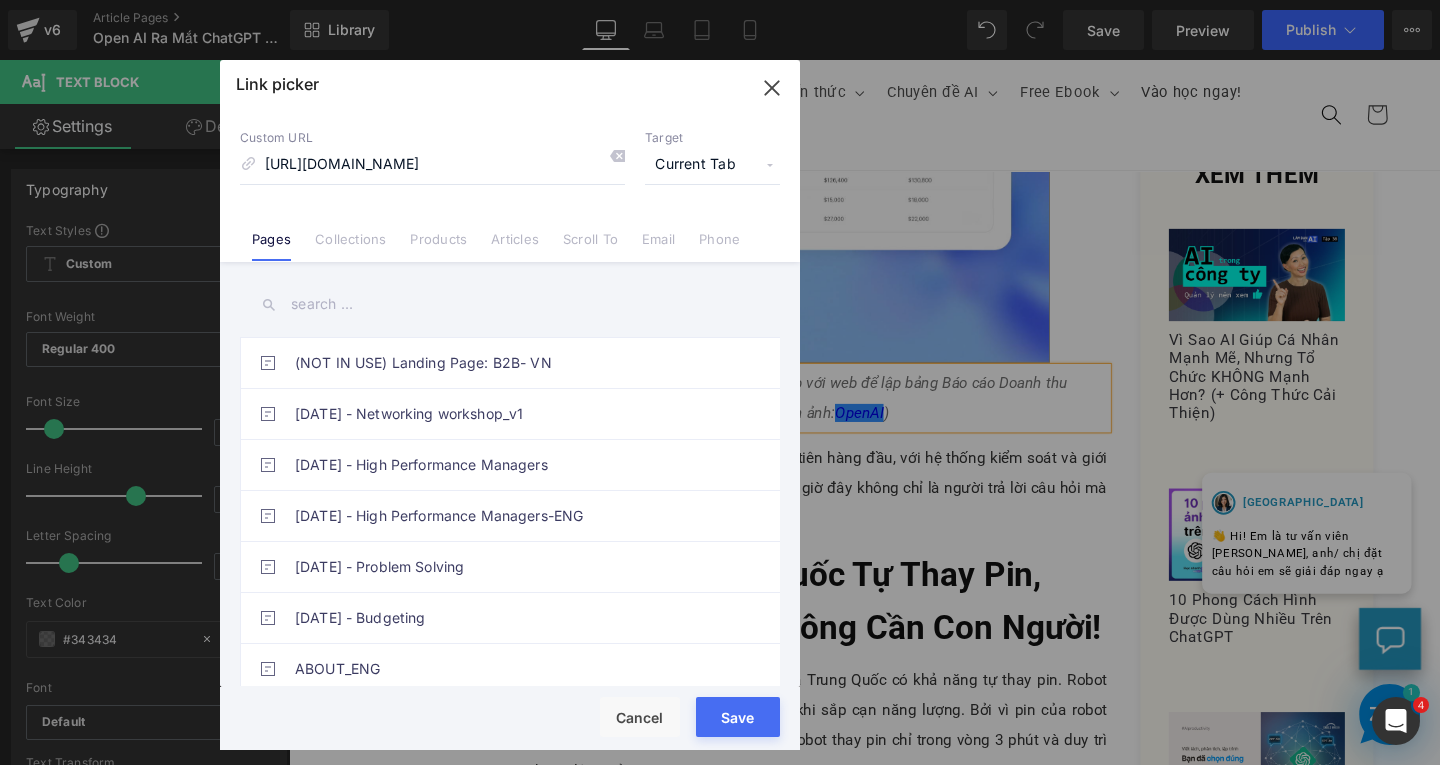 click on "Current Tab" at bounding box center (712, 165) 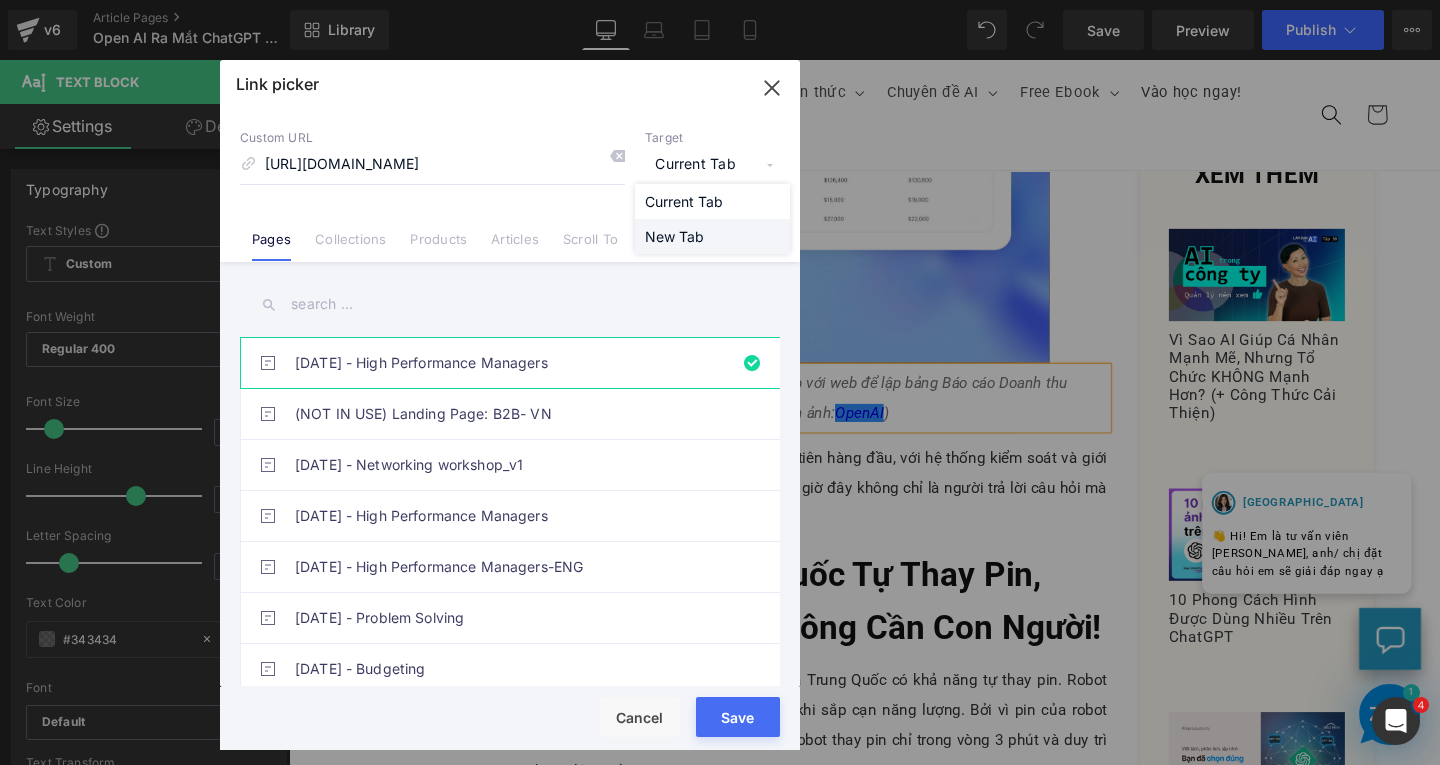 click on "New Tab" at bounding box center [712, 236] 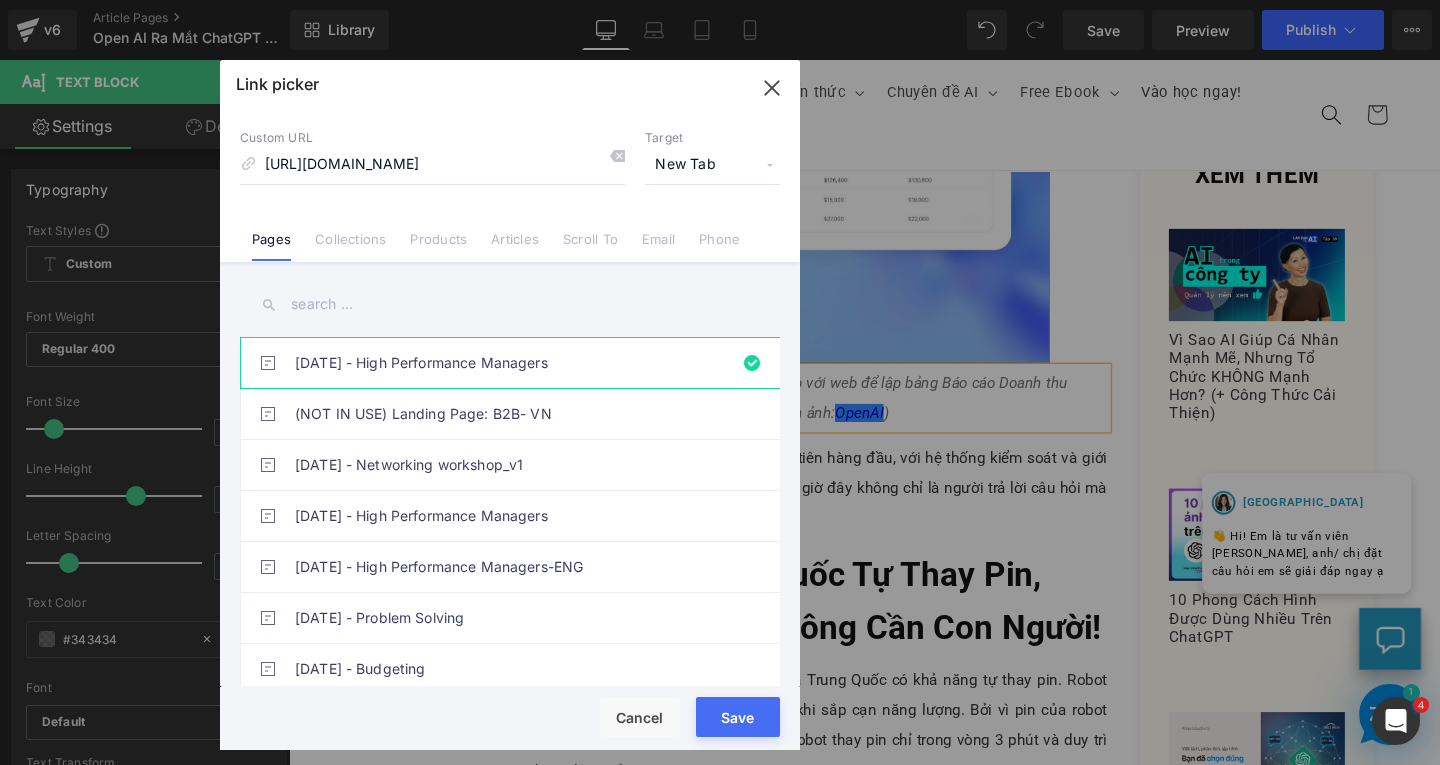 click on "Save" at bounding box center (738, 717) 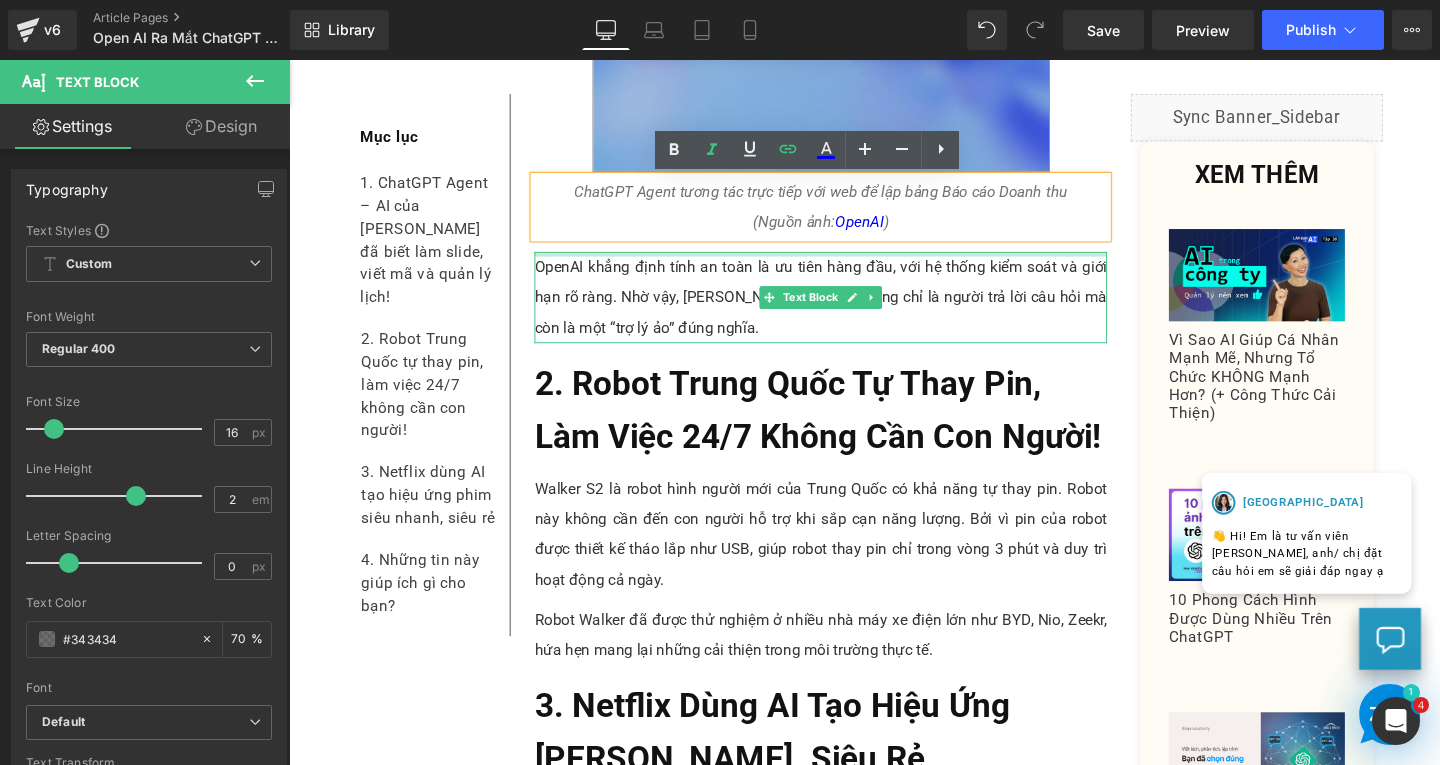 scroll, scrollTop: 1100, scrollLeft: 0, axis: vertical 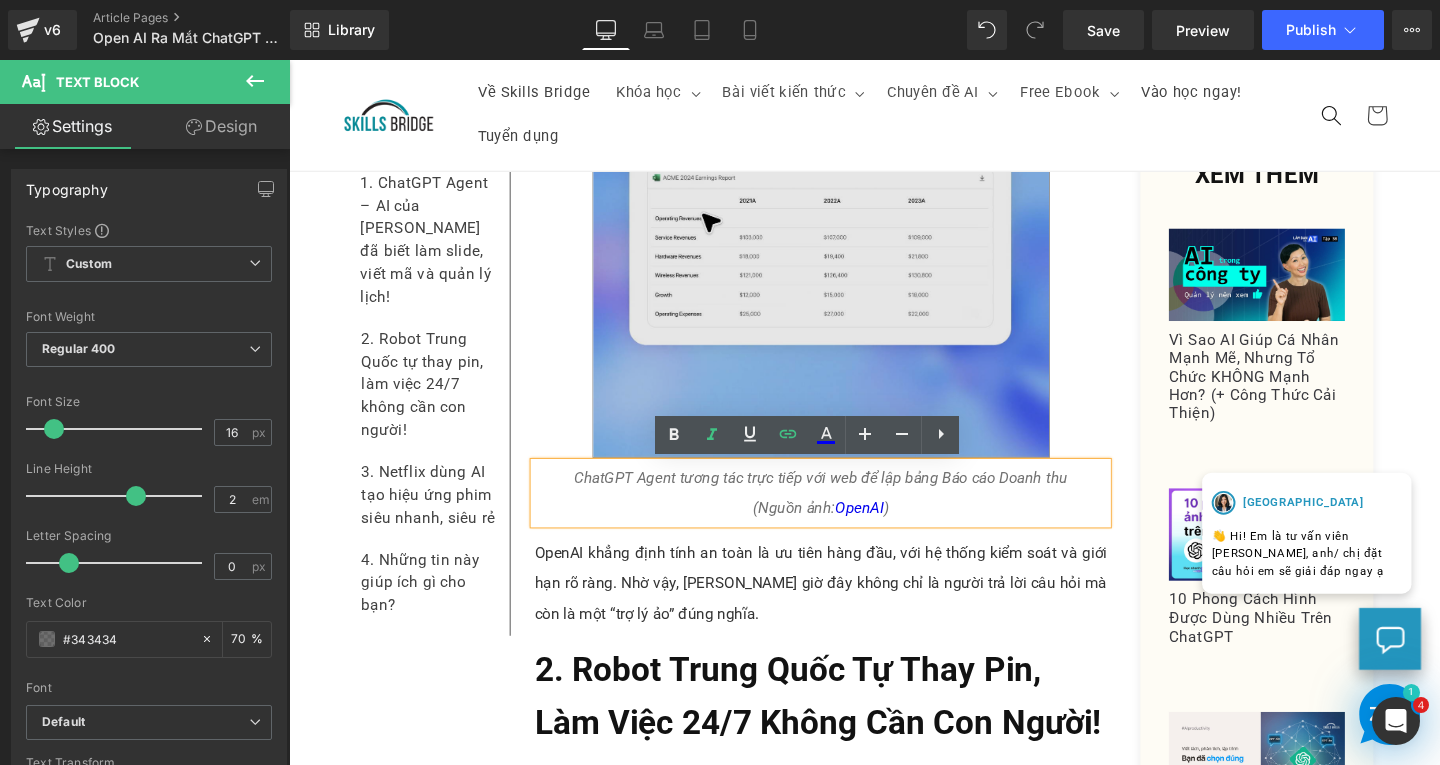 click at bounding box center [848, 239] 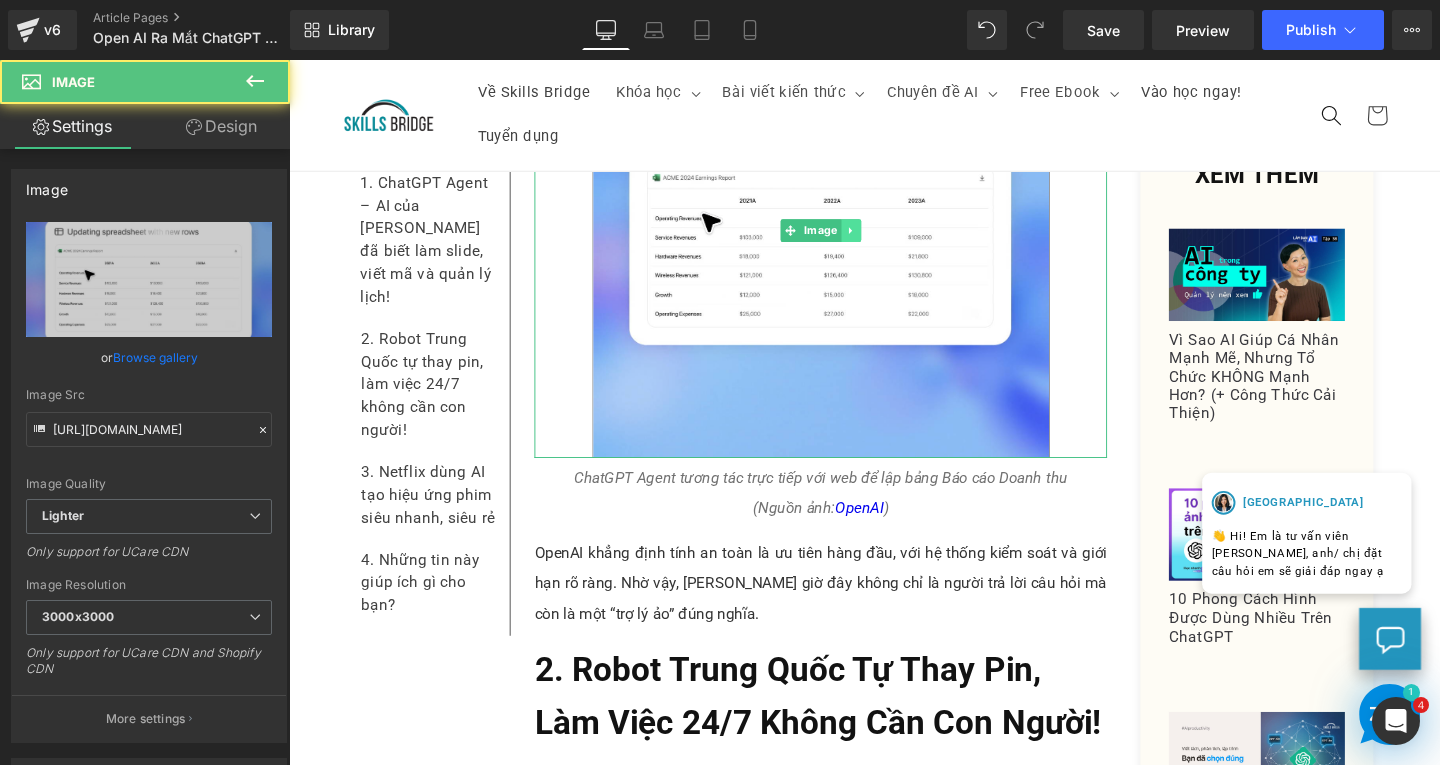 click 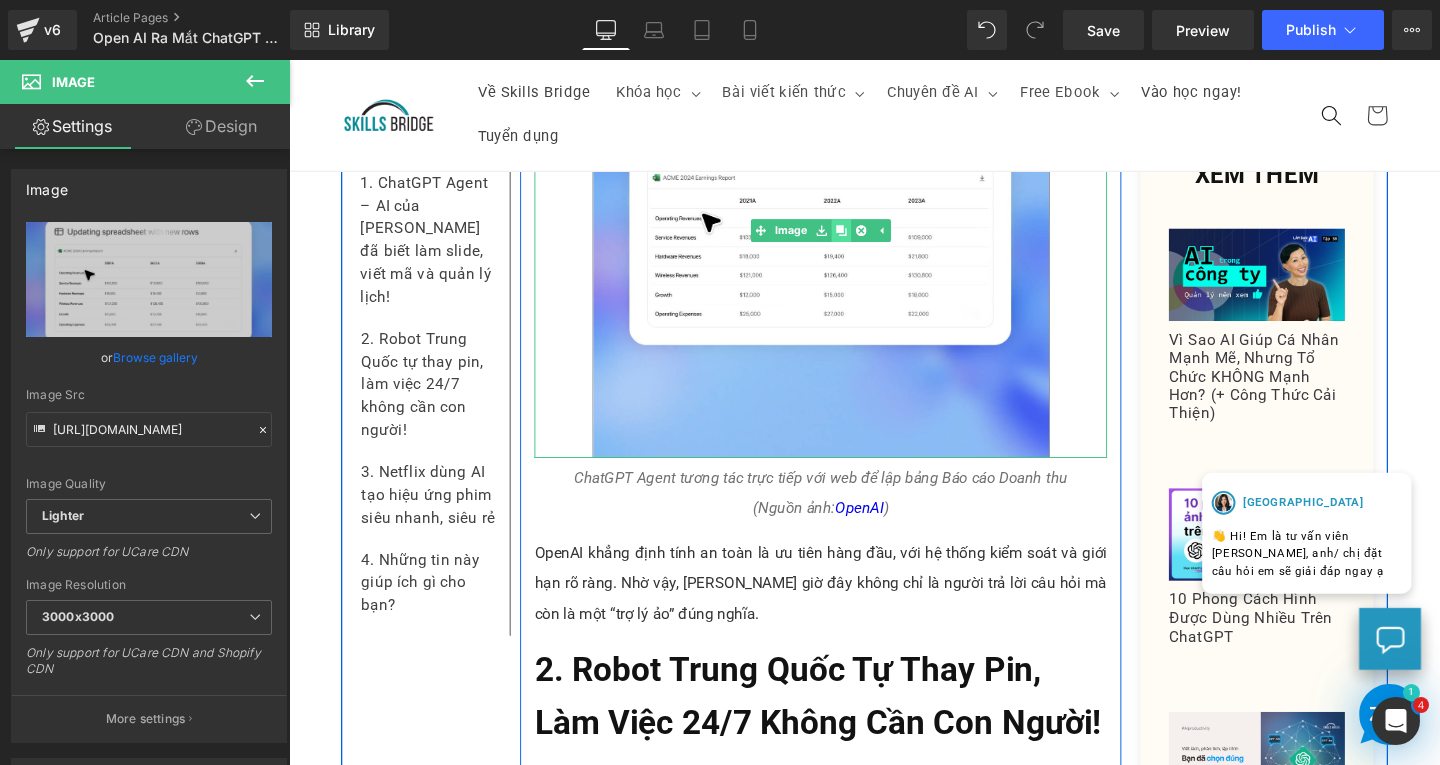 click 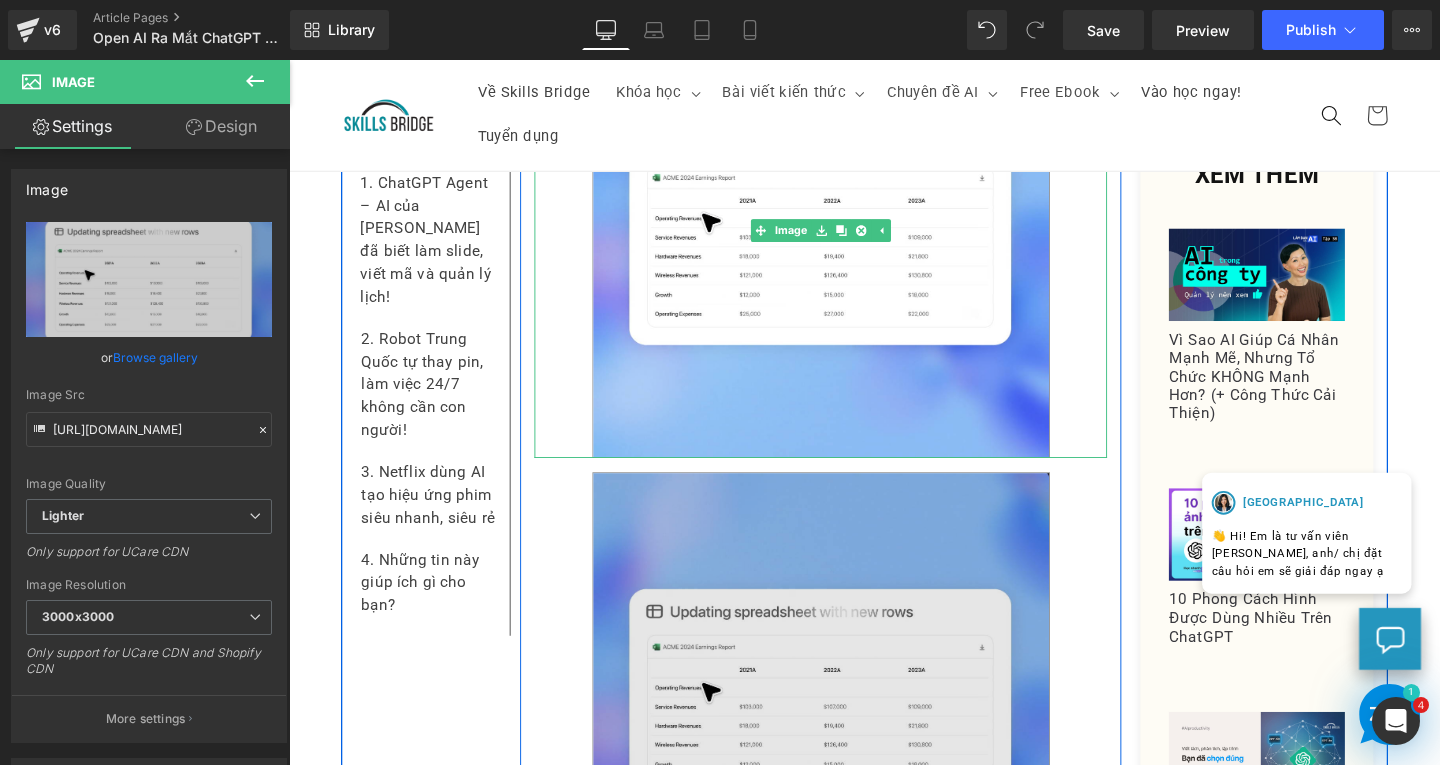scroll, scrollTop: 1300, scrollLeft: 0, axis: vertical 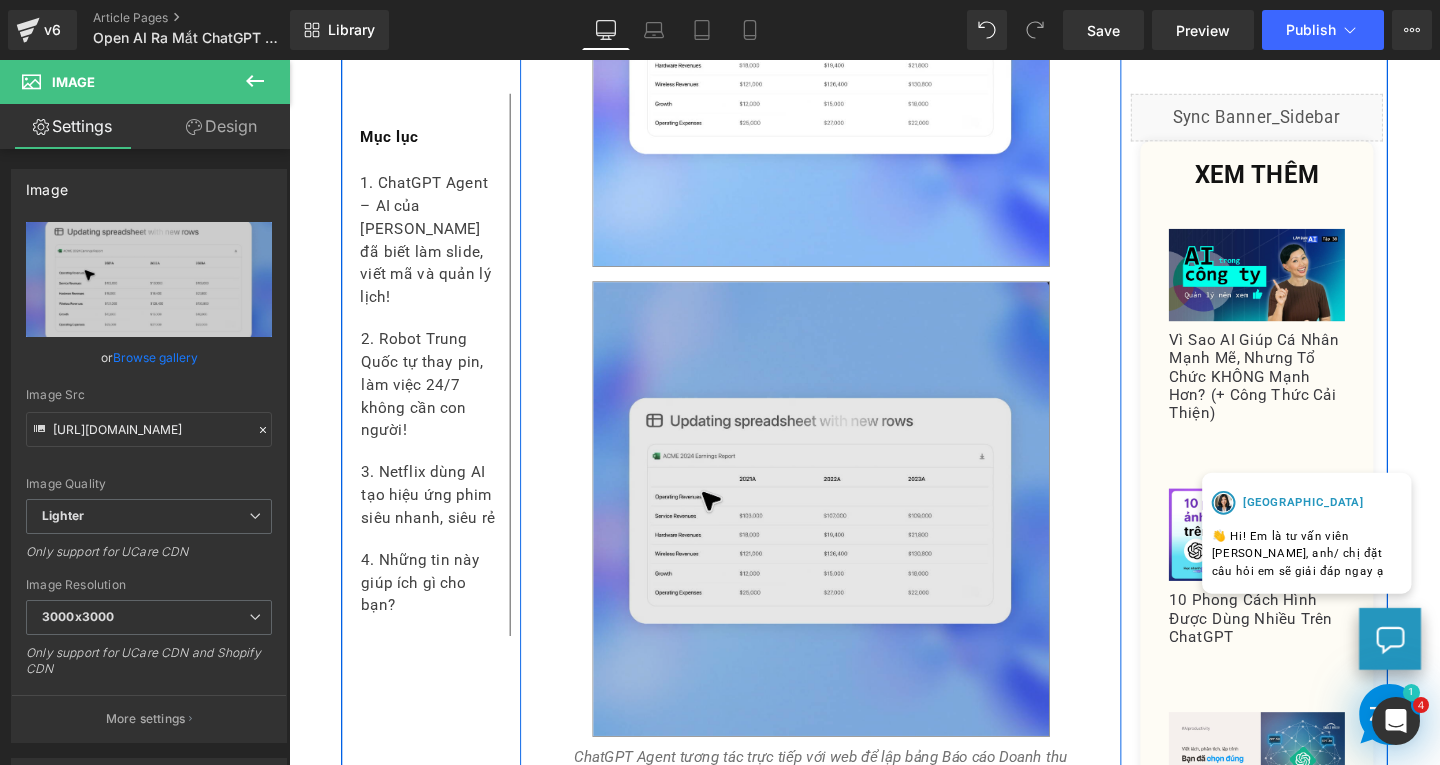 click at bounding box center [848, 532] 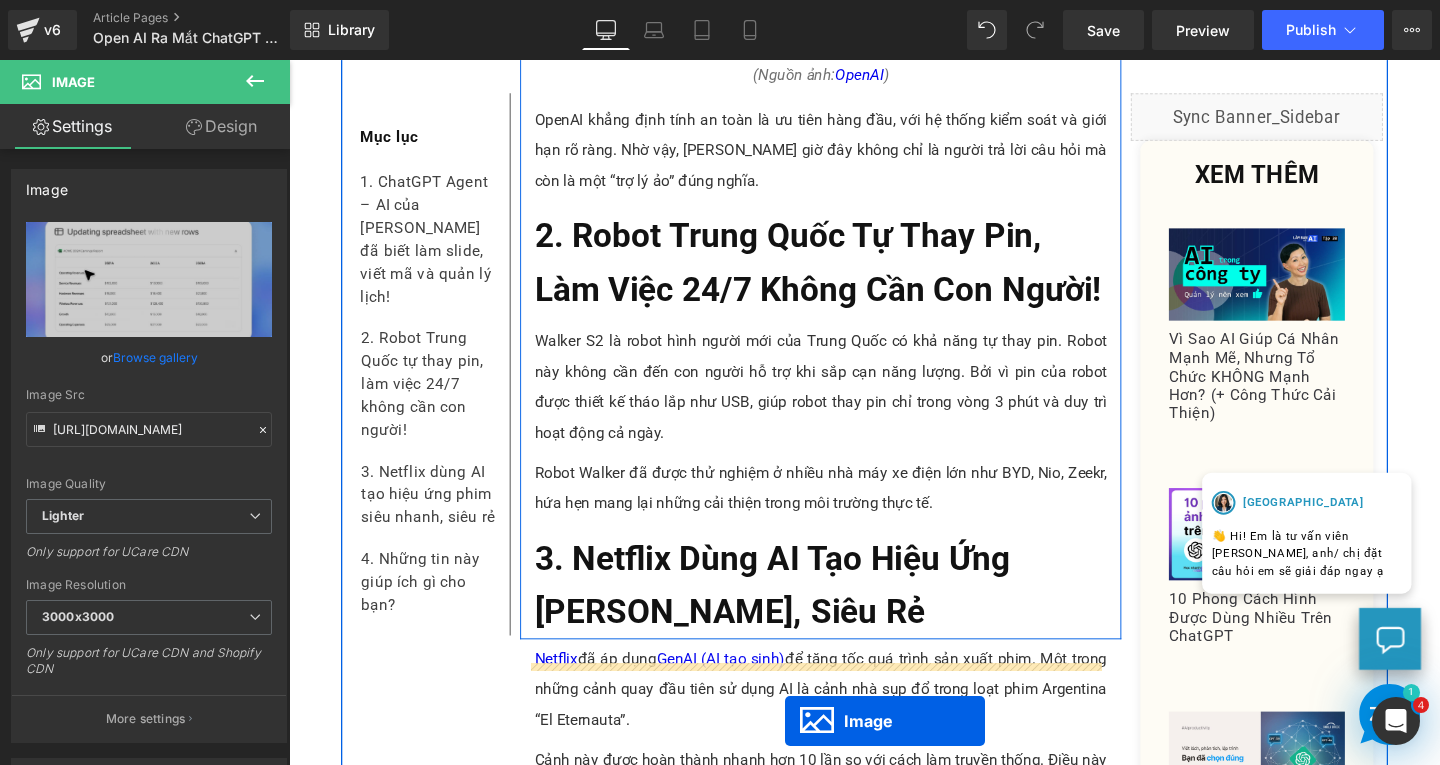 scroll, scrollTop: 1680, scrollLeft: 0, axis: vertical 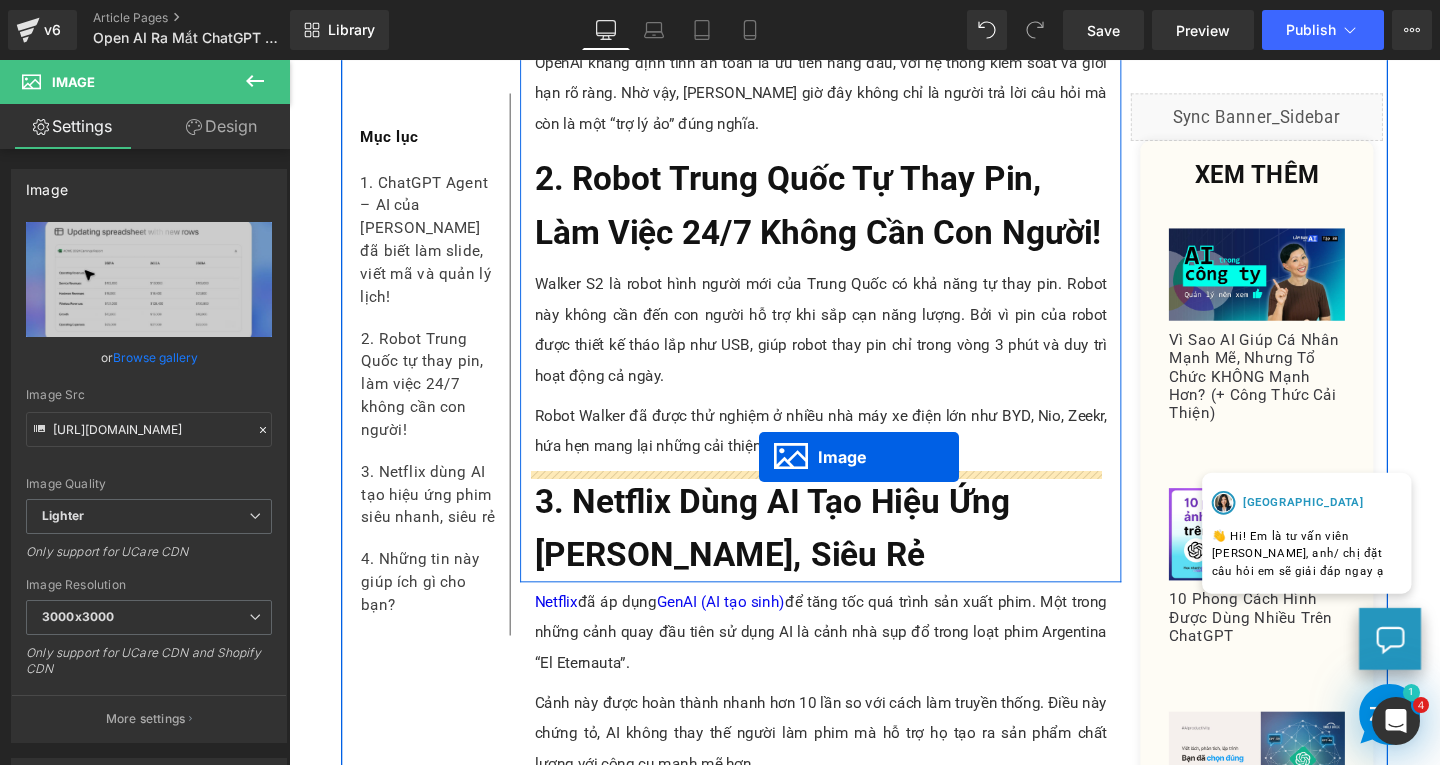 drag, startPoint x: 809, startPoint y: 537, endPoint x: 783, endPoint y: 477, distance: 65.39113 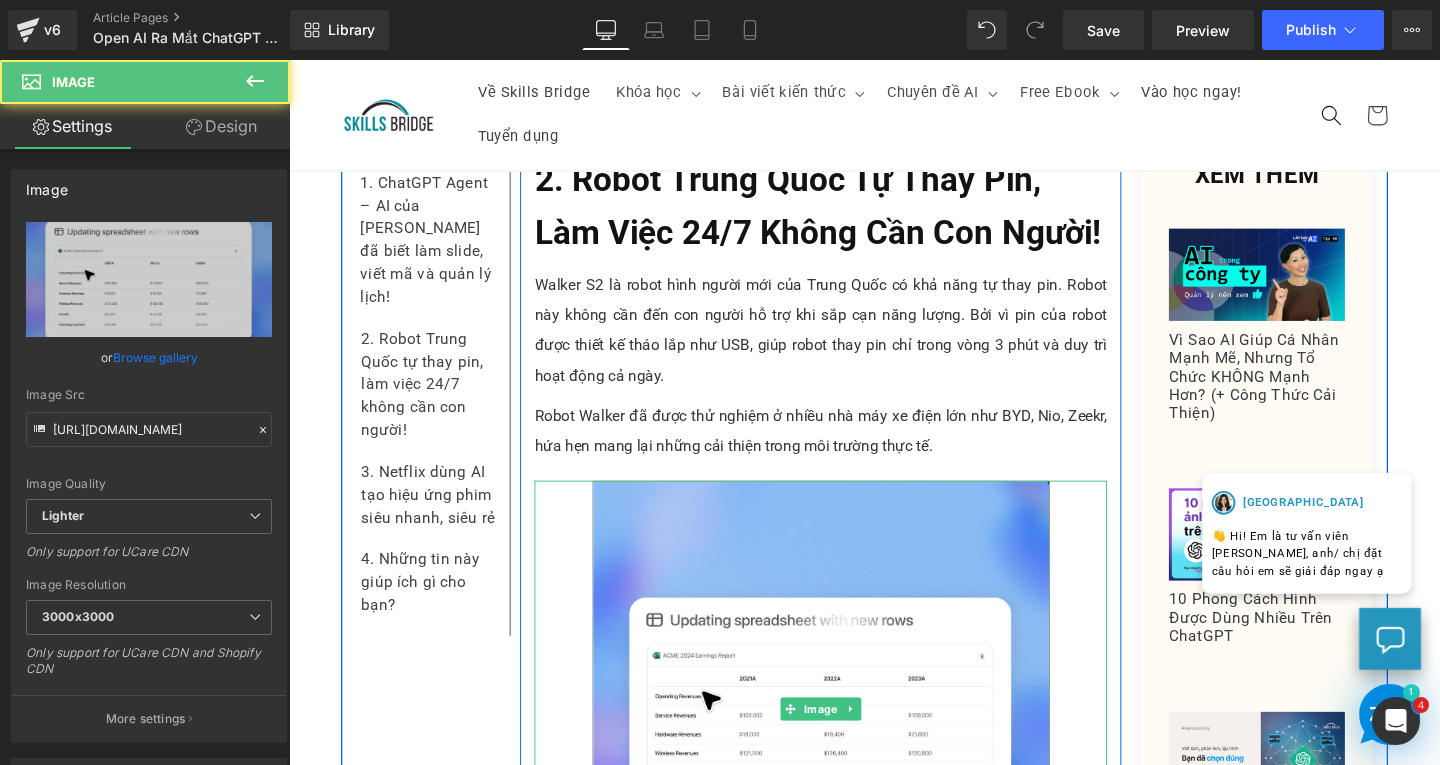scroll, scrollTop: 1415, scrollLeft: 0, axis: vertical 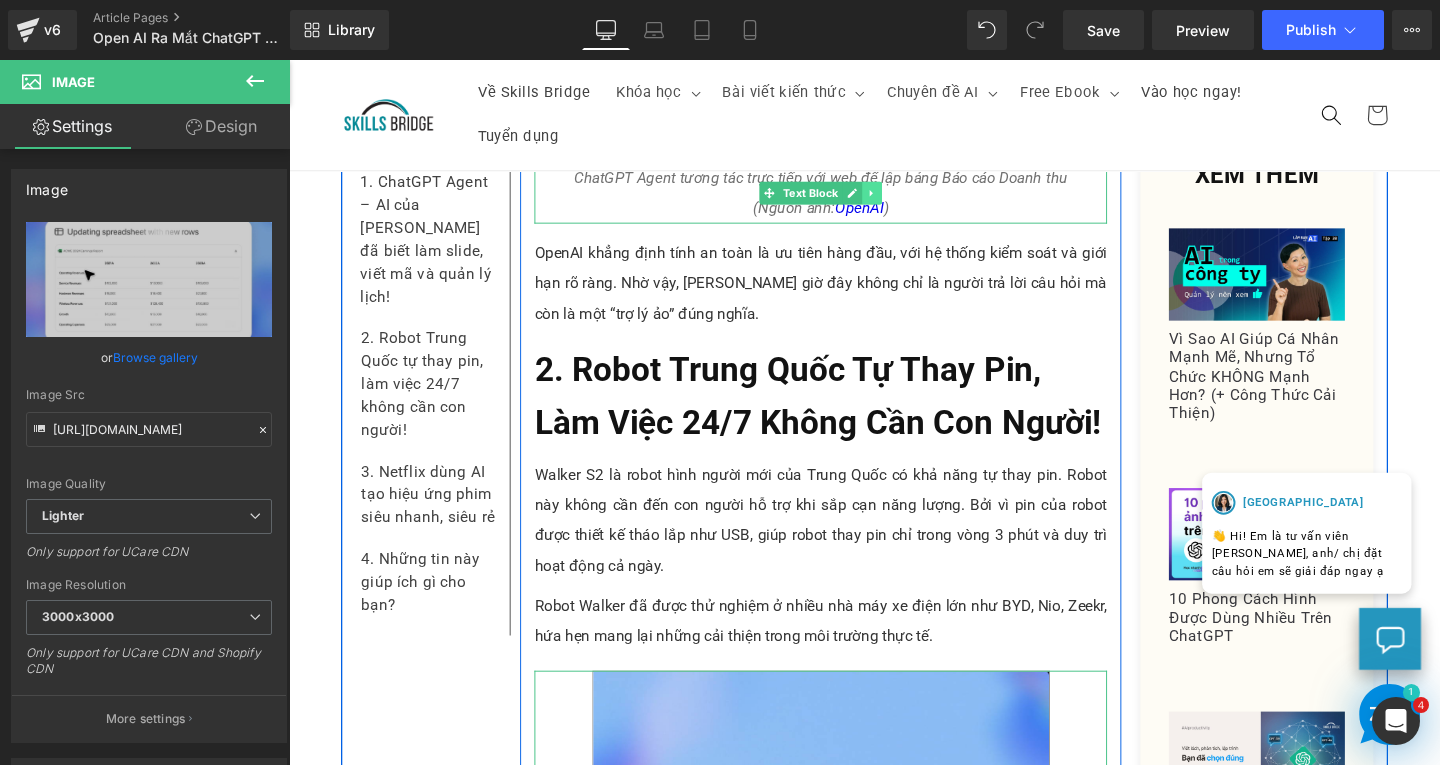 click 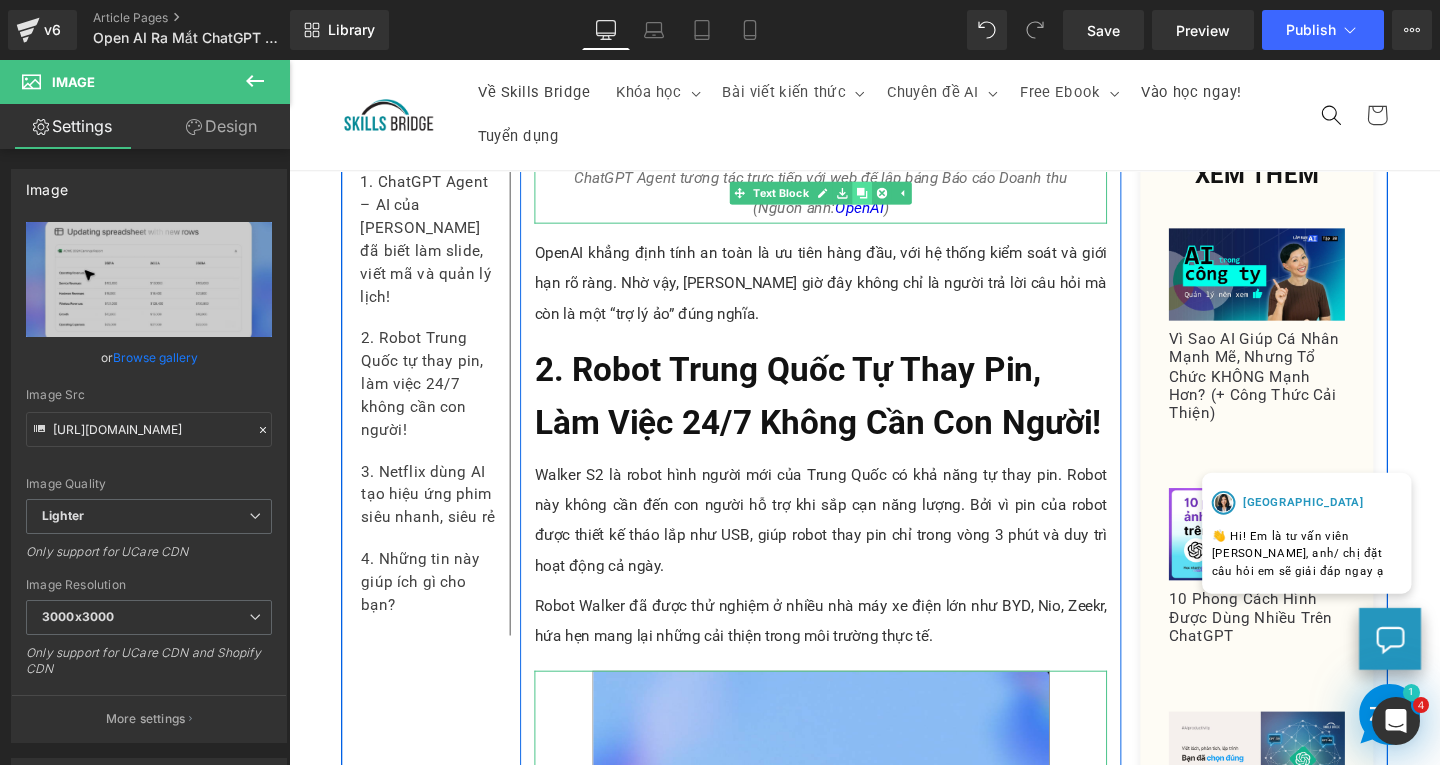click 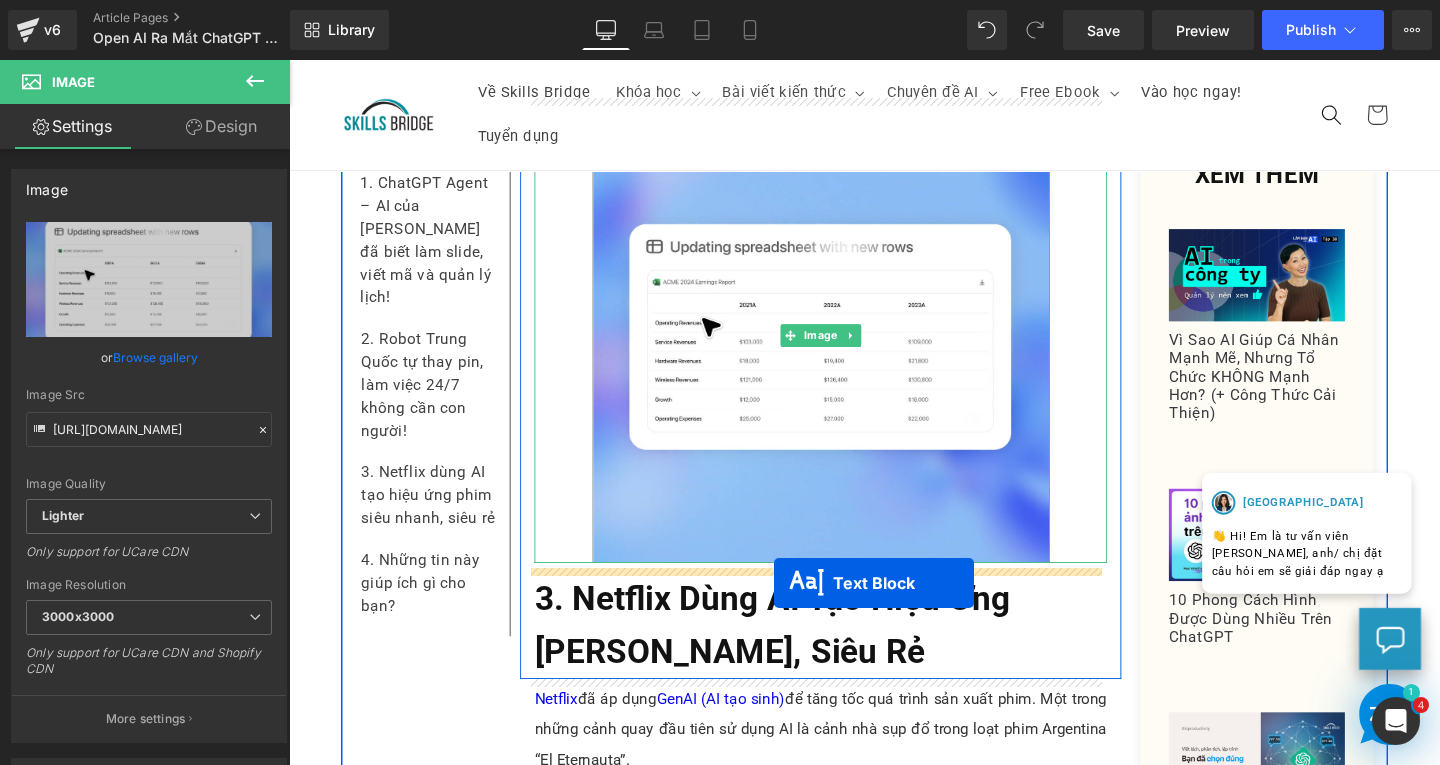 drag, startPoint x: 784, startPoint y: 380, endPoint x: 799, endPoint y: 609, distance: 229.49074 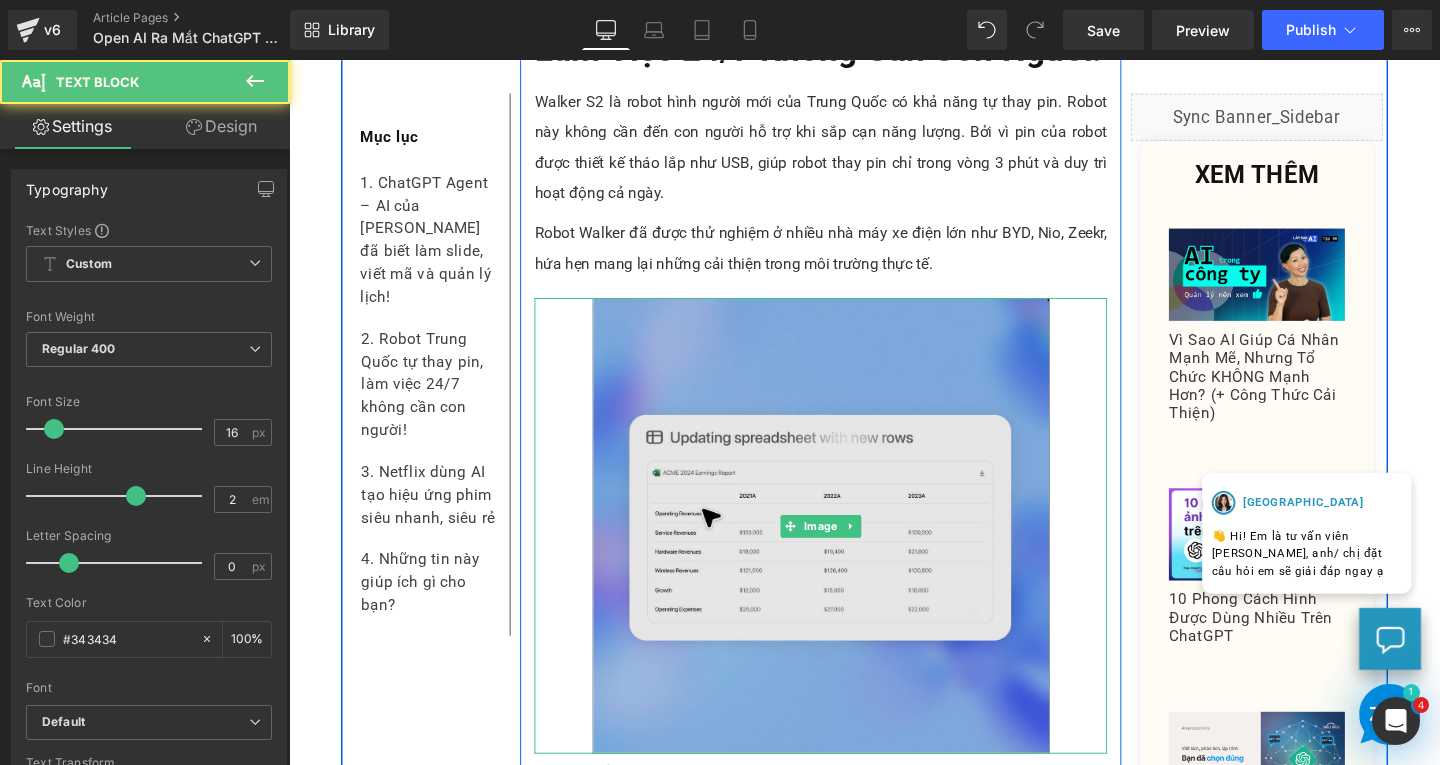 scroll, scrollTop: 1580, scrollLeft: 0, axis: vertical 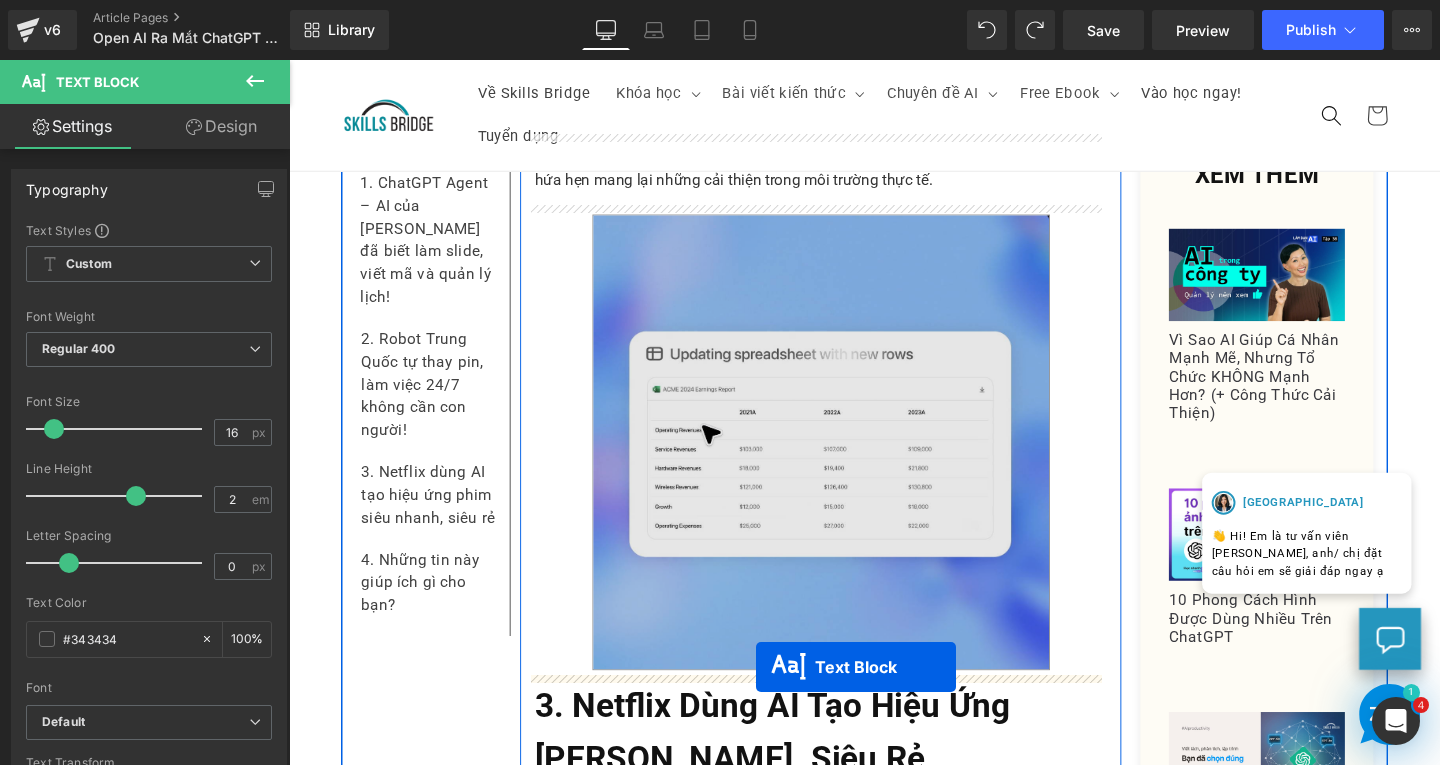 drag, startPoint x: 784, startPoint y: 516, endPoint x: 780, endPoint y: 698, distance: 182.04395 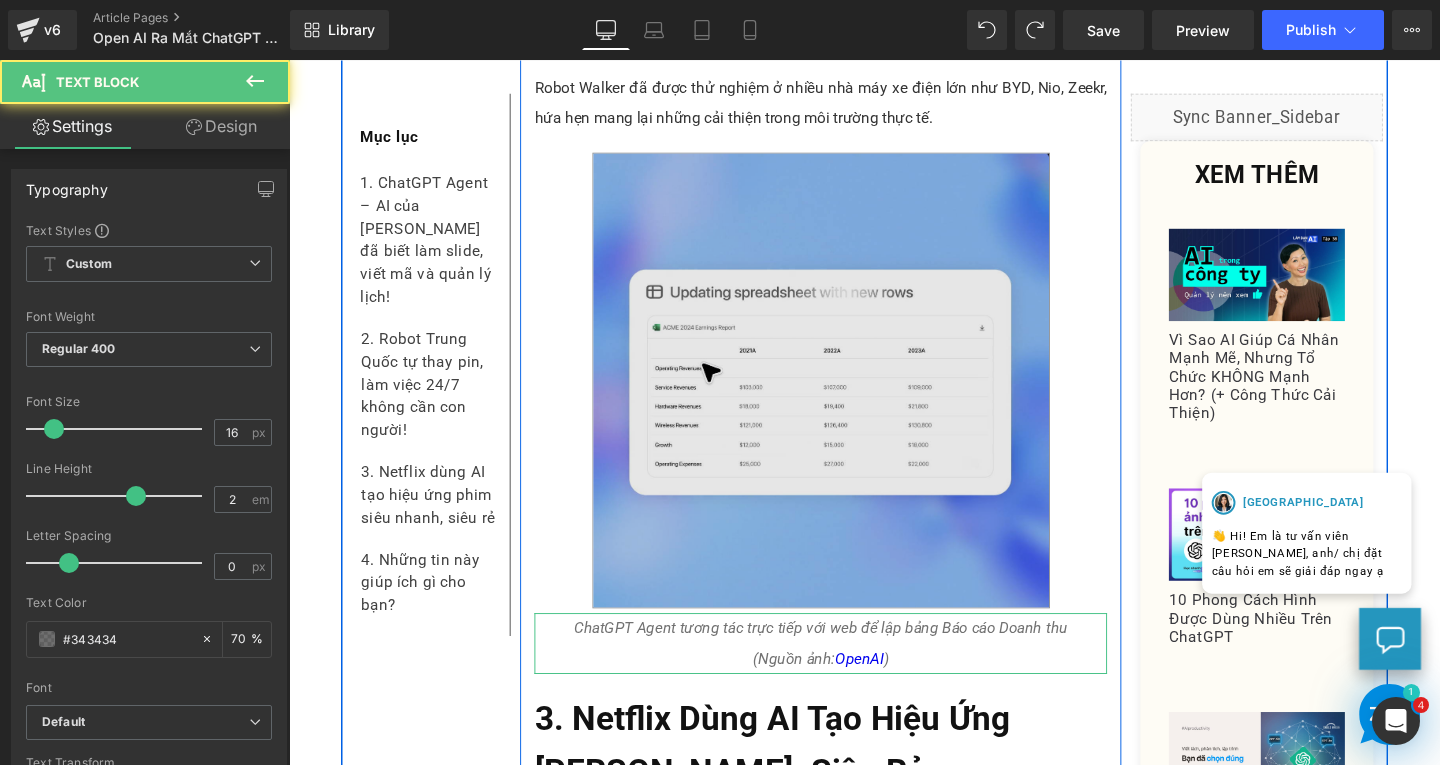 scroll, scrollTop: 1895, scrollLeft: 0, axis: vertical 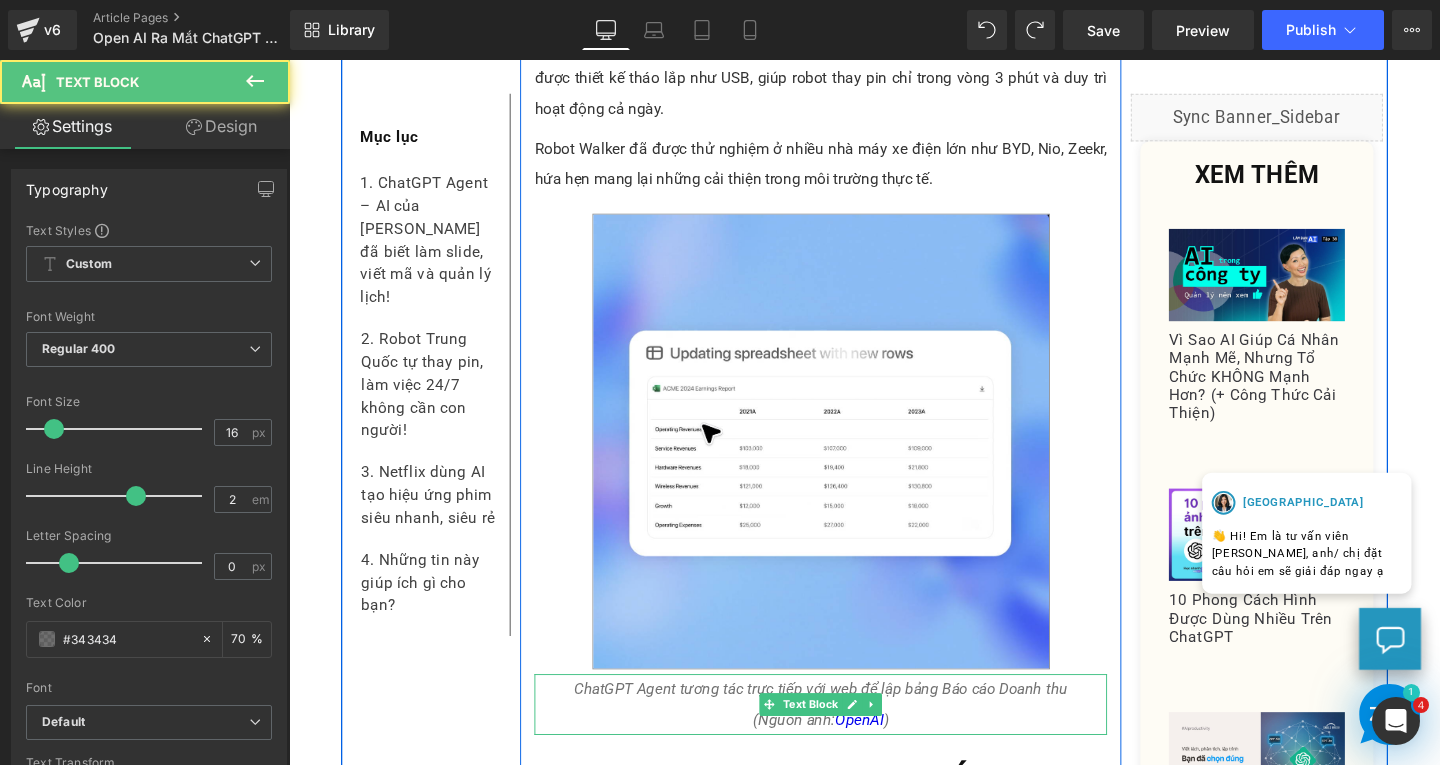 click on "ChatGPT Agent tương tác trực tiếp với web để lập bảng Báo cáo Doanh thu (Nguồn ảnh:  OpenAI )" at bounding box center (848, 738) 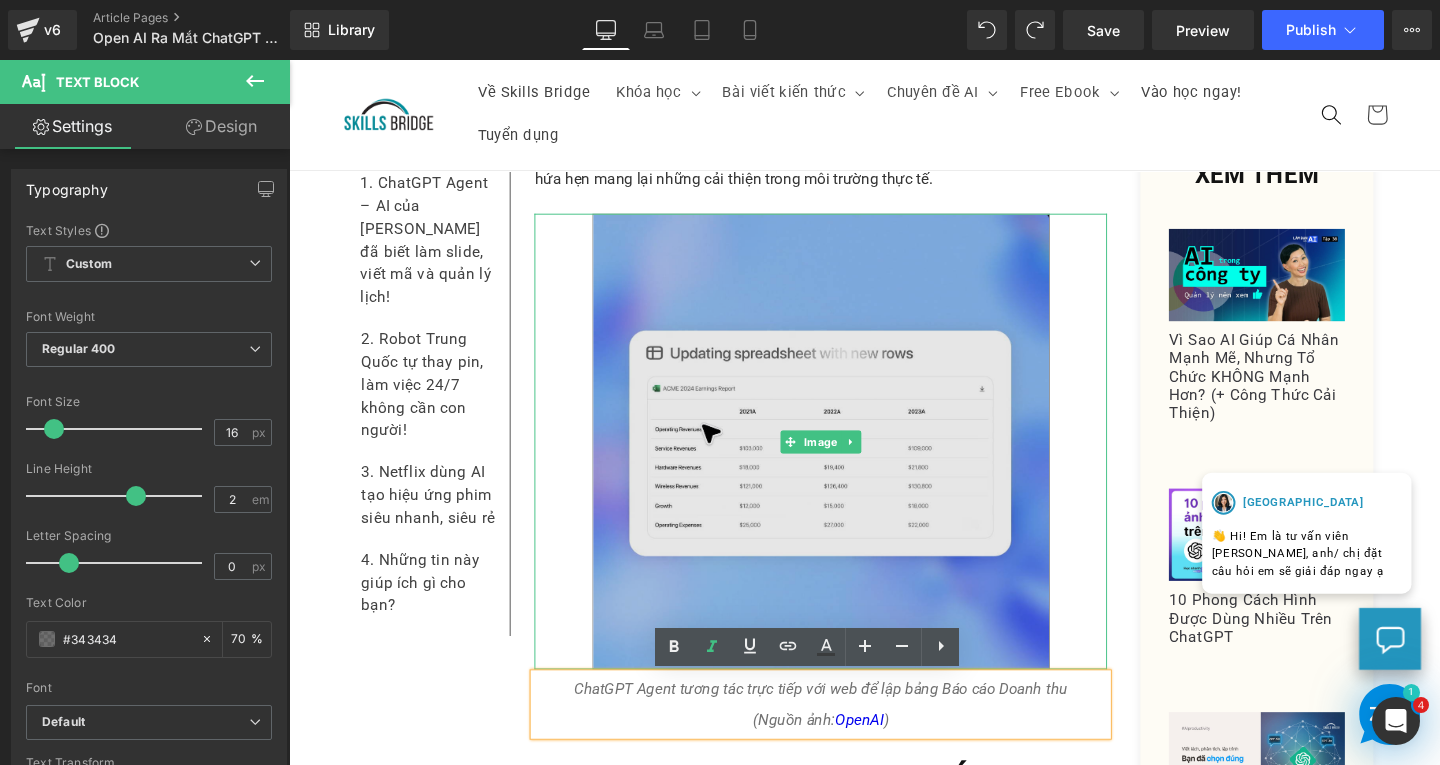scroll, scrollTop: 1695, scrollLeft: 0, axis: vertical 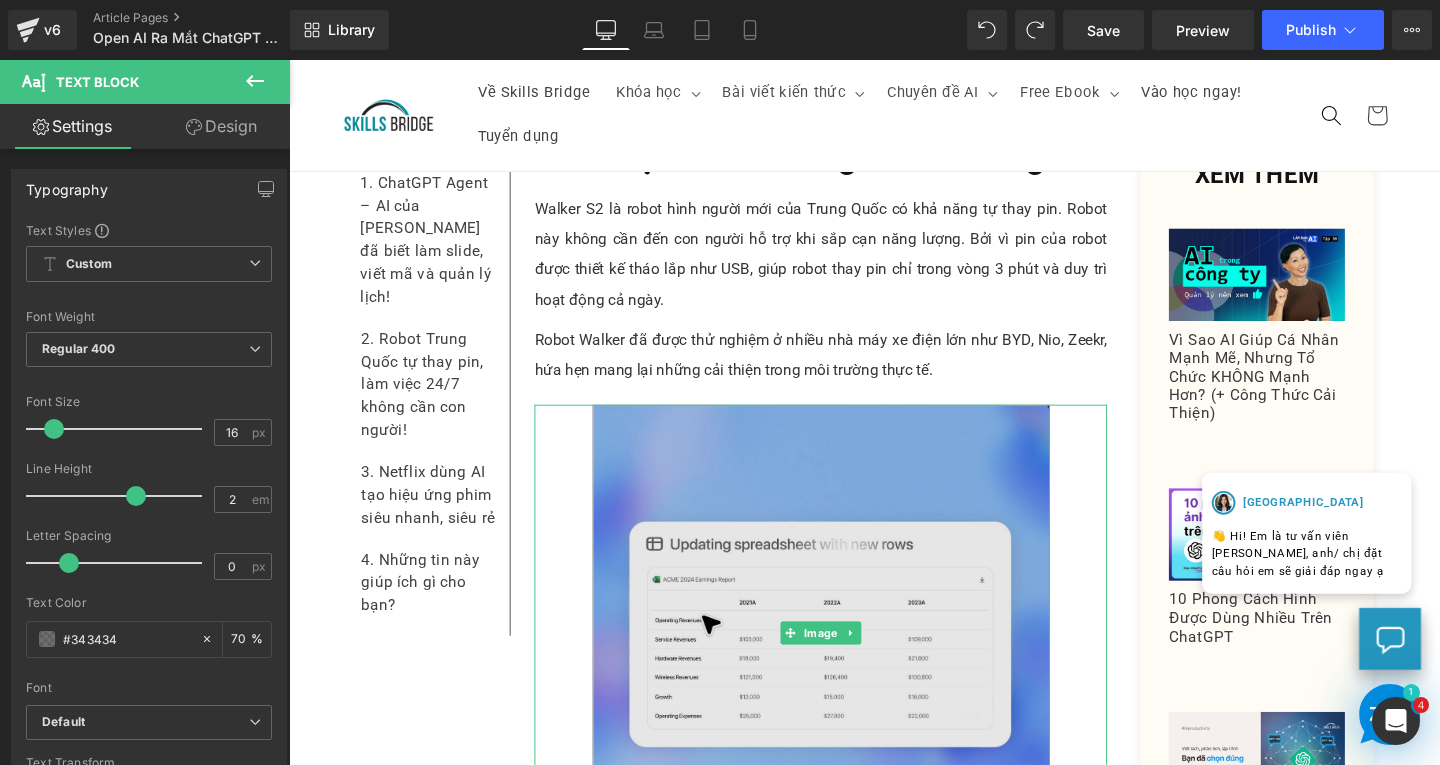 click at bounding box center (848, 661) 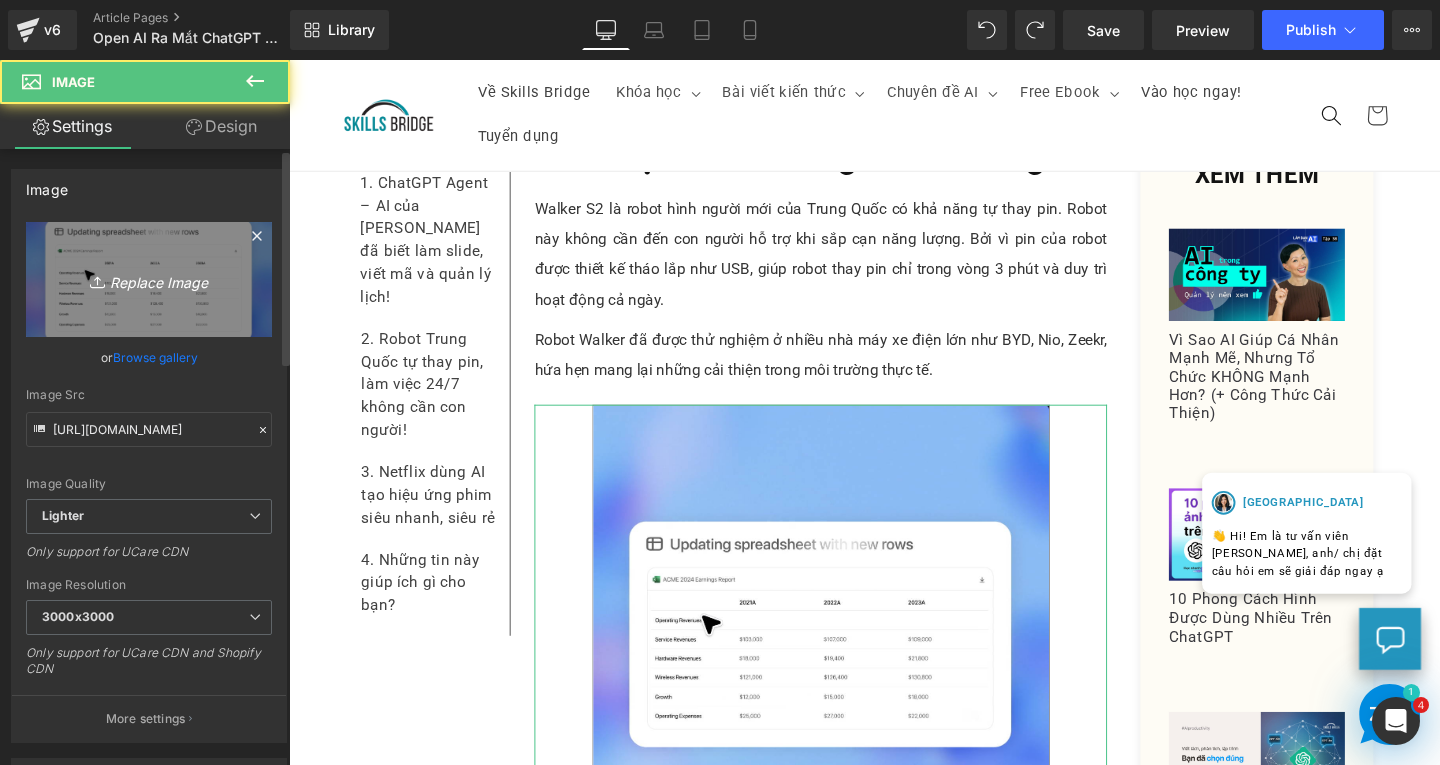 click on "Replace Image" at bounding box center [149, 279] 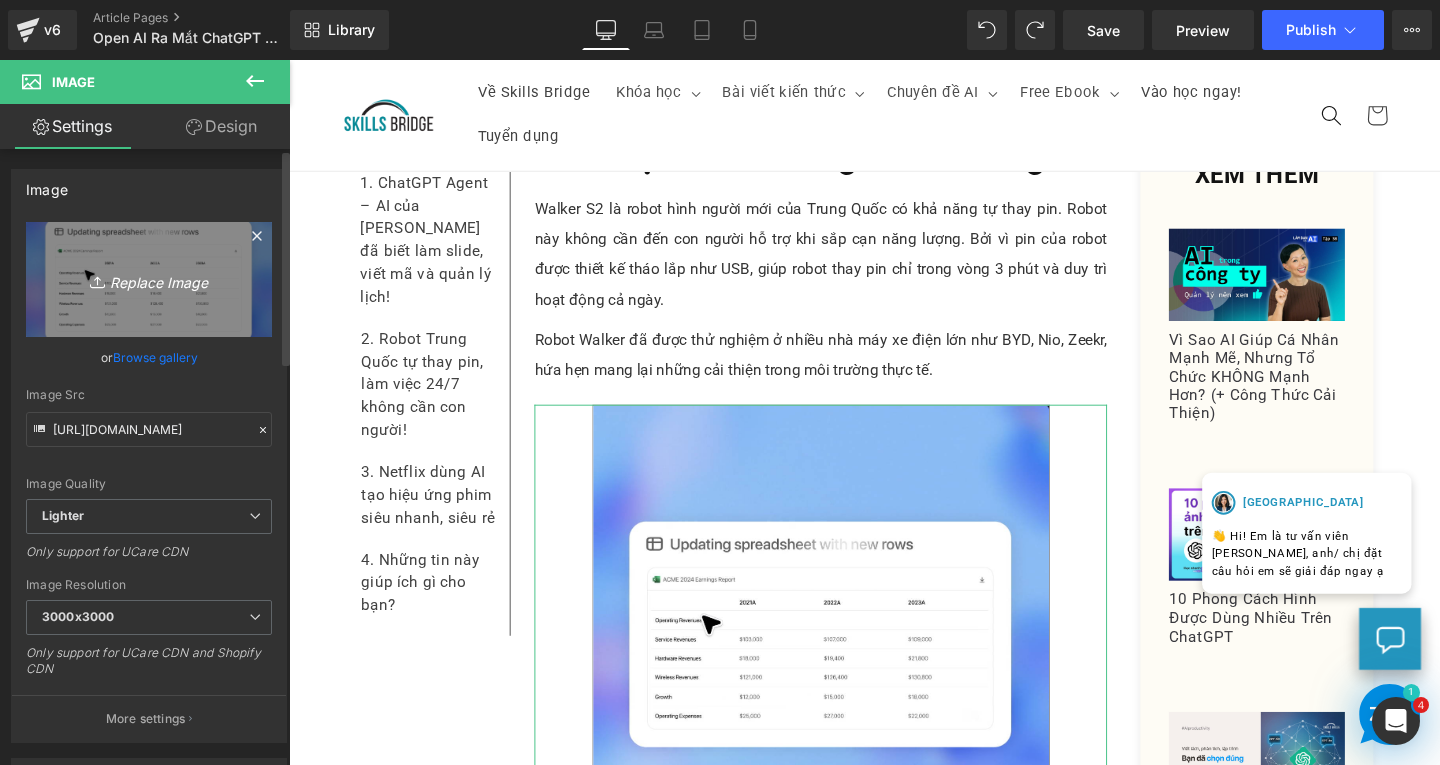 type on "C:\fakepath\ubtech-walker-s2-humanoid-robot-autonomous-battery-swapping.jpg" 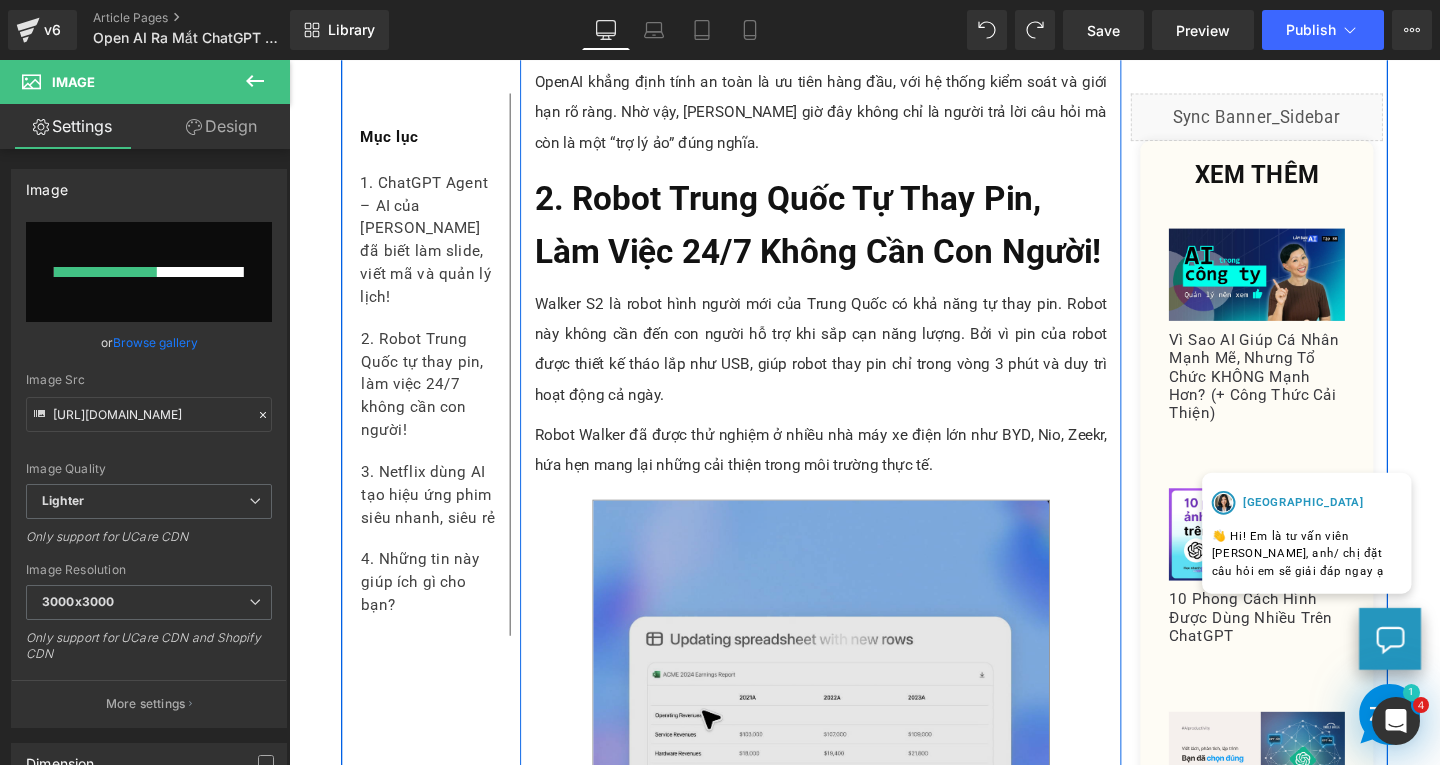 scroll, scrollTop: 1795, scrollLeft: 0, axis: vertical 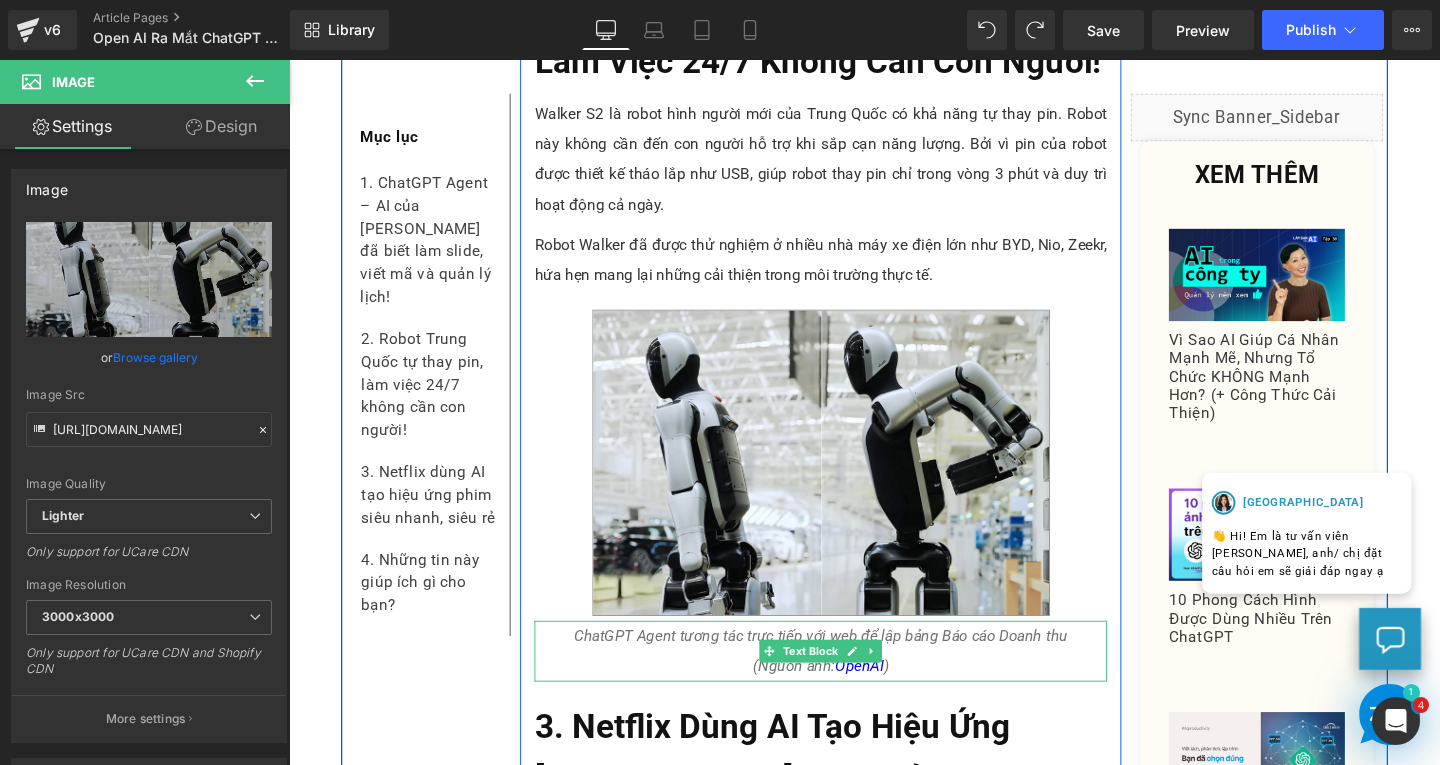 click on "ChatGPT Agent tương tác trực tiếp với web để lập bảng Báo cáo Doanh thu (Nguồn ảnh:  OpenAI )" at bounding box center (848, 680) 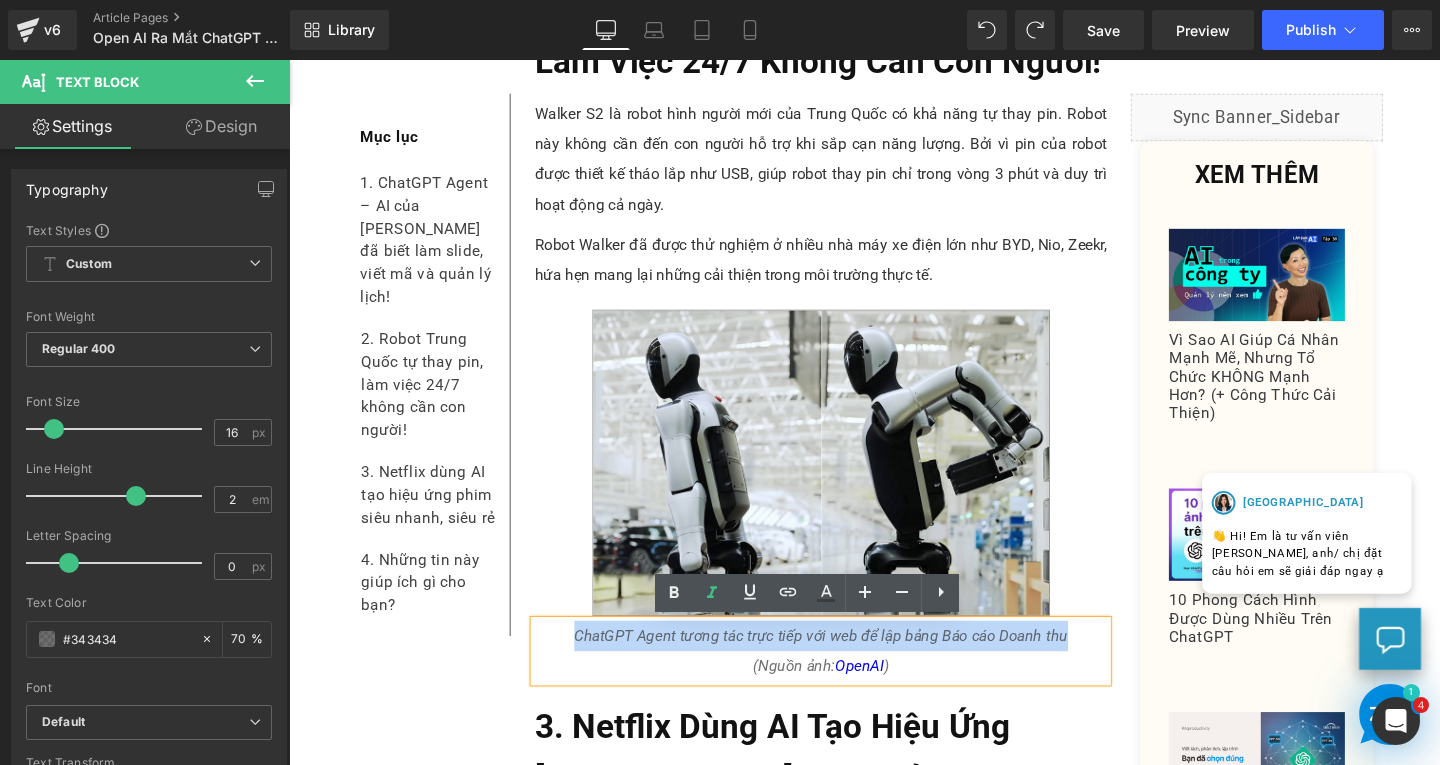 drag, startPoint x: 583, startPoint y: 663, endPoint x: 1099, endPoint y: 666, distance: 516.0087 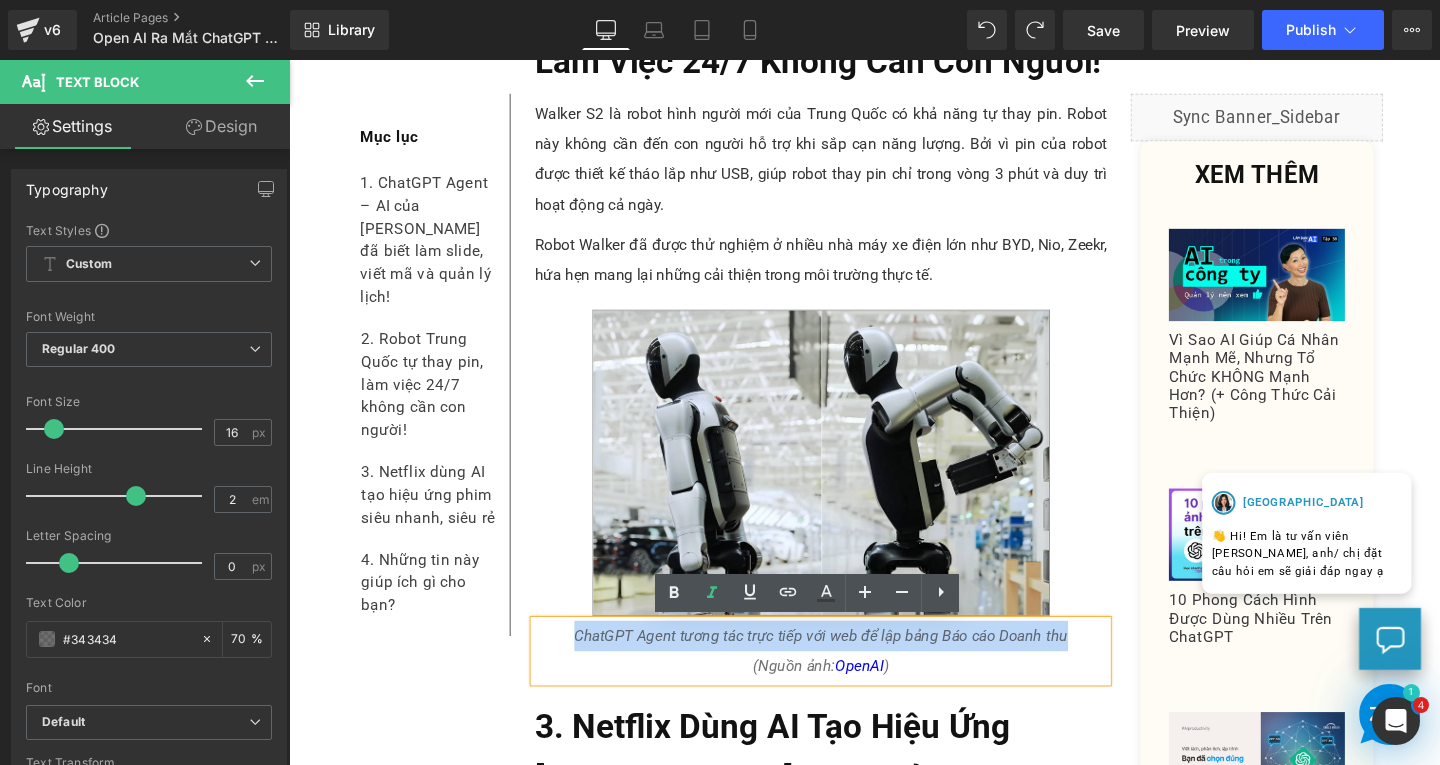 click on "ChatGPT Agent tương tác trực tiếp với web để lập bảng Báo cáo Doanh thu (Nguồn ảnh:  OpenAI )" at bounding box center (848, 681) 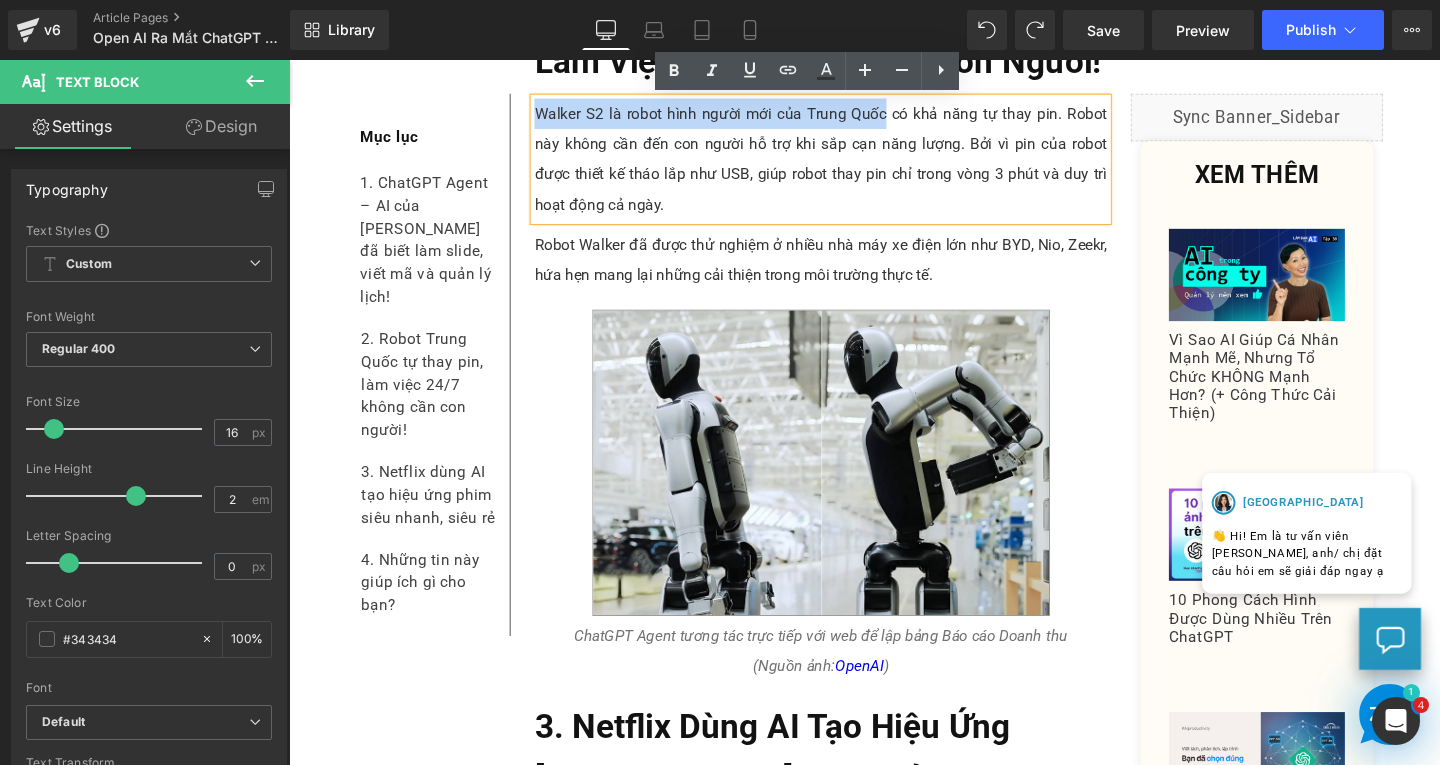 drag, startPoint x: 541, startPoint y: 118, endPoint x: 909, endPoint y: 115, distance: 368.01224 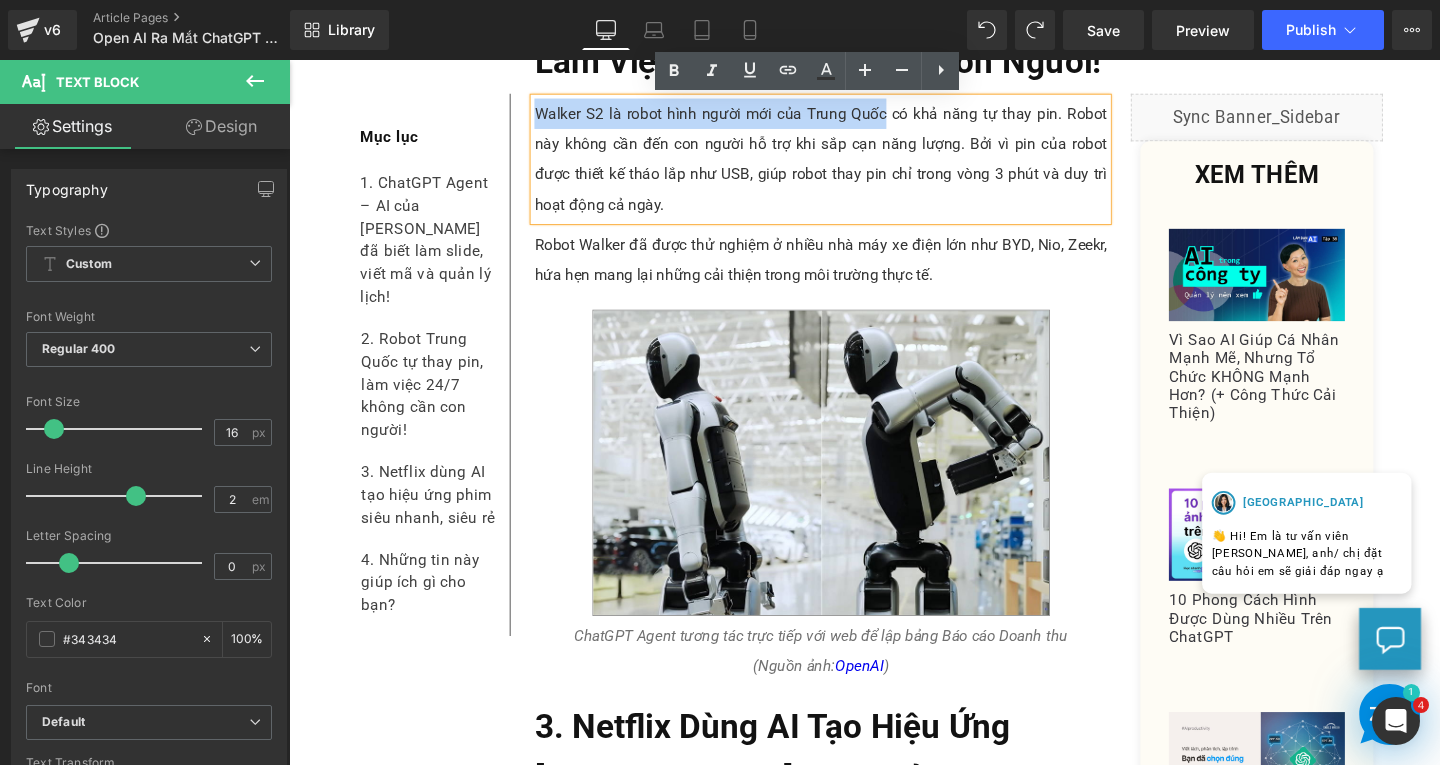 click on "Walker S2 là robot hình người mới của Trung Quốc có khả năng tự thay pin. Robot này không cần đến con người hỗ trợ khi sắp cạn năng lượng. Bởi vì pin của robot được thiết kế tháo lắp như USB, giúp robot thay pin chỉ trong vòng 3 phút và duy trì hoạt động cả ngày." at bounding box center [848, 164] 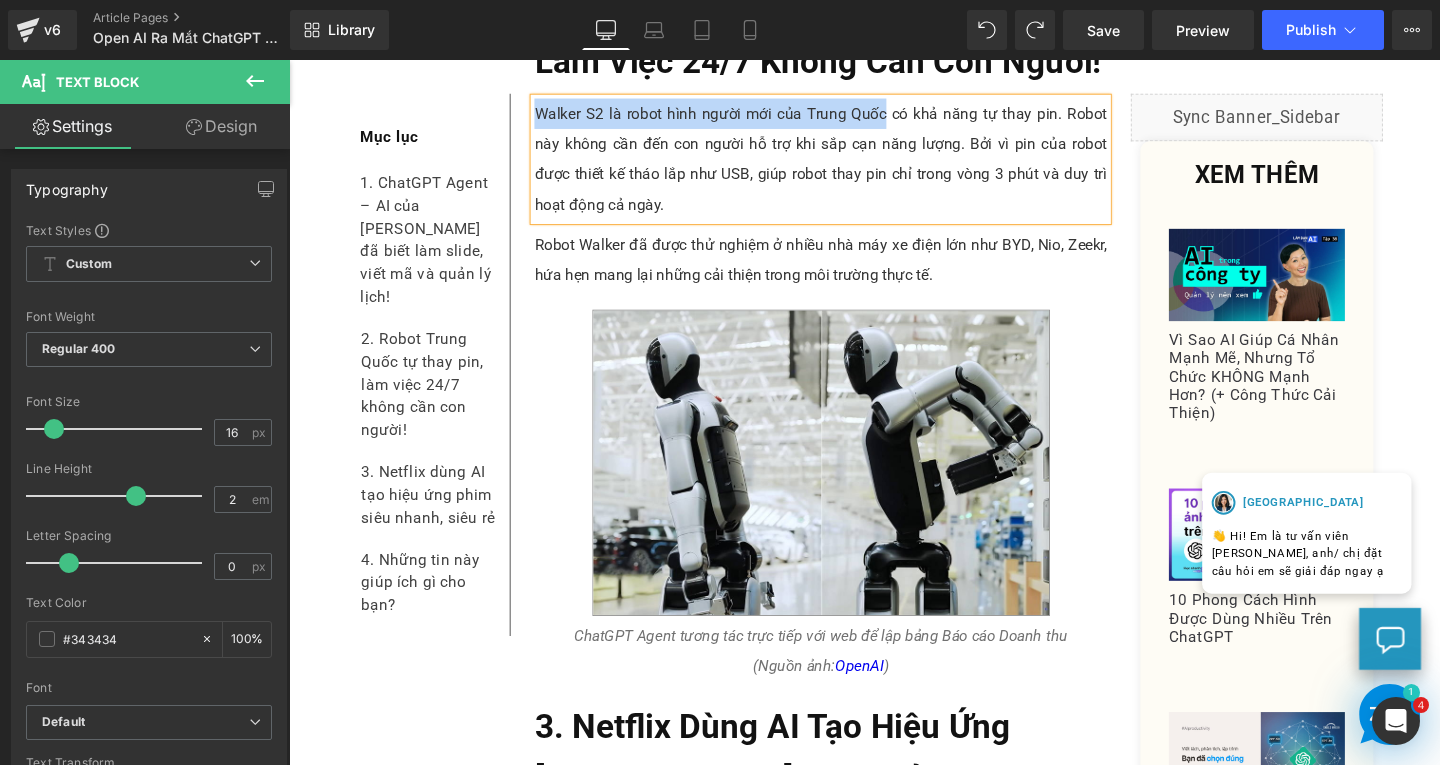 click on "ChatGPT Agent tương tác trực tiếp với web để lập bảng Báo cáo Doanh thu (Nguồn ảnh:  OpenAI )" at bounding box center (848, 680) 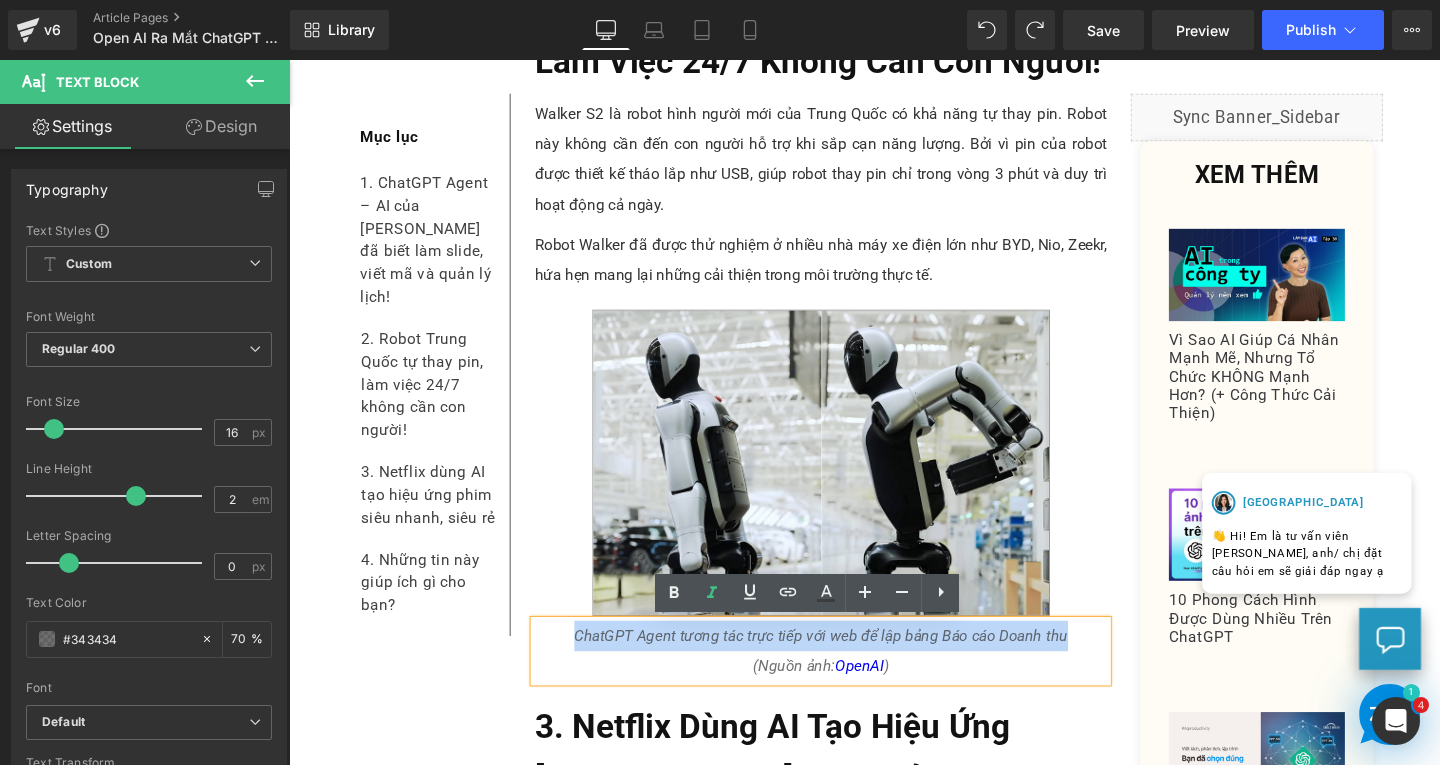 drag, startPoint x: 574, startPoint y: 667, endPoint x: 1102, endPoint y: 660, distance: 528.0464 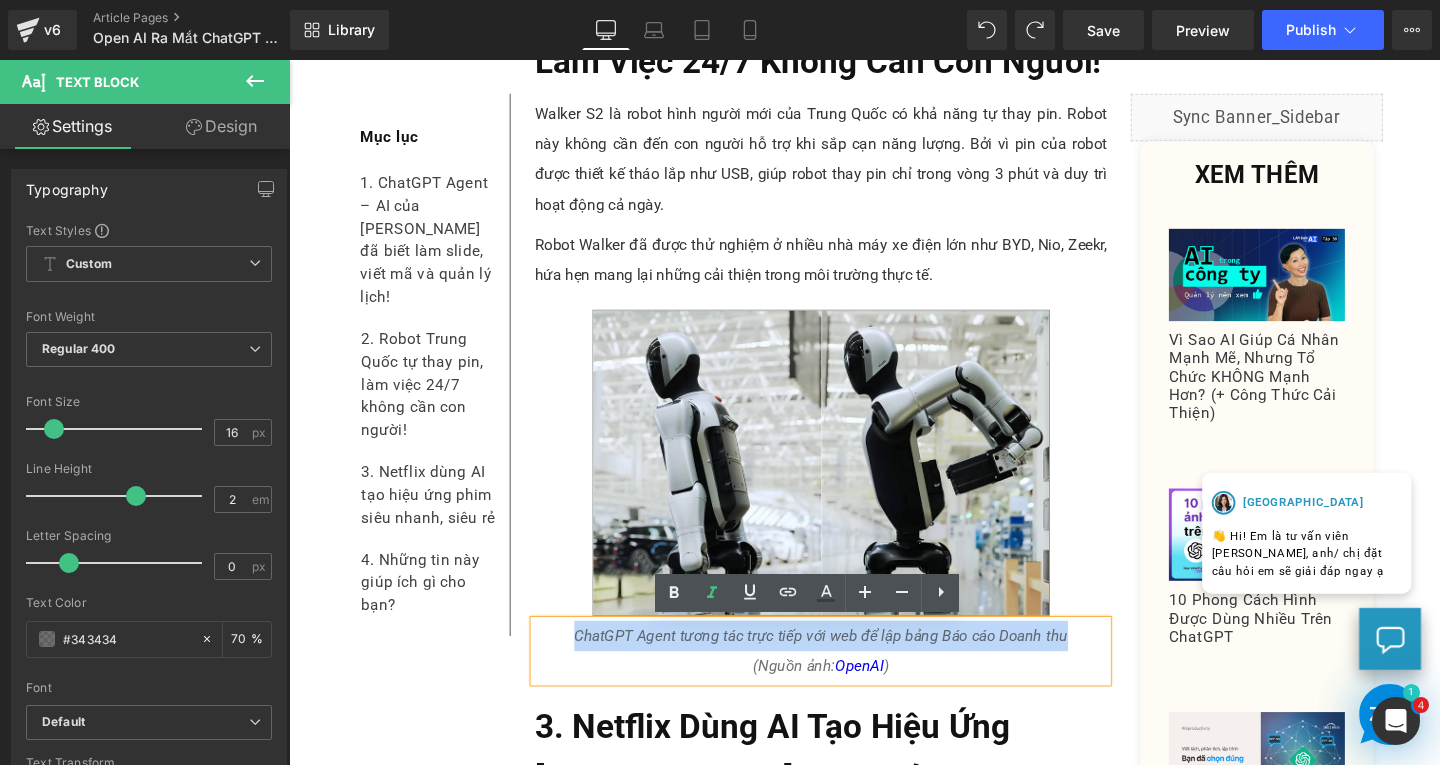click on "ChatGPT Agent tương tác trực tiếp với web để lập bảng Báo cáo Doanh thu (Nguồn ảnh:  OpenAI )" at bounding box center [848, 681] 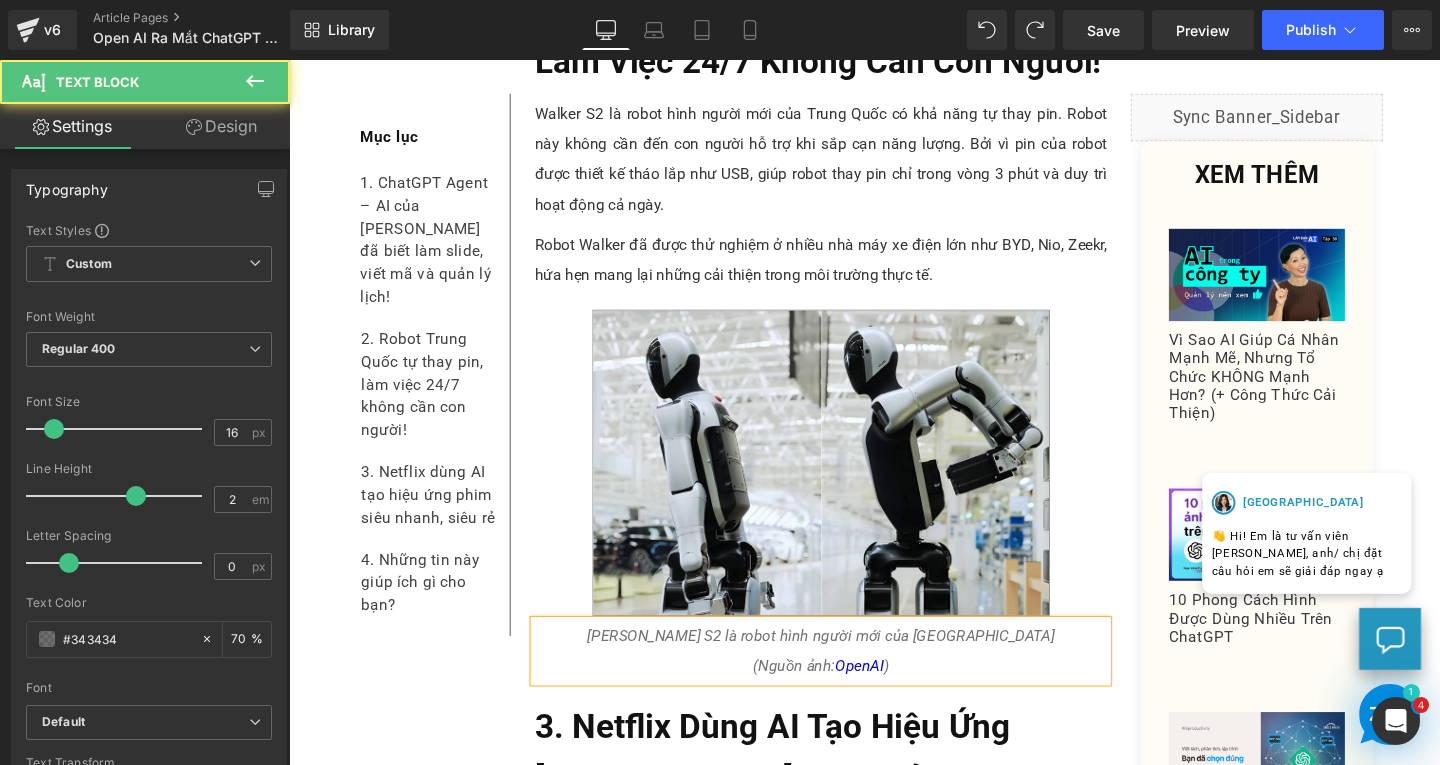 click on "Walker S2 là robot hình người mới của Trung Quốc (Nguồn ảnh:  OpenAI )" at bounding box center [848, 680] 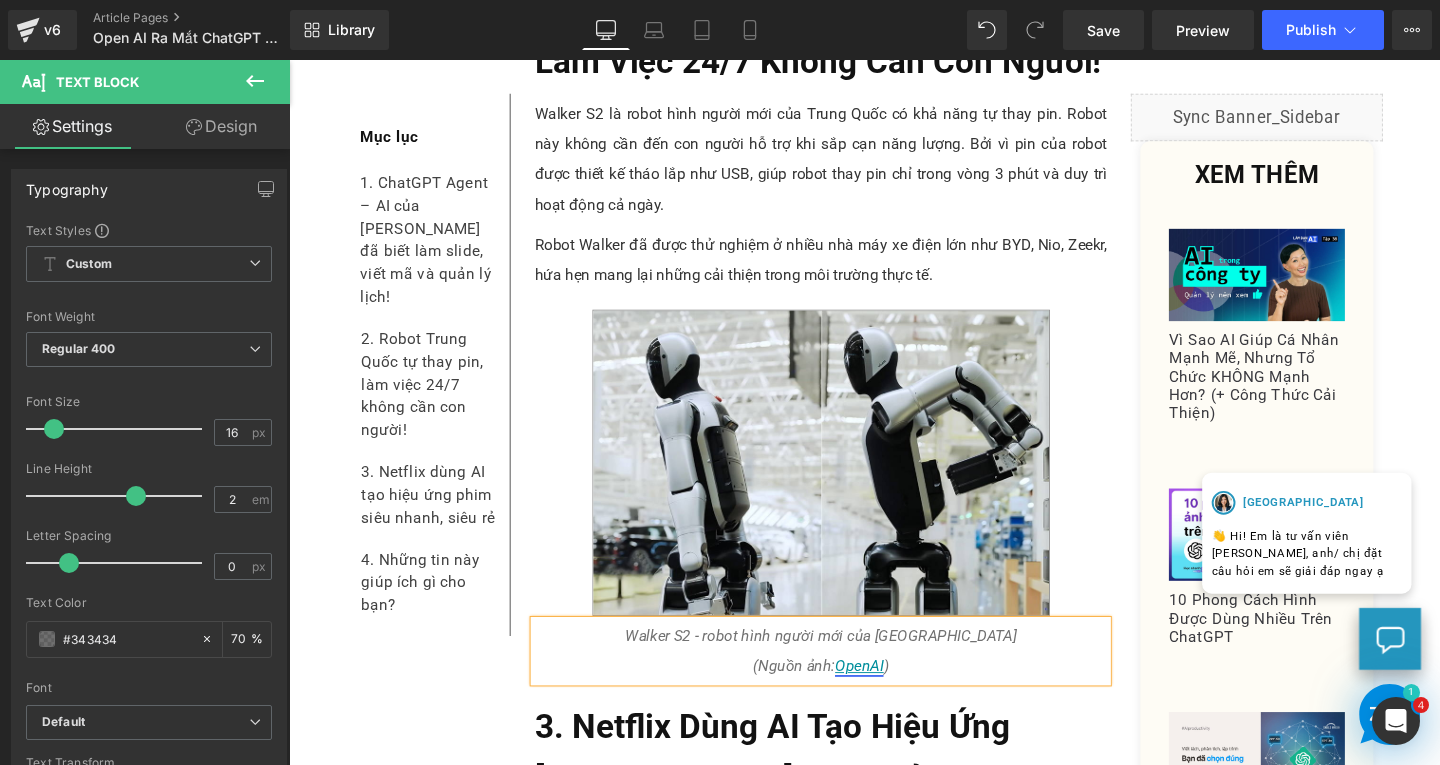 click on "OpenAI" at bounding box center [888, 696] 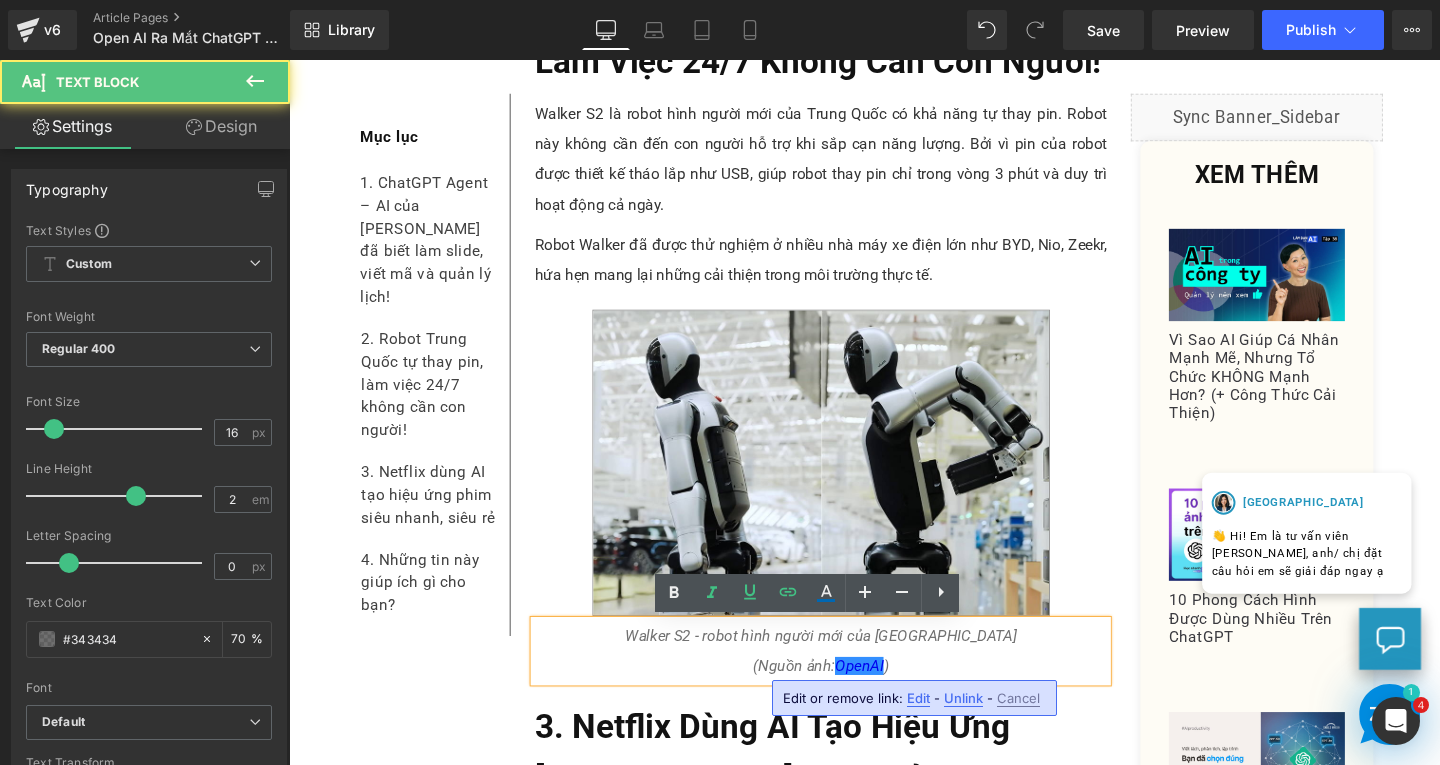 click on "Unlink" at bounding box center (963, 698) 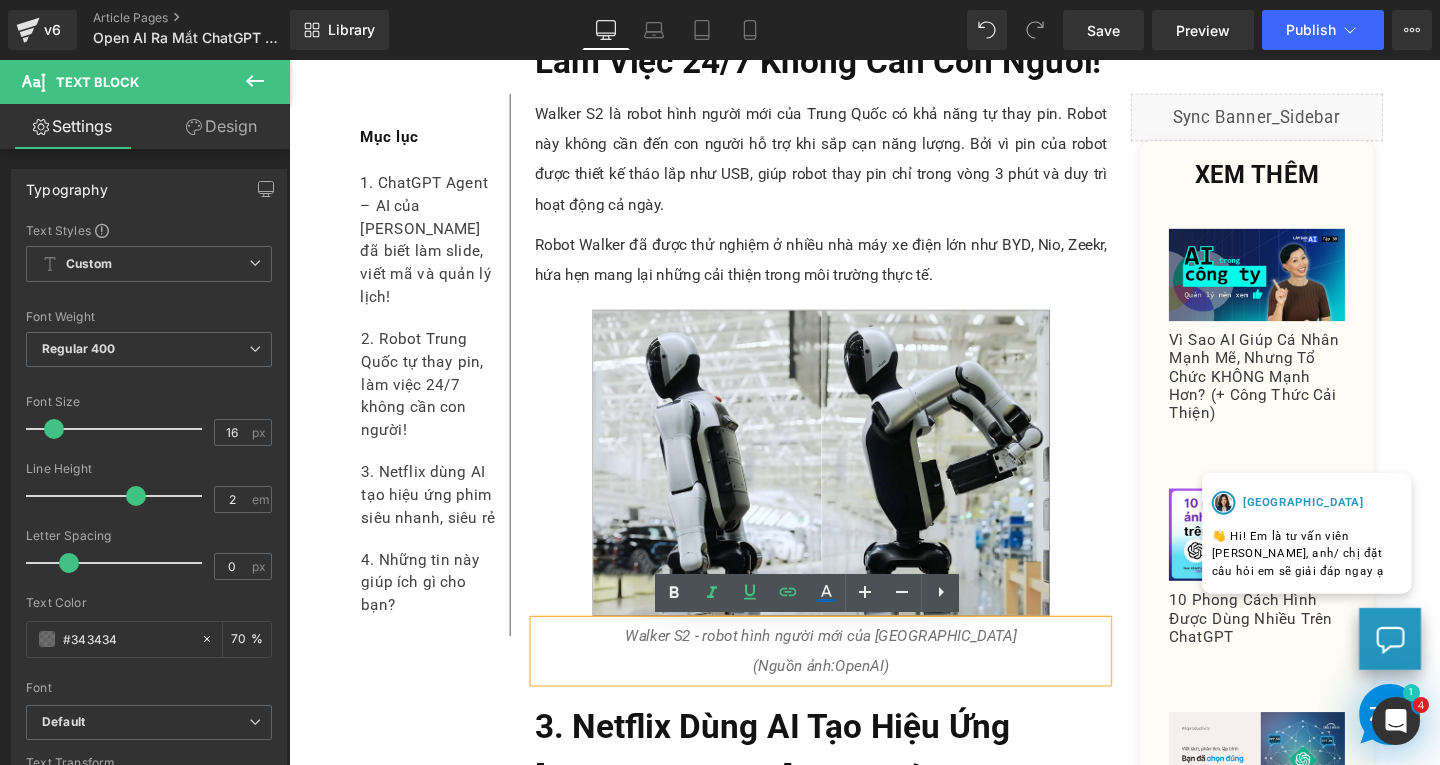 click on "Walker S2 - robot hình người mới của Trung Quốc (Nguồn ảnh:  OpenAI )" at bounding box center [848, 680] 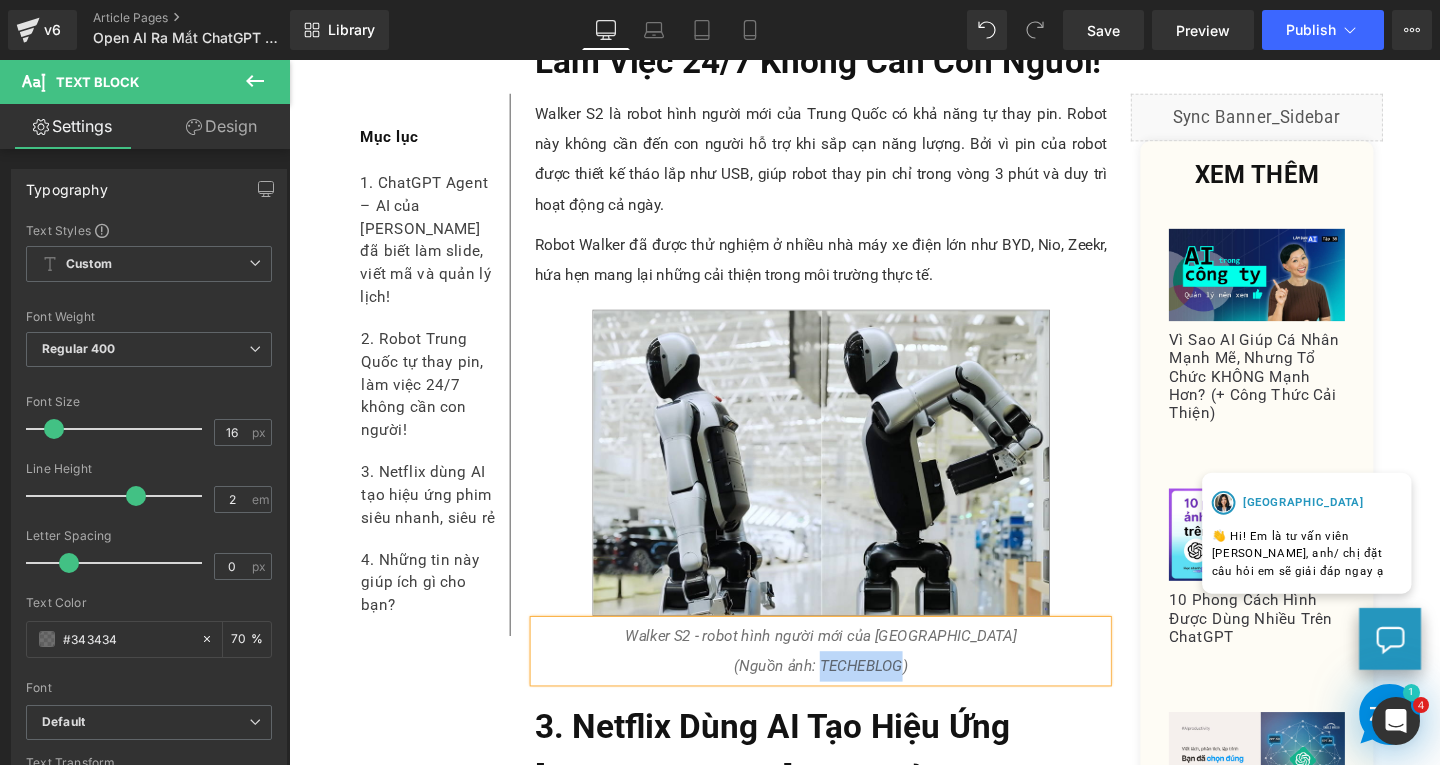 drag, startPoint x: 844, startPoint y: 696, endPoint x: 921, endPoint y: 696, distance: 77 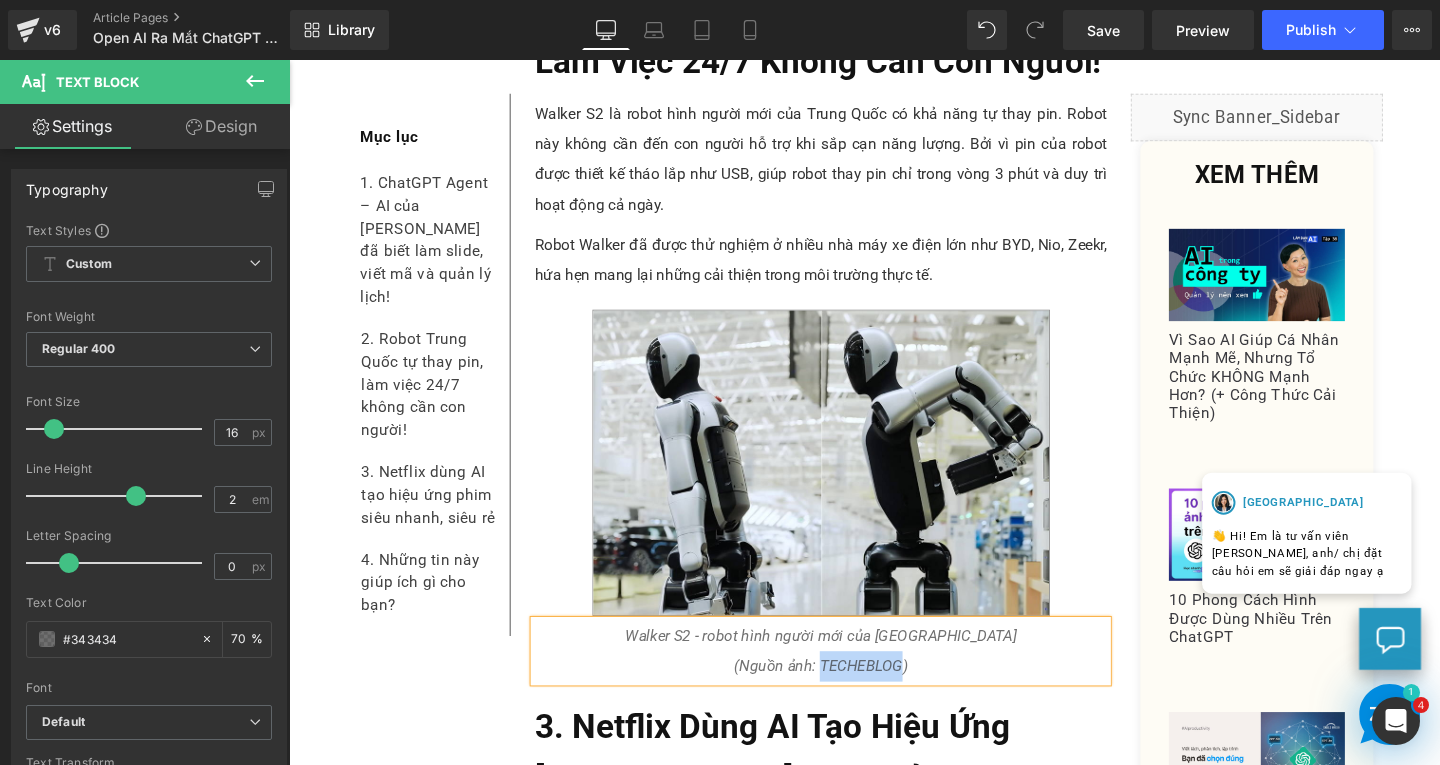 click on "Walker S2 - robot hình người mới của Trung Quốc (Nguồn ảnh: TECHEBLOG )" at bounding box center (848, 680) 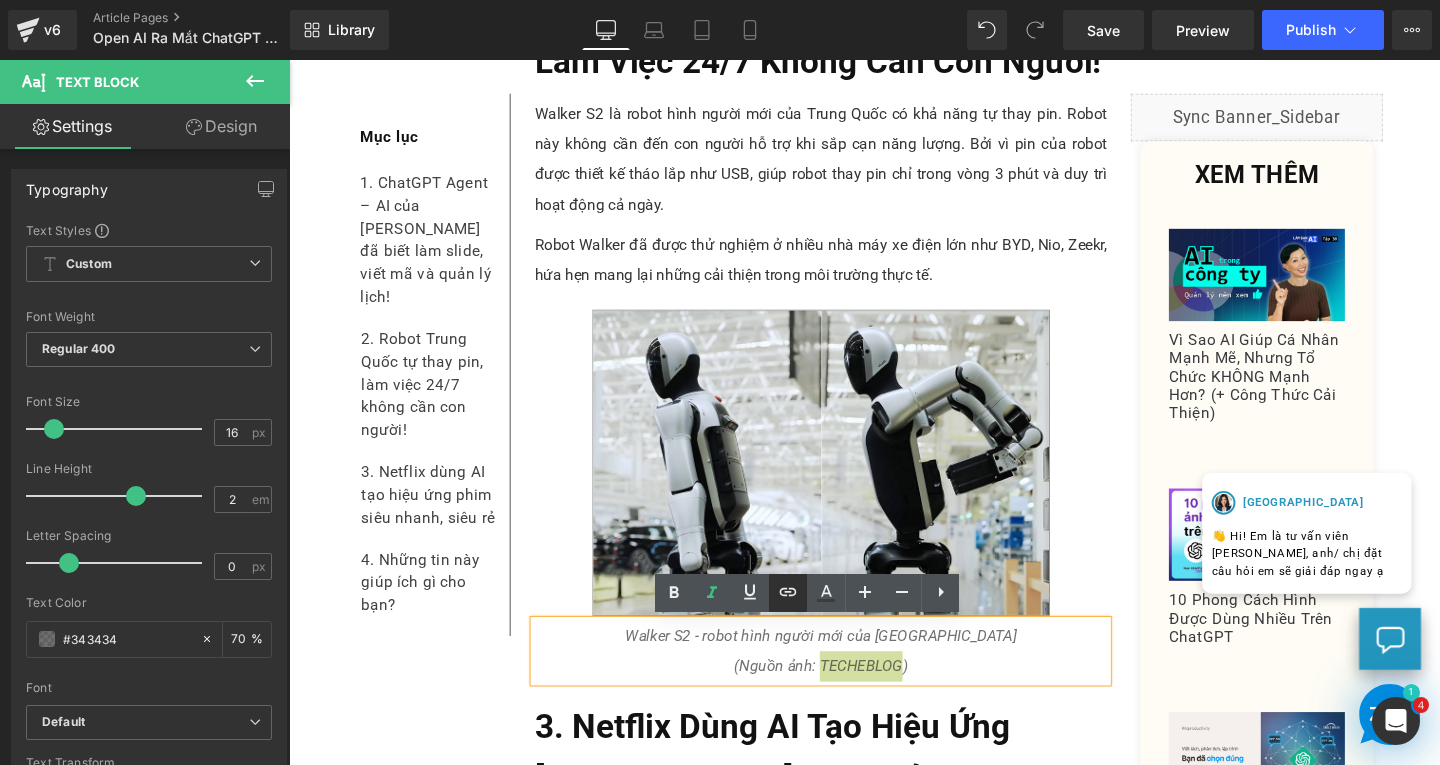 click 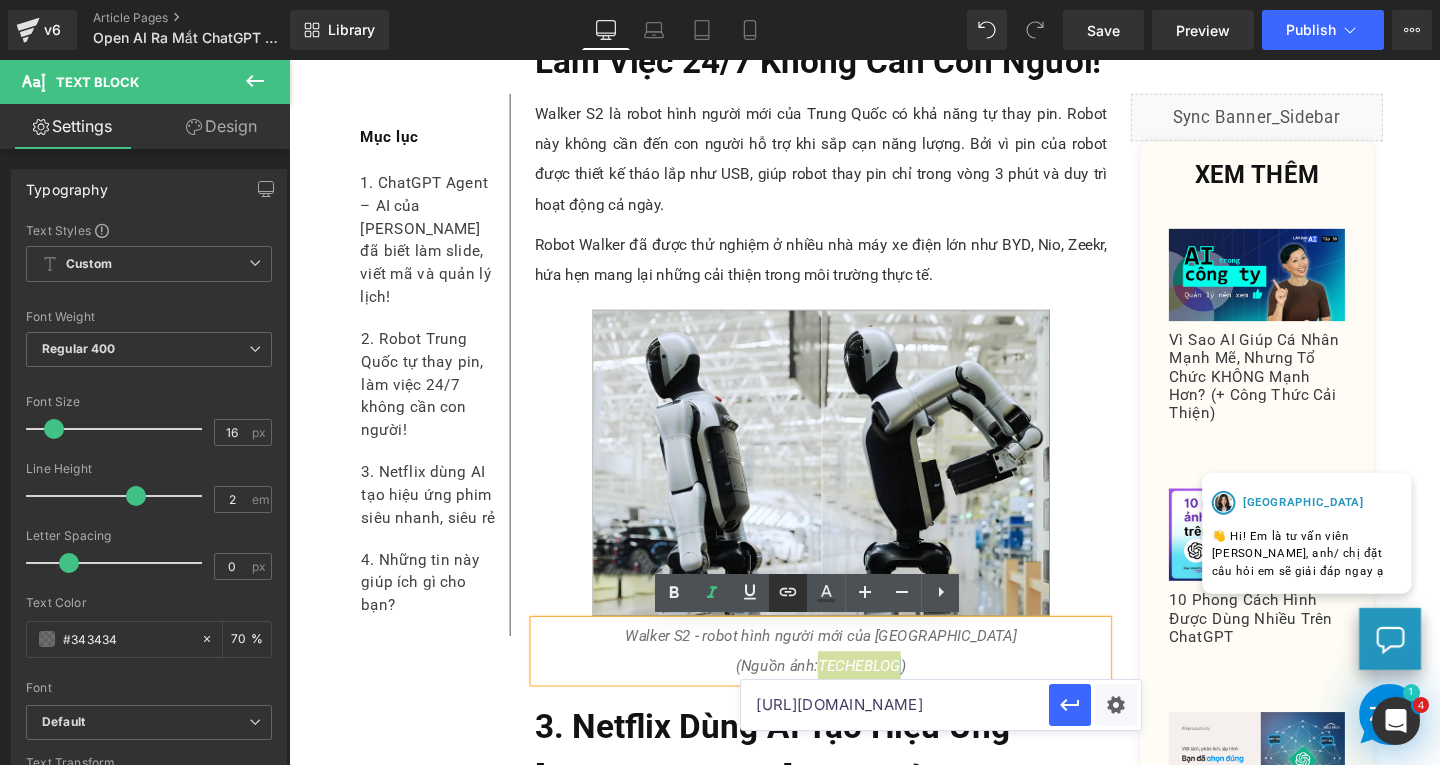 click 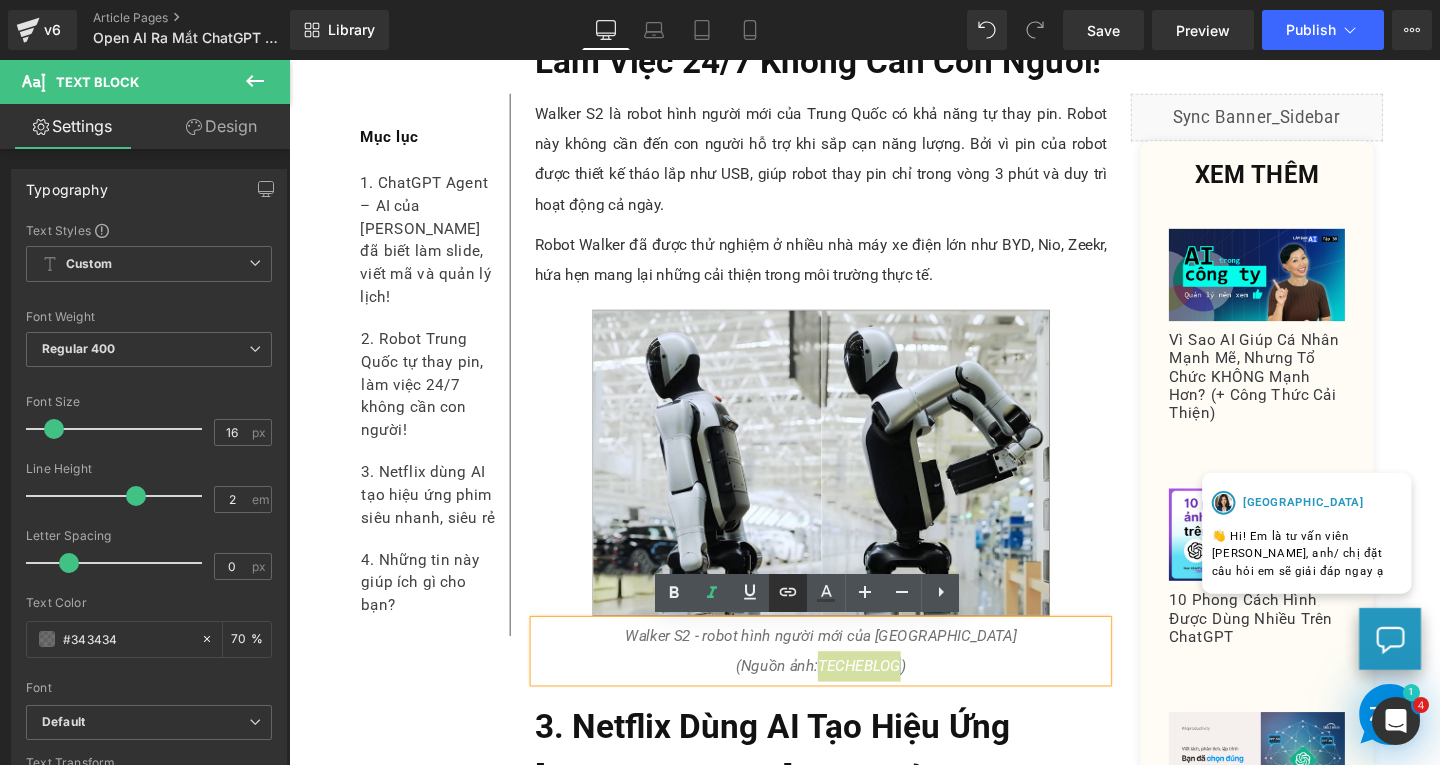click 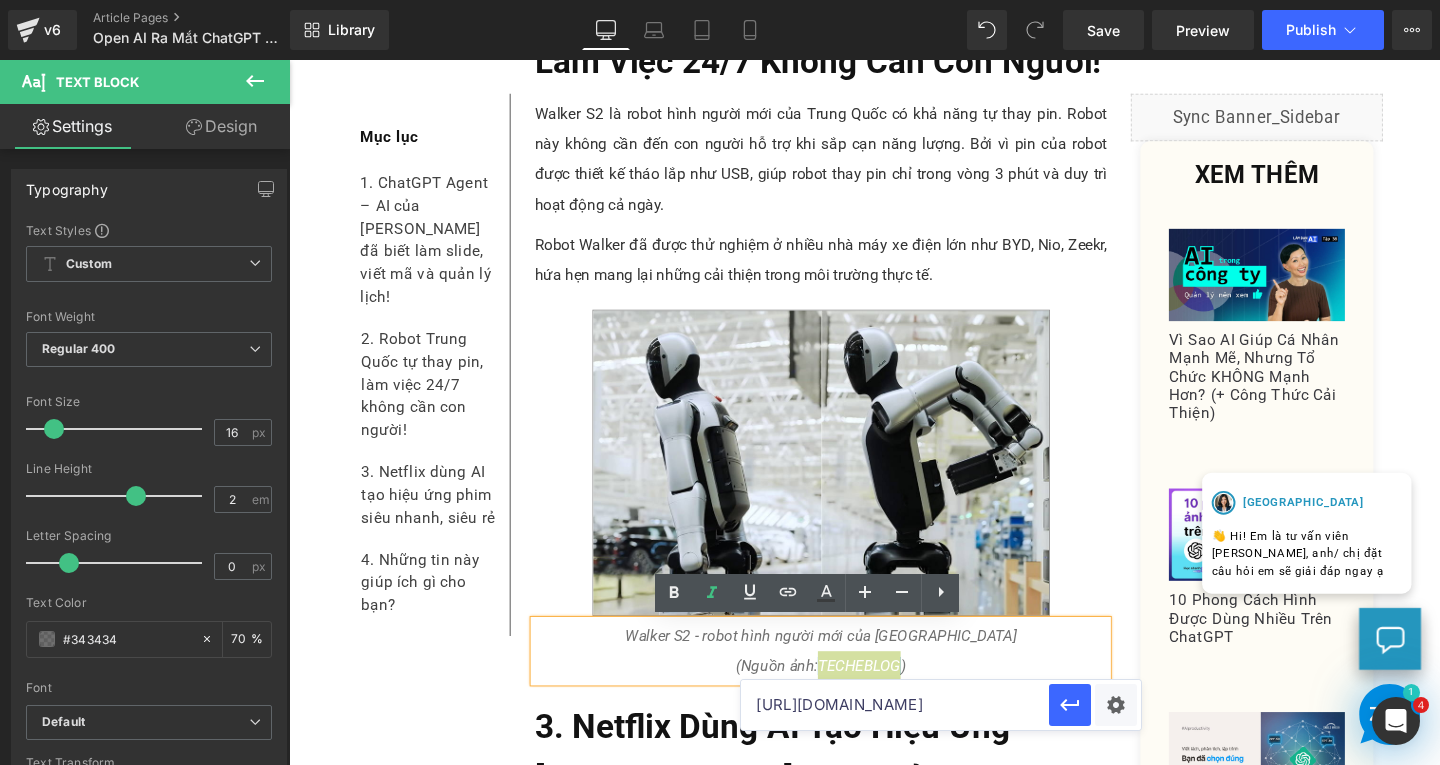 click on "[URL][DOMAIN_NAME]" at bounding box center (895, 705) 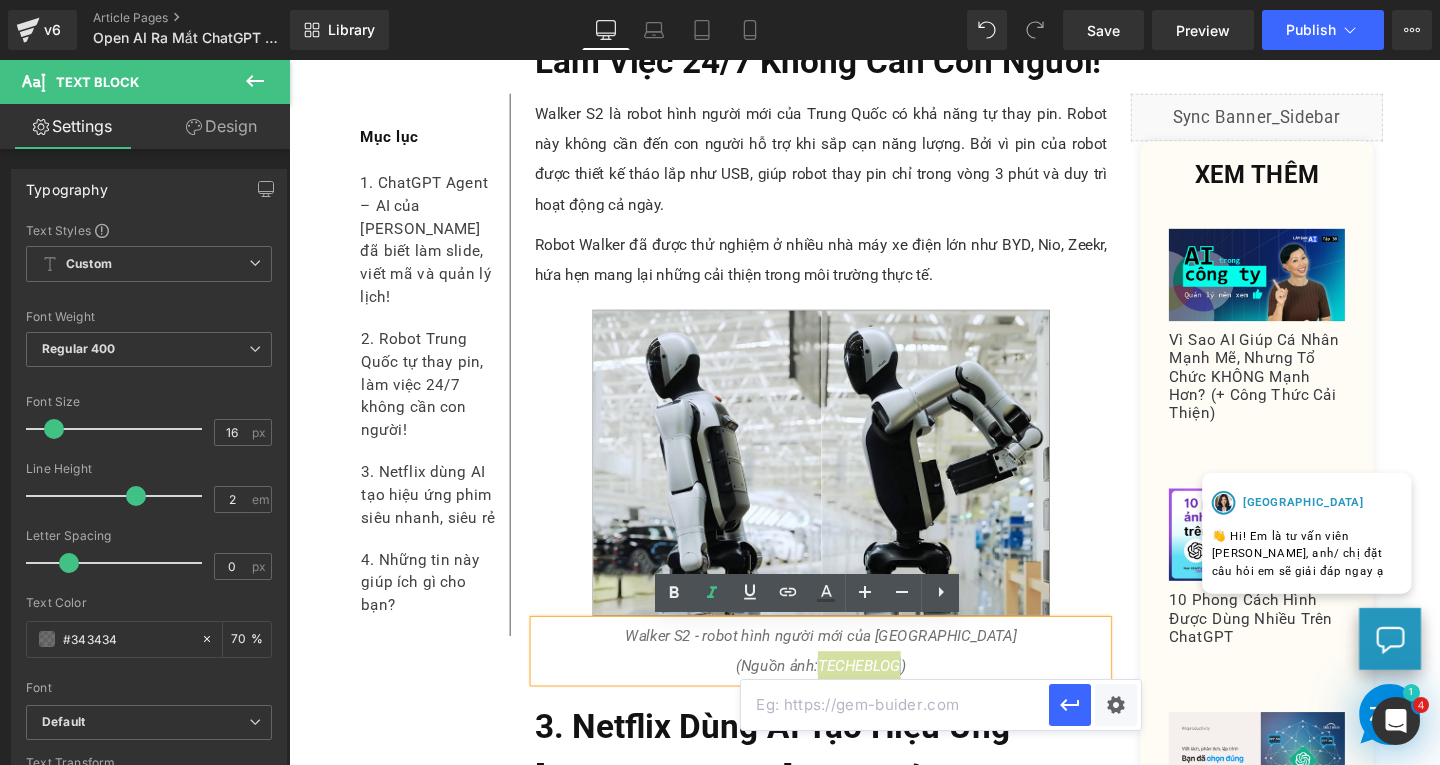 paste on "[URL][DOMAIN_NAME]" 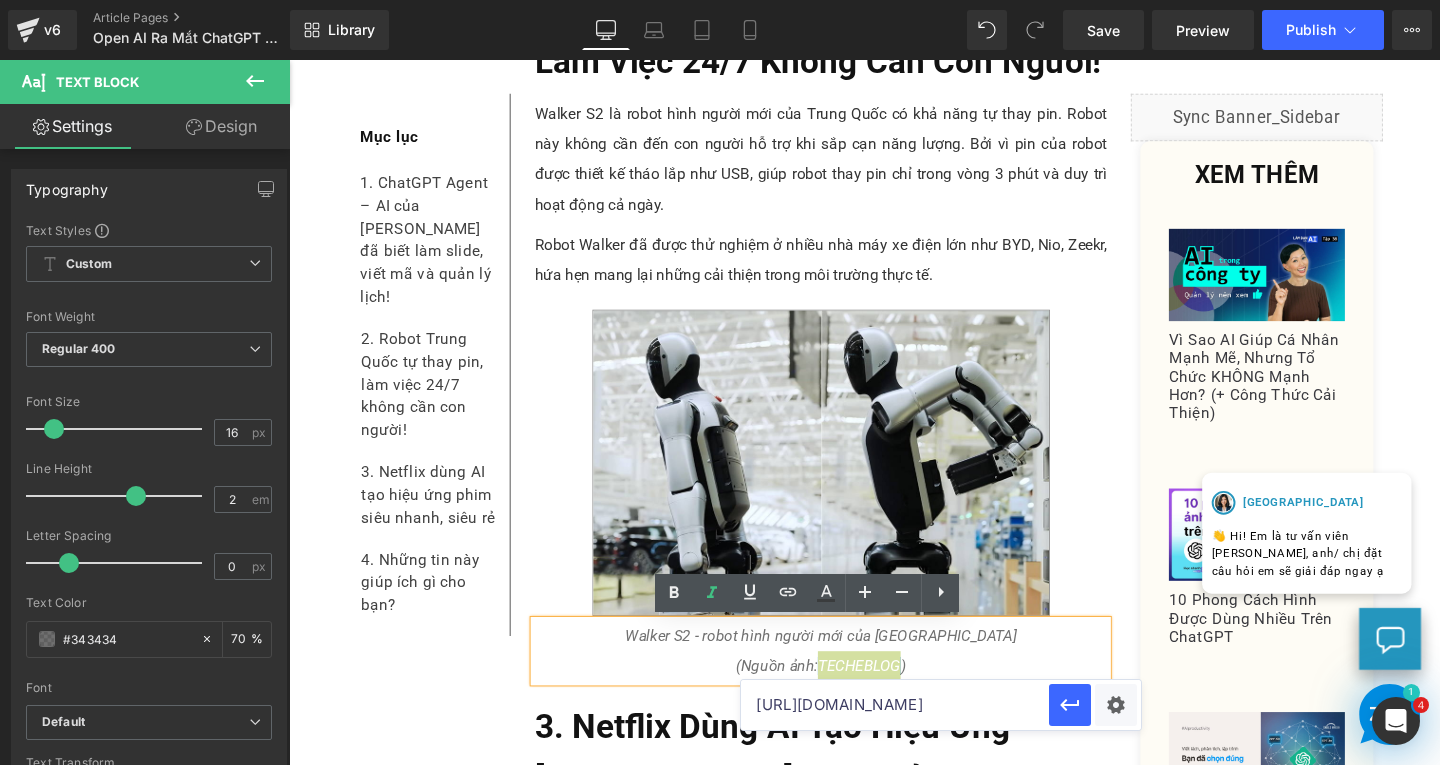 scroll, scrollTop: 0, scrollLeft: 431, axis: horizontal 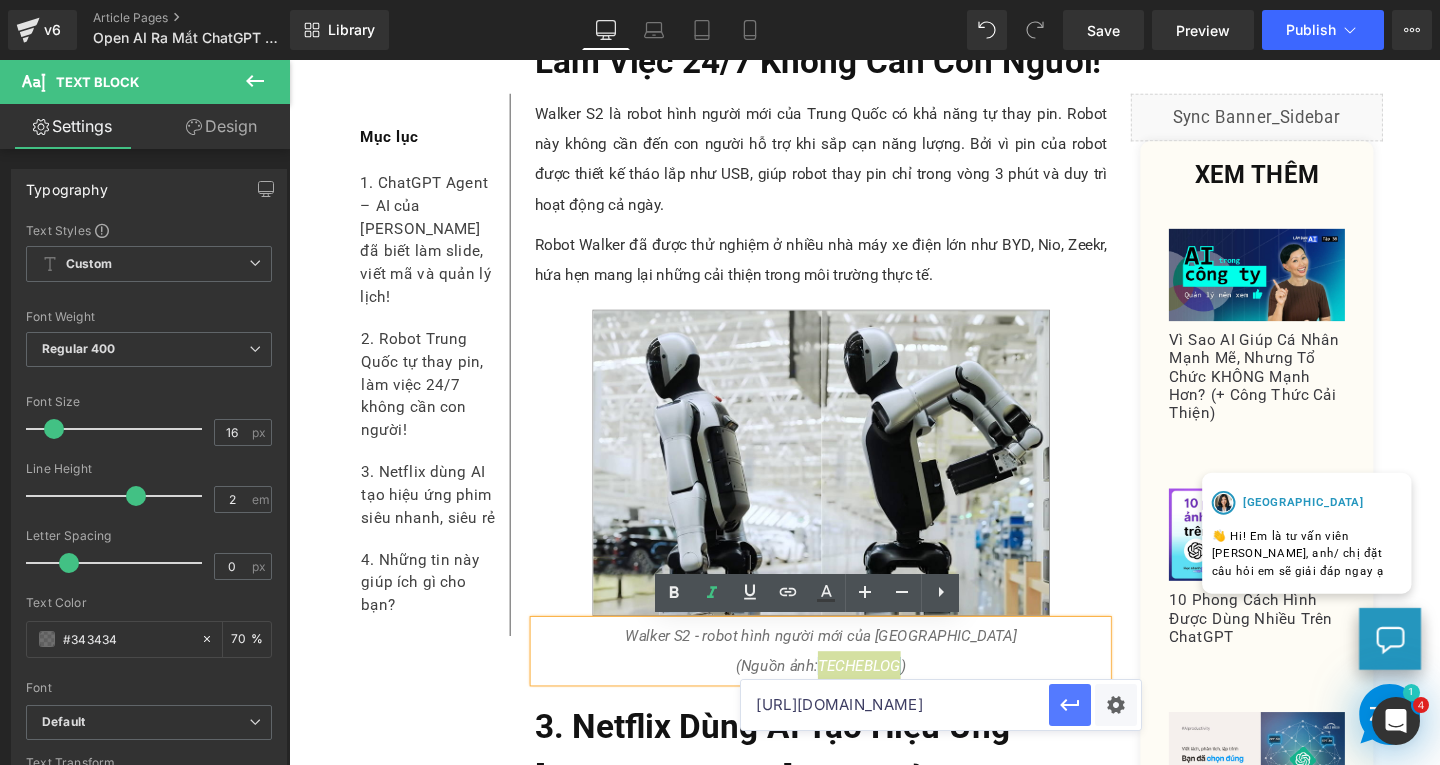type on "[URL][DOMAIN_NAME]" 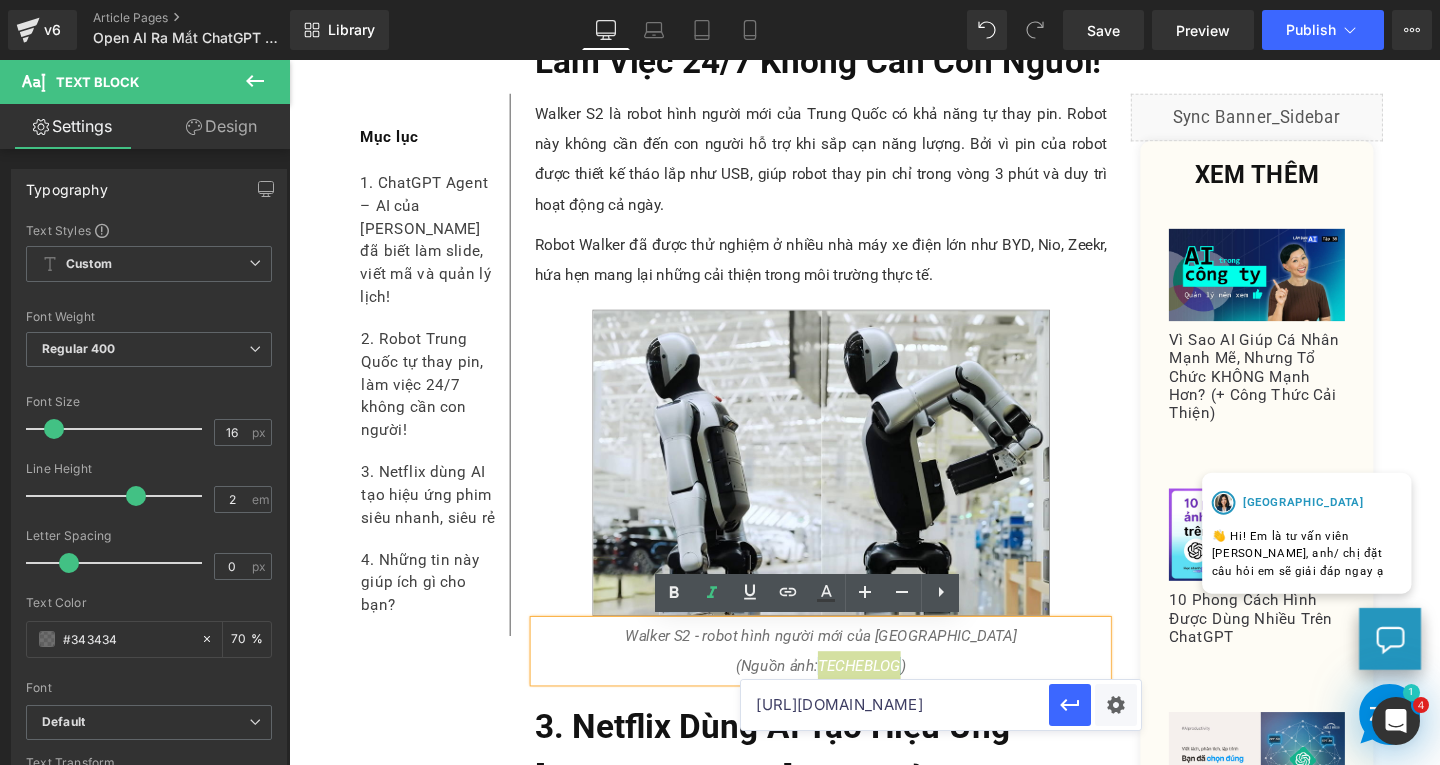 scroll, scrollTop: 0, scrollLeft: 0, axis: both 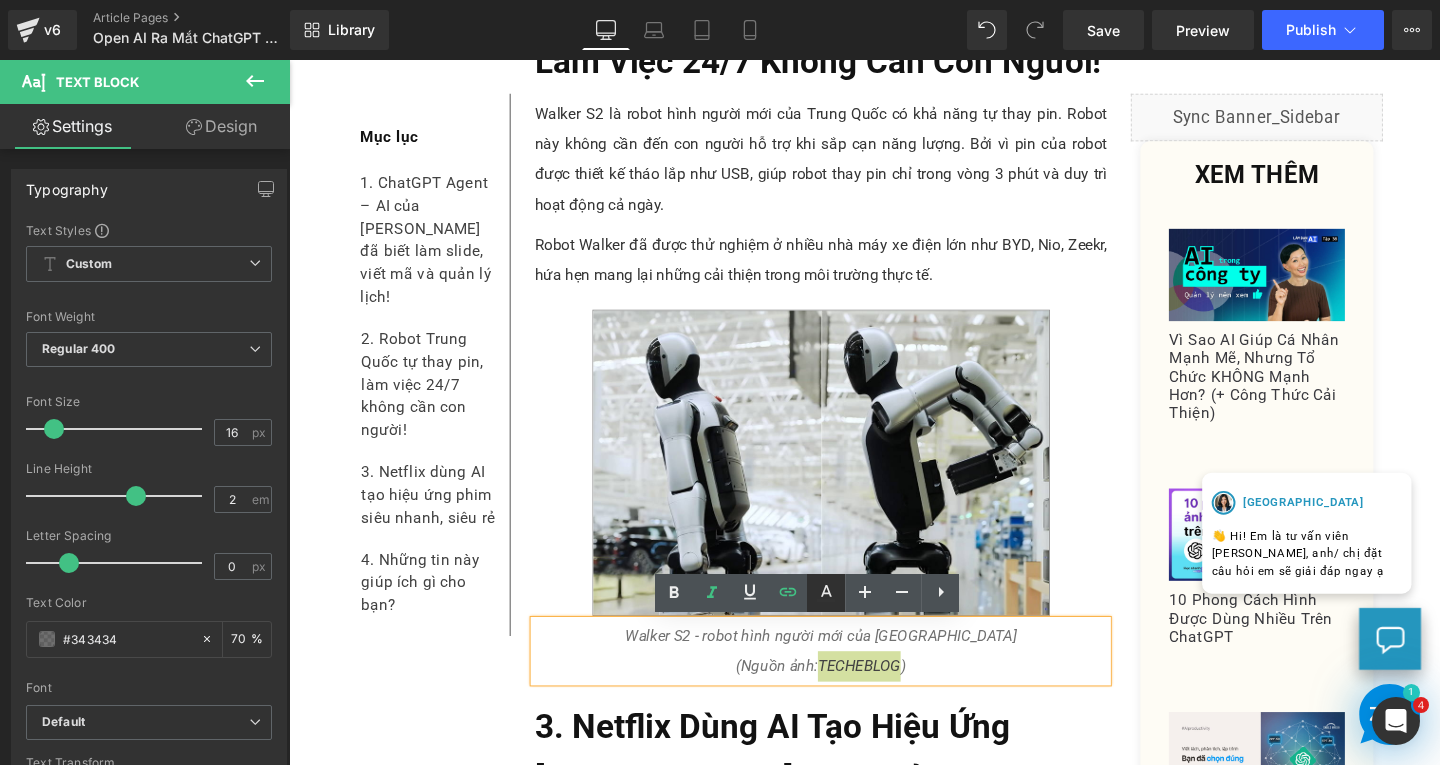 click 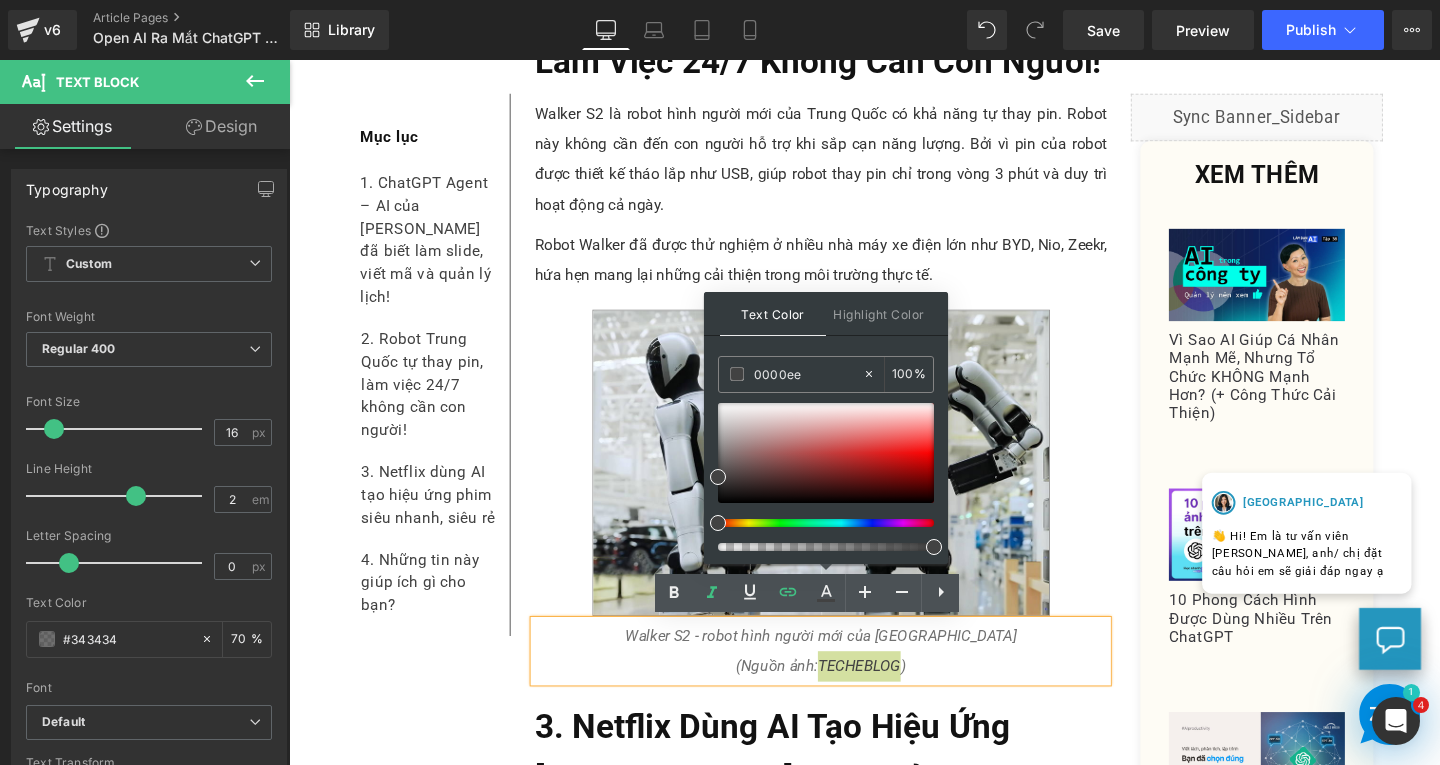 drag, startPoint x: 784, startPoint y: 374, endPoint x: 717, endPoint y: 374, distance: 67 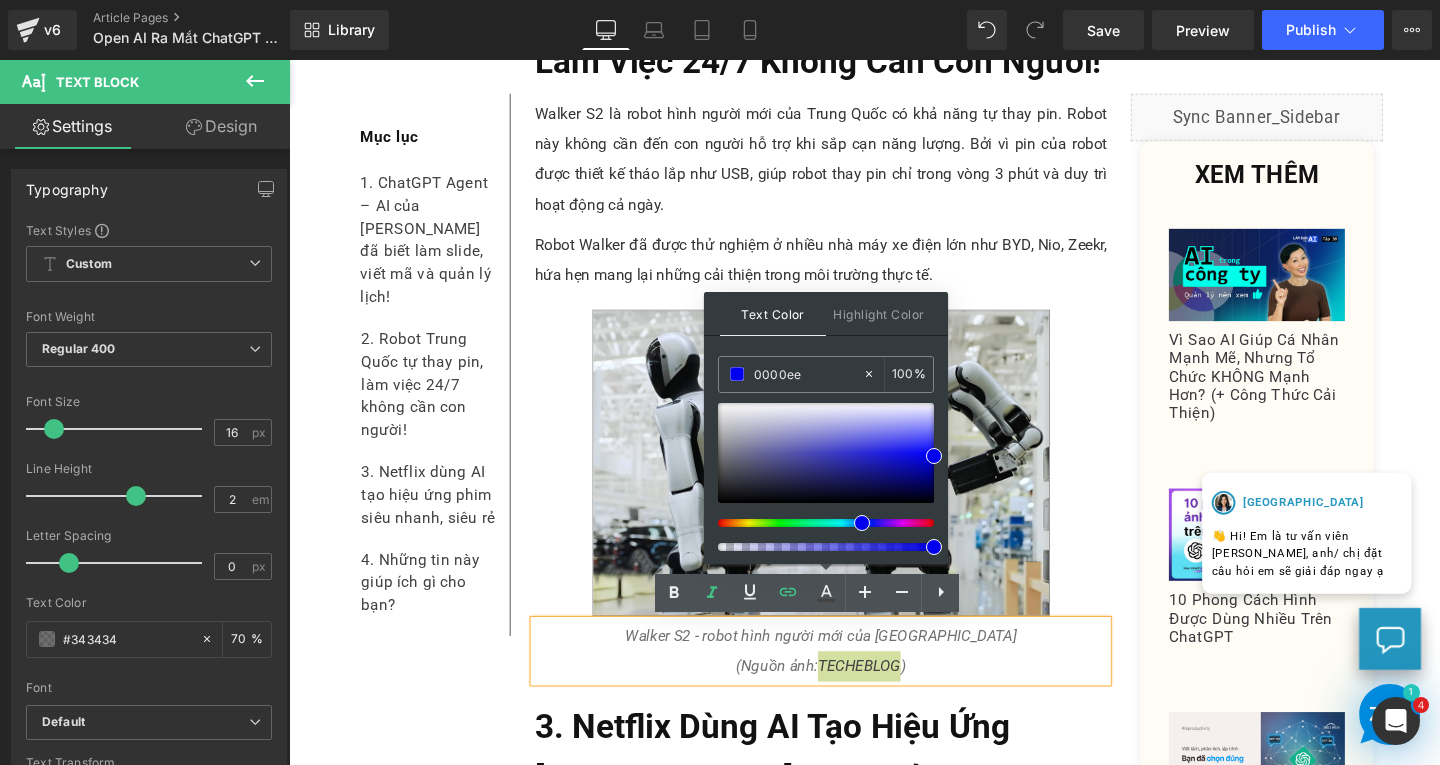 type on "0000ee" 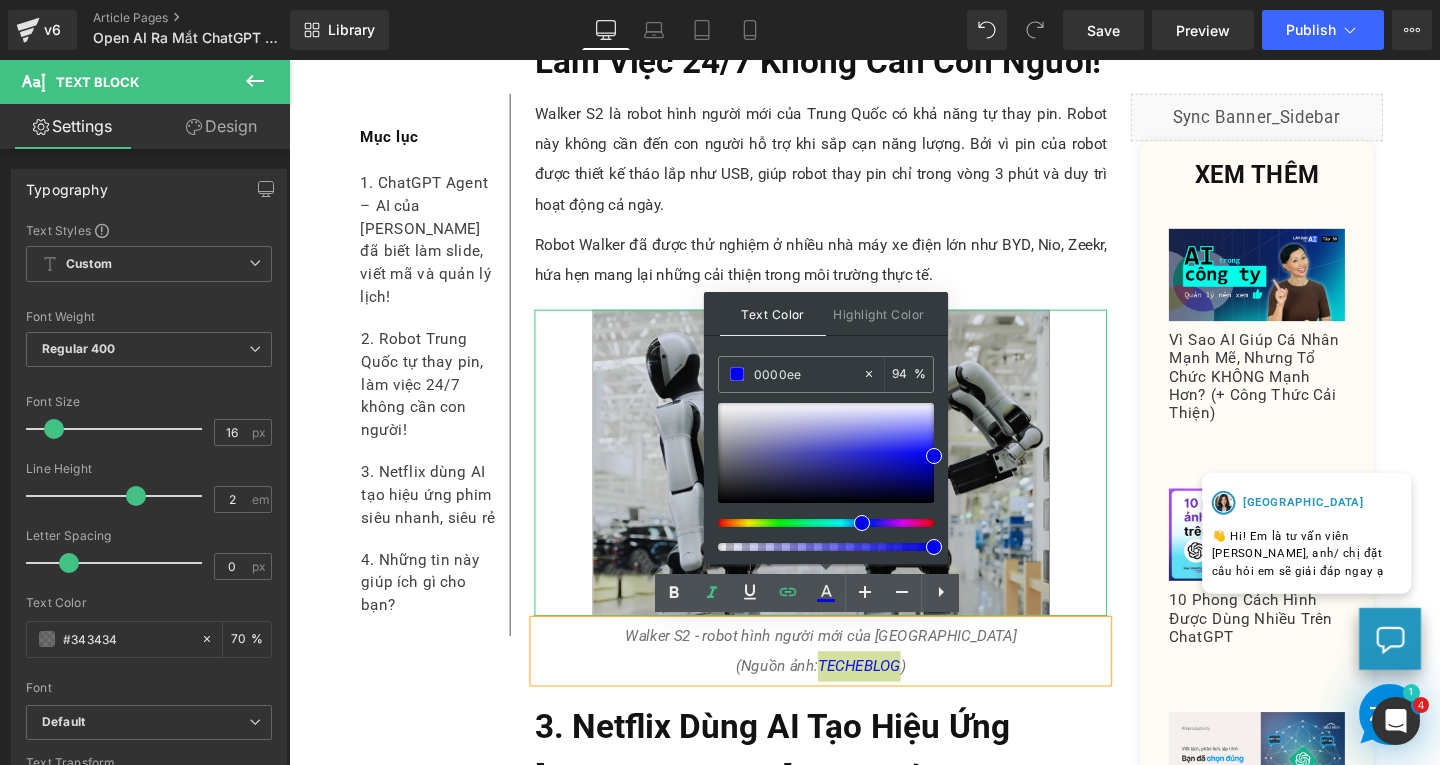 drag, startPoint x: 1223, startPoint y: 608, endPoint x: 1055, endPoint y: 569, distance: 172.46739 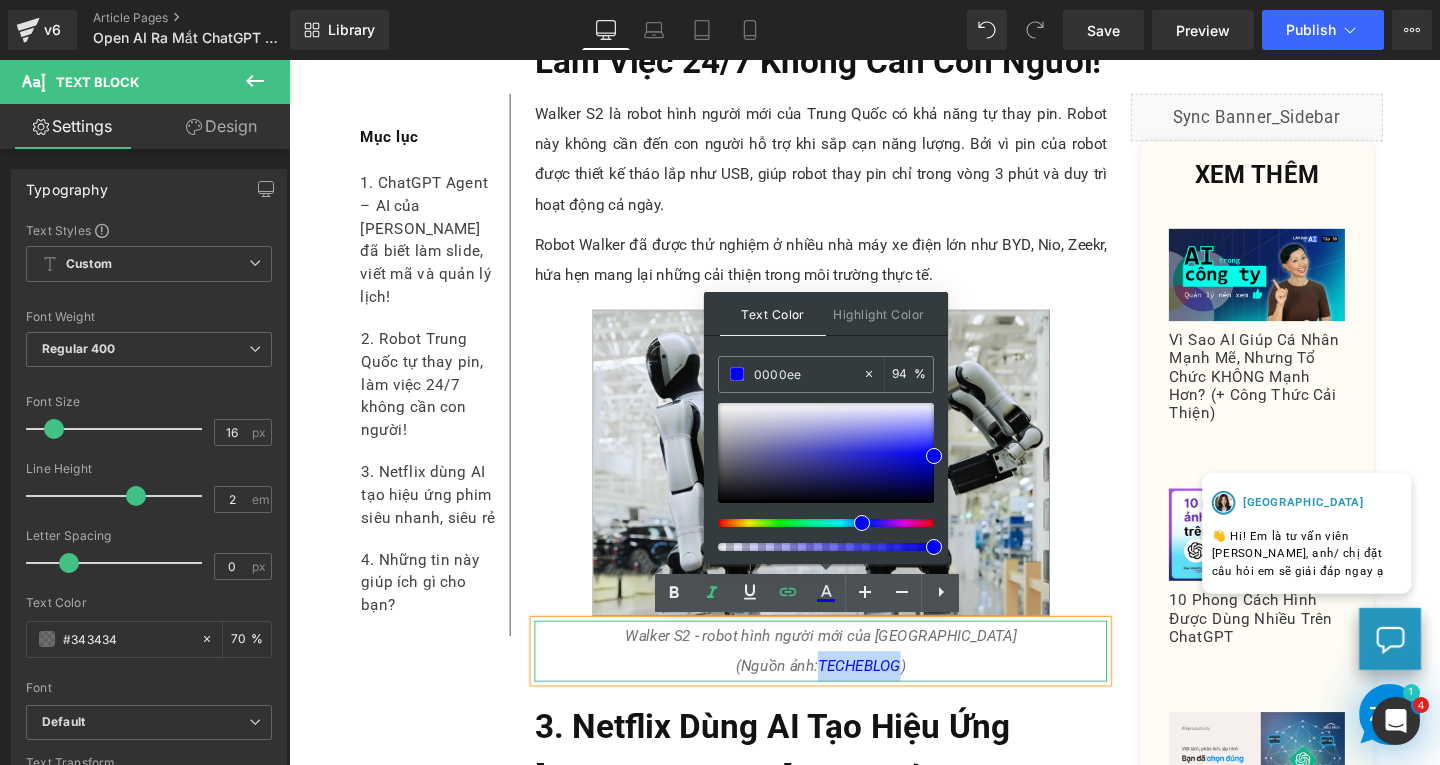 click on "Walker S2 - robot hình người mới của Trung Quốc (Nguồn ảnh:  TECHEBLOG )" at bounding box center [848, 681] 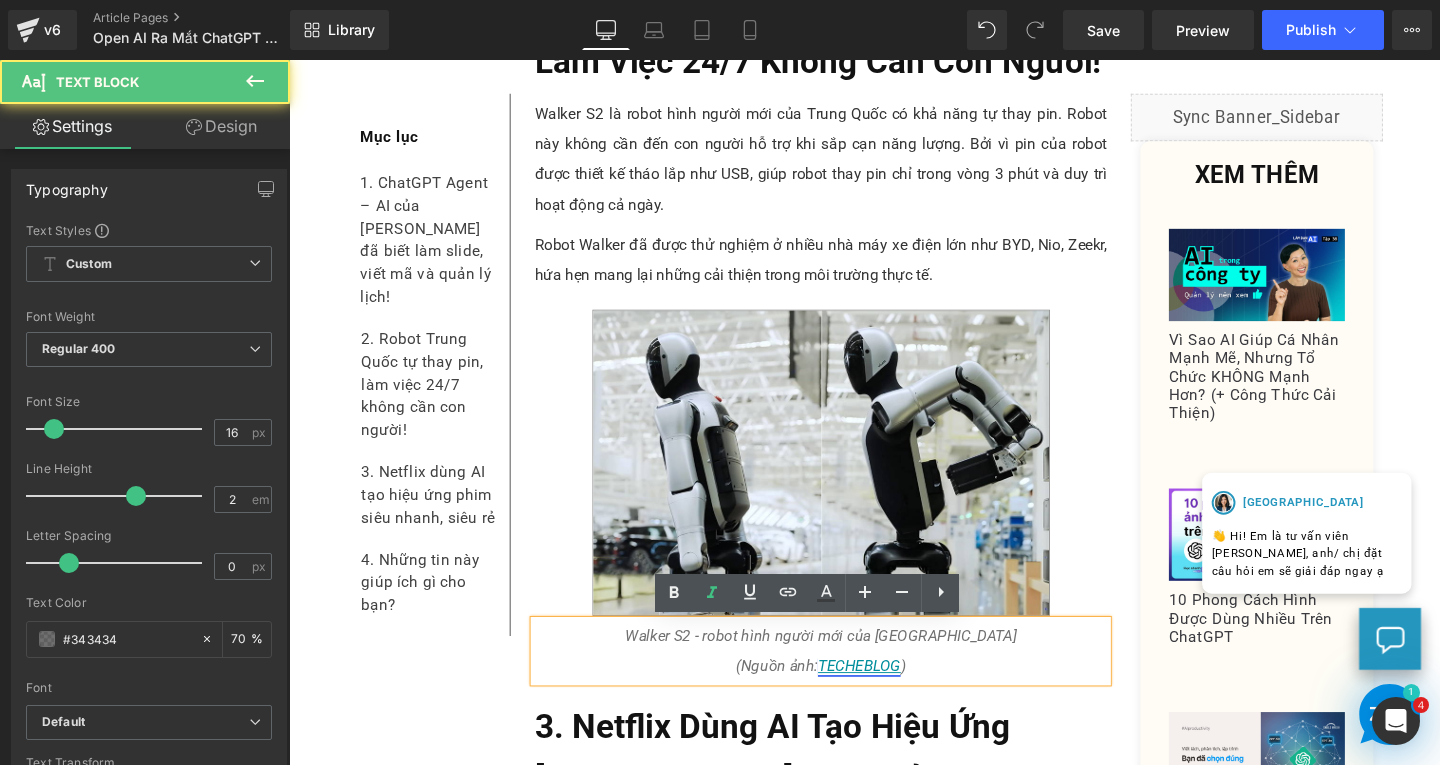 click on "TECHEBLOG" at bounding box center [888, 696] 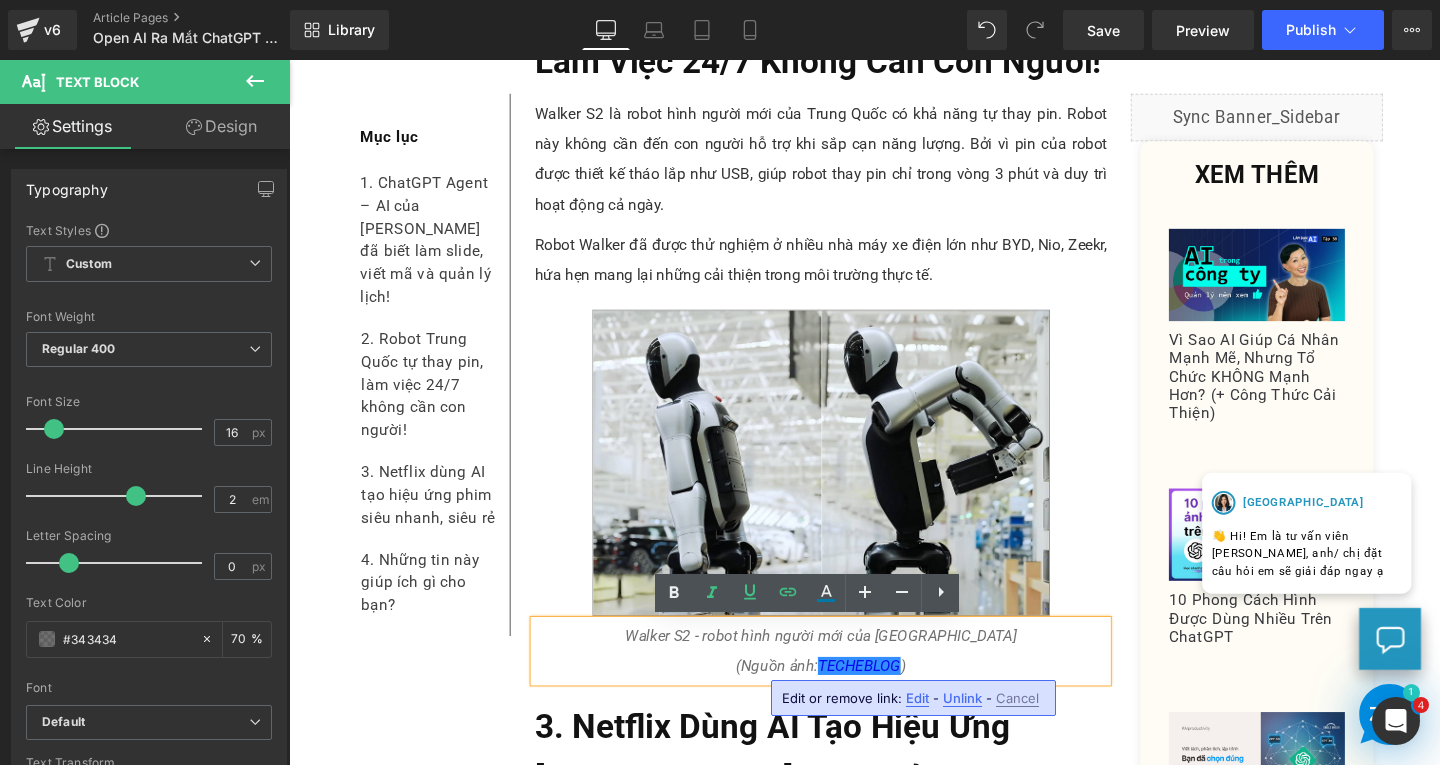 click on "Edit" at bounding box center (917, 698) 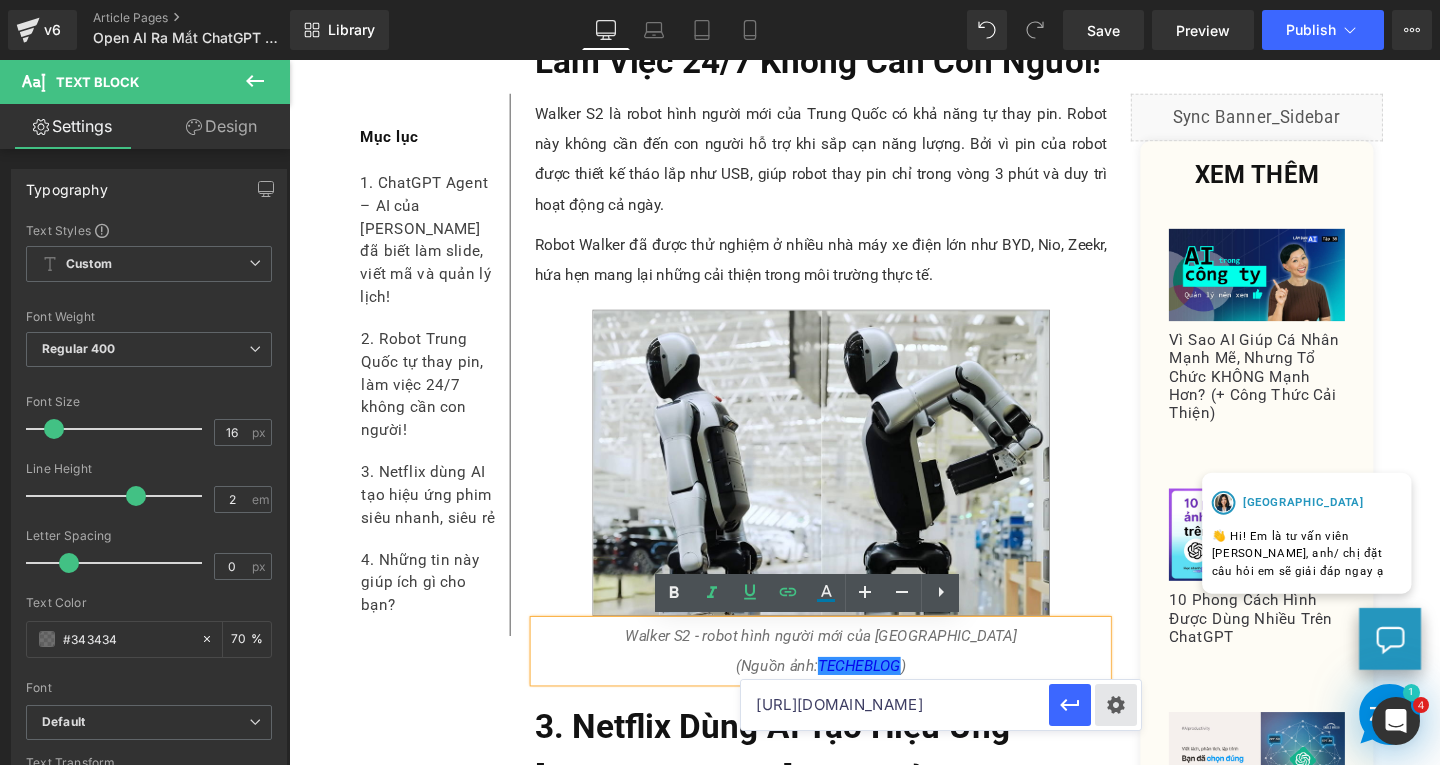 click on "Text Color Highlight Color #333333 0000ee 100 % transparent 0 %   Edit or remove link:   Edit   -   Unlink   -   Cancel             [URL][DOMAIN_NAME]" at bounding box center [720, 0] 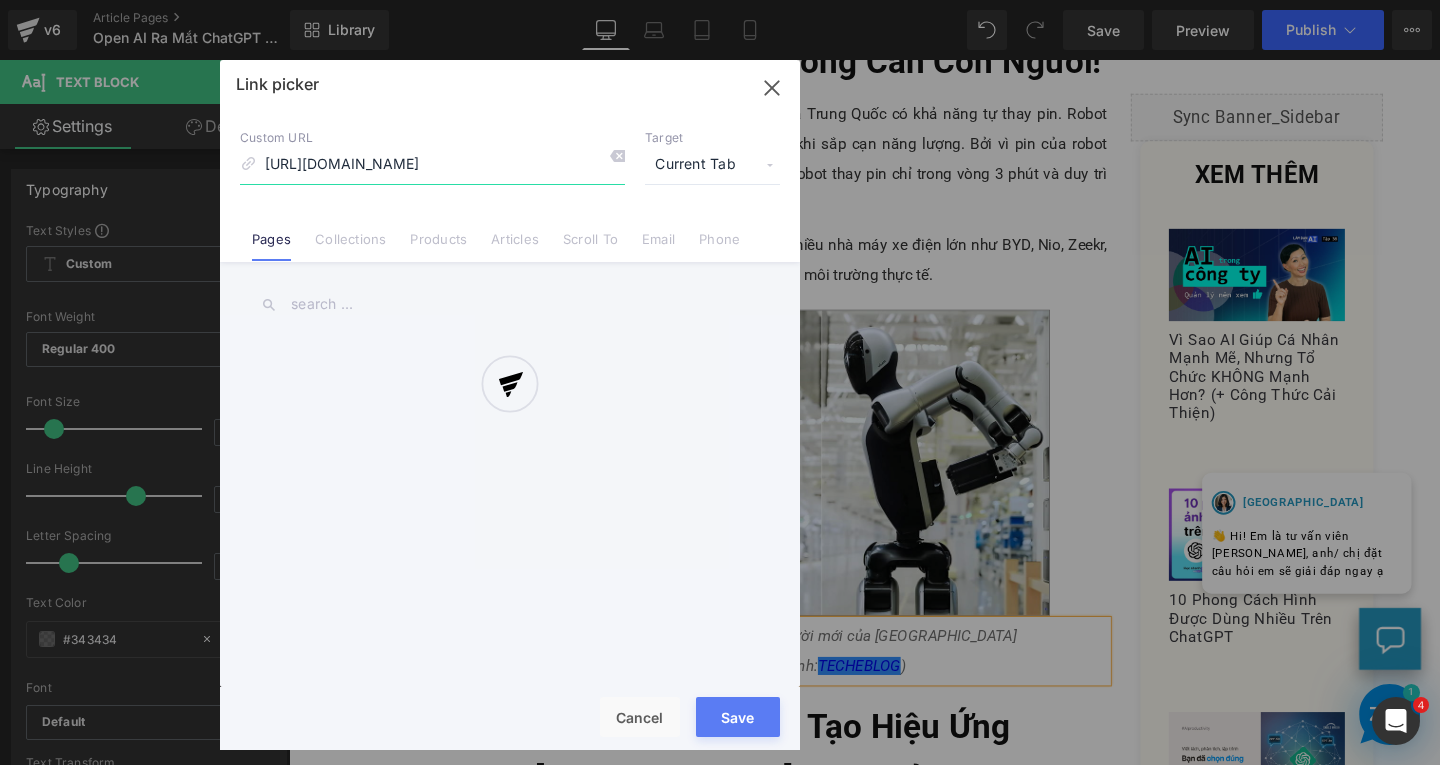 scroll, scrollTop: 0, scrollLeft: 289, axis: horizontal 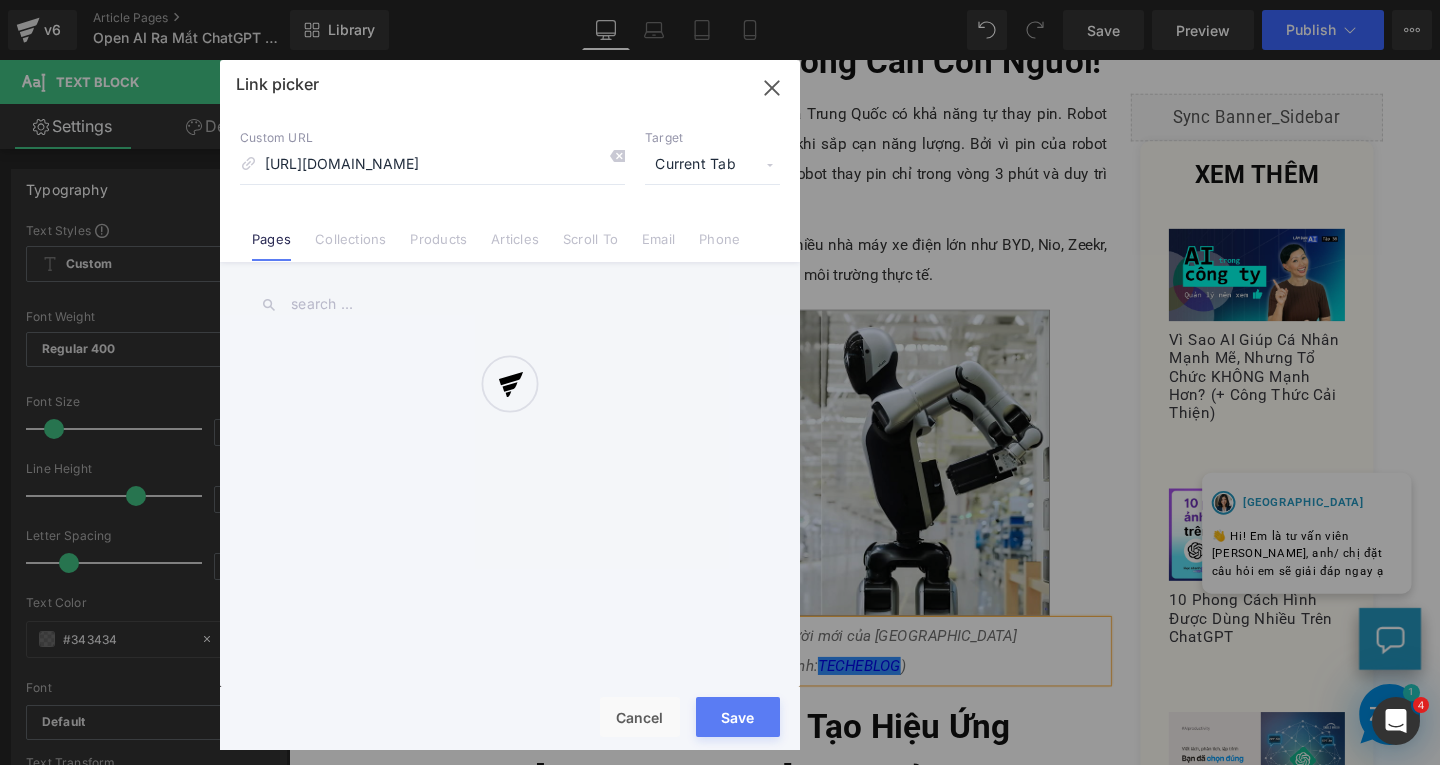 click at bounding box center [510, 405] 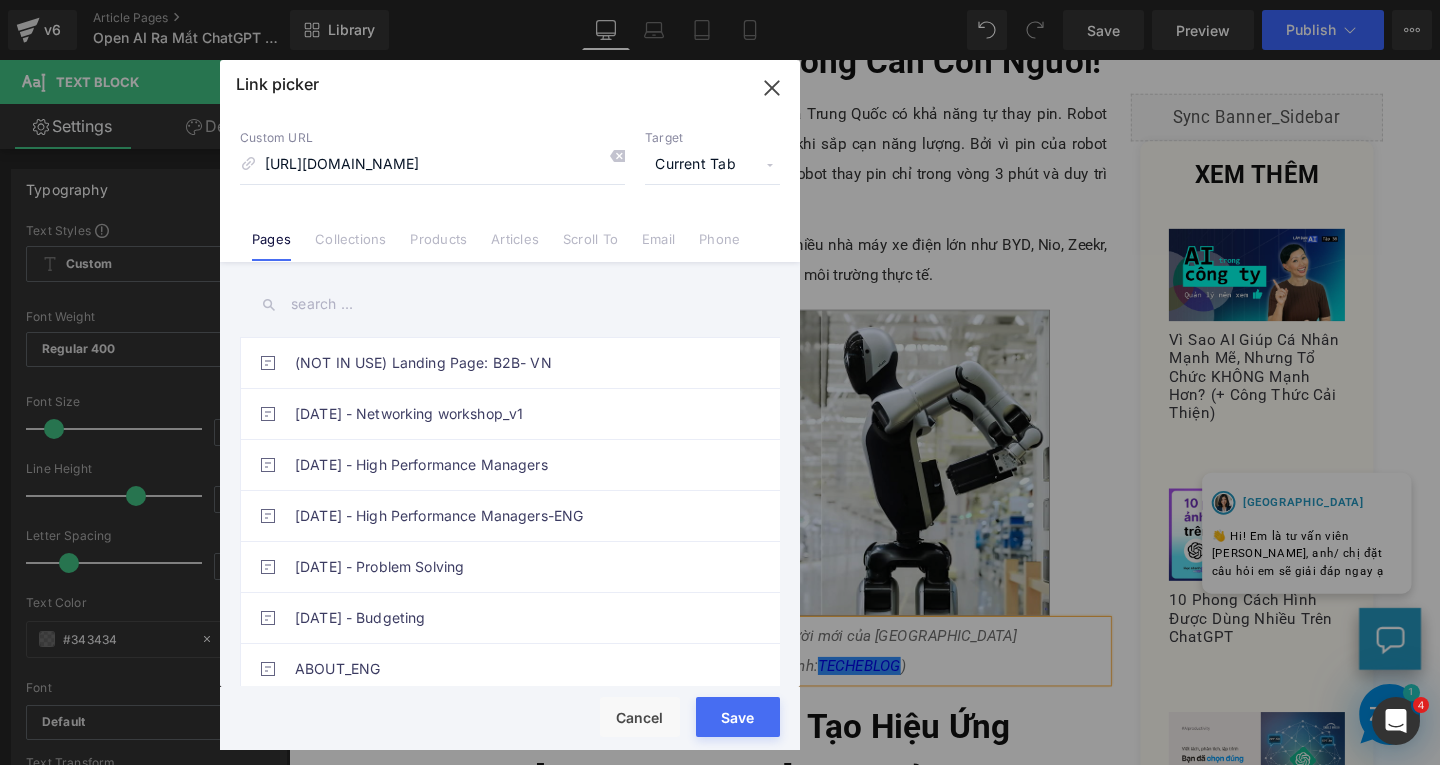 click on "Current Tab" at bounding box center [712, 165] 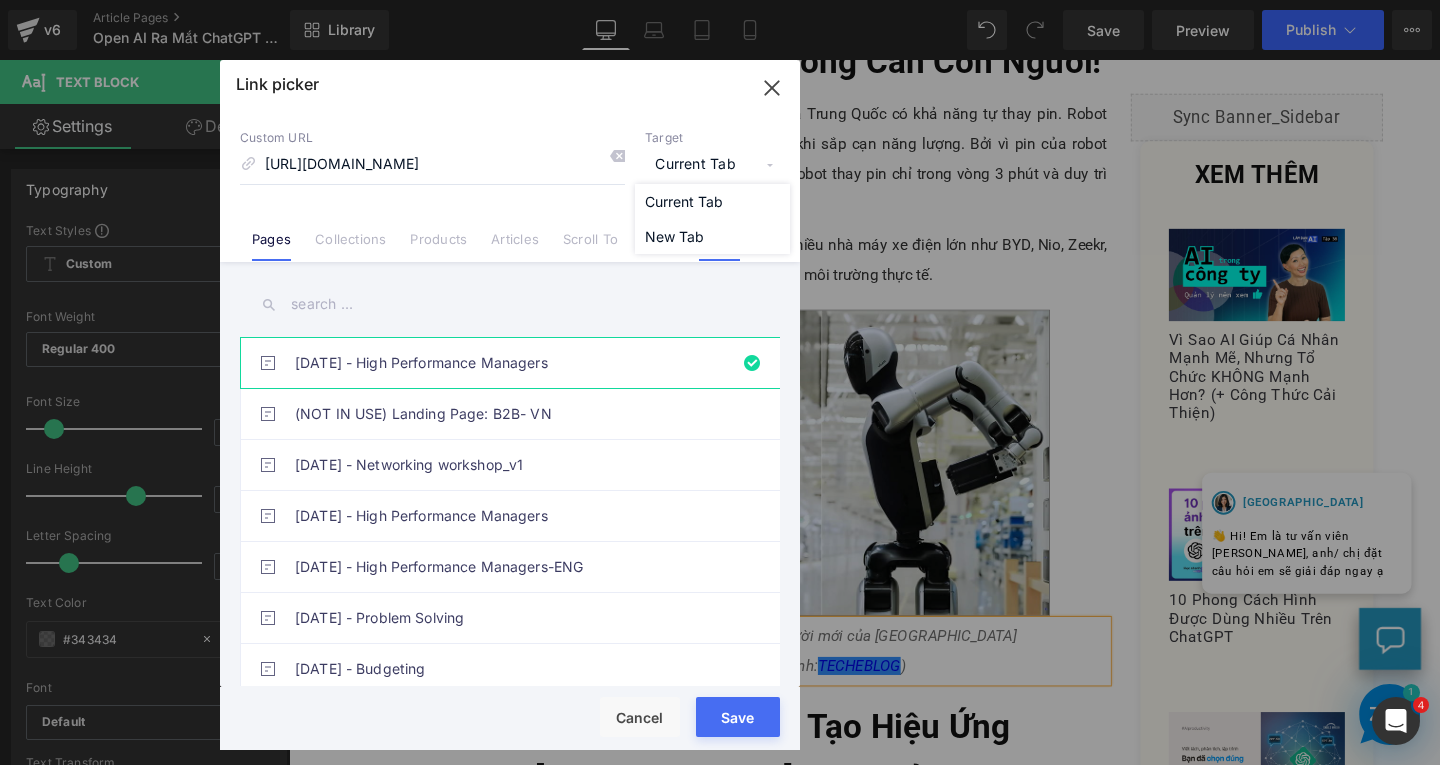 click on "New Tab" at bounding box center (712, 236) 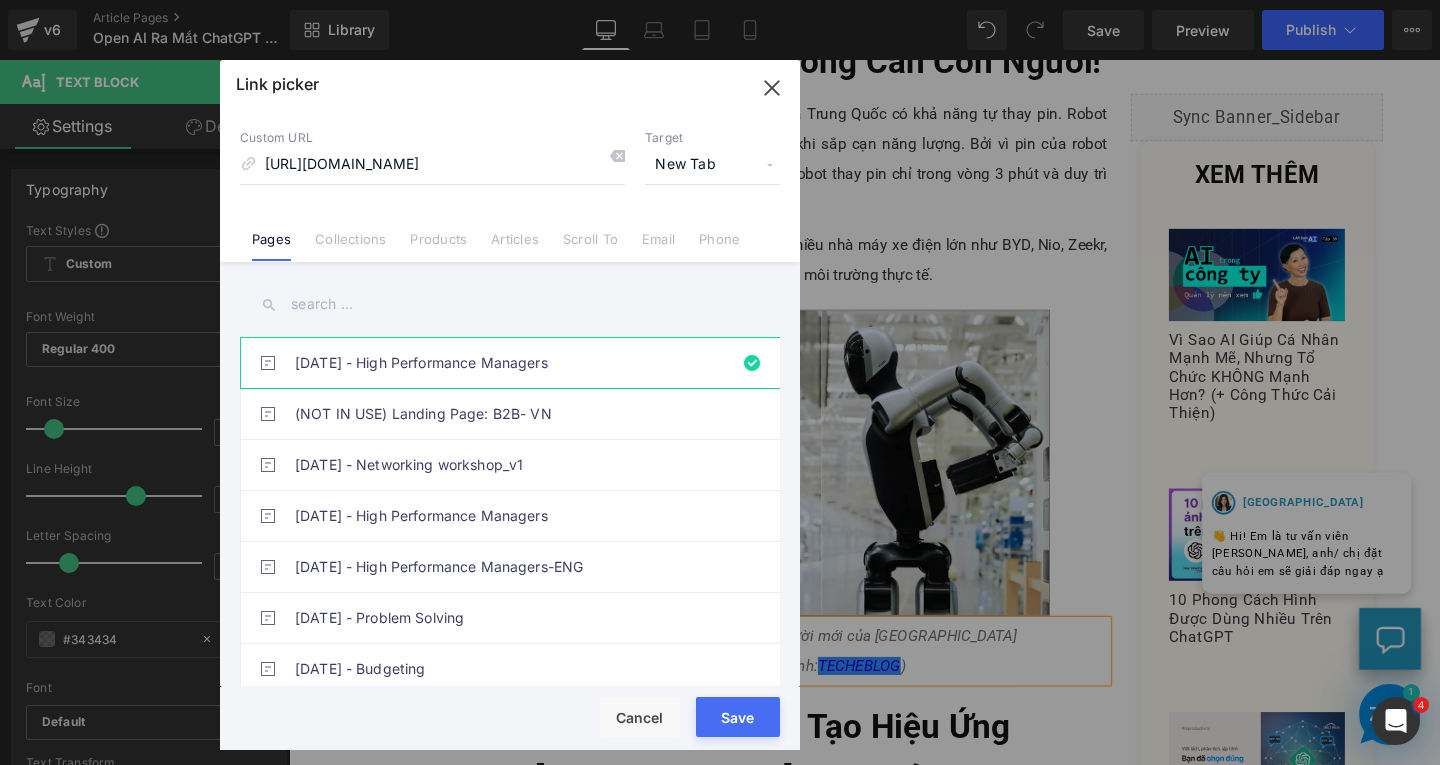 click on "Save" at bounding box center (738, 717) 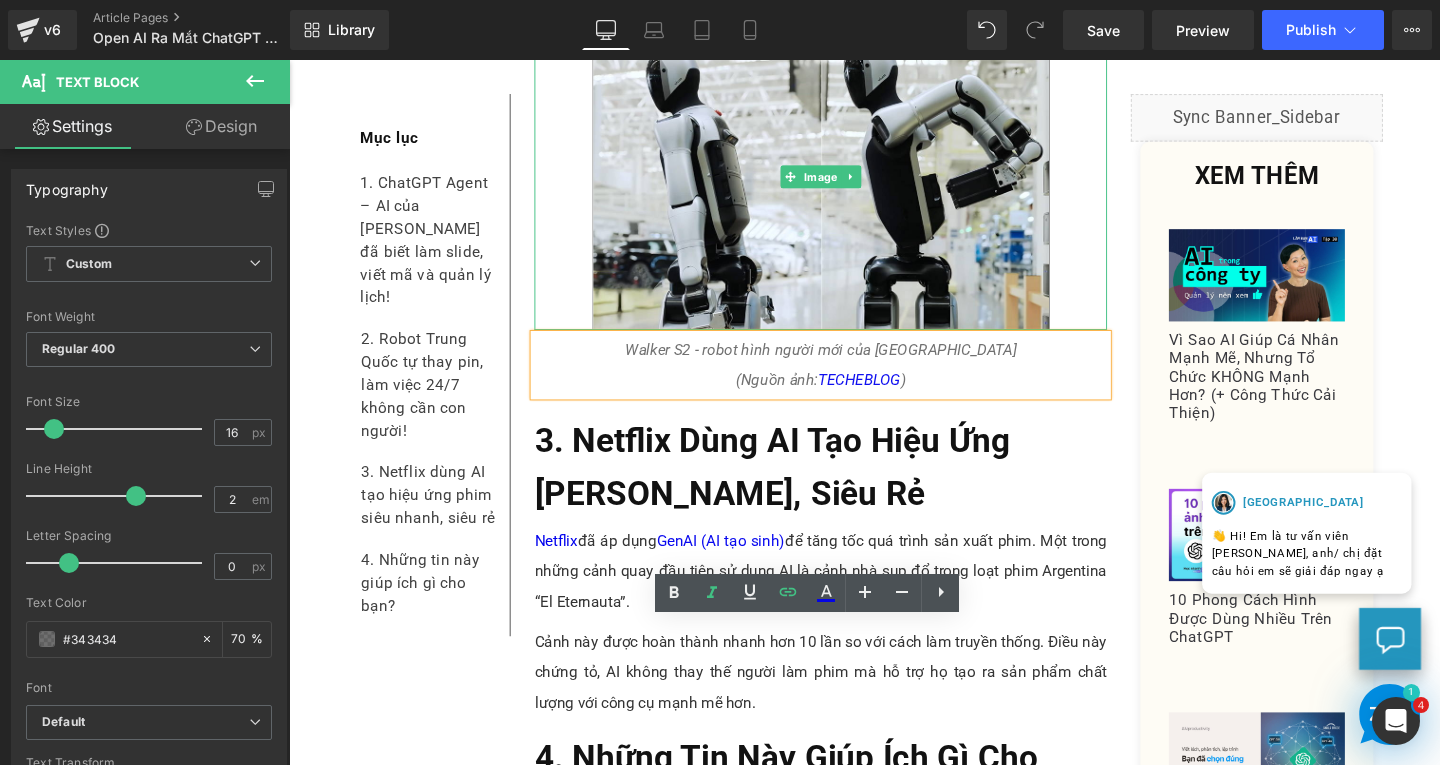 scroll, scrollTop: 2195, scrollLeft: 0, axis: vertical 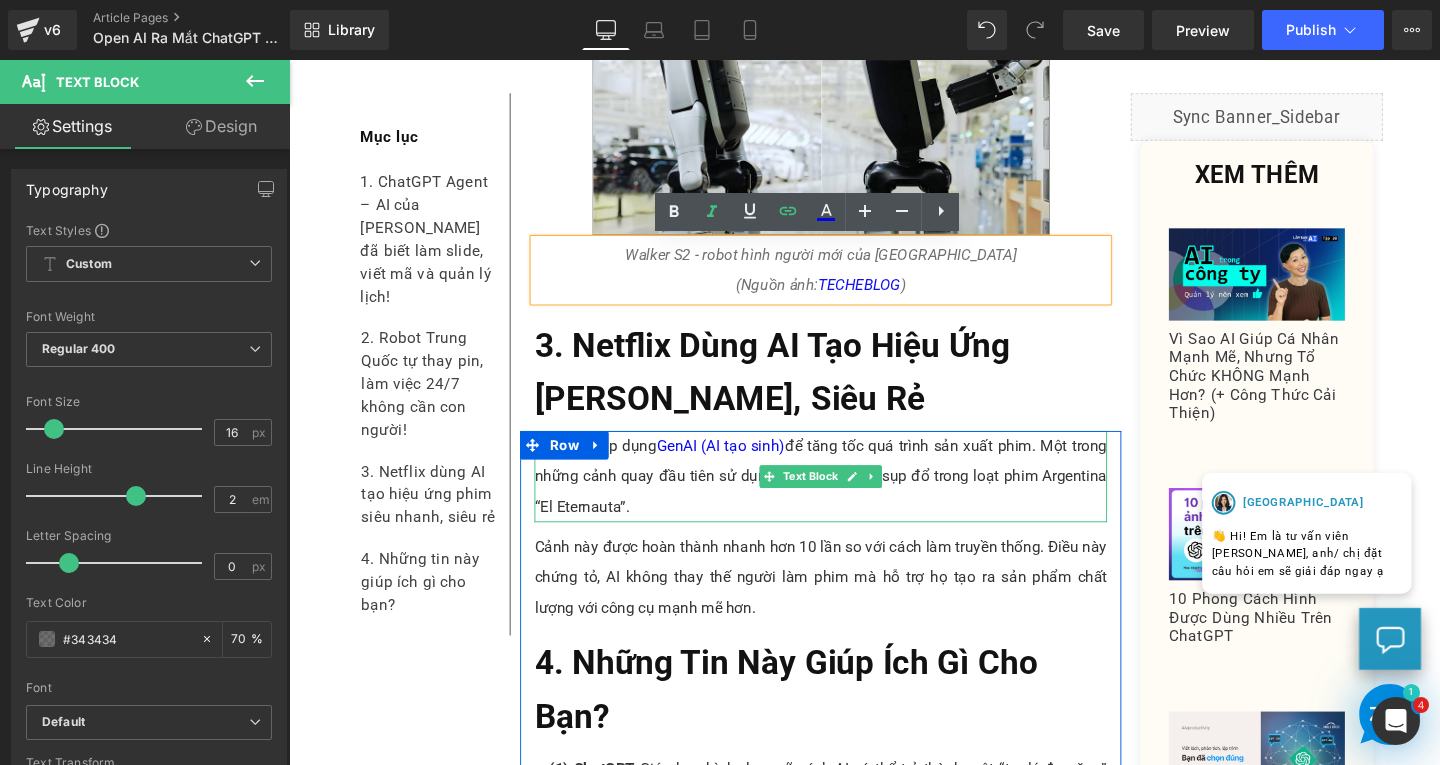 click on "Netflix  đã áp dụng  GenAI (AI tạo sinh)  để tăng tốc quá trình sản xuất phim. Một trong những cảnh quay đầu tiên sử dụng AI là cảnh nhà sụp đổ trong loạt phim Argentina “El Eternauta”." at bounding box center (848, 498) 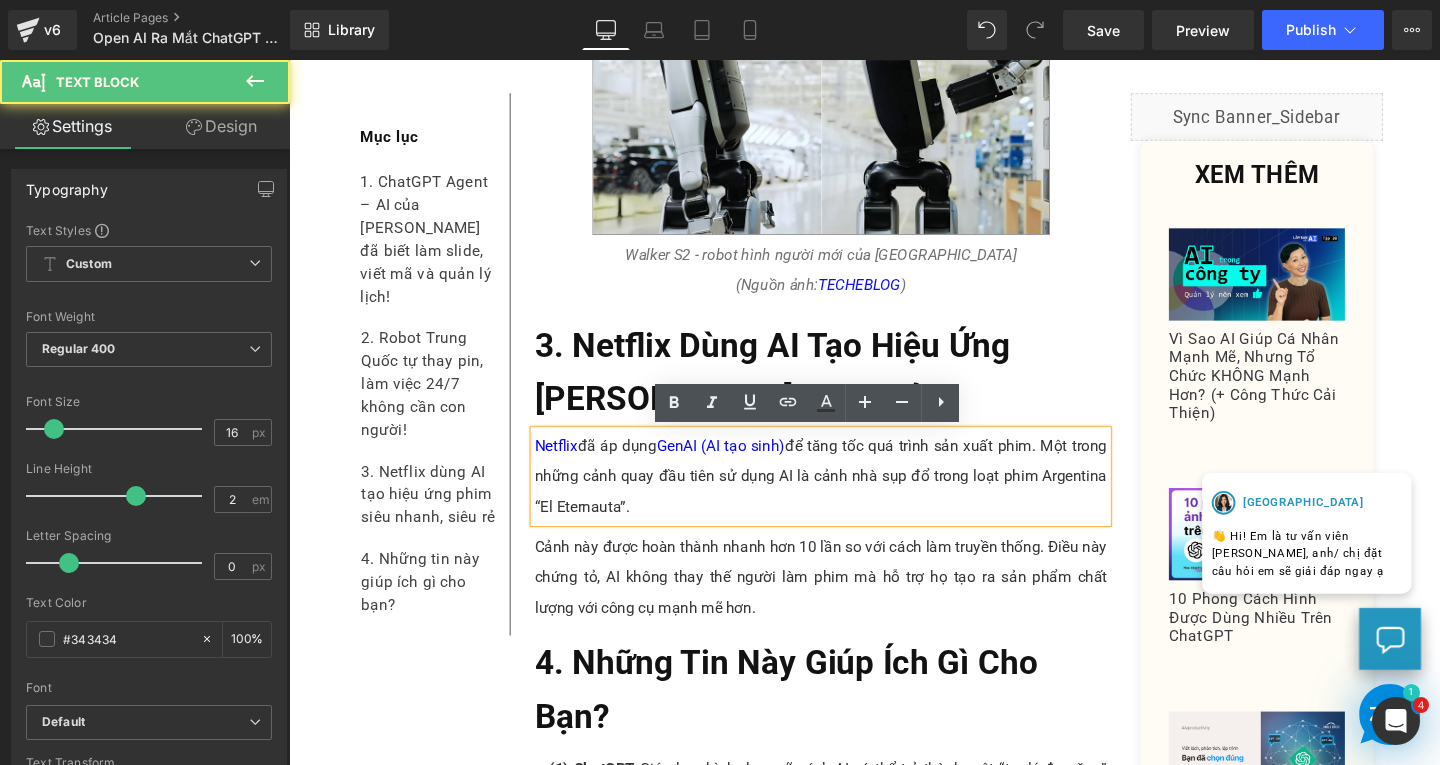 drag, startPoint x: 1077, startPoint y: 501, endPoint x: 1095, endPoint y: 526, distance: 30.805843 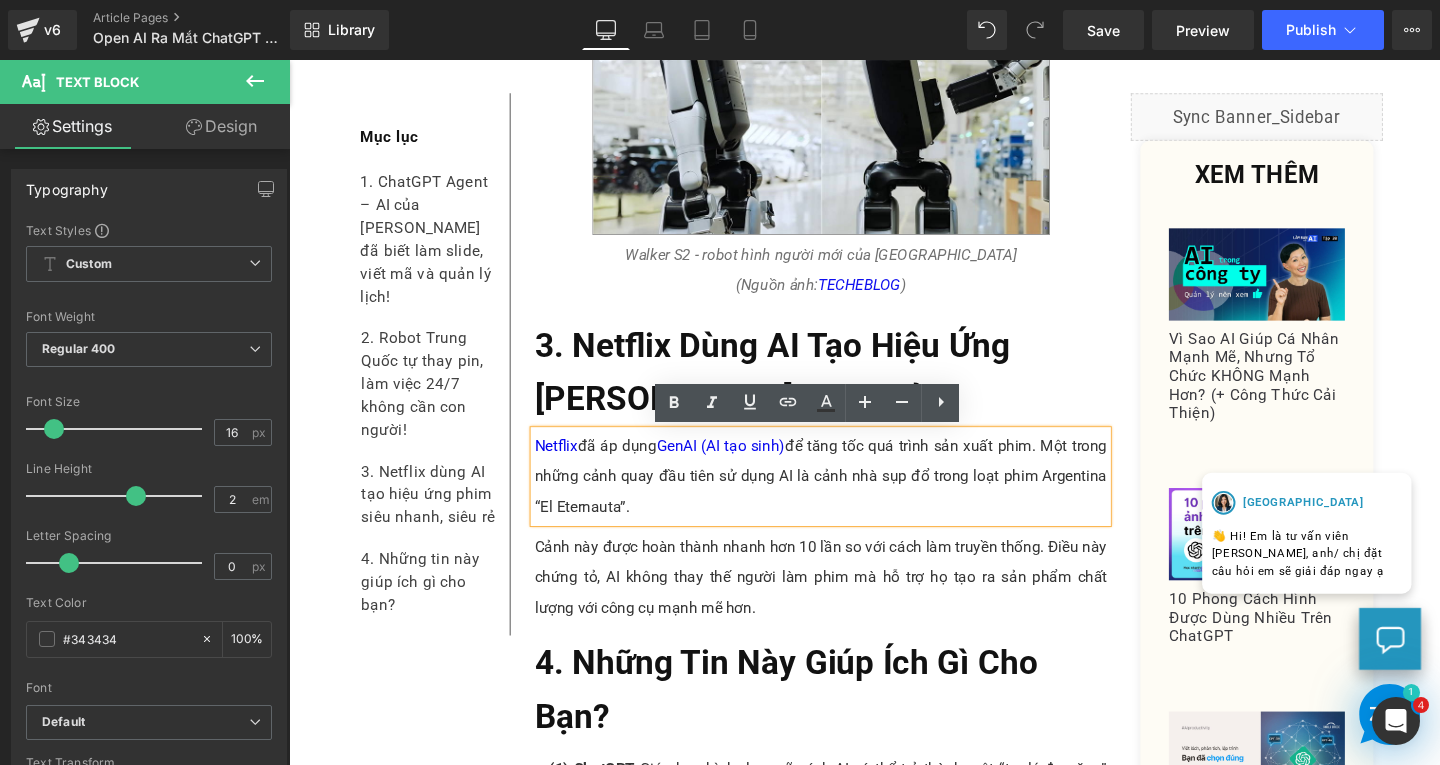 copy on "Argentina “El Eternauta”." 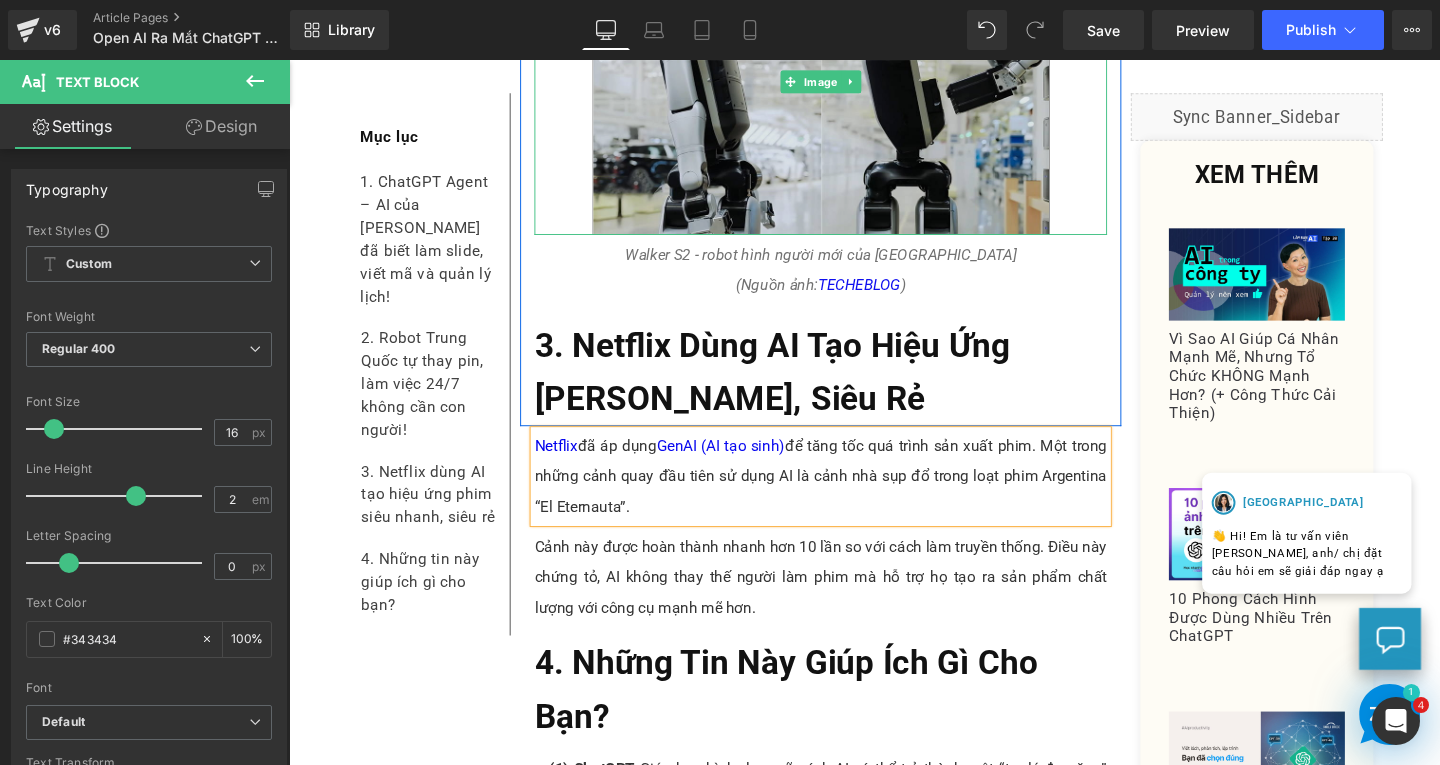 scroll, scrollTop: 1895, scrollLeft: 0, axis: vertical 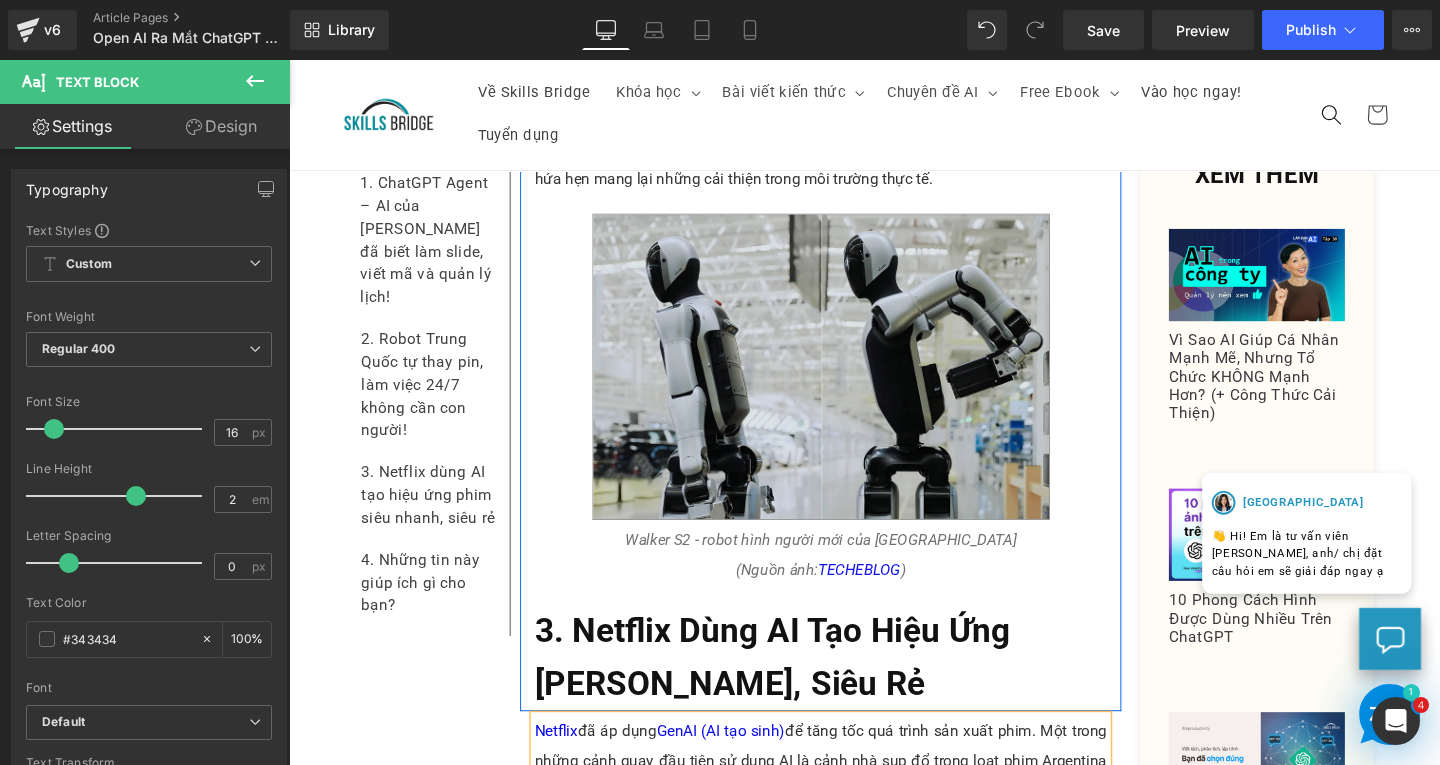 click at bounding box center [848, 383] 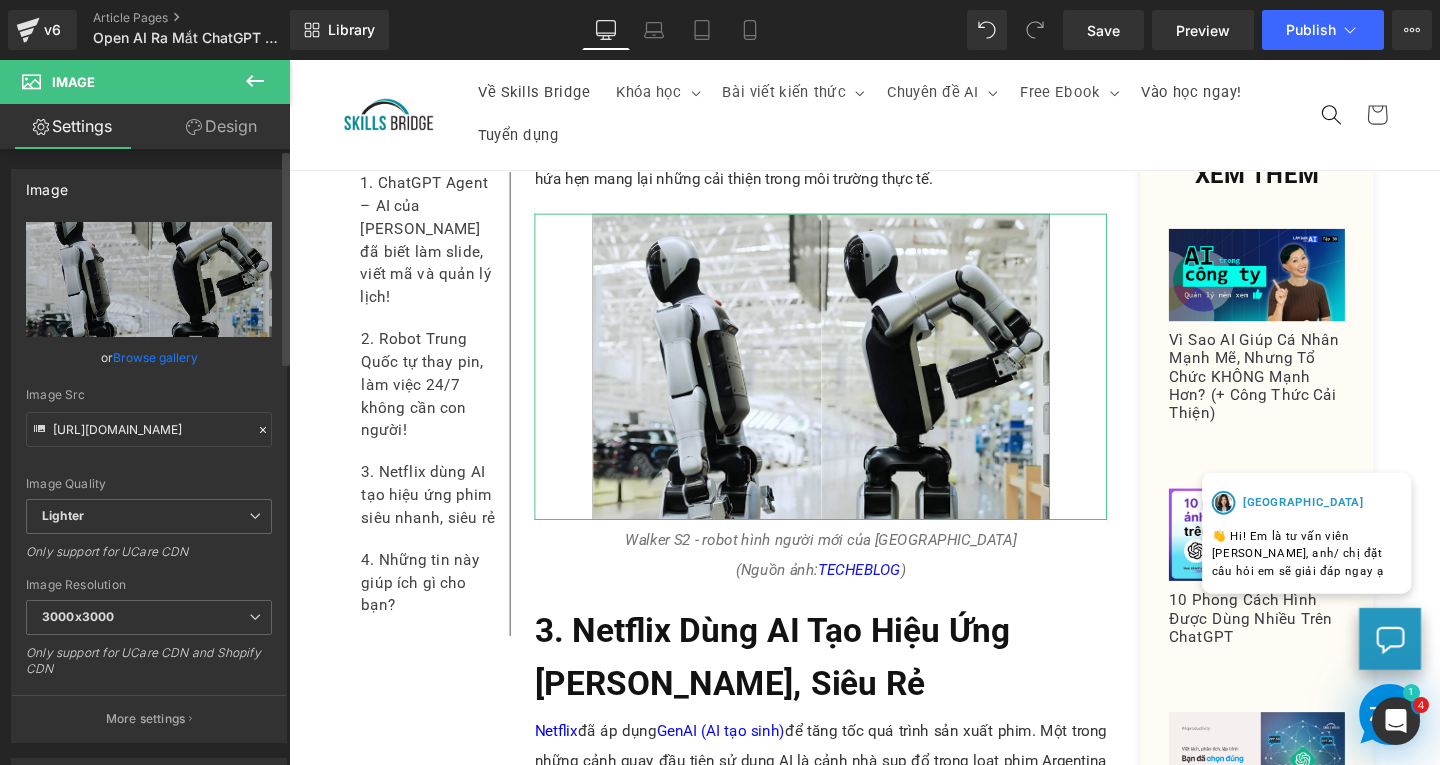 scroll, scrollTop: 300, scrollLeft: 0, axis: vertical 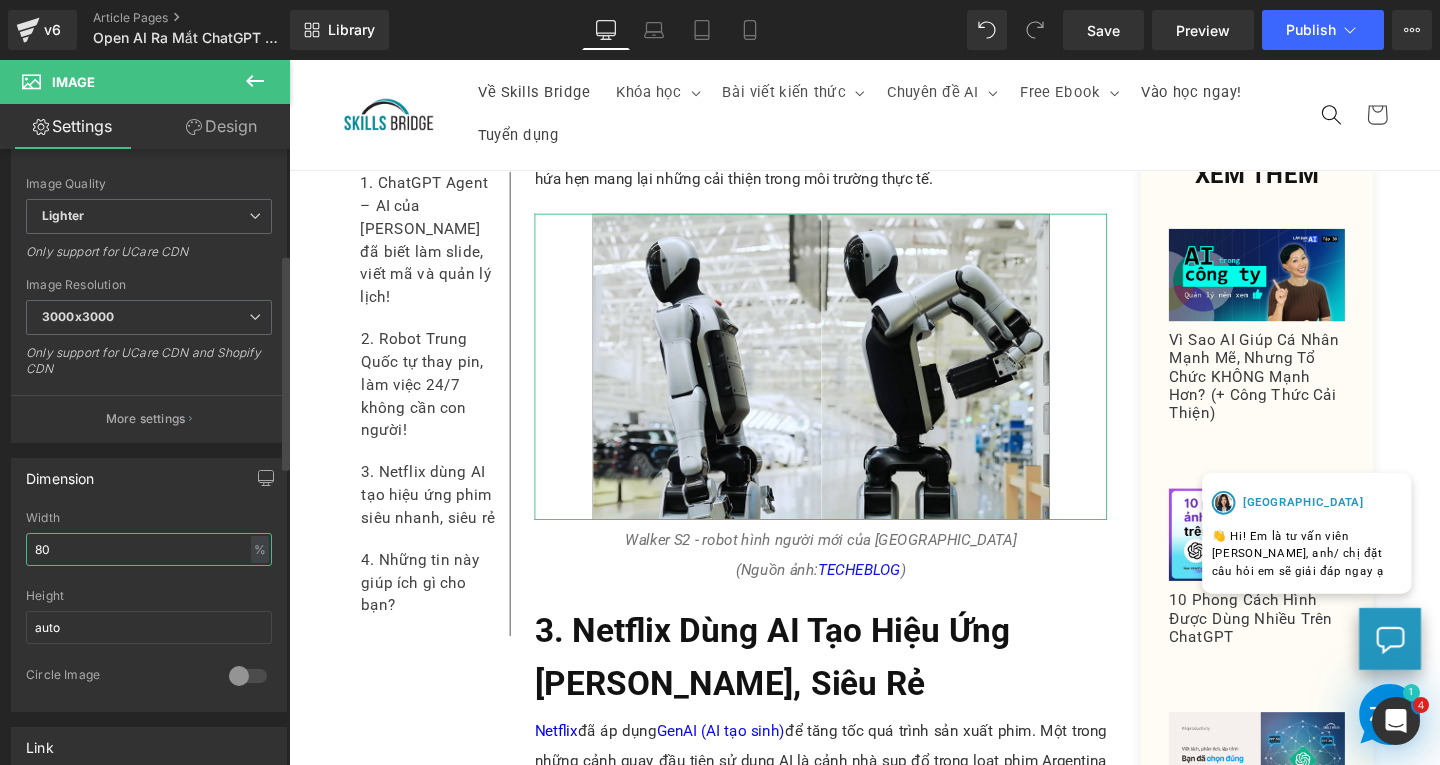 drag, startPoint x: 82, startPoint y: 538, endPoint x: 0, endPoint y: 528, distance: 82.607506 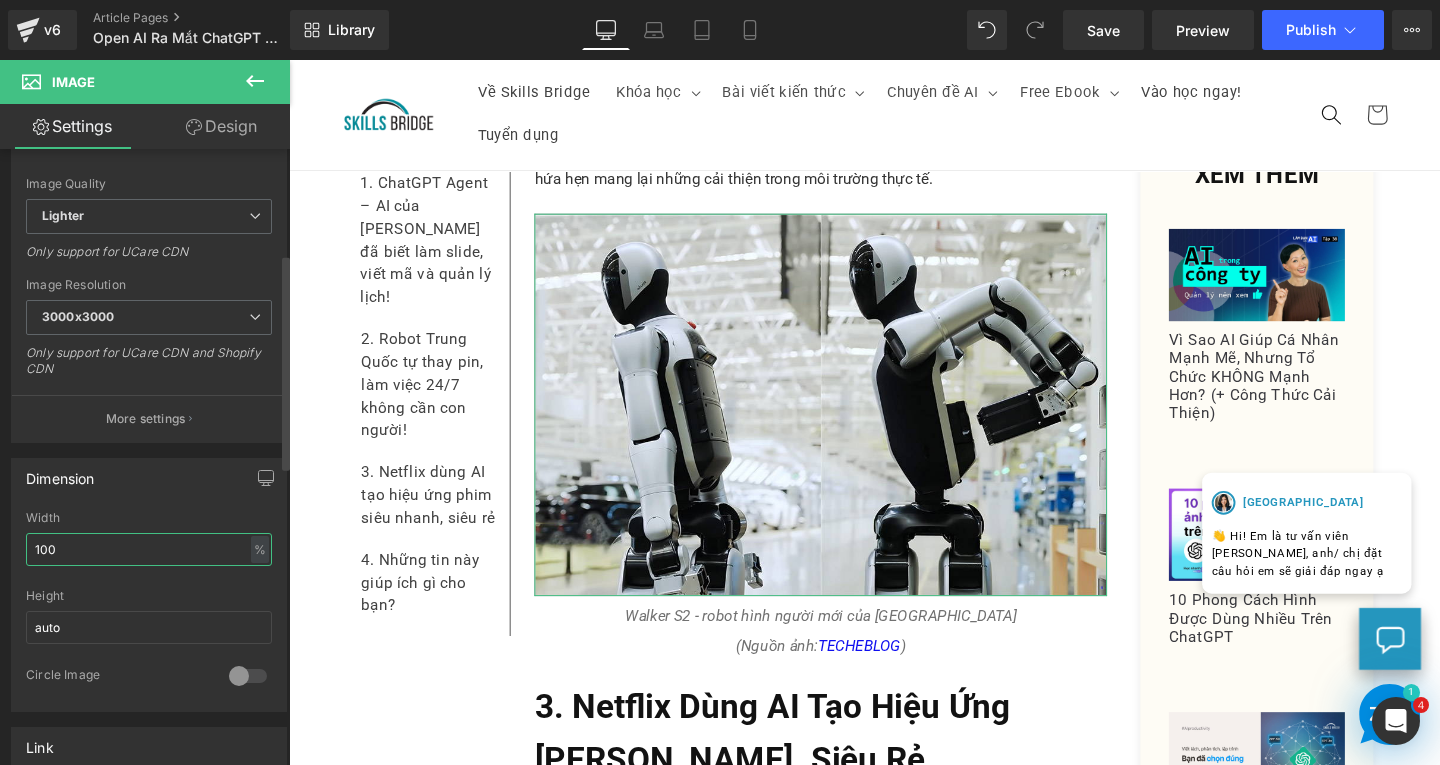 type on "100" 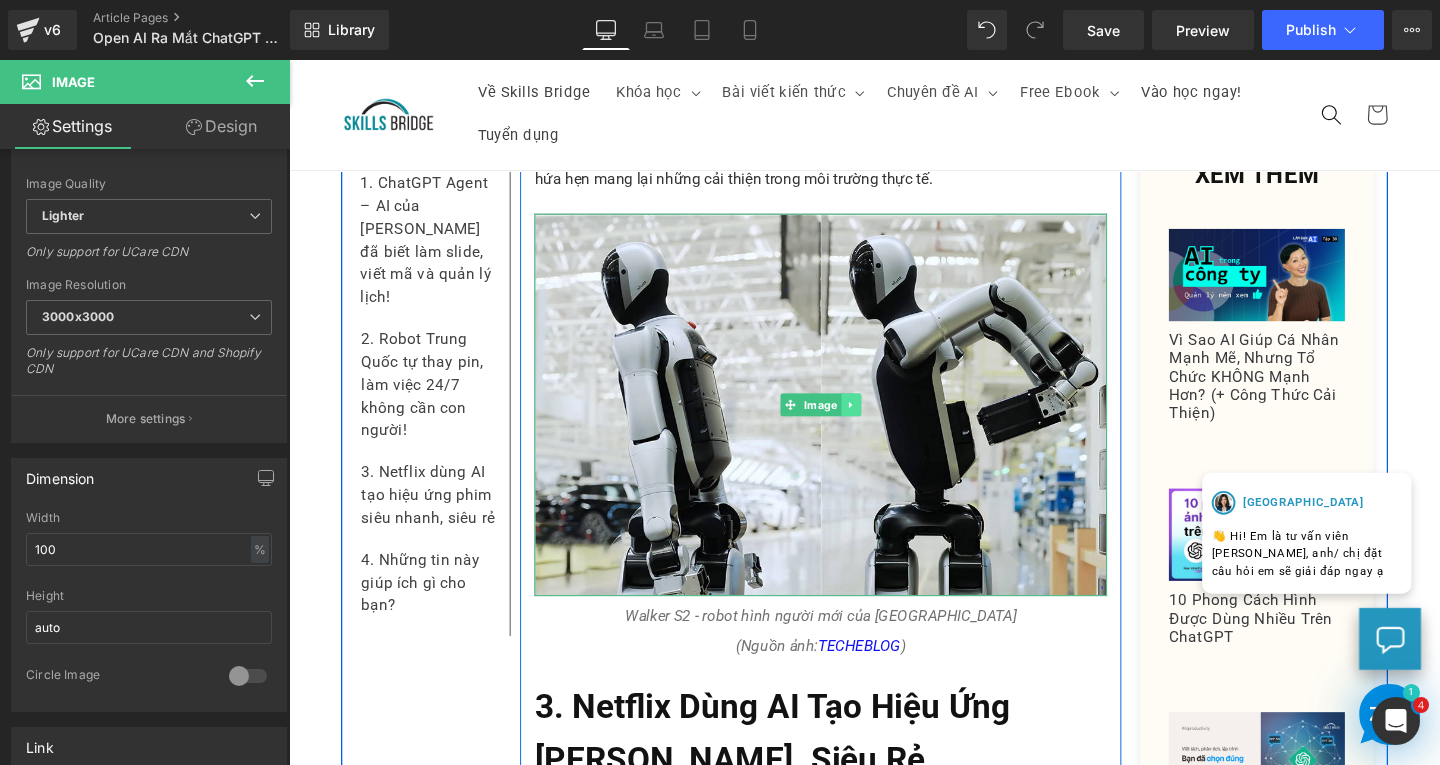 click 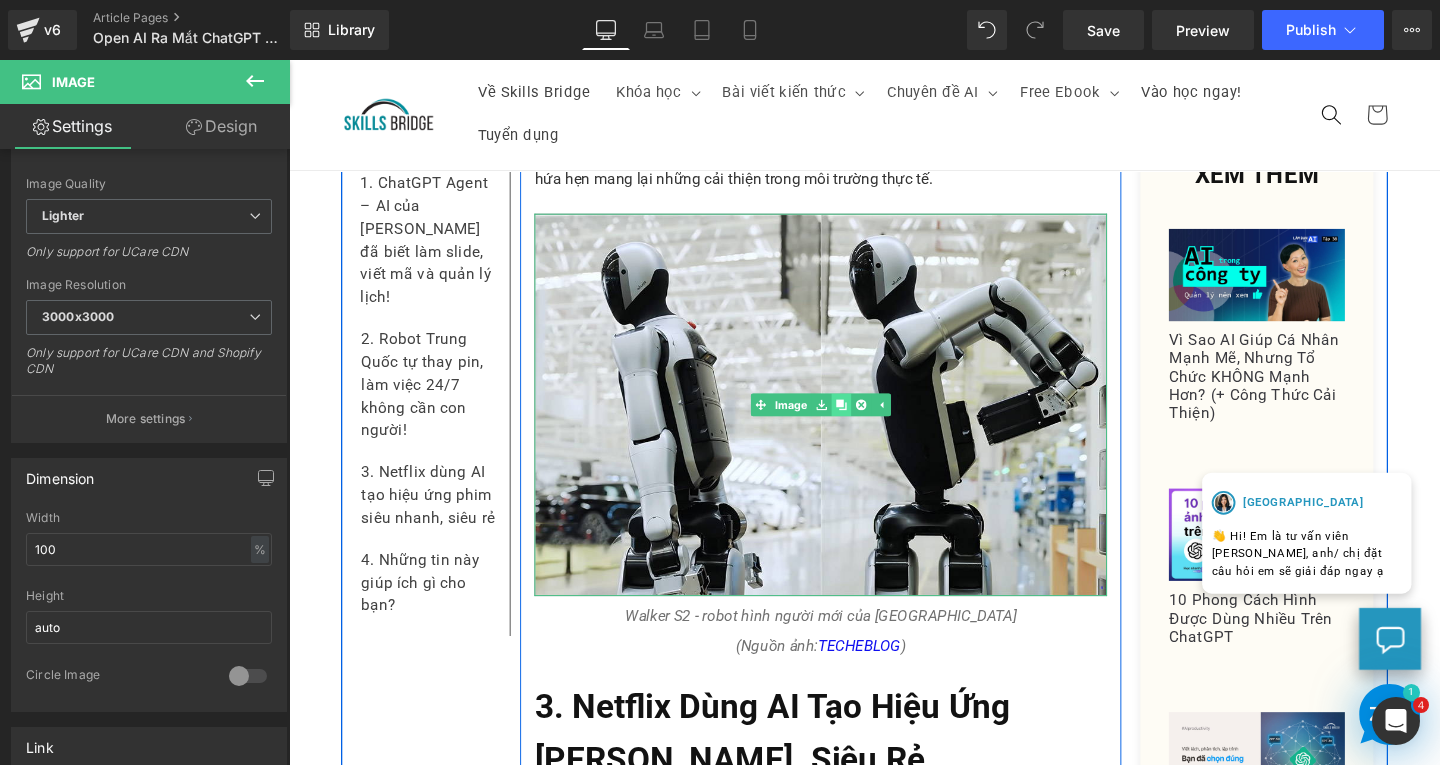 click 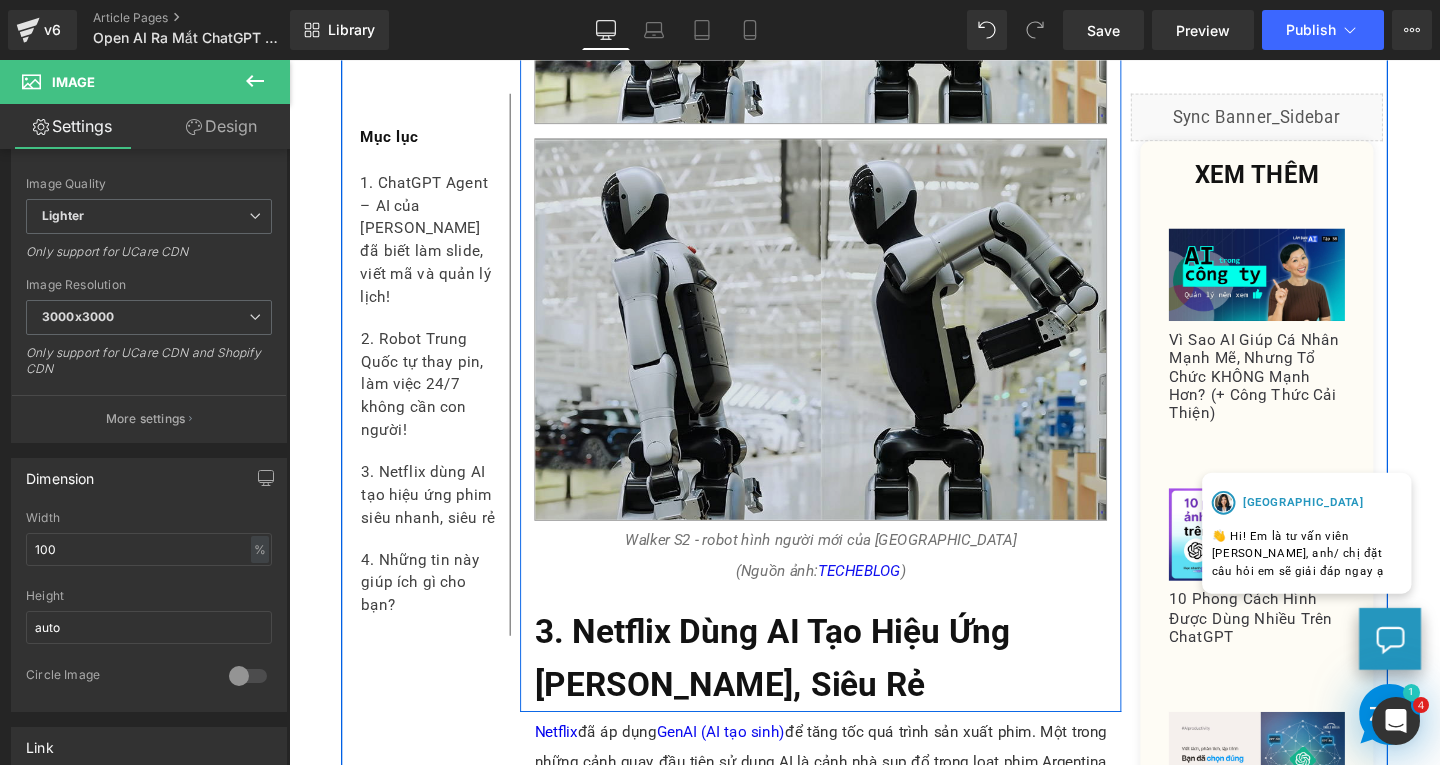 scroll, scrollTop: 2394, scrollLeft: 0, axis: vertical 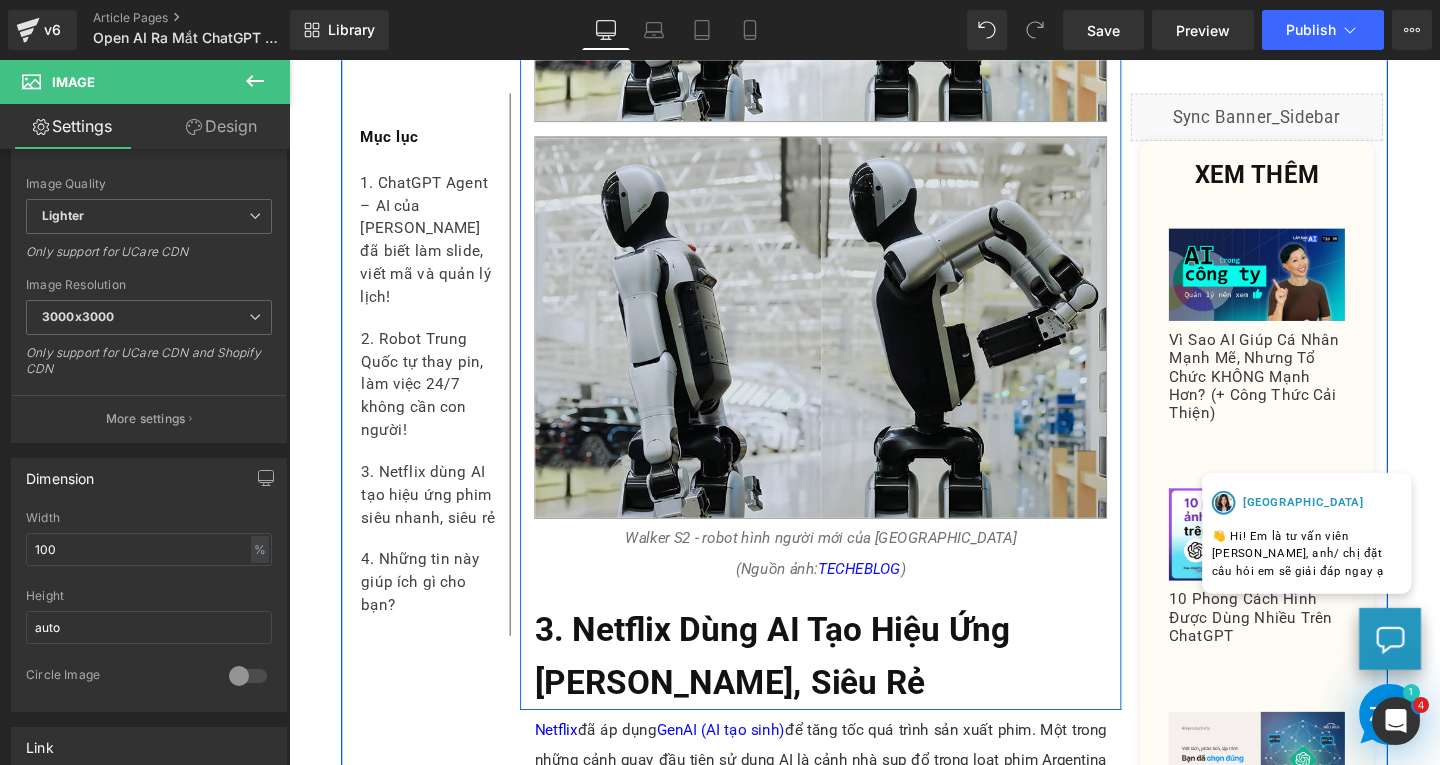 click at bounding box center [848, 341] 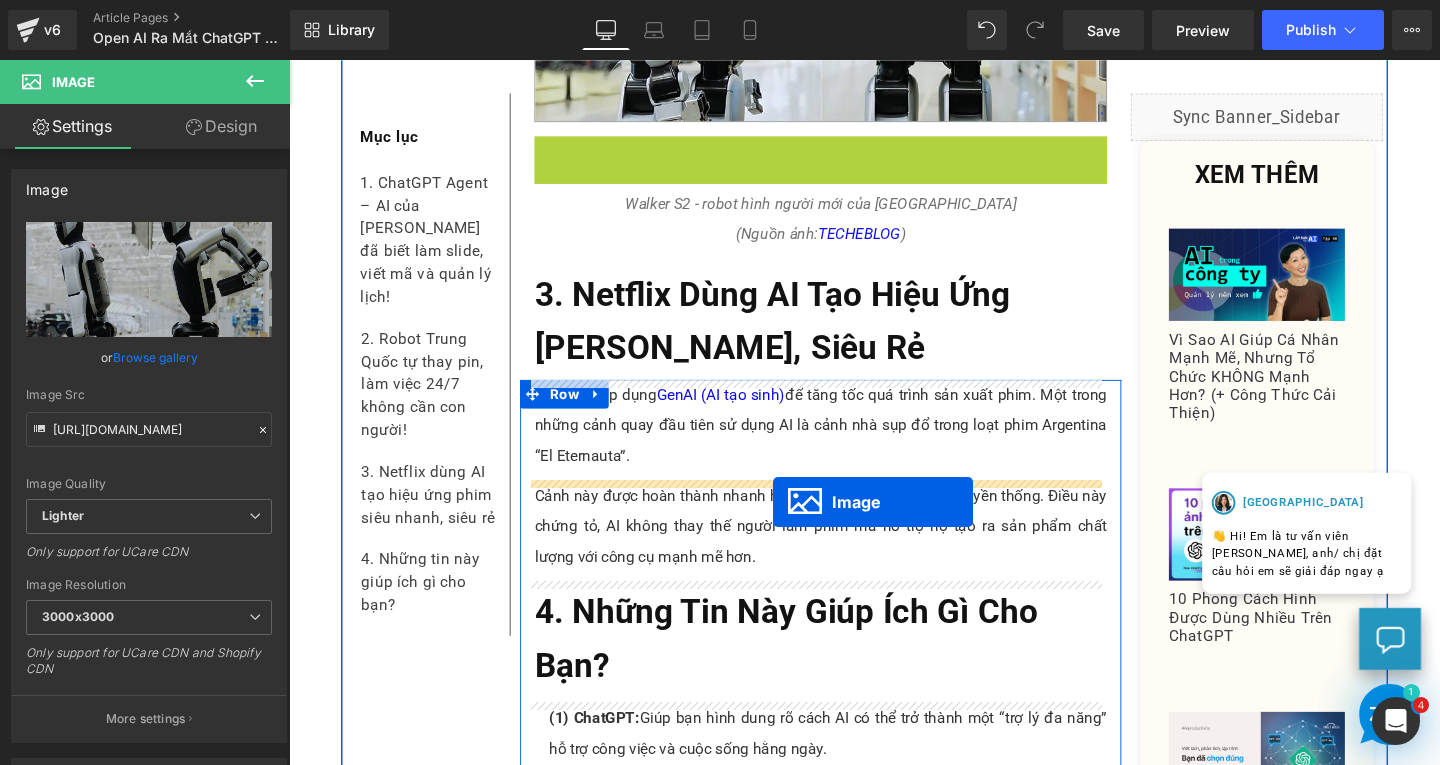 drag, startPoint x: 804, startPoint y: 342, endPoint x: 798, endPoint y: 525, distance: 183.09833 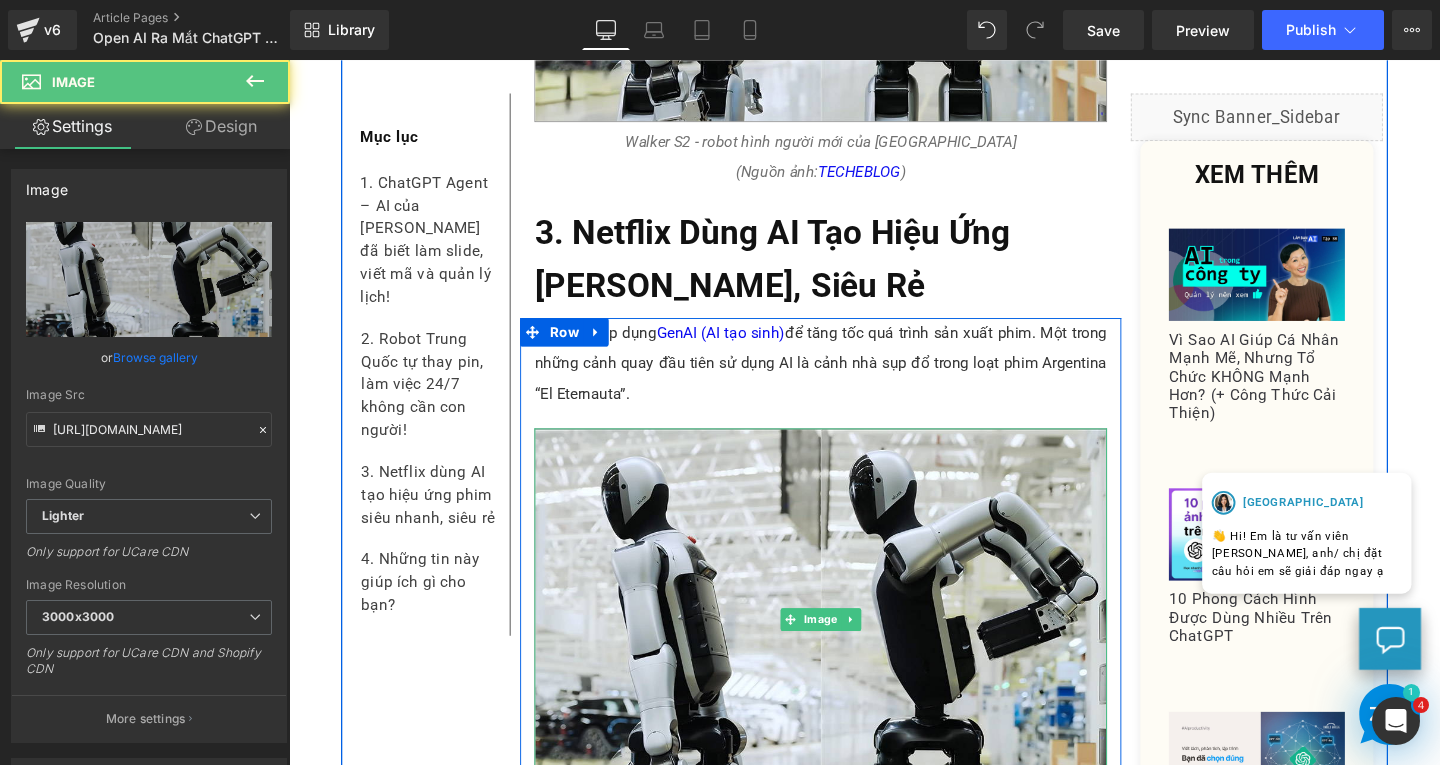 scroll, scrollTop: 2294, scrollLeft: 0, axis: vertical 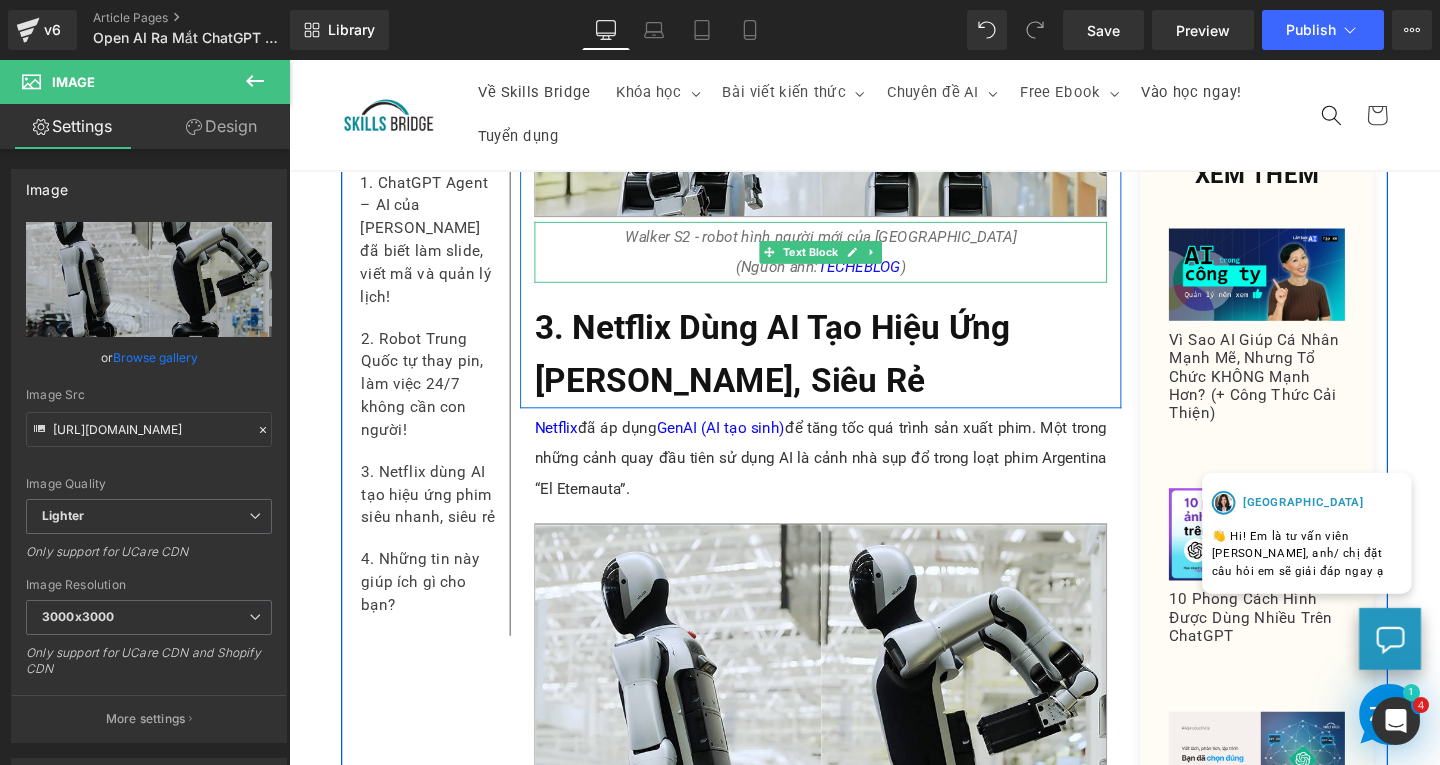 click 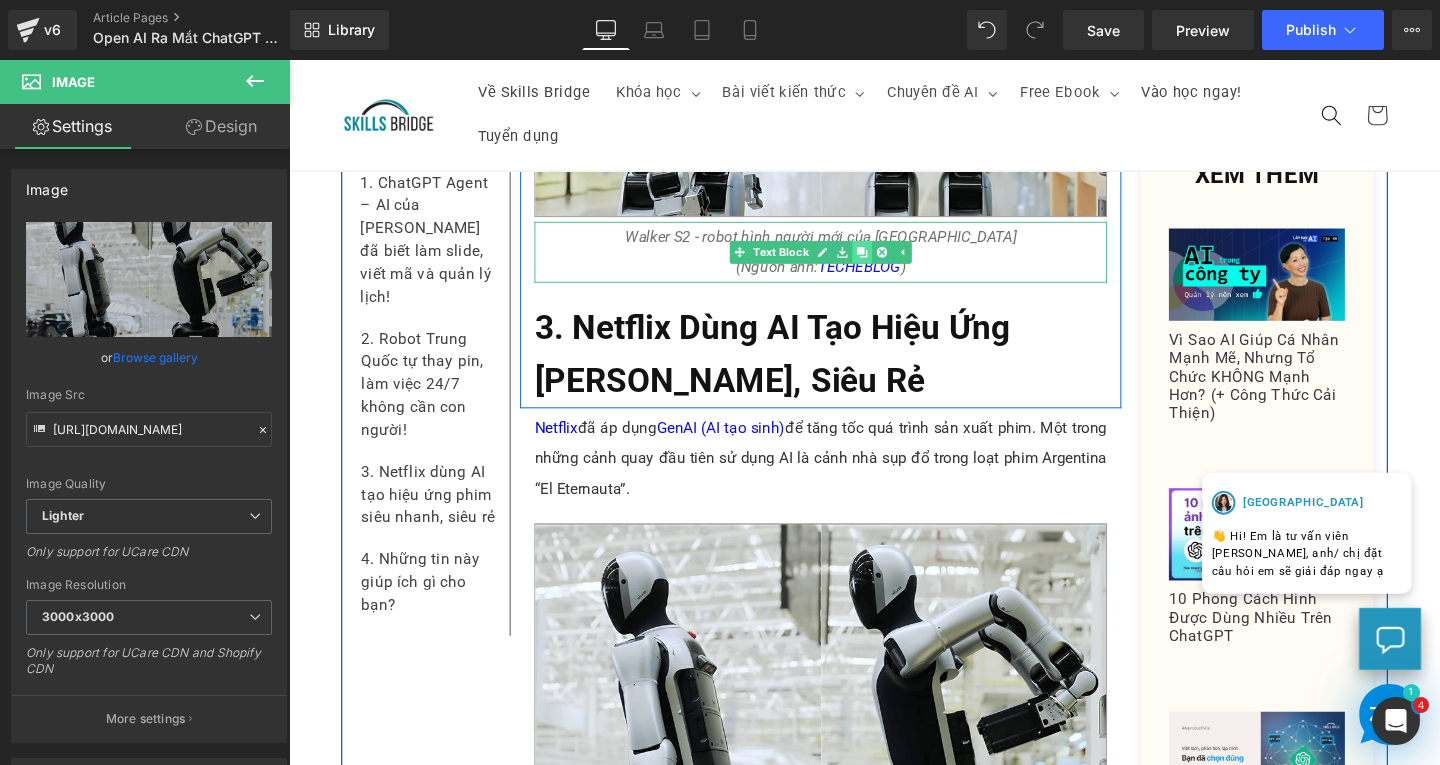 click 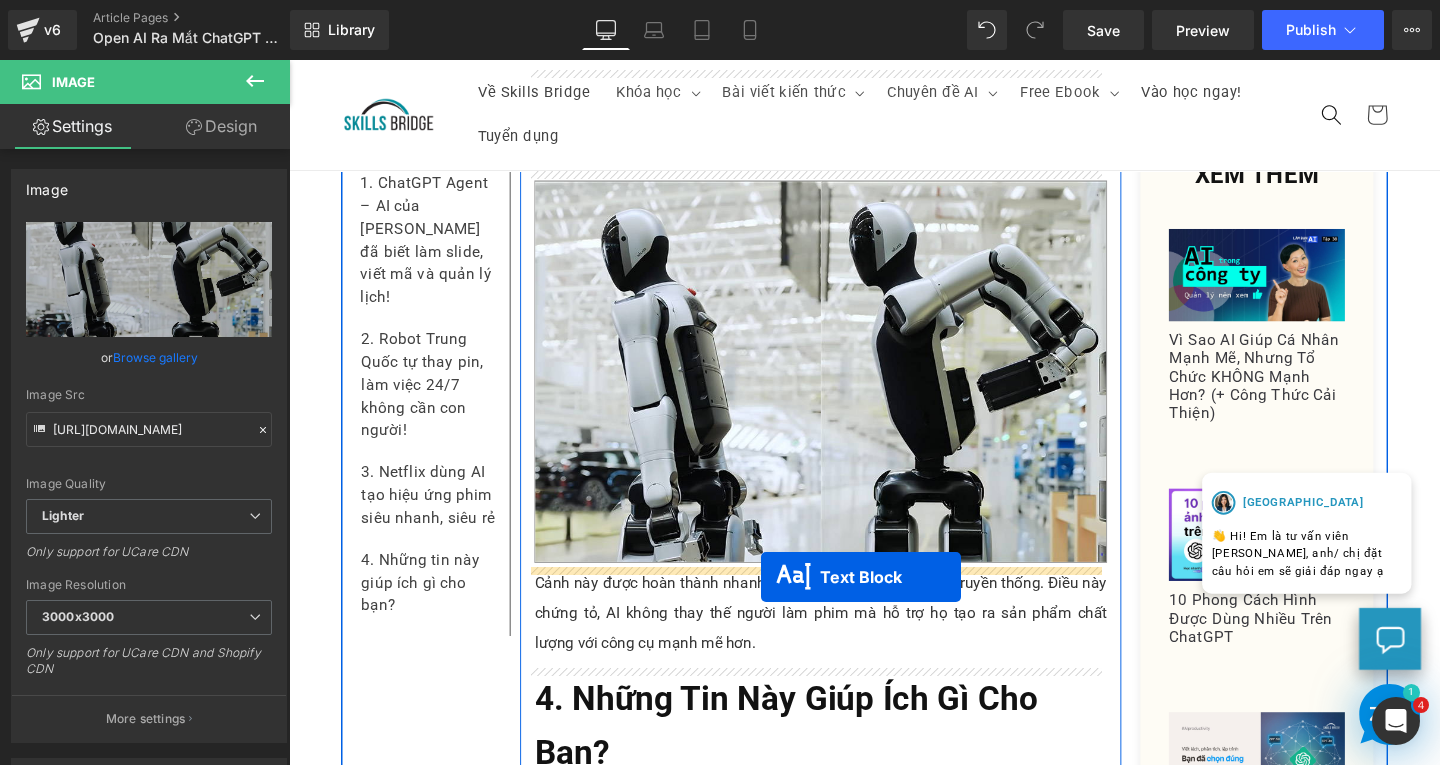 drag, startPoint x: 786, startPoint y: 338, endPoint x: 785, endPoint y: 603, distance: 265.0019 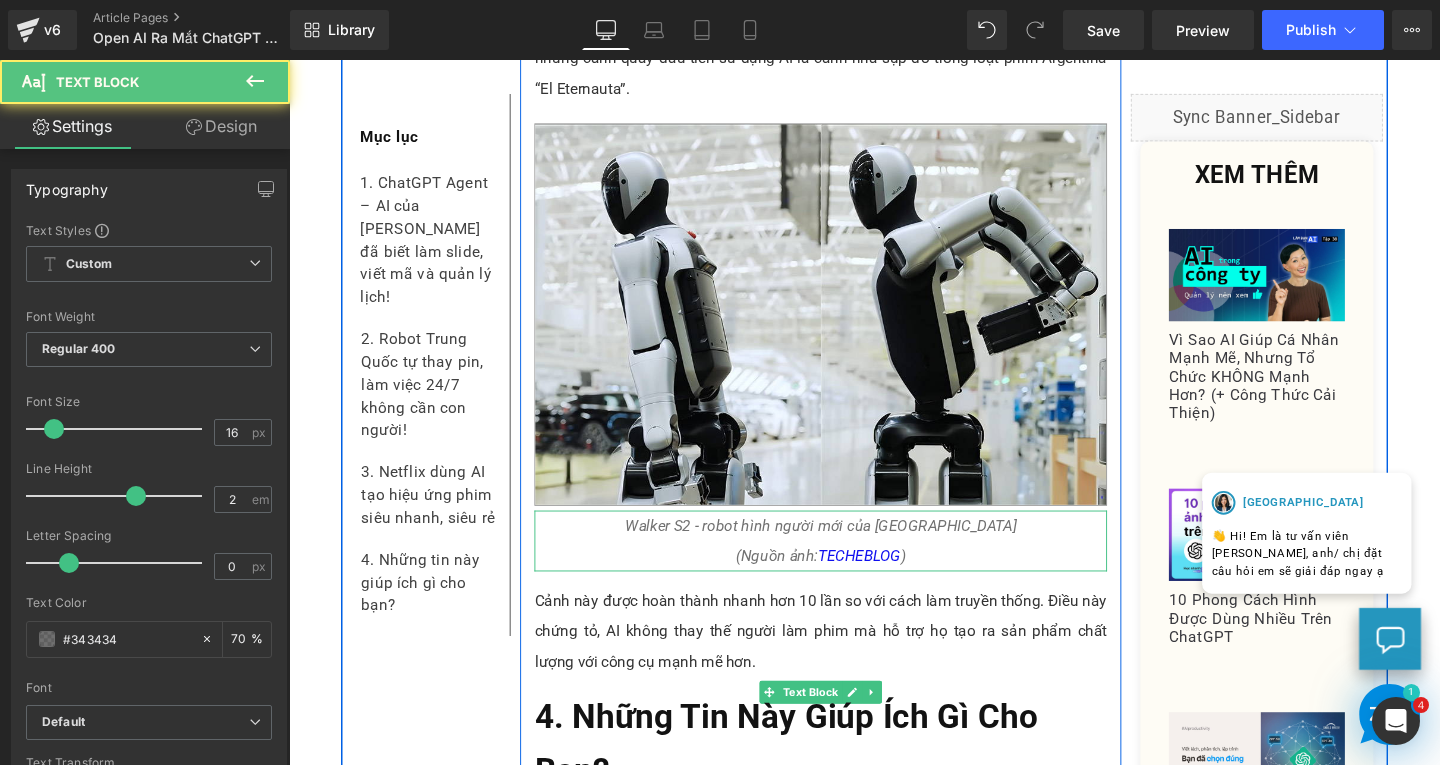 scroll, scrollTop: 2654, scrollLeft: 0, axis: vertical 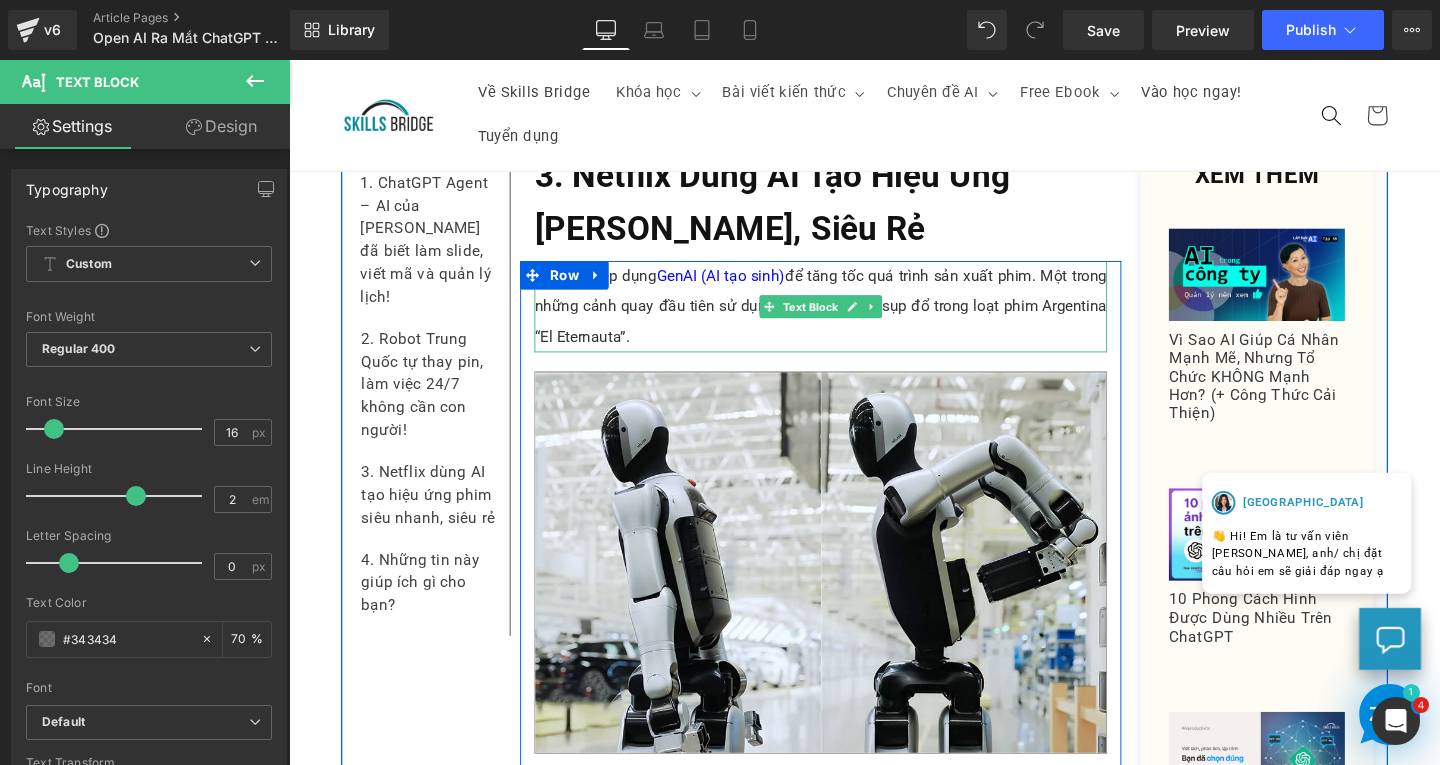 click on "Netflix  đã áp dụng  GenAI (AI tạo sinh)  để tăng tốc quá trình sản xuất phim. Một trong những cảnh quay đầu tiên sử dụng AI là cảnh nhà sụp đổ trong loạt phim Argentina “El Eternauta”." at bounding box center [848, 319] 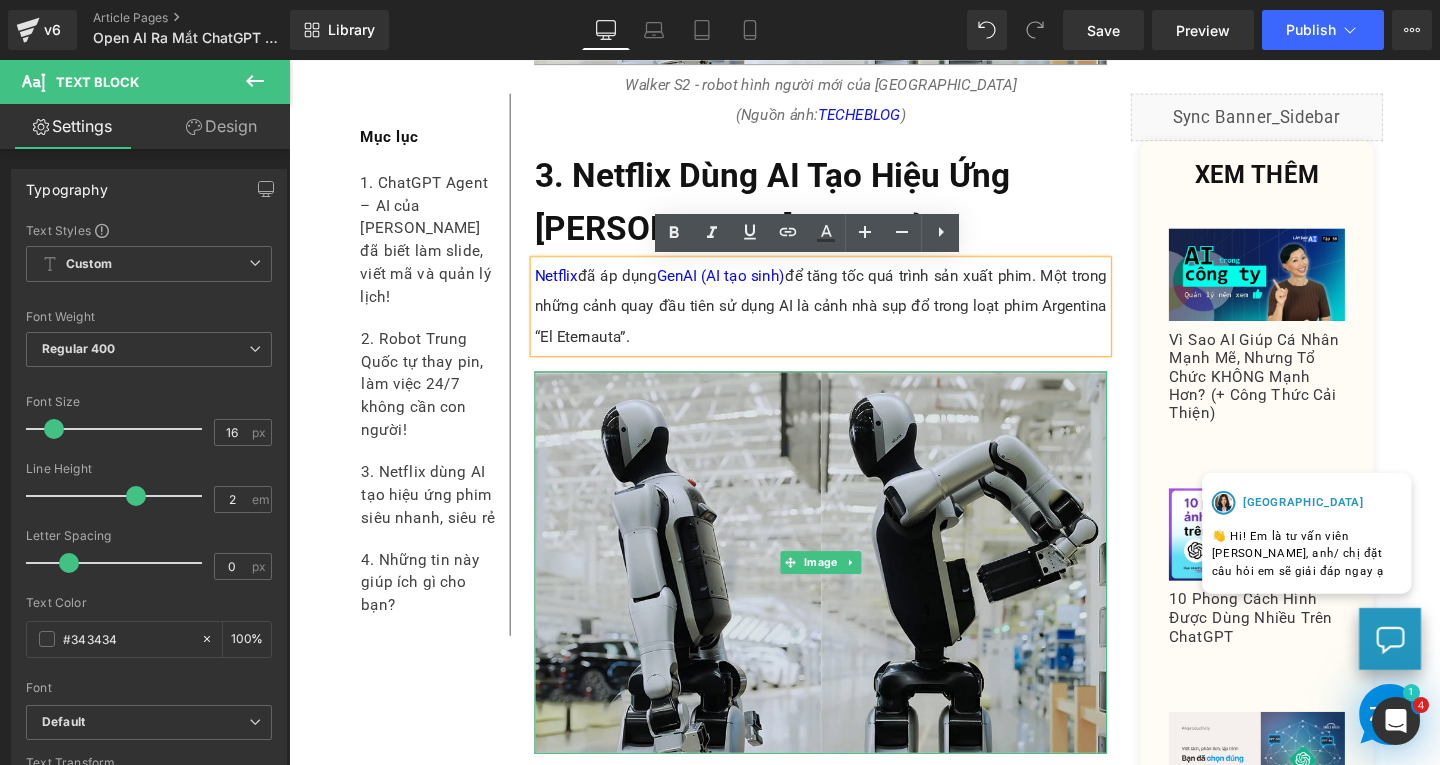 scroll, scrollTop: 2654, scrollLeft: 0, axis: vertical 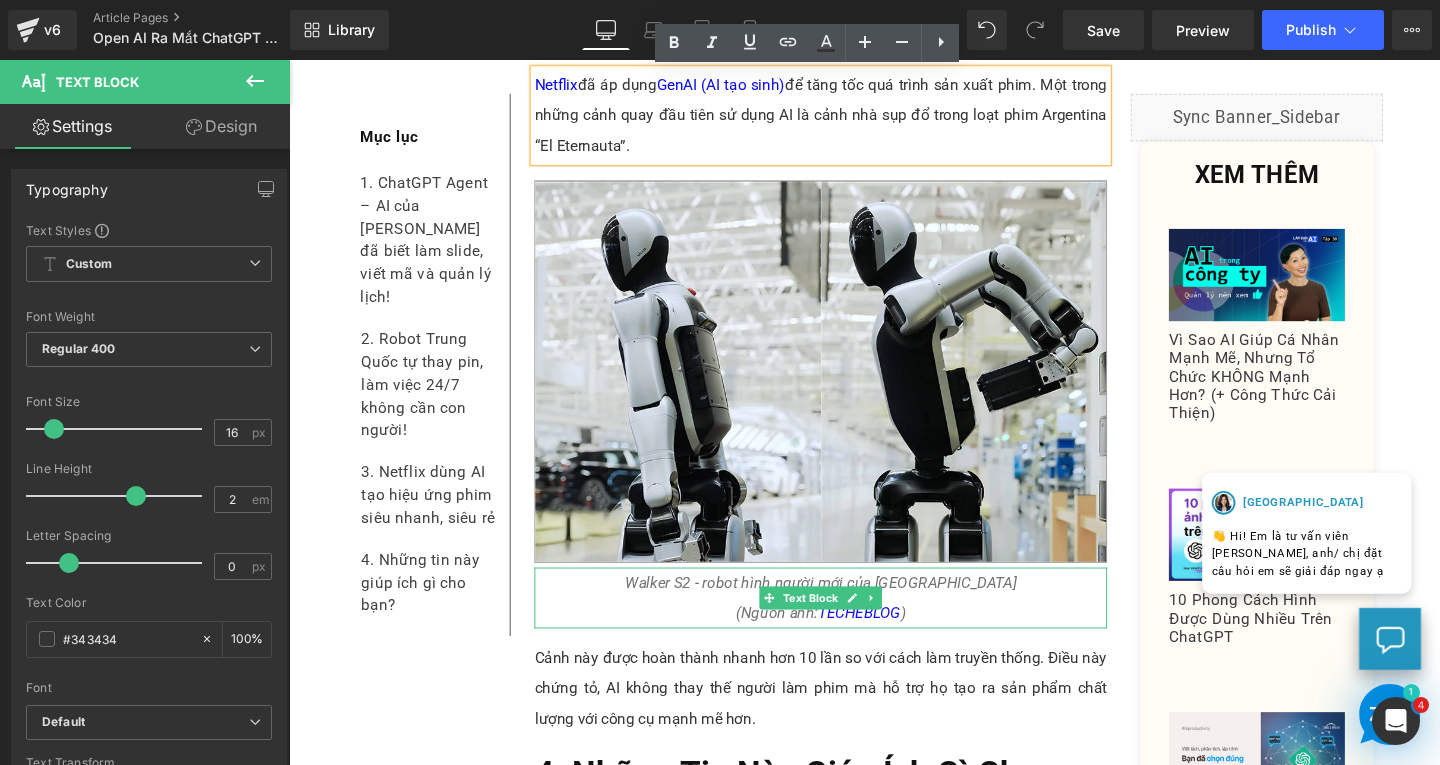 click on "Walker S2 - robot hình người mới của Trung Quốc (Nguồn ảnh:  TECHEBLOG )" at bounding box center [848, 626] 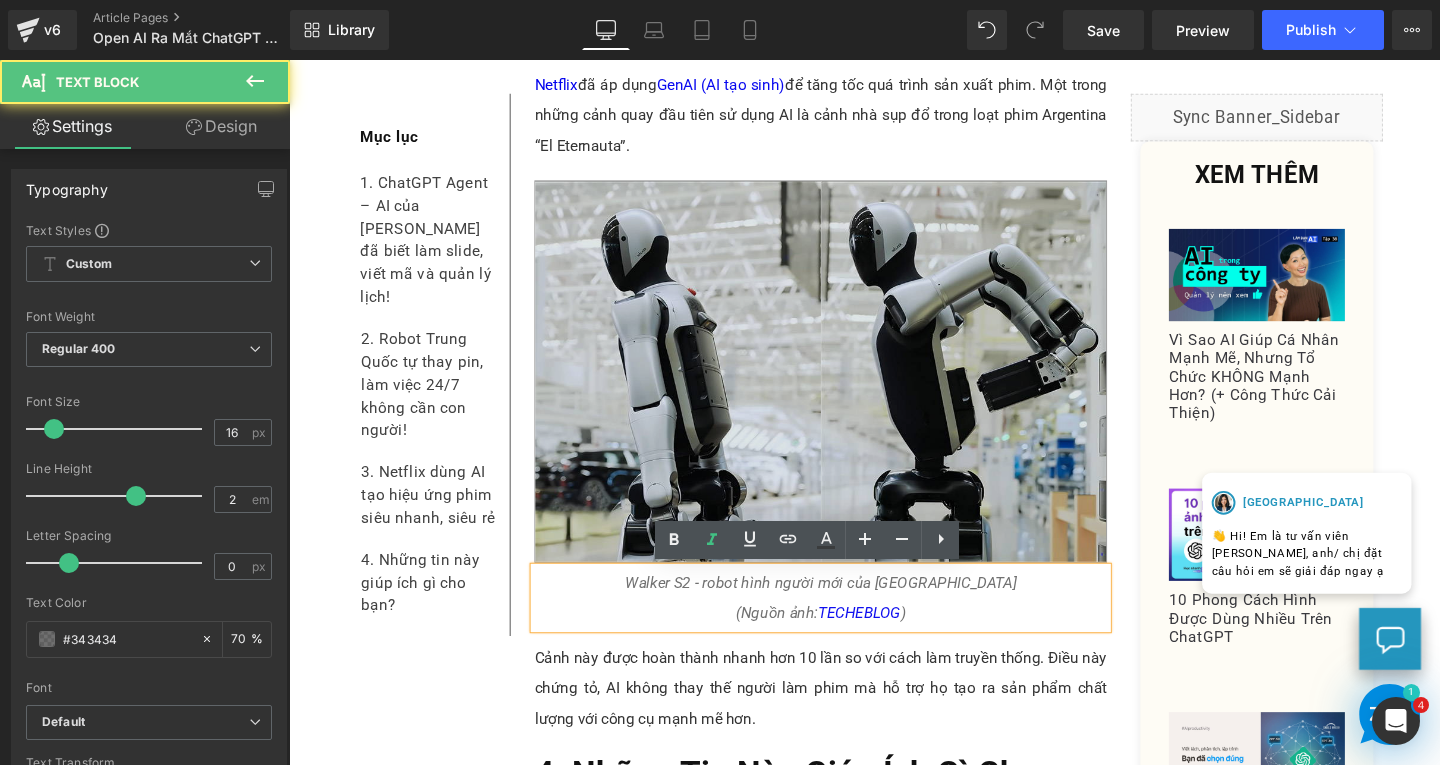 click at bounding box center (848, 388) 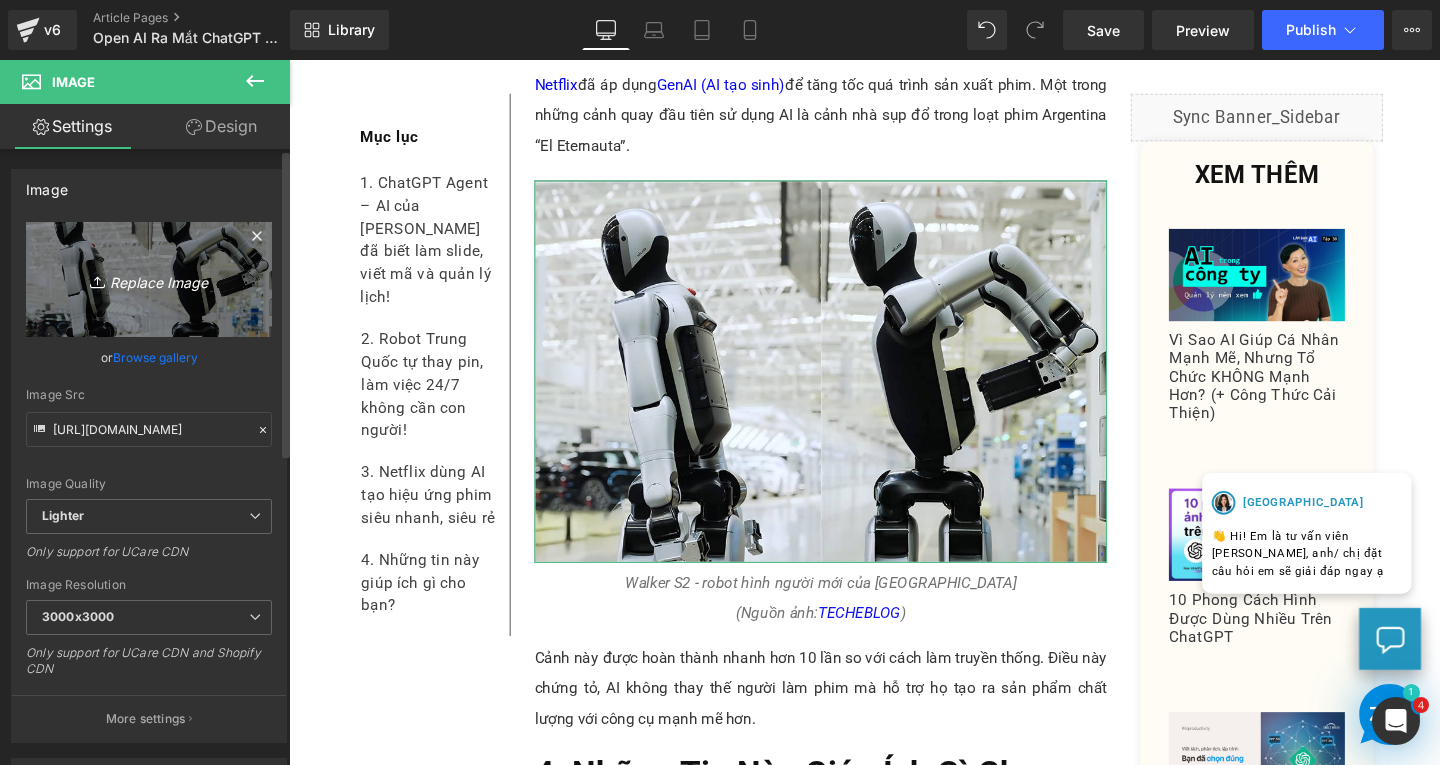 click on "Replace Image" at bounding box center [149, 279] 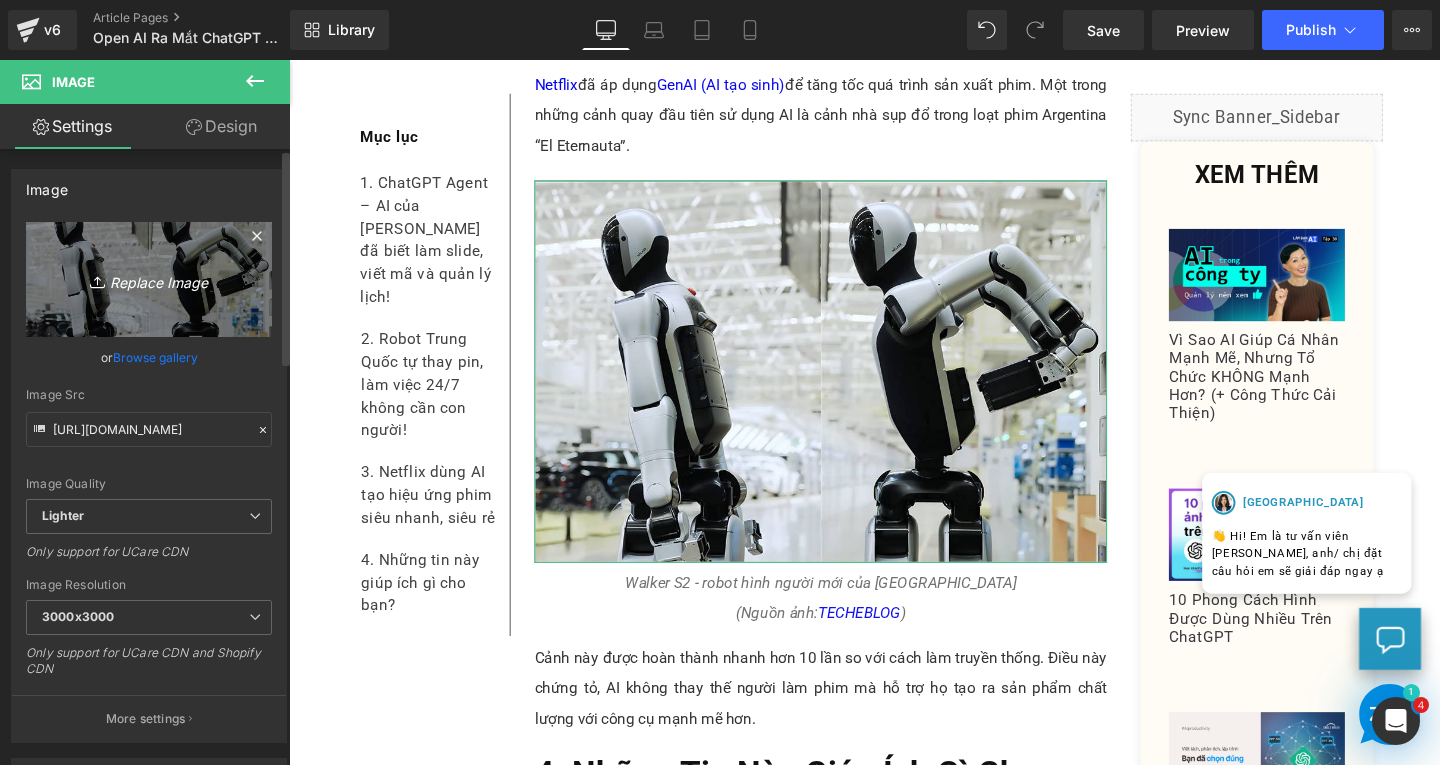 type on "C:\fakepath\AA1IRO6E.jpg" 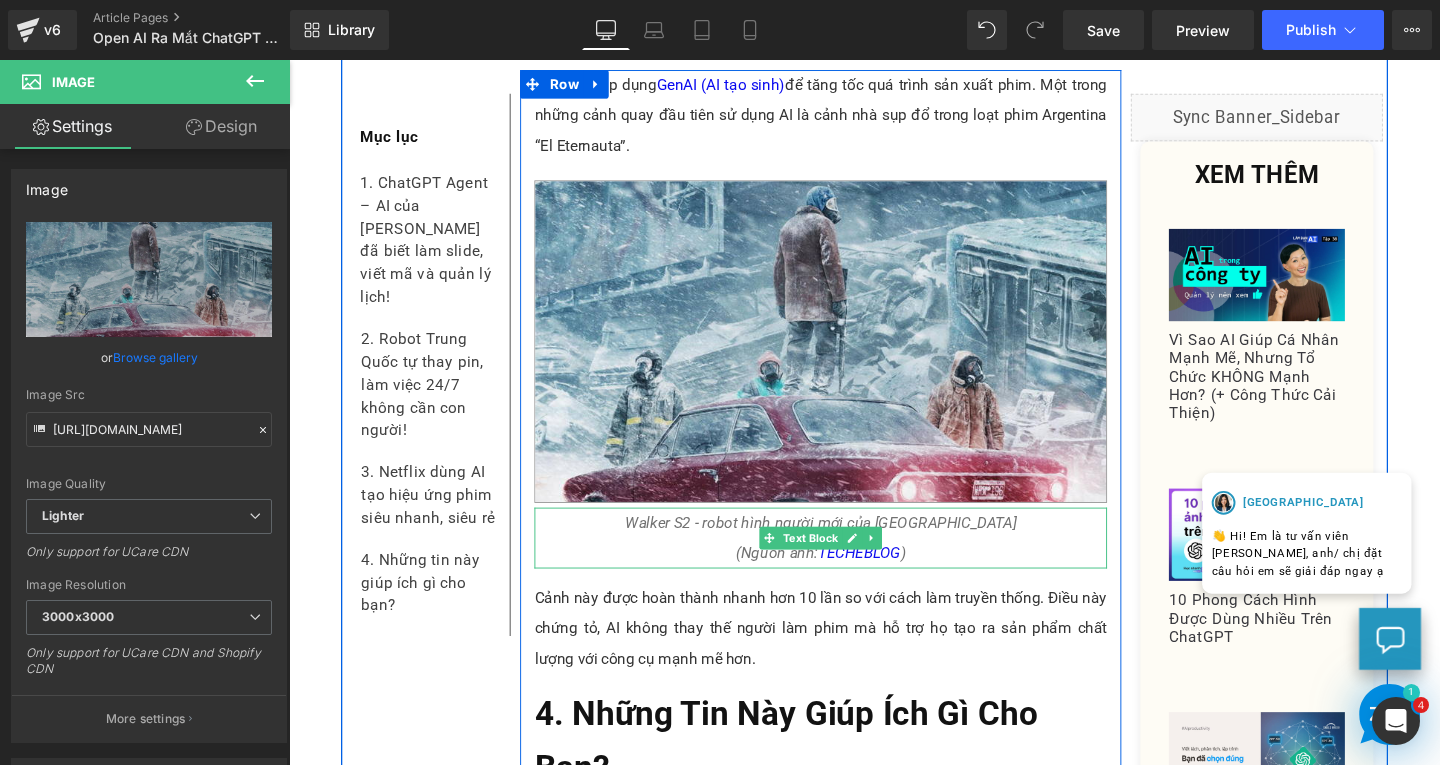 click on "Walker S2 - robot hình người mới của Trung Quốc (Nguồn ảnh:  TECHEBLOG )" at bounding box center (848, 562) 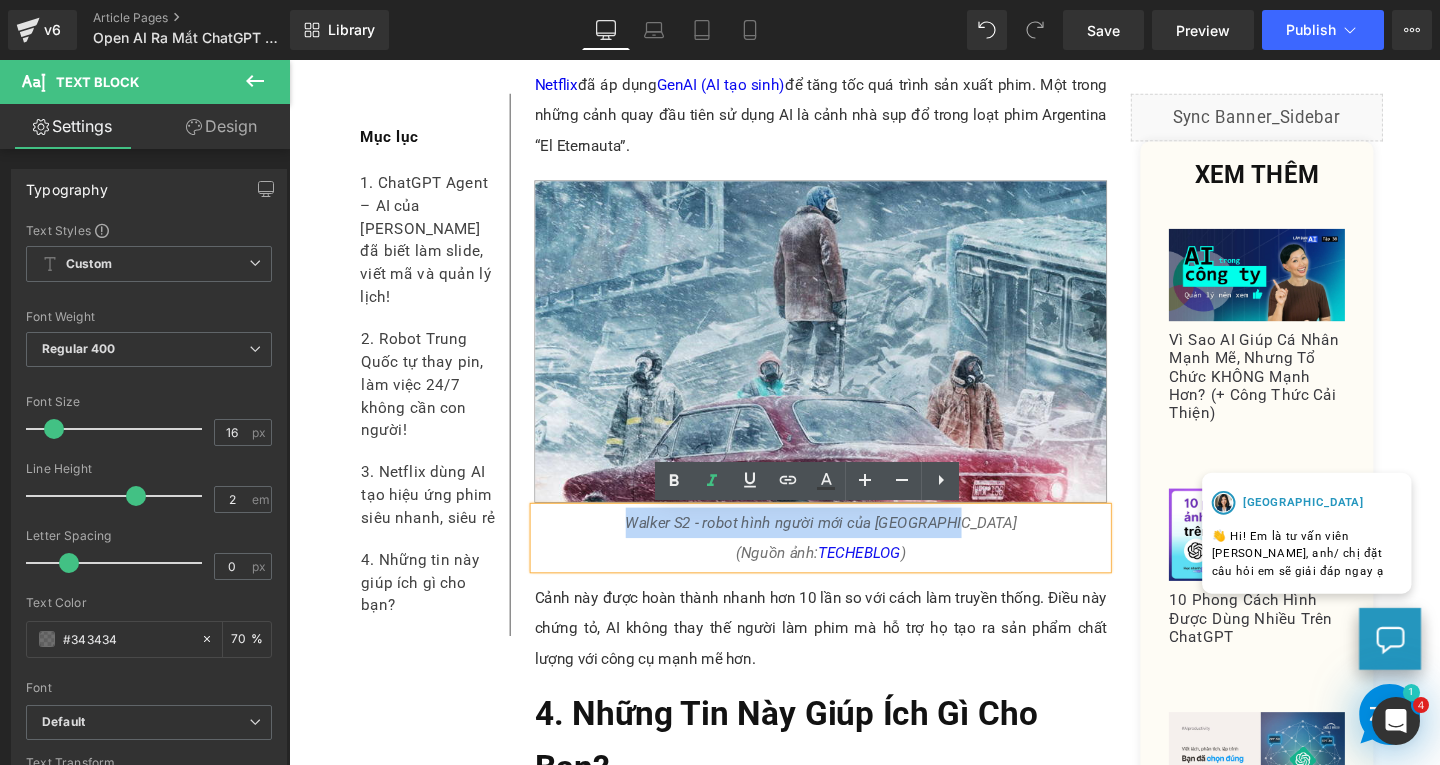 drag, startPoint x: 716, startPoint y: 547, endPoint x: 1034, endPoint y: 542, distance: 318.0393 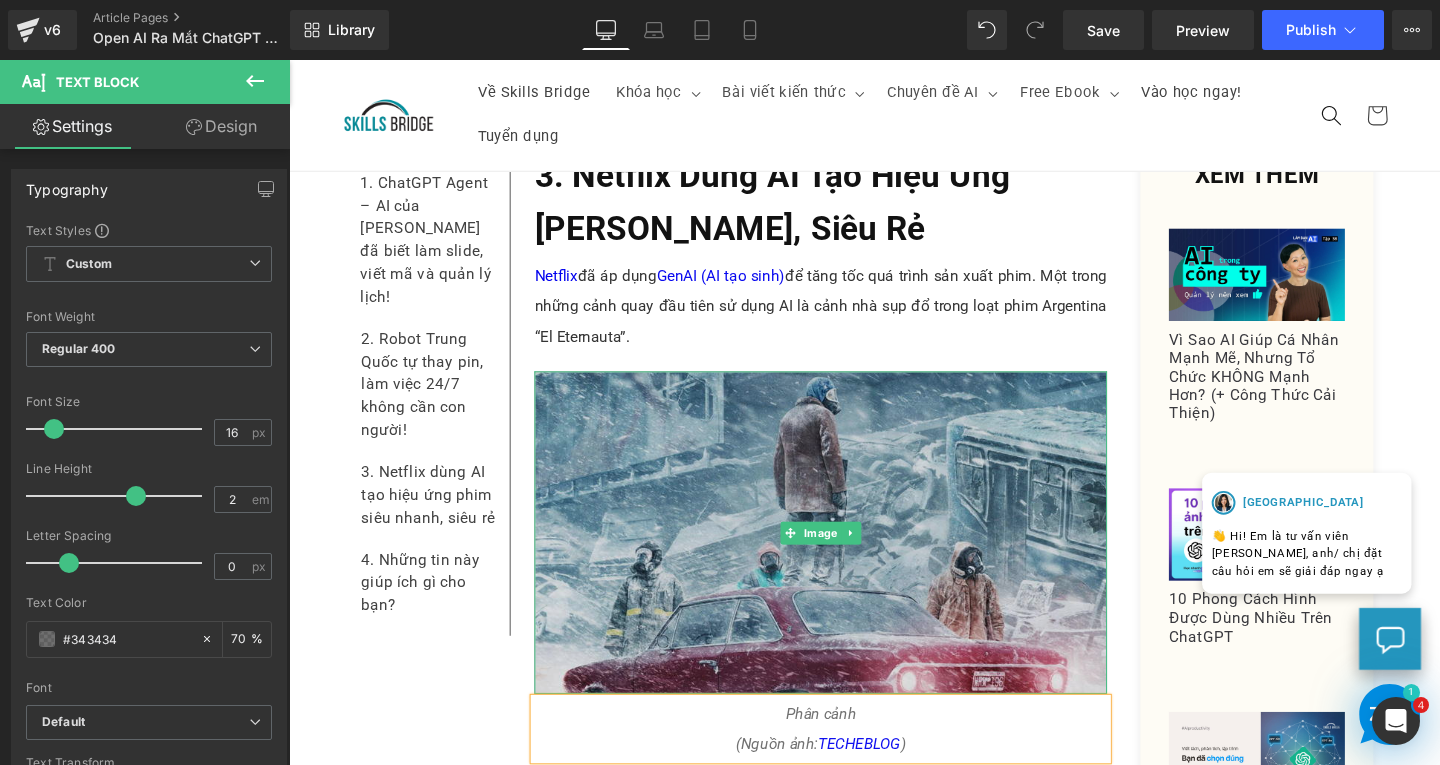 scroll, scrollTop: 2654, scrollLeft: 0, axis: vertical 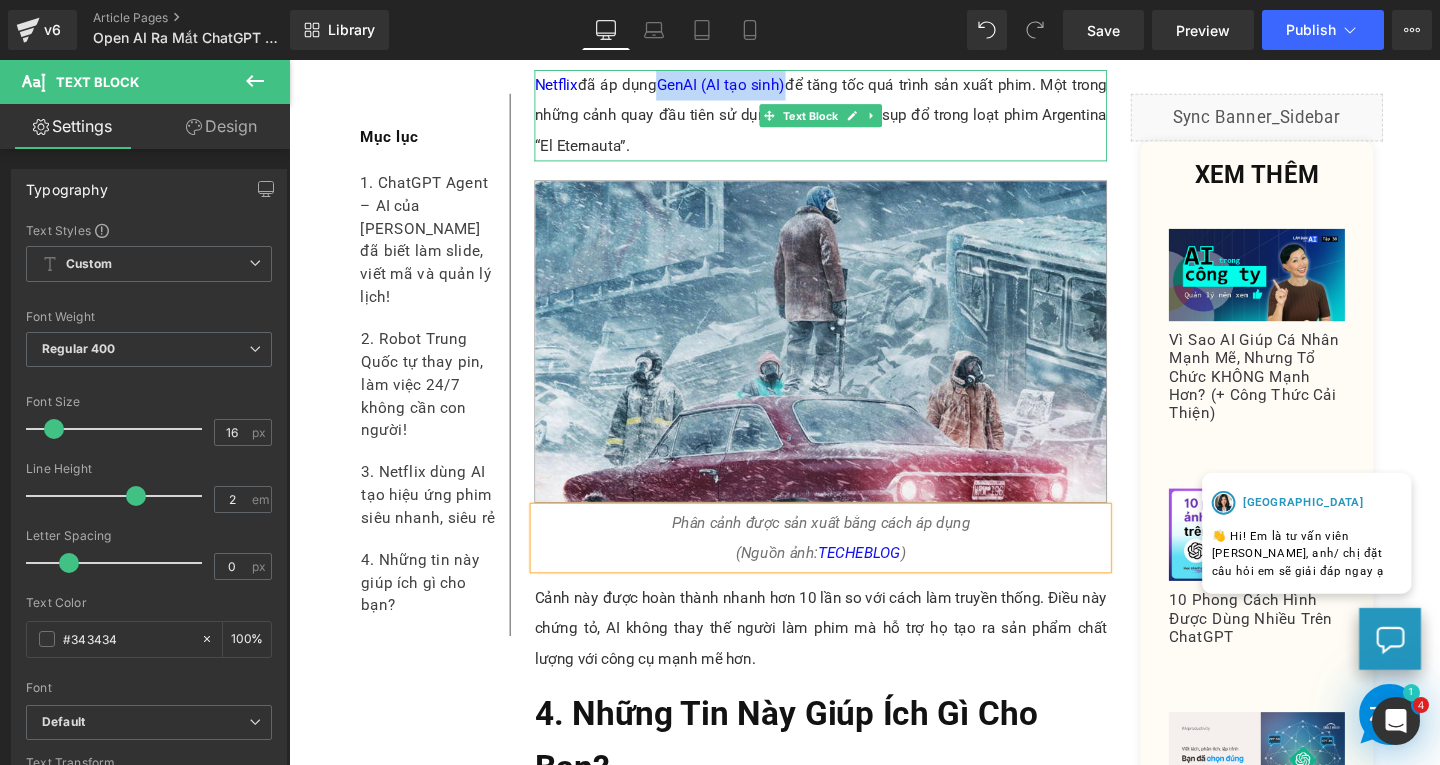 drag, startPoint x: 673, startPoint y: 86, endPoint x: 850, endPoint y: 93, distance: 177.13837 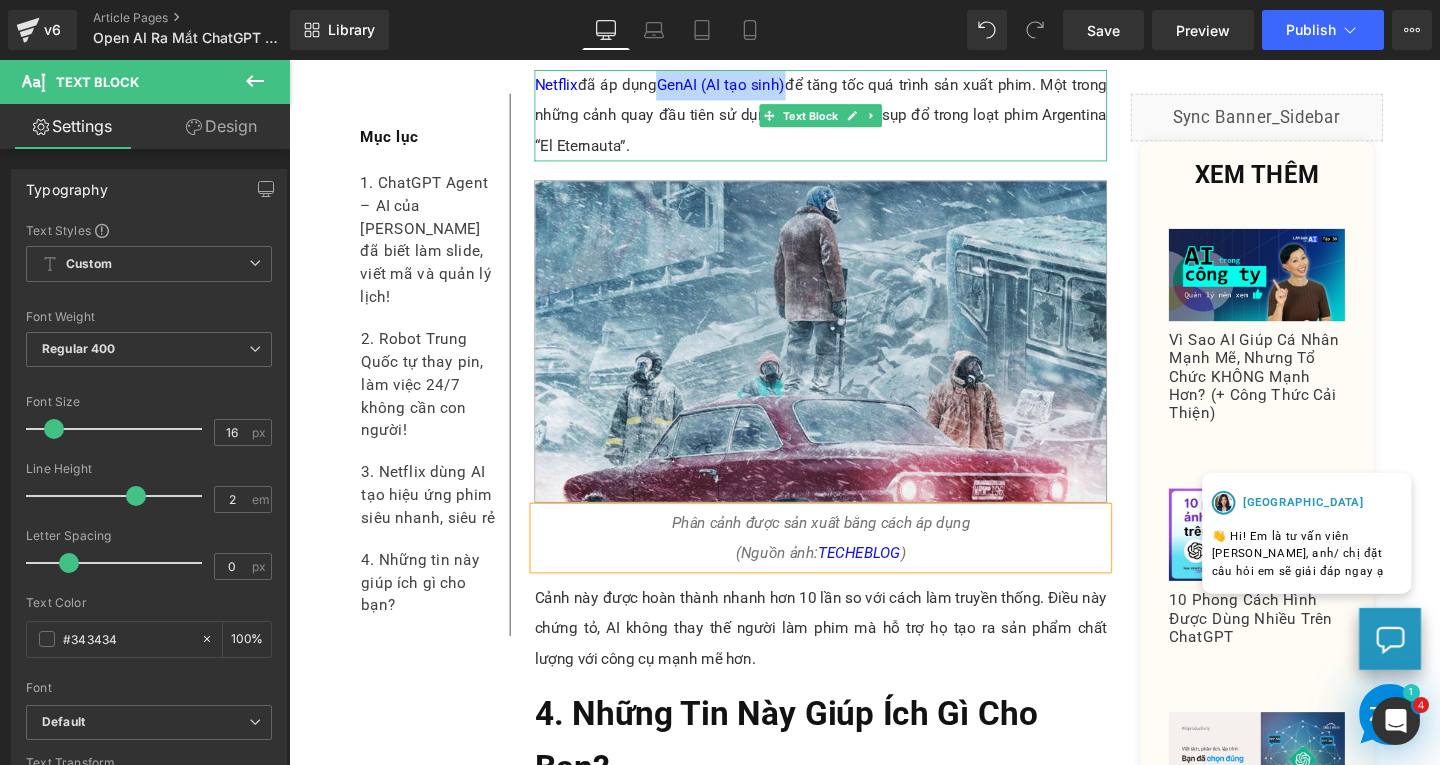 click on "GenAI (AI tạo sinh)" at bounding box center (742, 86) 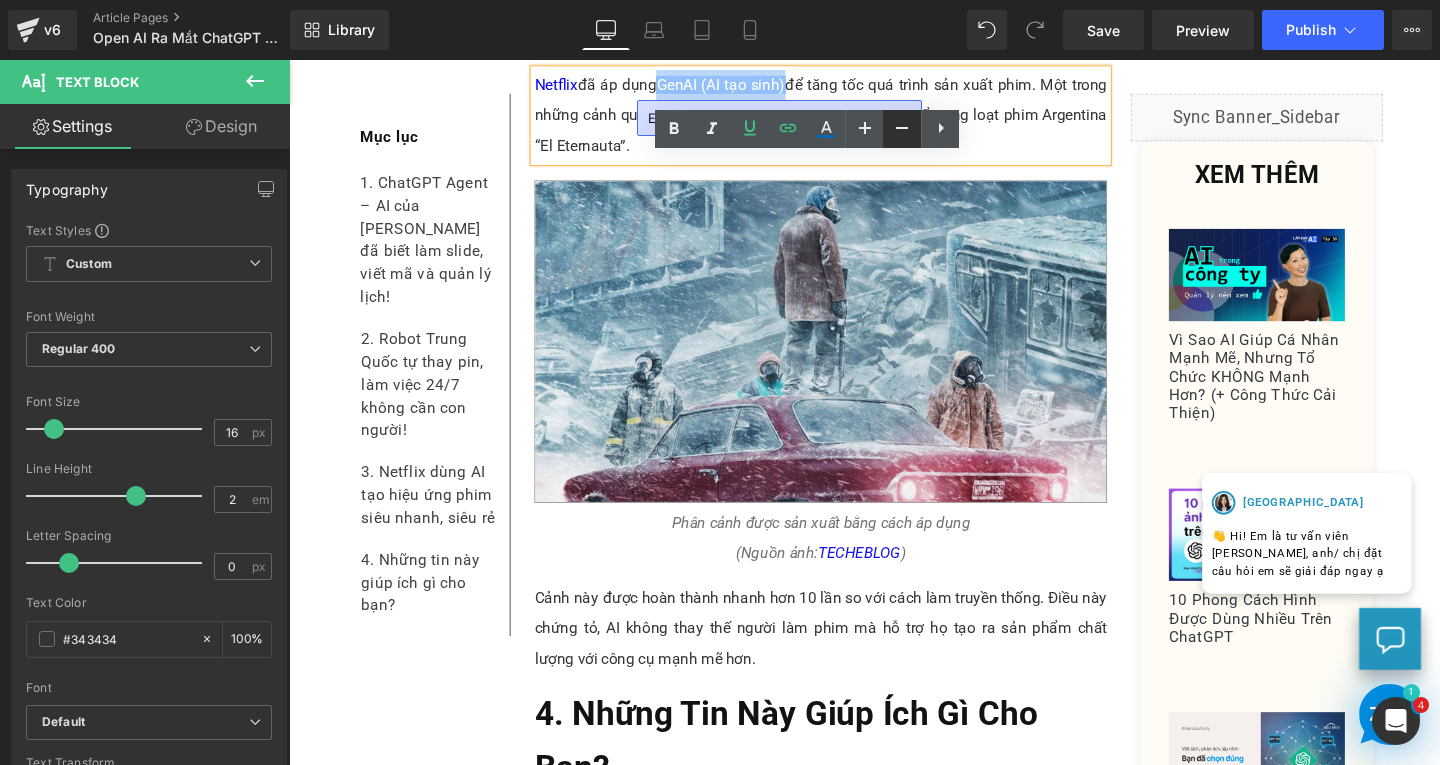 copy on "GenAI (AI tạo sinh)" 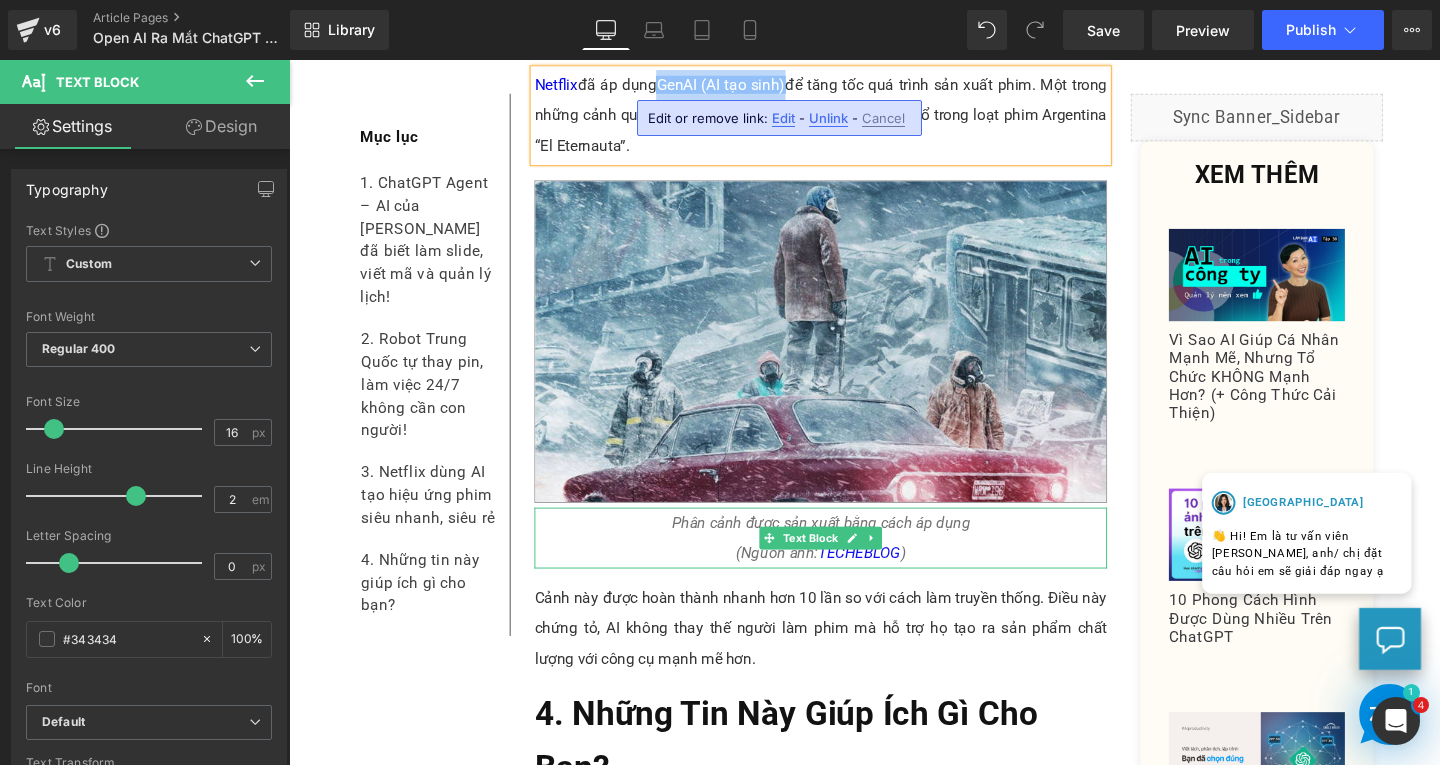 click on "Phân cảnh được sản xuất bằng cách áp dụng  (Nguồn ảnh:  TECHEBLOG )" at bounding box center (848, 563) 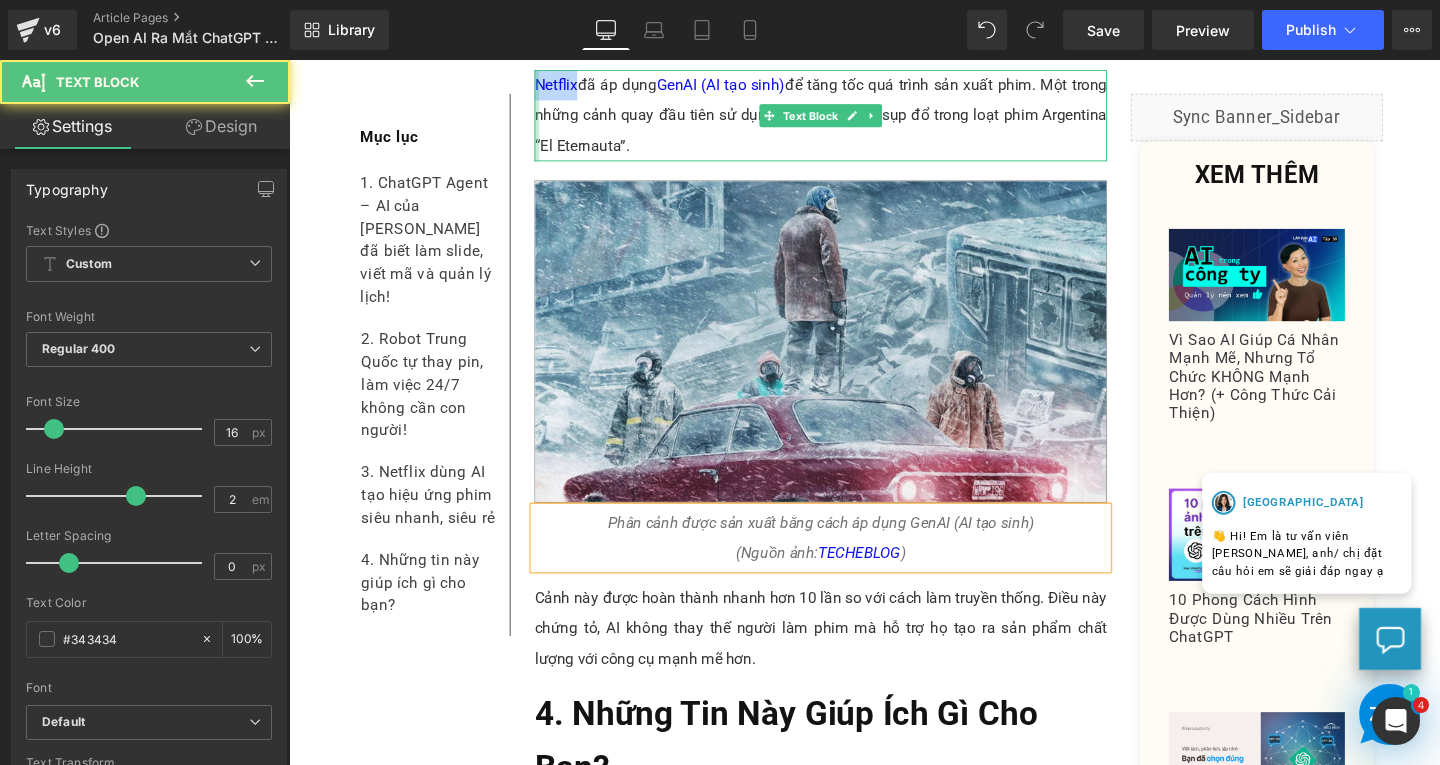 drag, startPoint x: 583, startPoint y: 86, endPoint x: 543, endPoint y: 87, distance: 40.012497 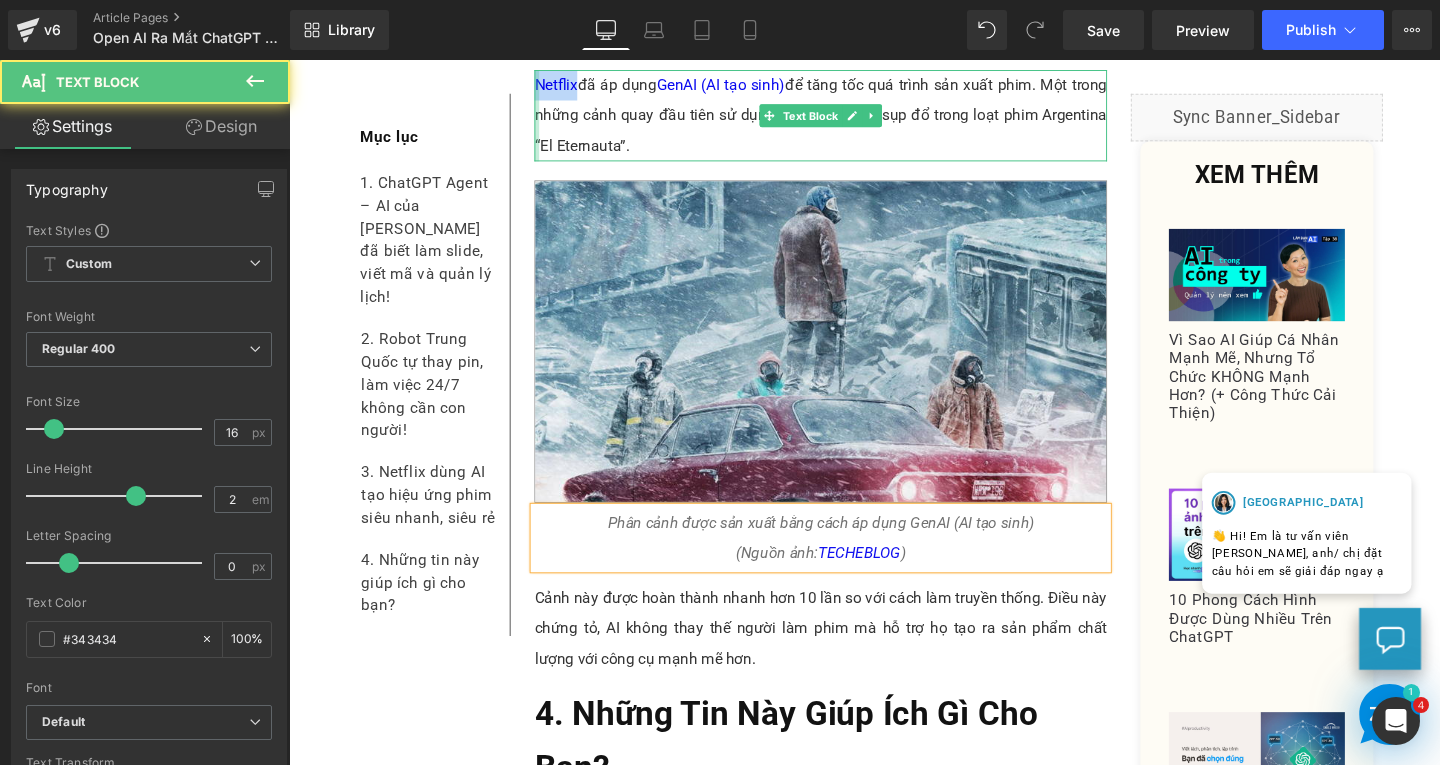 click on "Netflix  đã áp dụng  GenAI (AI tạo sinh)  để tăng tốc quá trình sản xuất phim. Một trong những cảnh quay đầu tiên sử dụng AI là cảnh nhà sụp đổ trong loạt phim Argentina “El Eternauta”. Text Block" at bounding box center [848, 119] 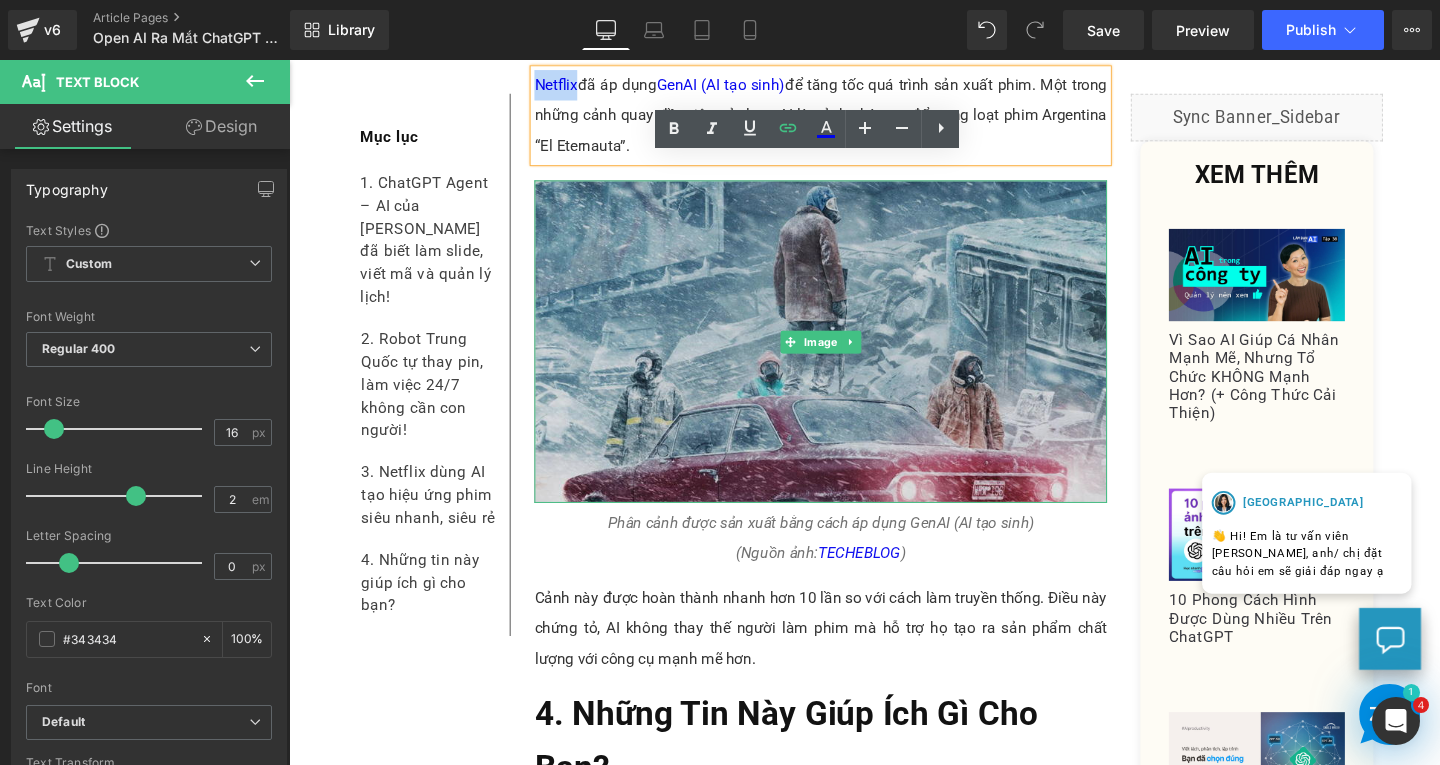 copy on "Netflix" 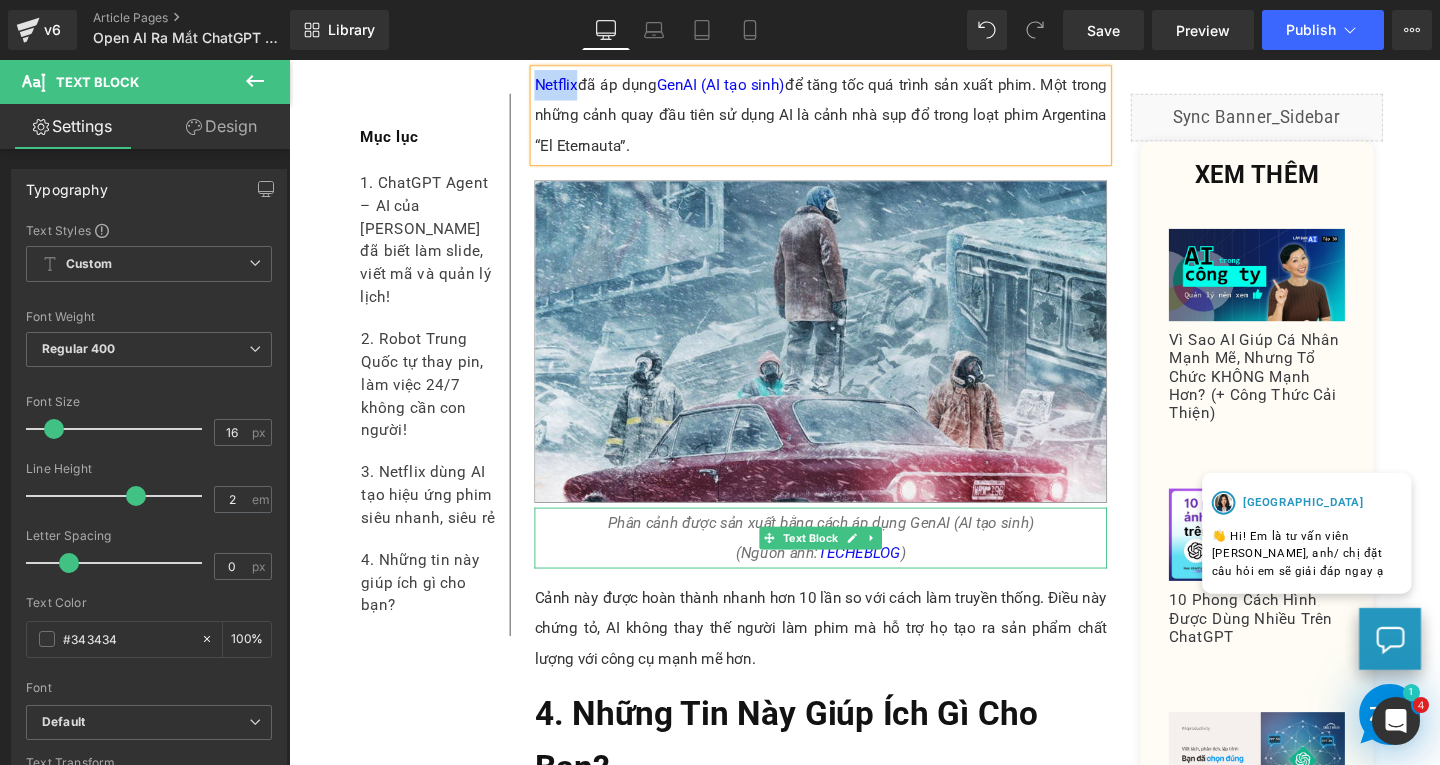 click on "Phân cảnh được sản xuất bằng cách áp dụng GenAI (AI tạo sinh) (Nguồn ảnh:  TECHEBLOG )" at bounding box center [848, 562] 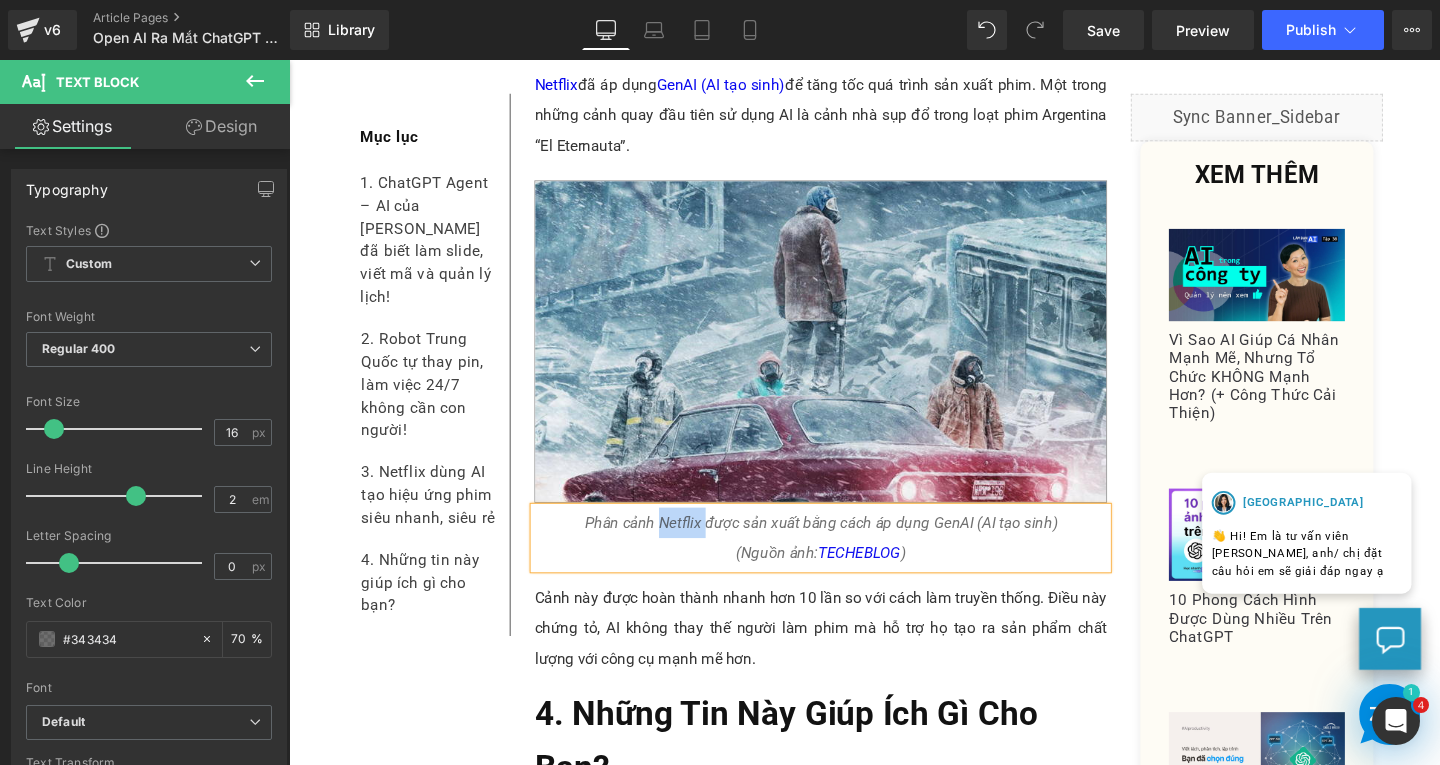 drag, startPoint x: 671, startPoint y: 547, endPoint x: 723, endPoint y: 548, distance: 52.009613 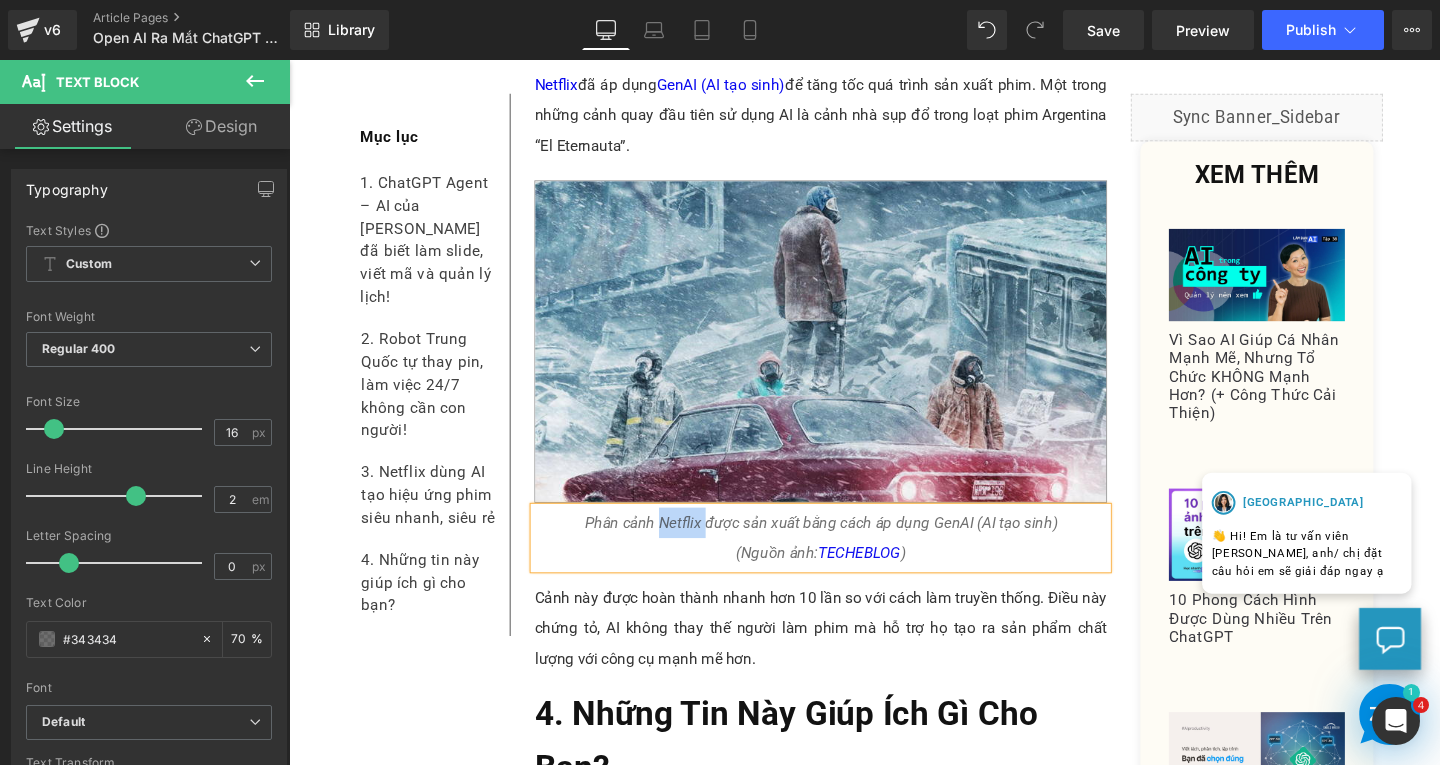 click on "Phân cảnh Netflix được sản xuất bằng cách áp dụng GenAI (AI tạo sinh) (Nguồn ảnh:  TECHEBLOG )" at bounding box center [848, 562] 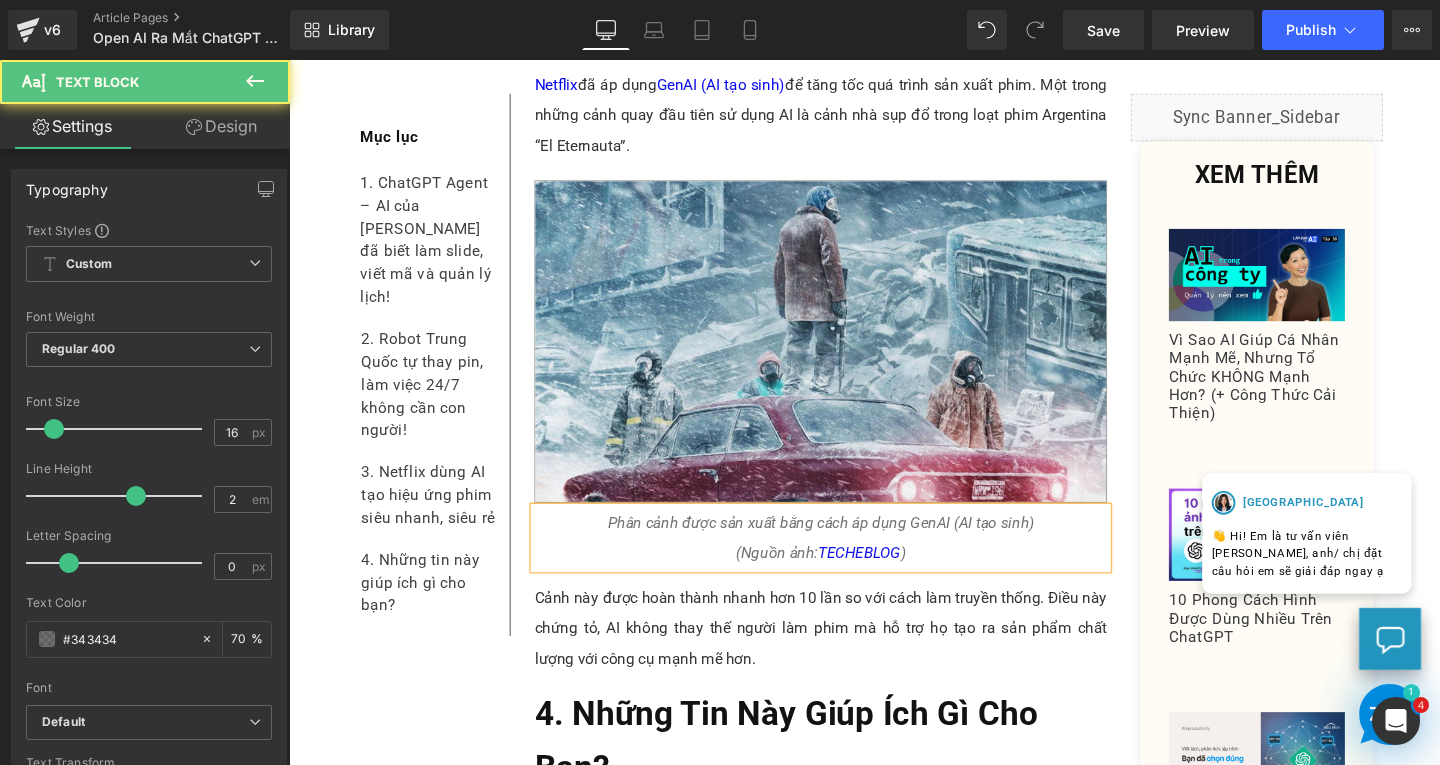 click on "Phân cảnh được sản xuất bằng cách áp dụng GenAI (AI tạo sinh) (Nguồn ảnh:  TECHEBLOG )" at bounding box center (848, 562) 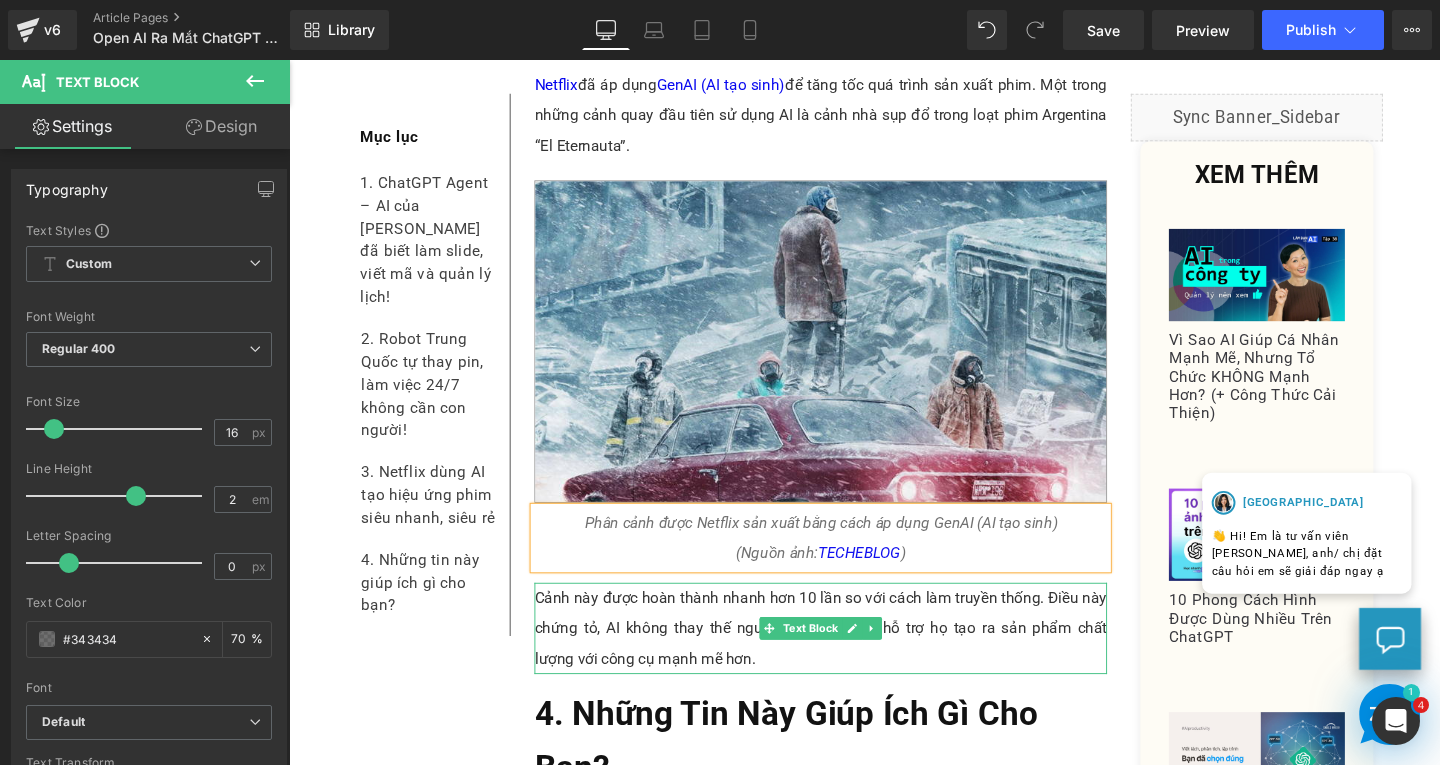 click on "Cảnh này được hoàn thành nhanh hơn 10 lần so với cách làm truyền thống. Điều này chứng tỏ, AI không thay thế người làm phim mà hỗ trợ họ tạo ra sản phẩm chất lượng với công cụ mạnh mẽ hơn." at bounding box center [848, 658] 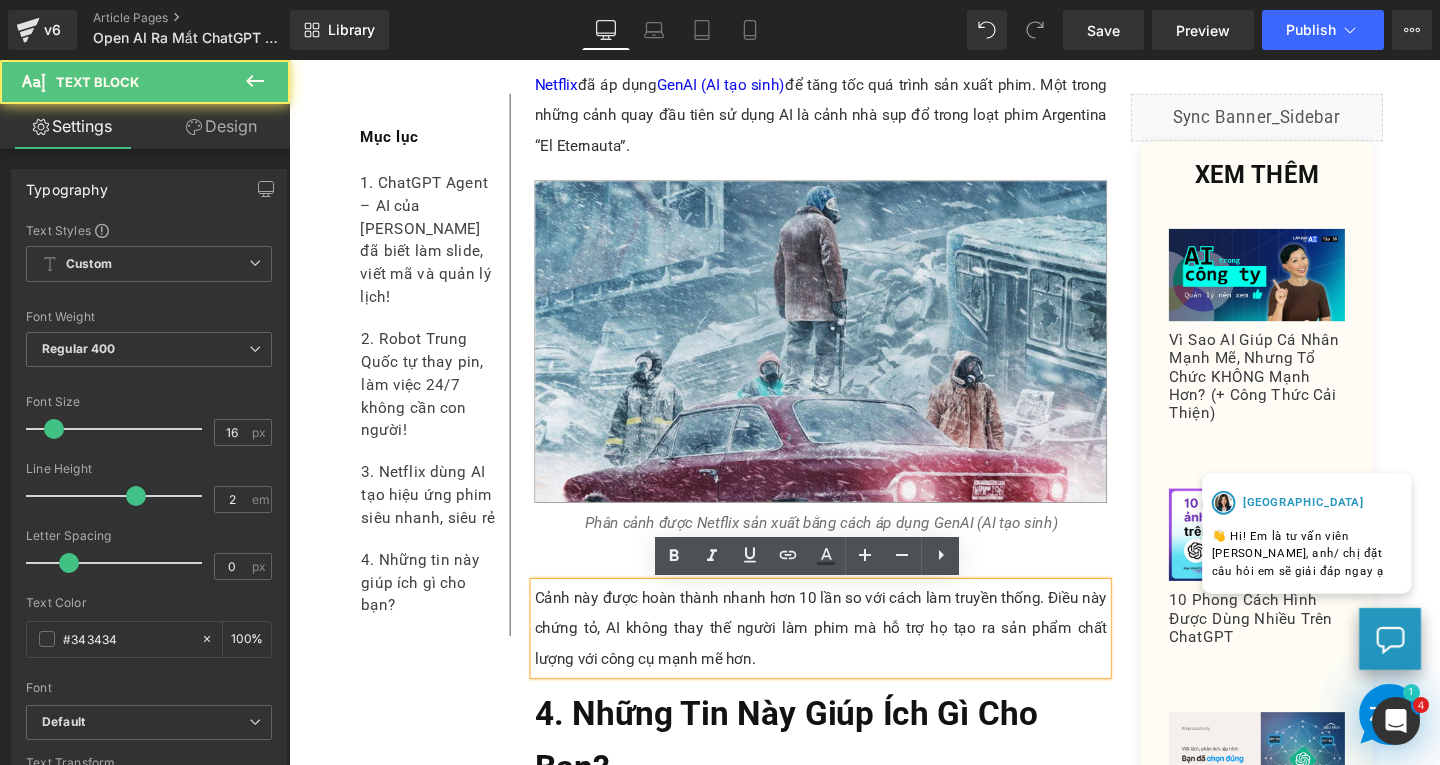 click on "Phân cảnh được Netflix sản xuất bằng cách áp dụng GenAI (AI tạo sinh) (Nguồn ảnh:  TECHEBLOG )" at bounding box center (848, 563) 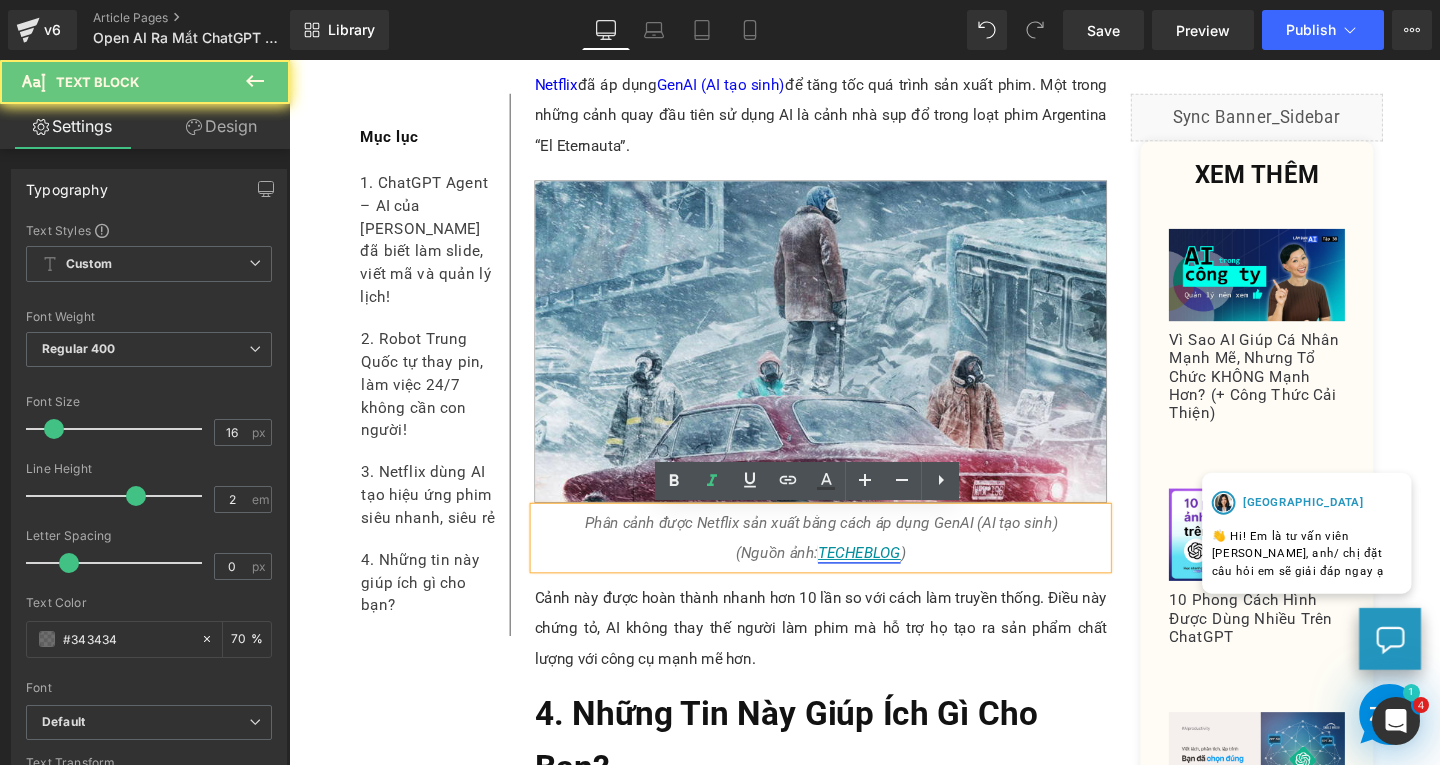click on "TECHEBLOG" at bounding box center [888, 578] 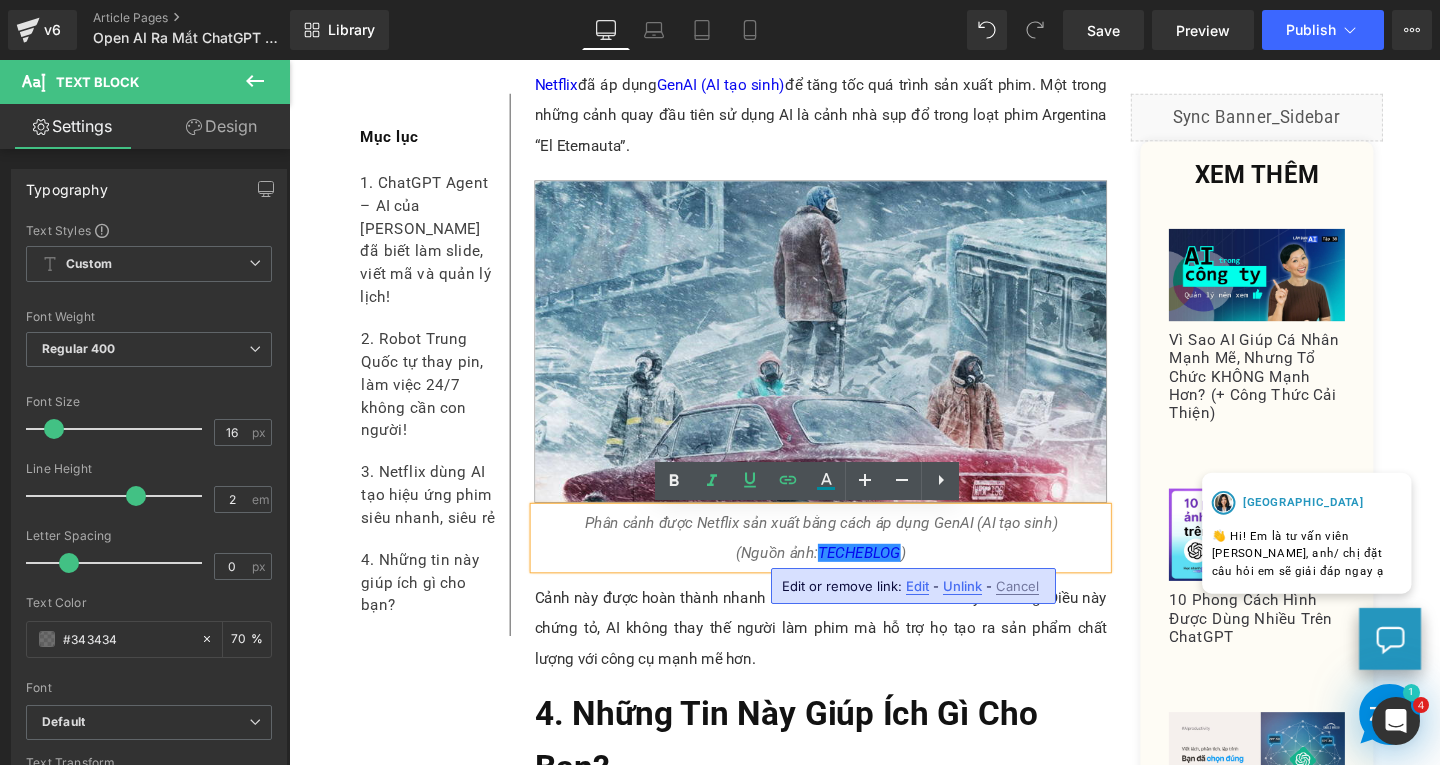 click on "Unlink" at bounding box center [962, 586] 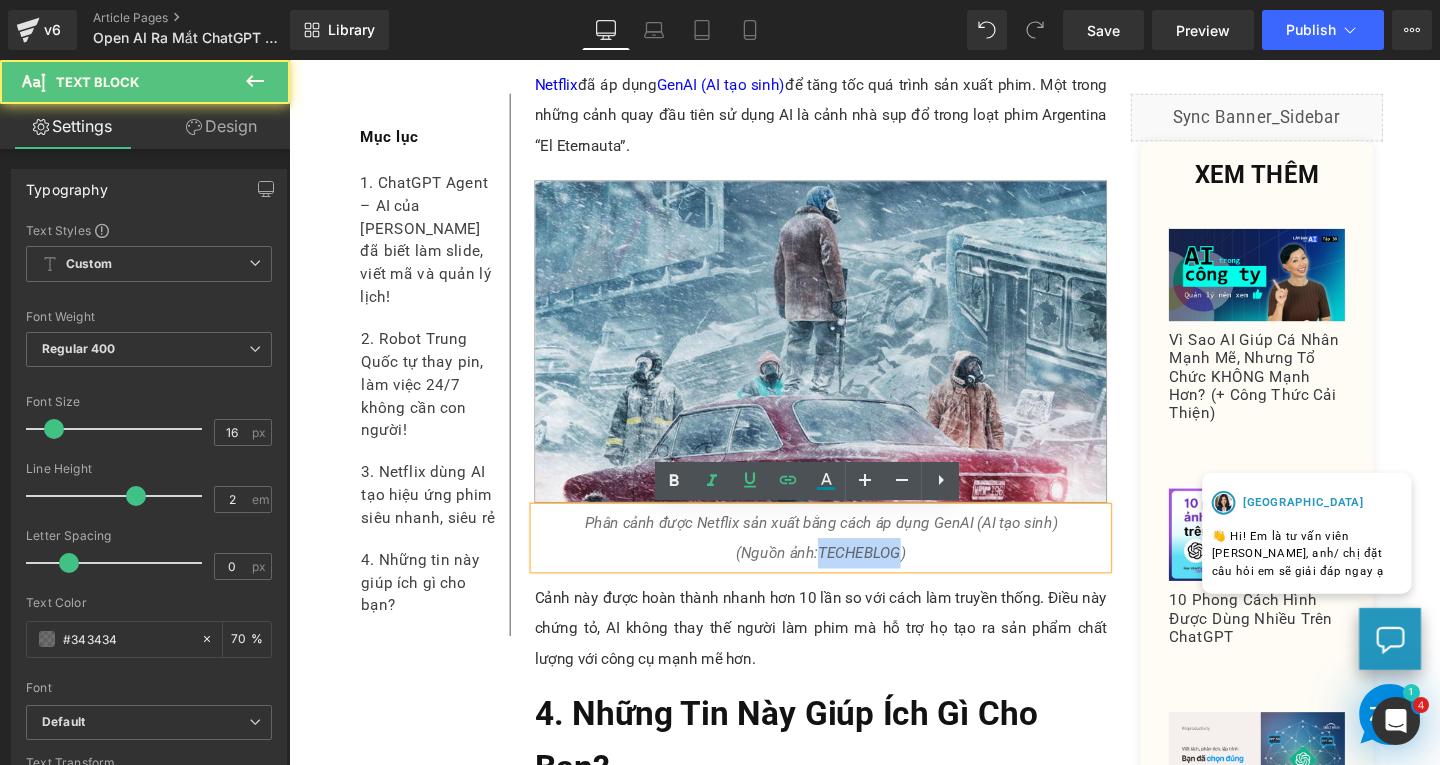 drag, startPoint x: 840, startPoint y: 583, endPoint x: 926, endPoint y: 586, distance: 86.05231 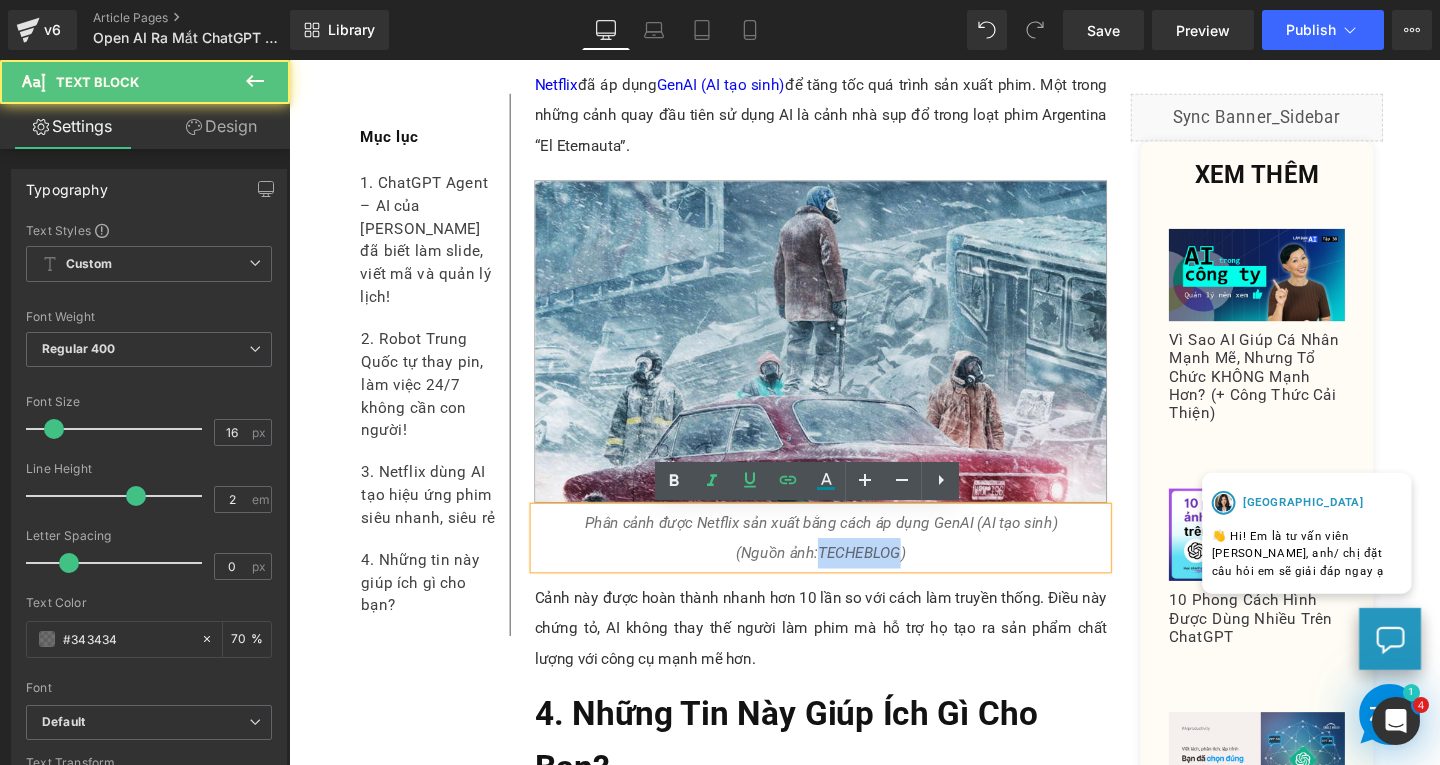 click on "Phân cảnh được Netflix sản xuất bằng cách áp dụng GenAI (AI tạo sinh) (Nguồn ảnh:  TECHEBLOG )" at bounding box center [848, 562] 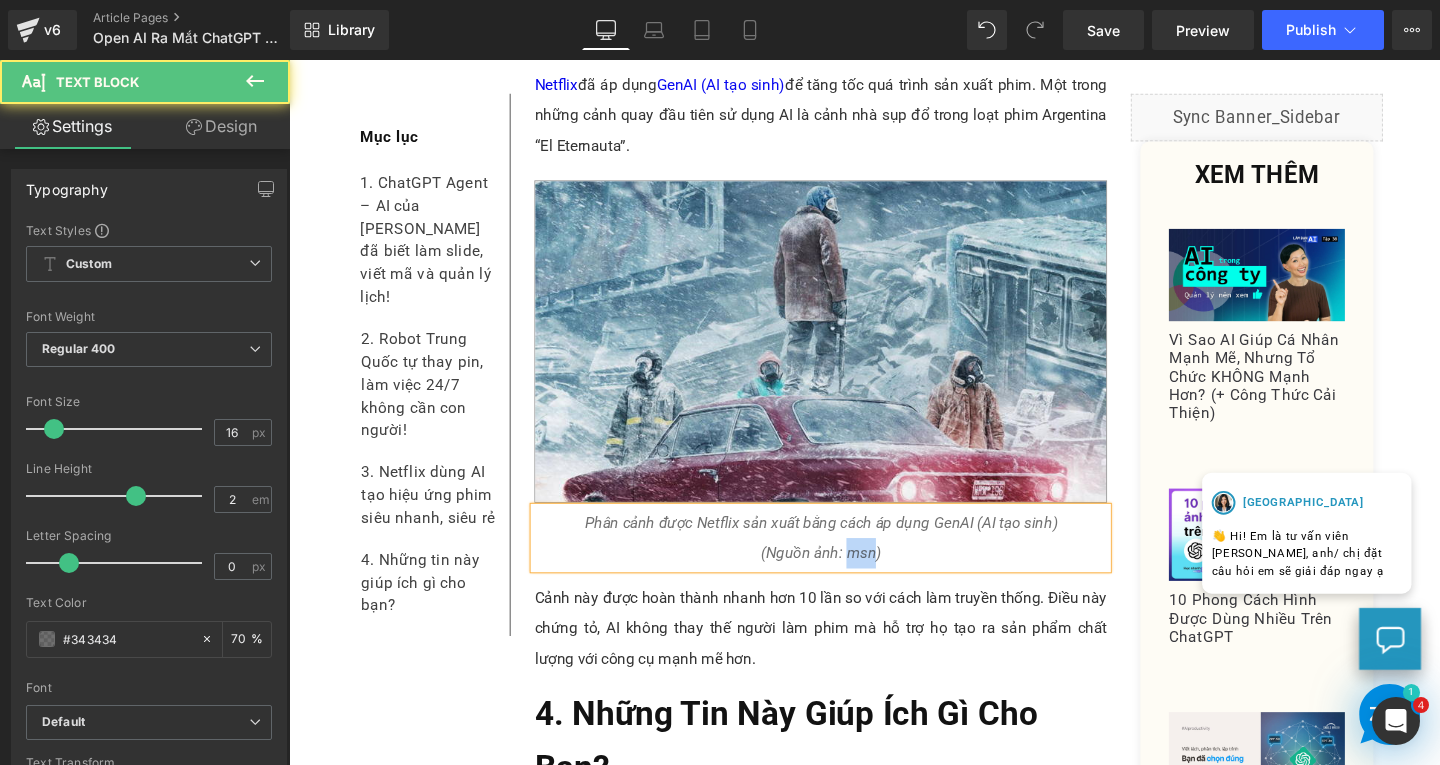 drag, startPoint x: 867, startPoint y: 582, endPoint x: 895, endPoint y: 587, distance: 28.442924 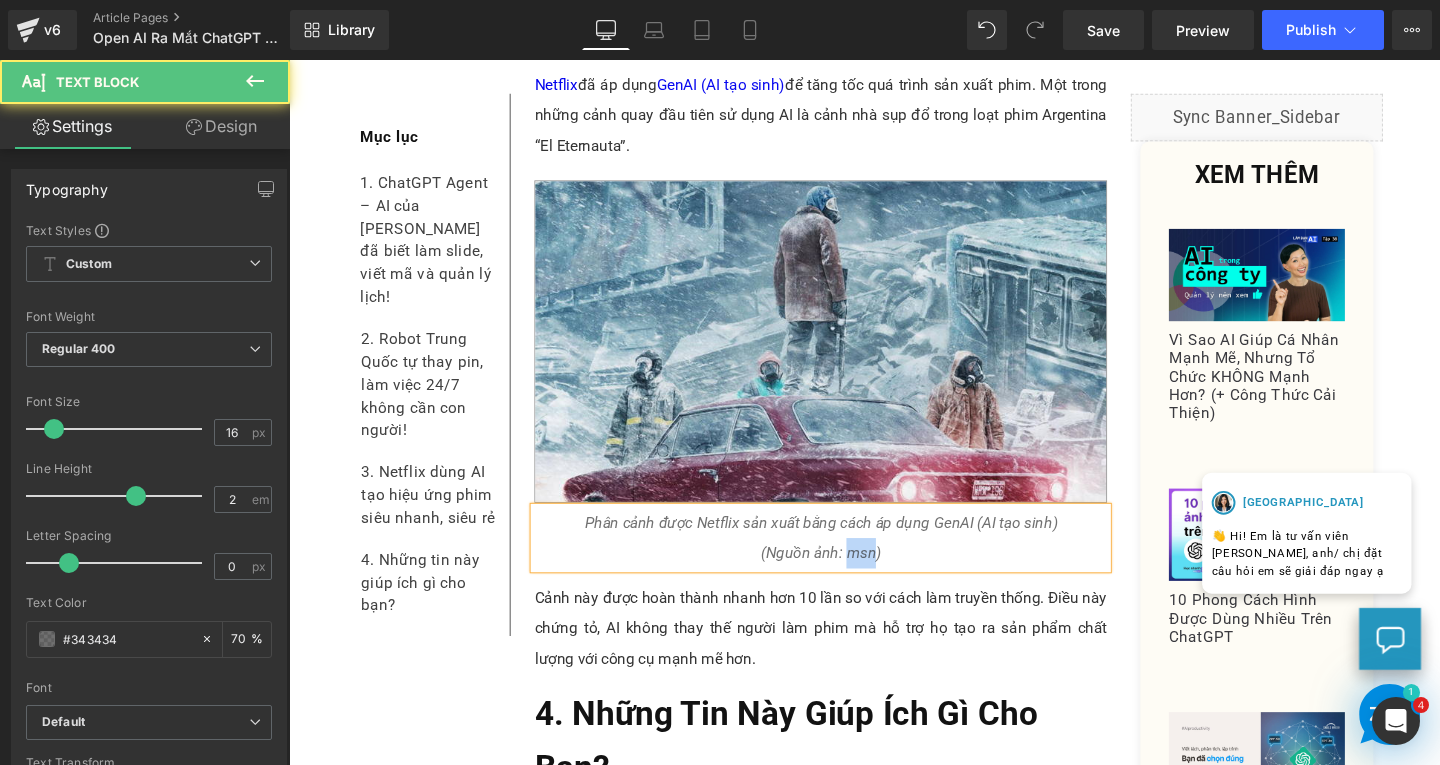 click on "Phân cảnh được Netflix sản xuất bằng cách áp dụng GenAI (AI tạo sinh) (Nguồn ảnh: msn )" at bounding box center (848, 562) 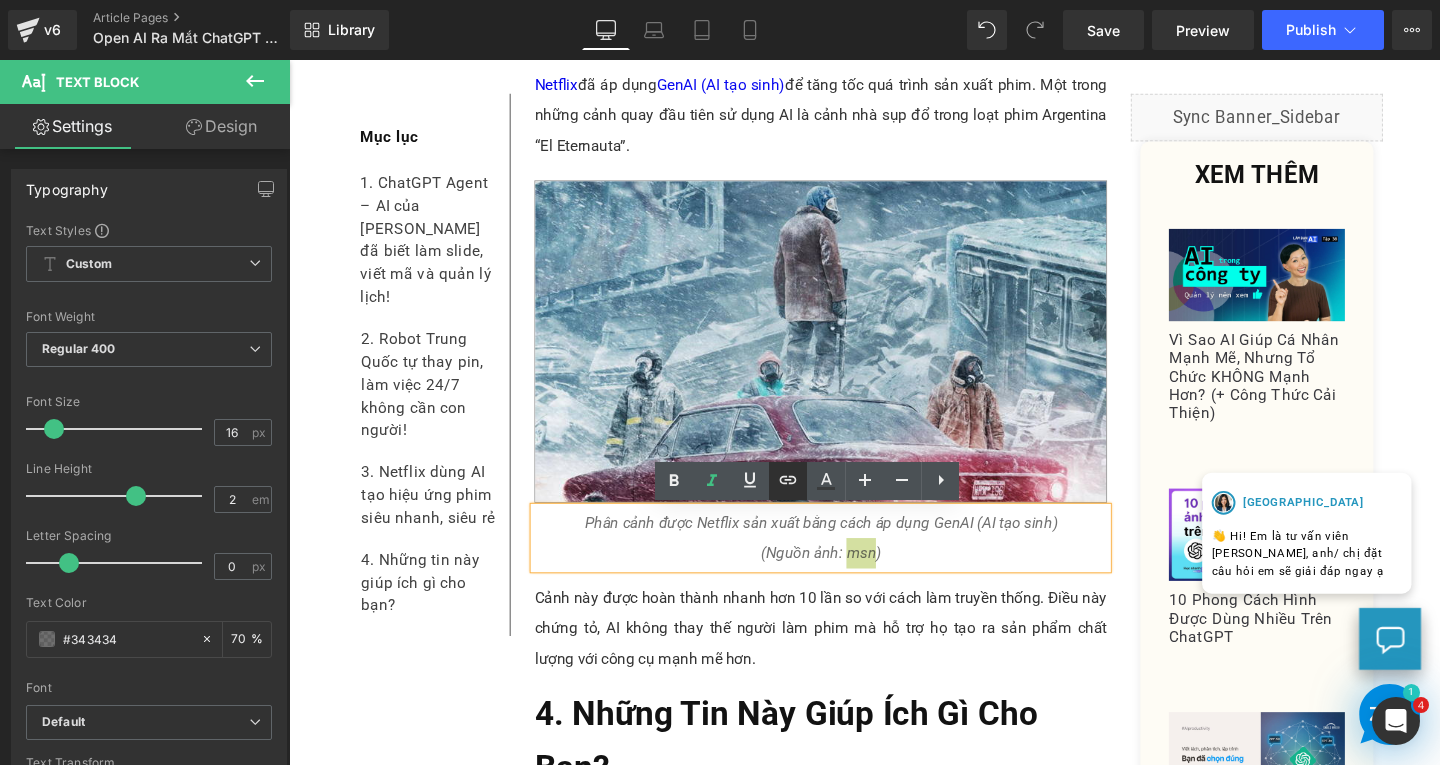 click 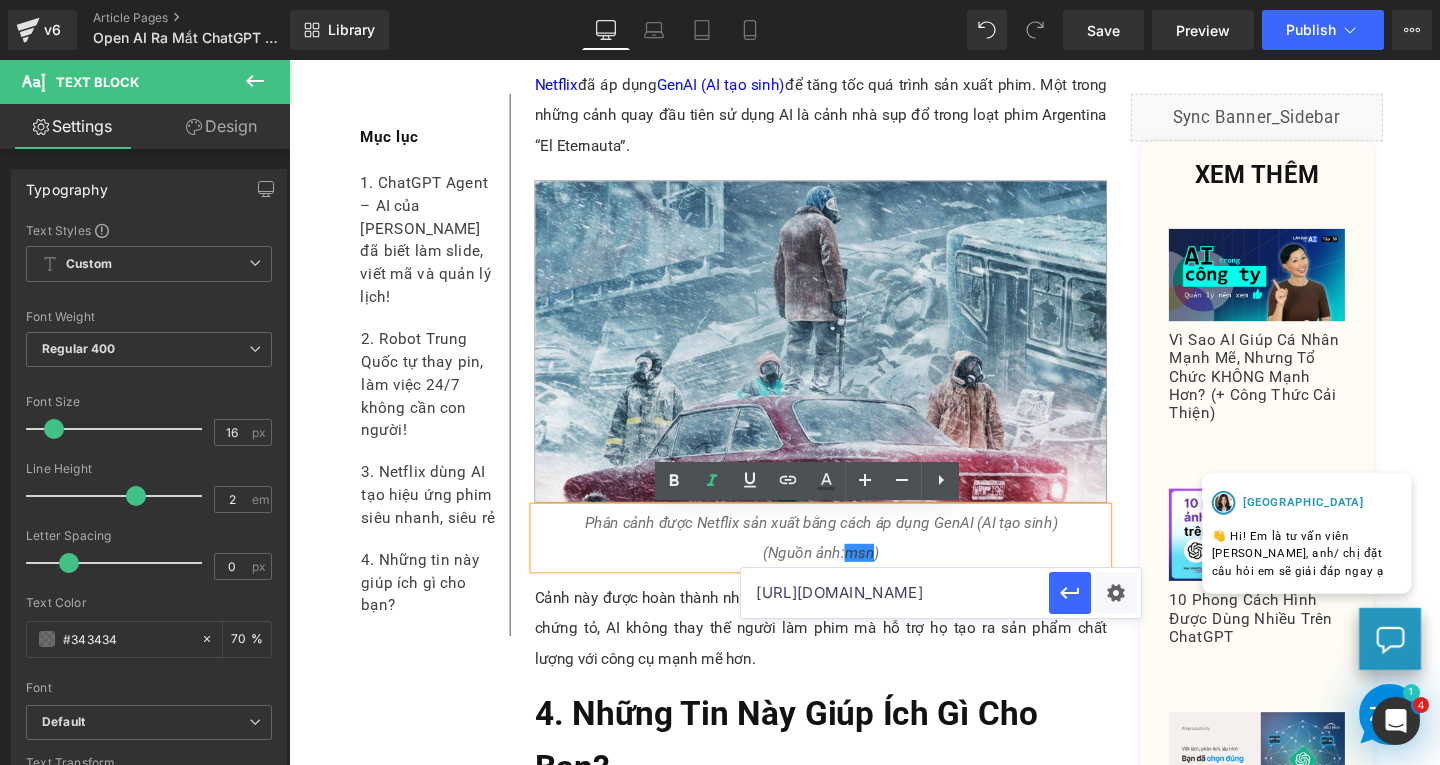 click on "[URL][DOMAIN_NAME]" at bounding box center (895, 593) 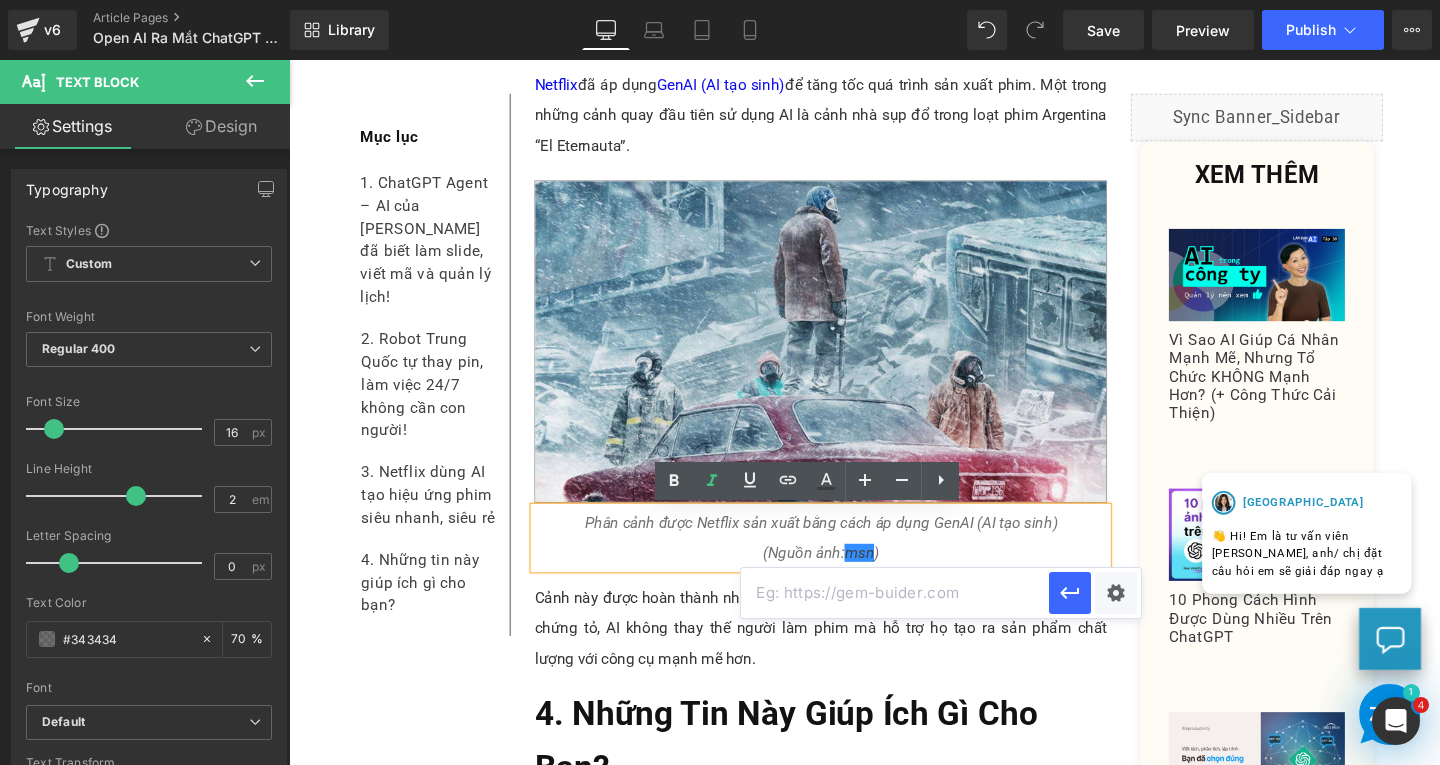 paste on "[URL][DOMAIN_NAME]" 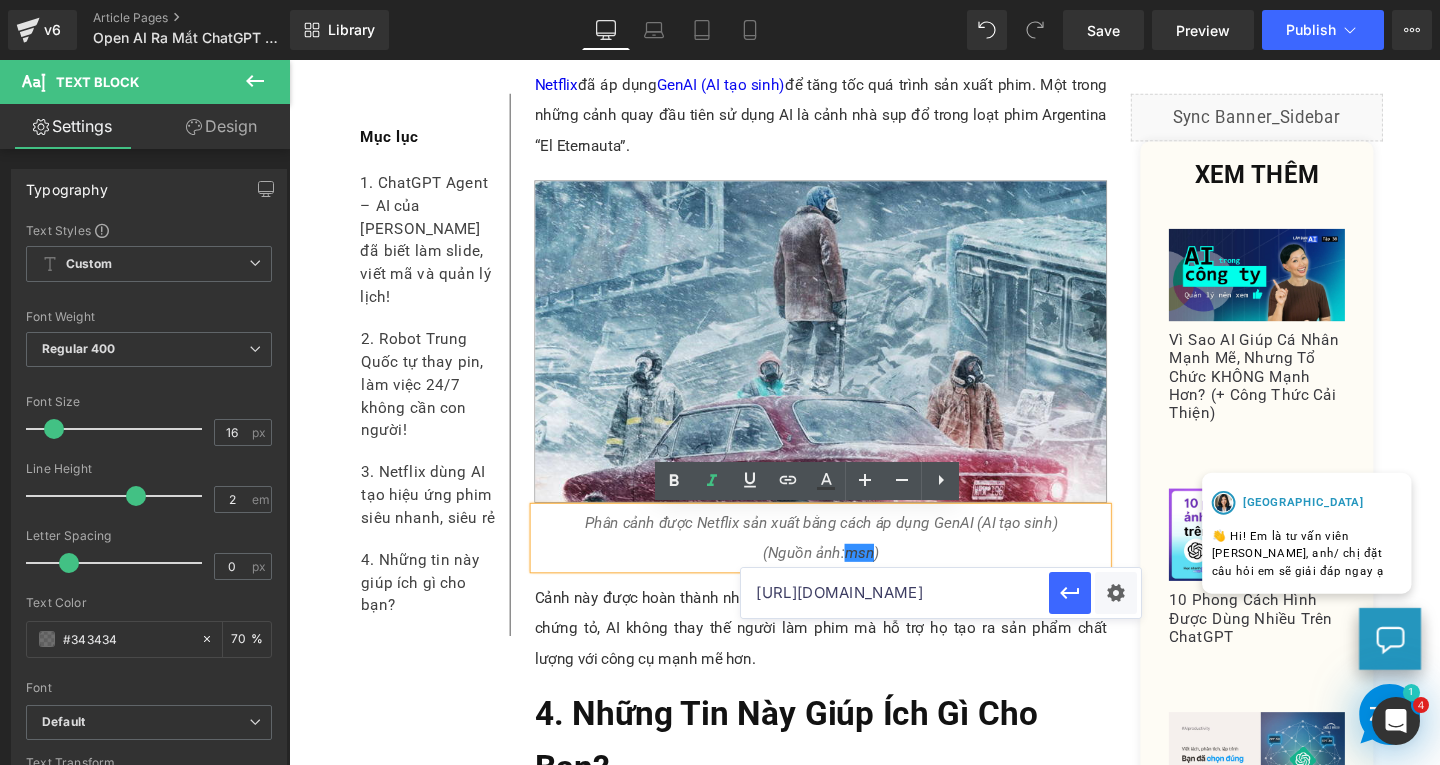 scroll, scrollTop: 0, scrollLeft: 735, axis: horizontal 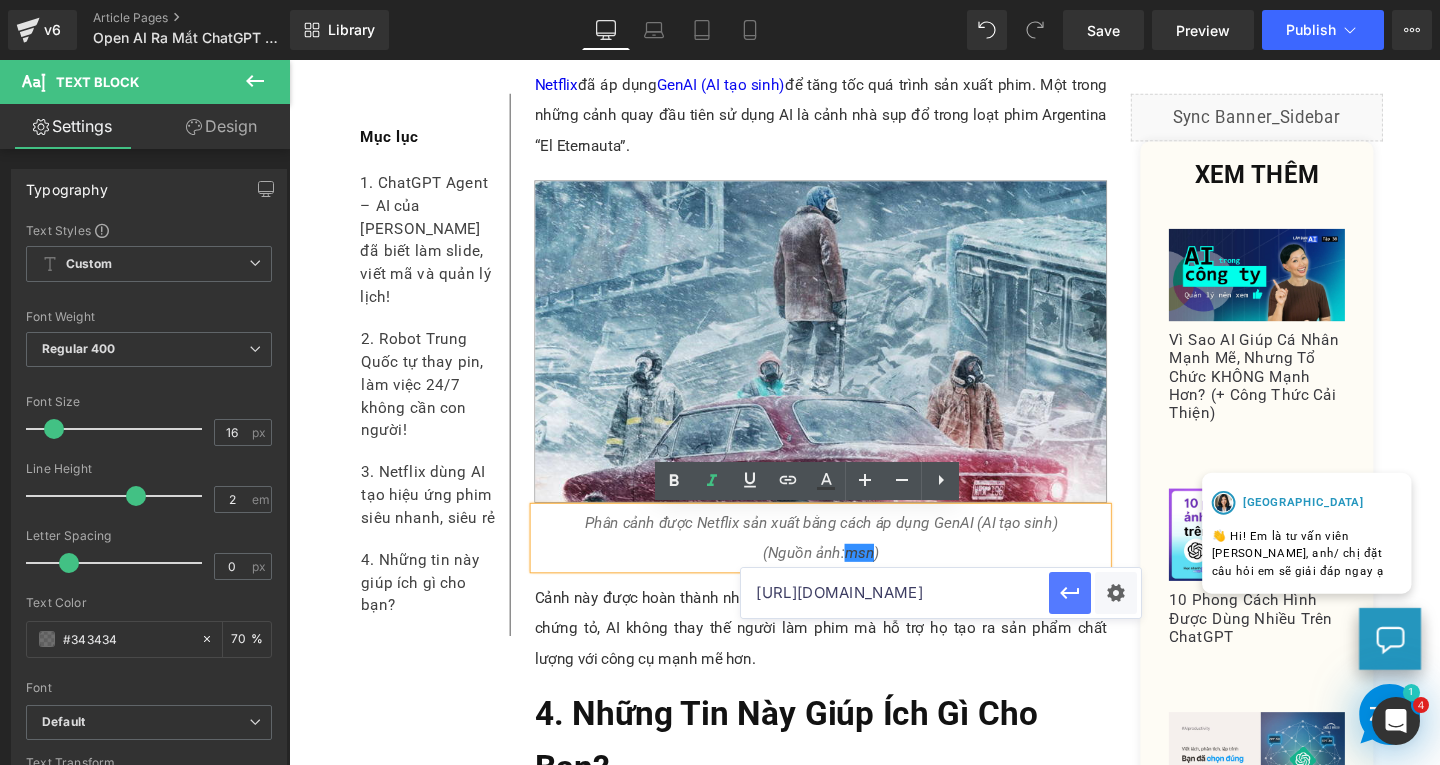 click 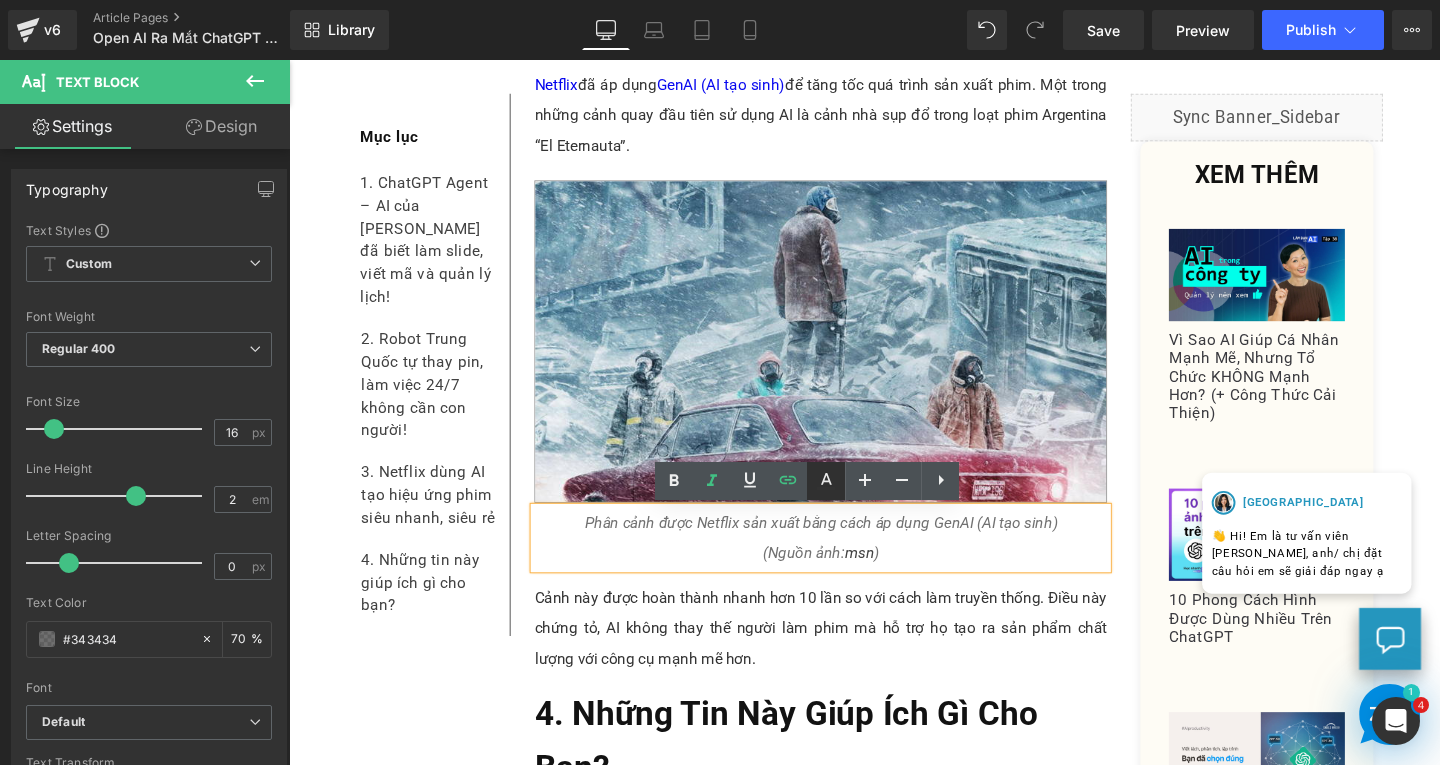 click 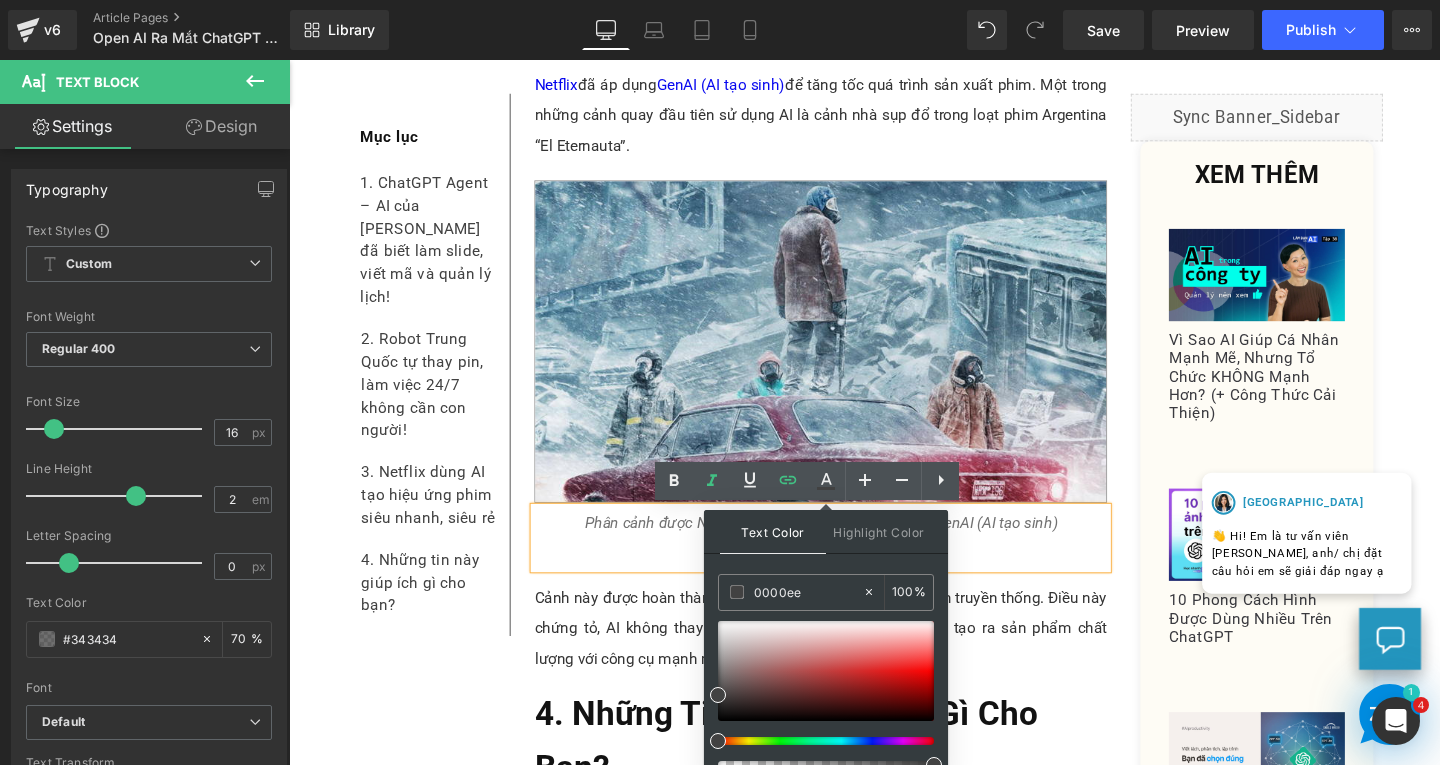 drag, startPoint x: 1126, startPoint y: 652, endPoint x: 721, endPoint y: 616, distance: 406.59686 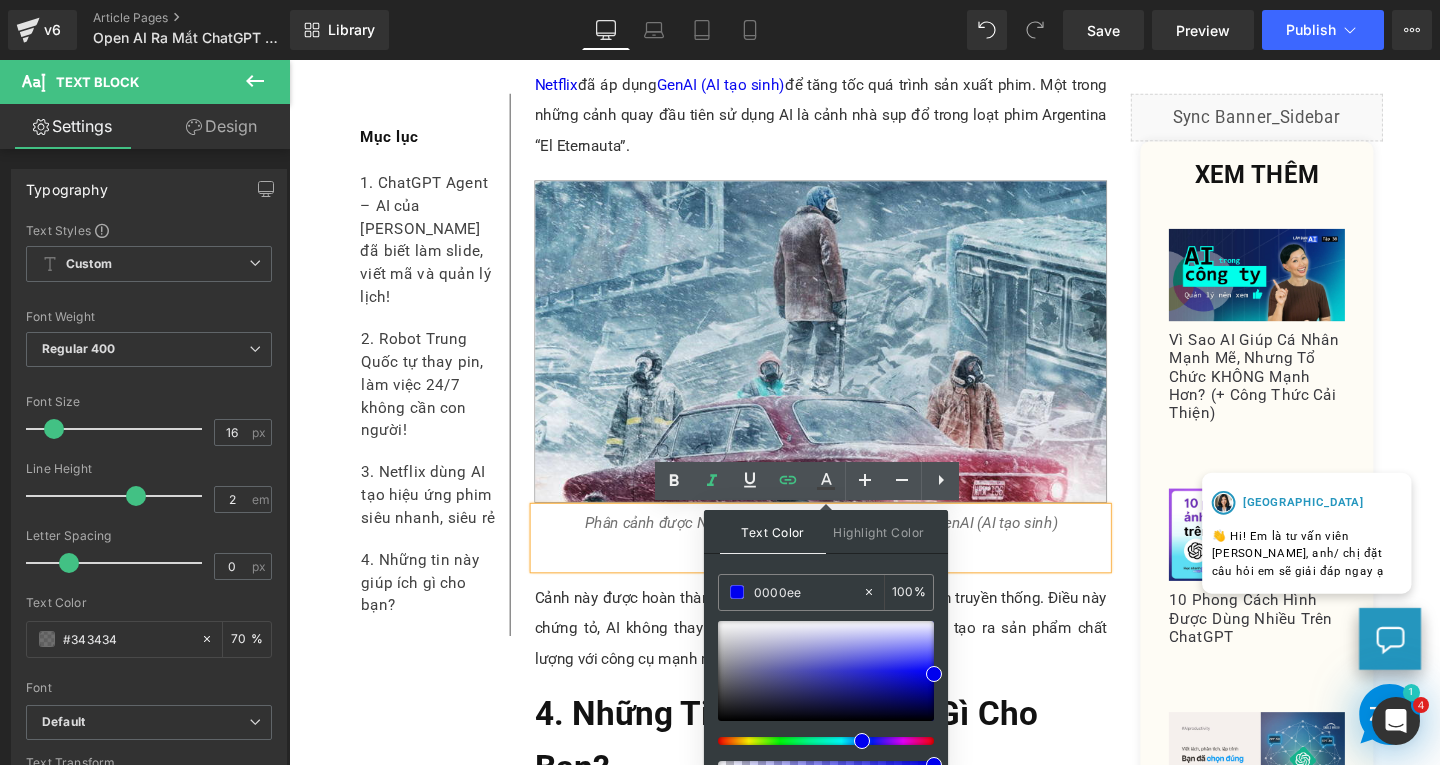 scroll, scrollTop: 2854, scrollLeft: 0, axis: vertical 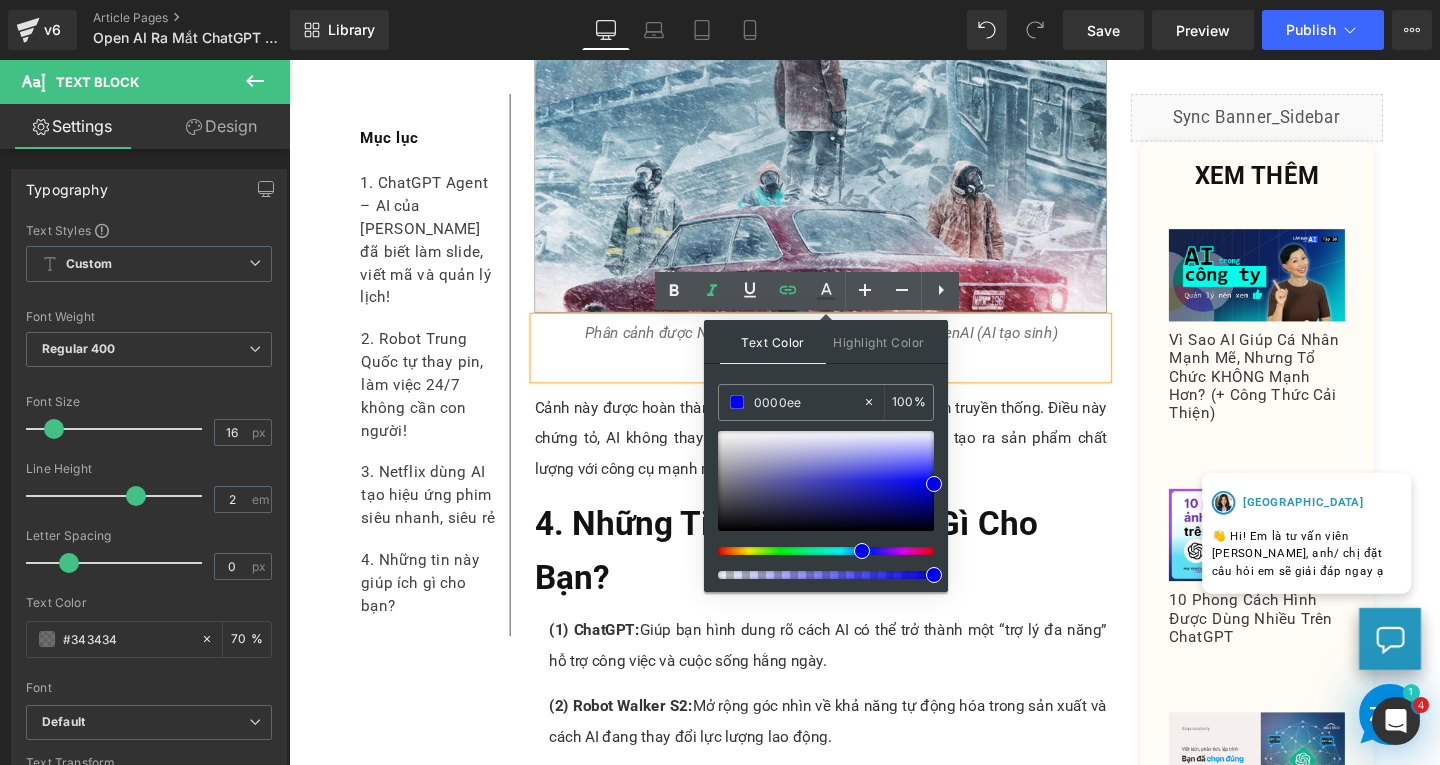 type on "0000ee" 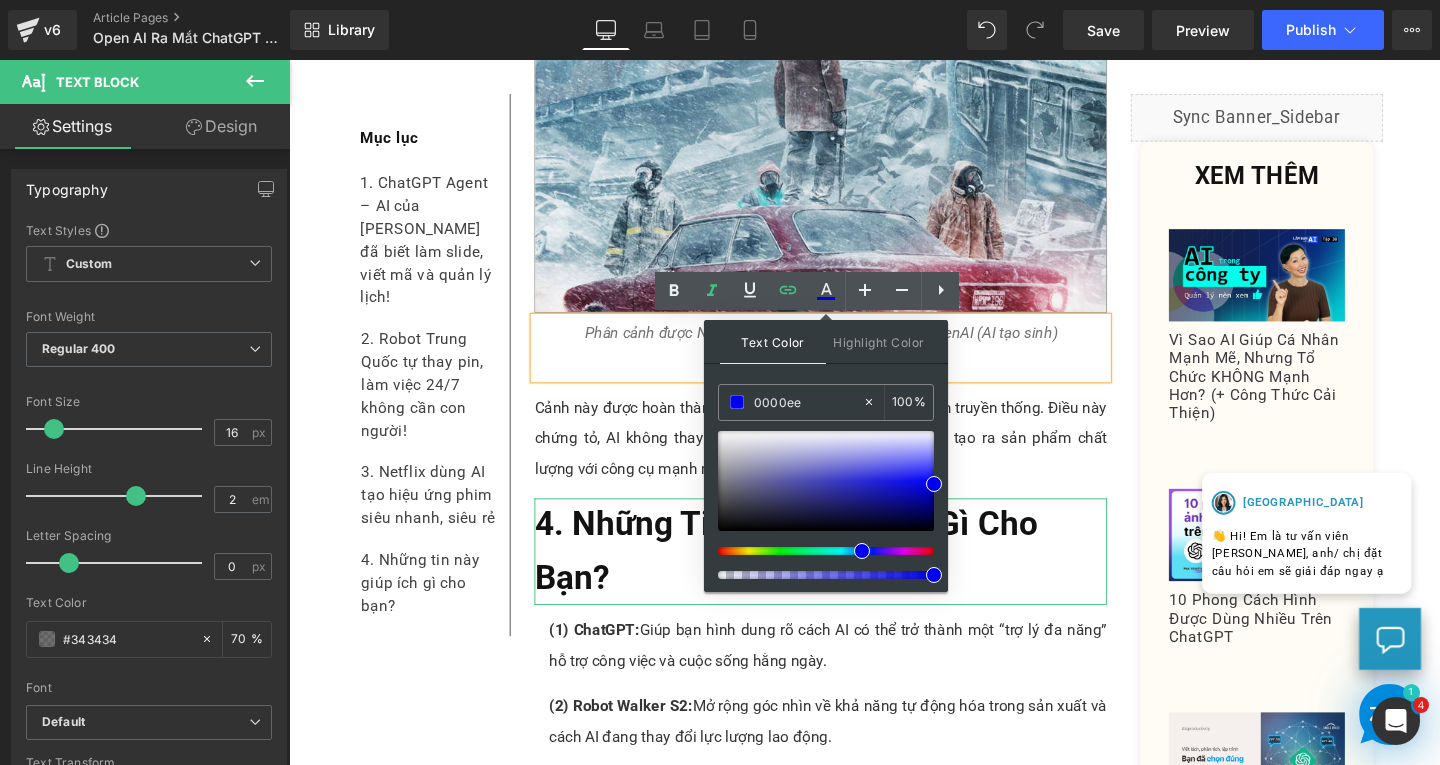 drag, startPoint x: 1219, startPoint y: 633, endPoint x: 1025, endPoint y: 585, distance: 199.84995 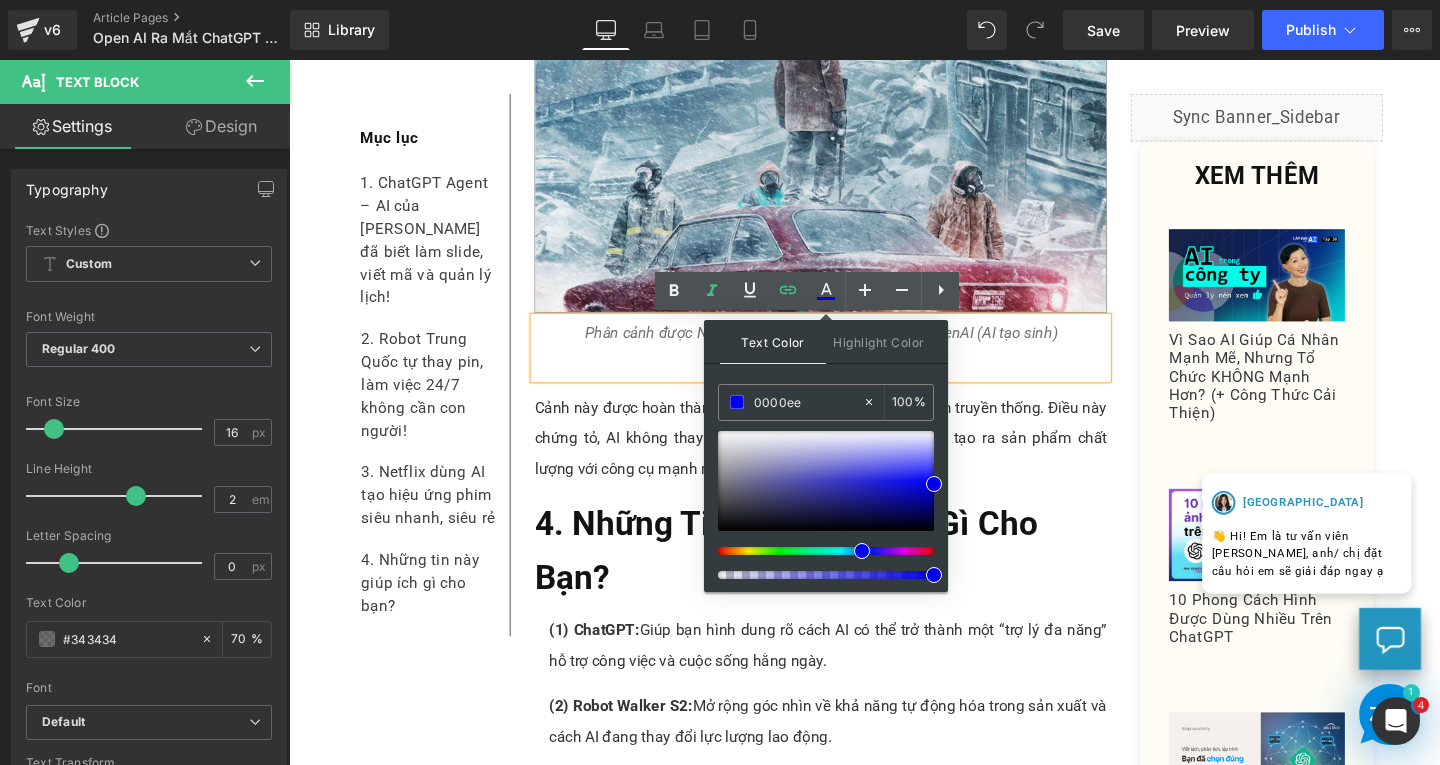 click on "Phân cảnh được Netflix sản xuất bằng cách áp dụng GenAI (AI tạo sinh) (Nguồn ảnh:  msn )" at bounding box center [848, 363] 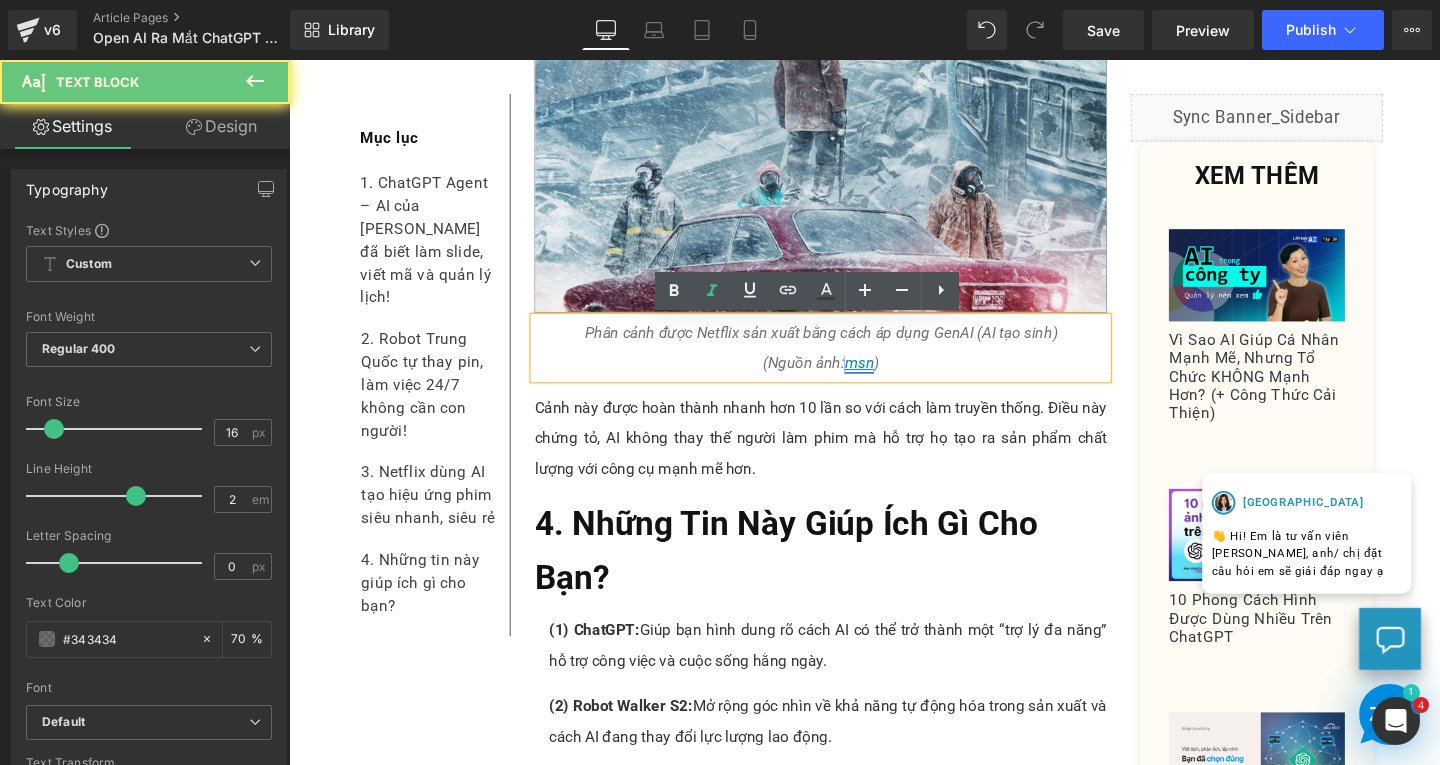 click on "msn" at bounding box center [888, 378] 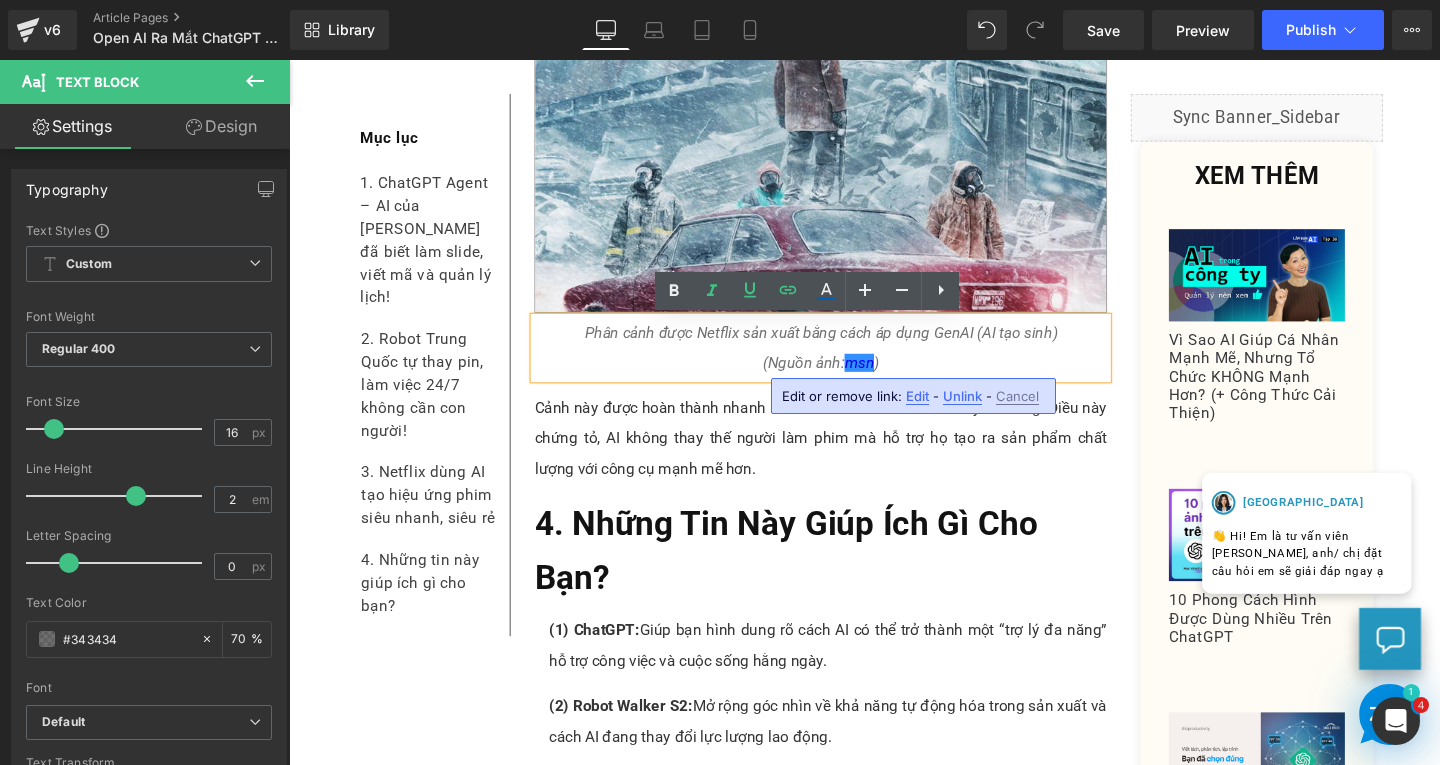 click on "Edit" at bounding box center [917, 396] 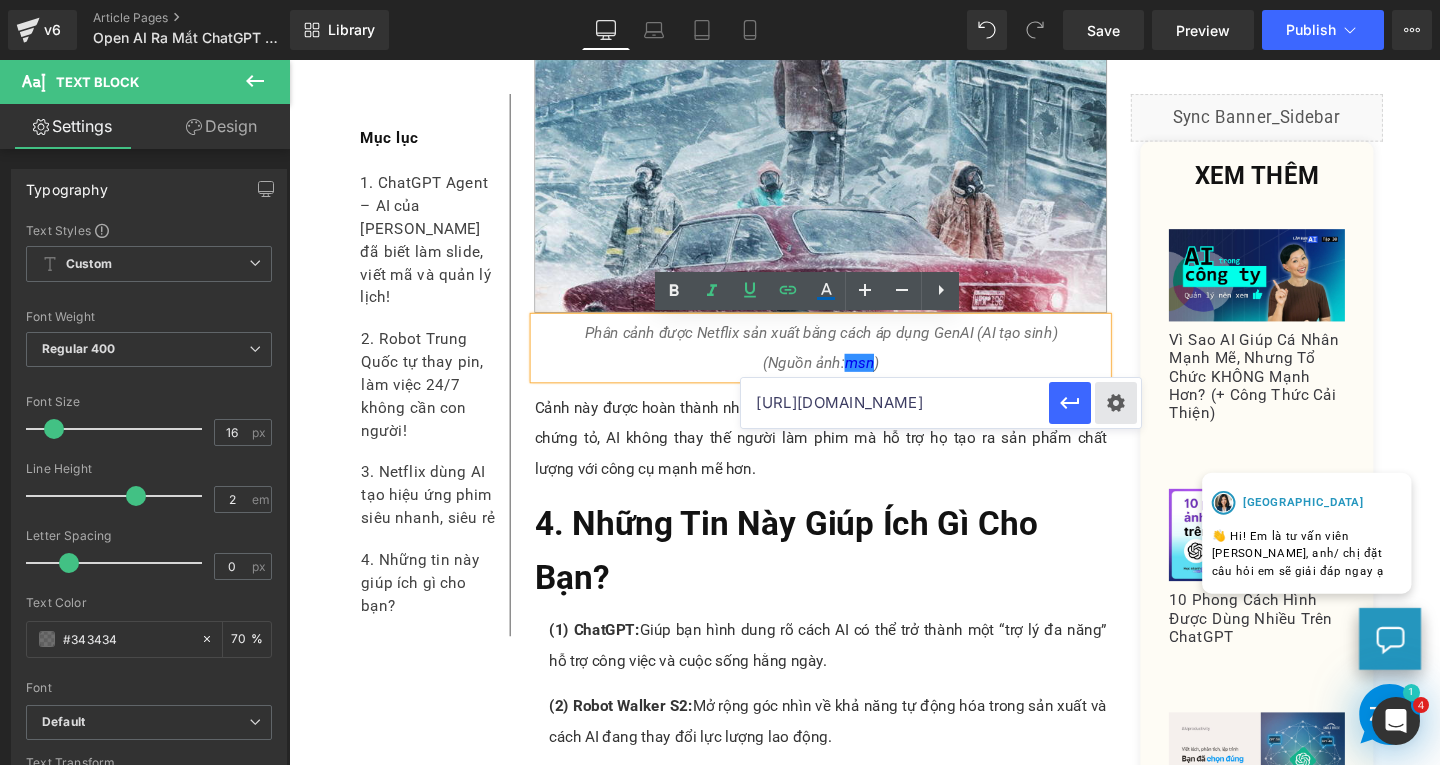 click on "Text Color Highlight Color #333333 0000ee 100 % transparent 0 %   Edit or remove link:   Edit   -   Unlink   -   Cancel             [URL][DOMAIN_NAME]" at bounding box center [720, 0] 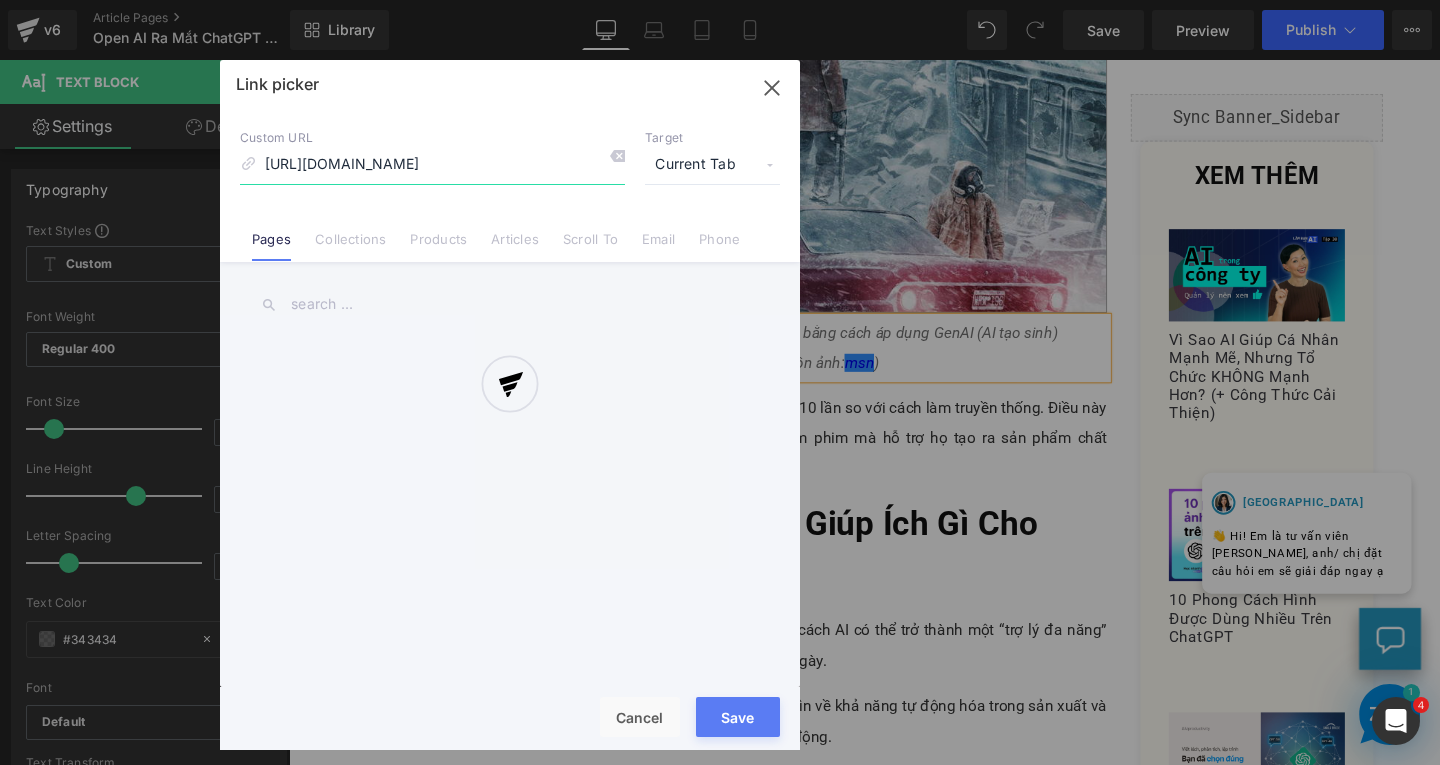 scroll, scrollTop: 0, scrollLeft: 560, axis: horizontal 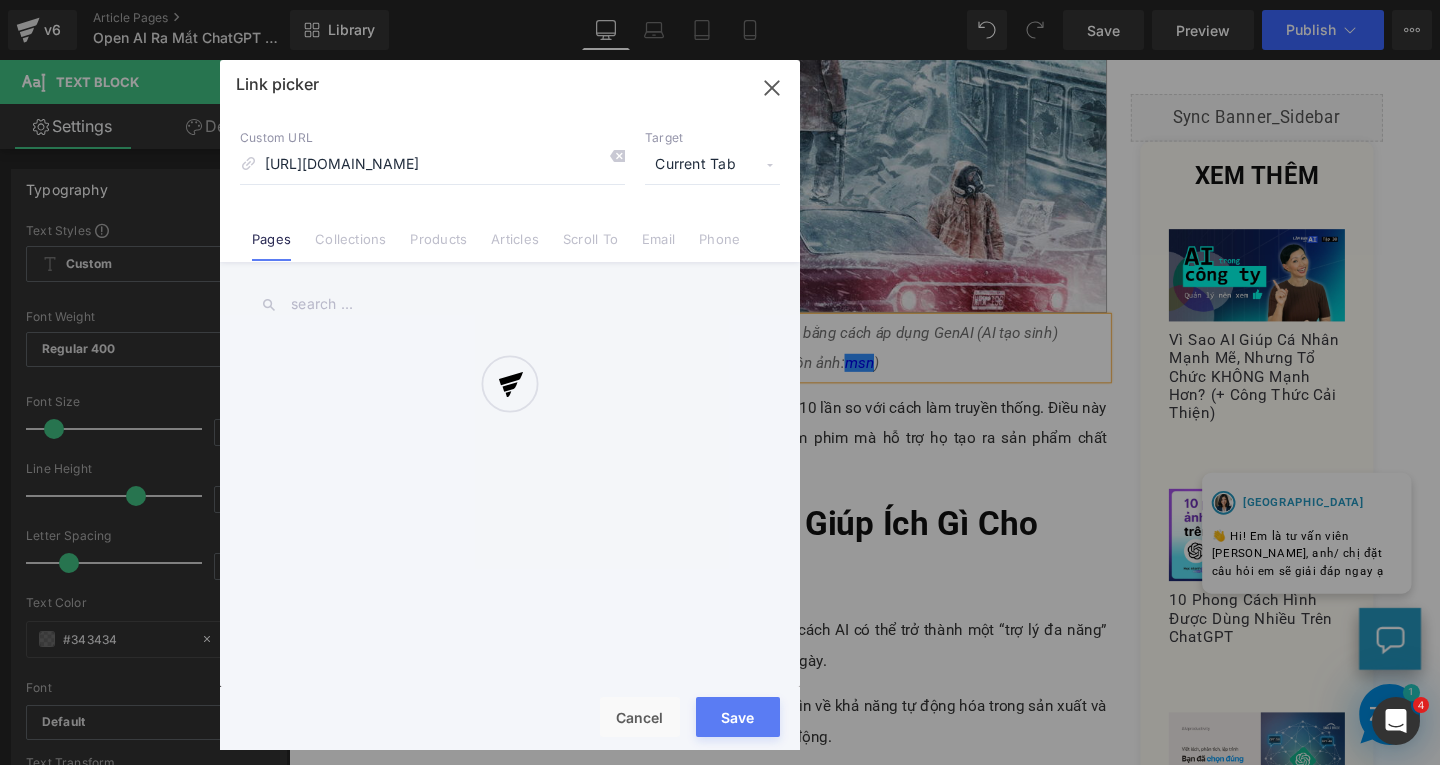 click at bounding box center (510, 405) 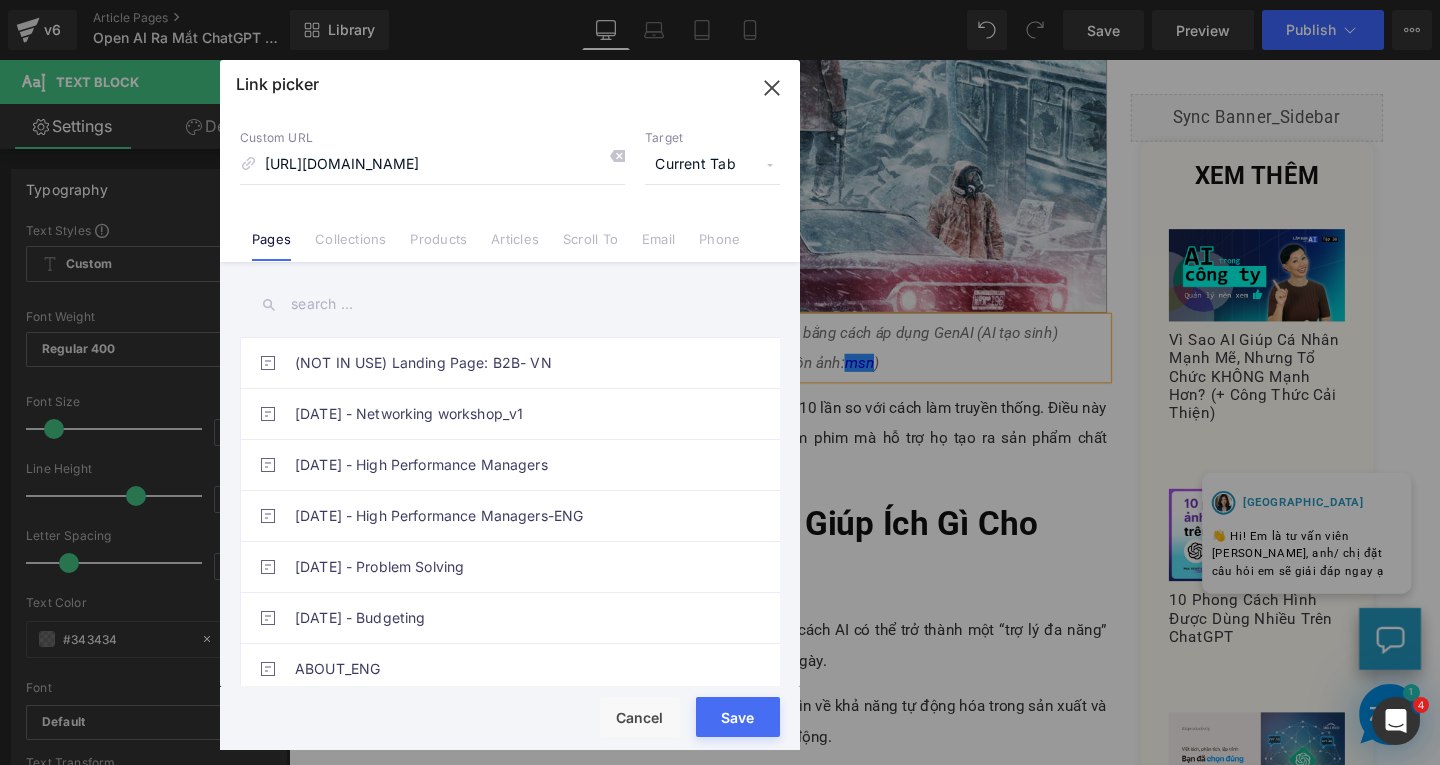 click on "Current Tab" at bounding box center [712, 165] 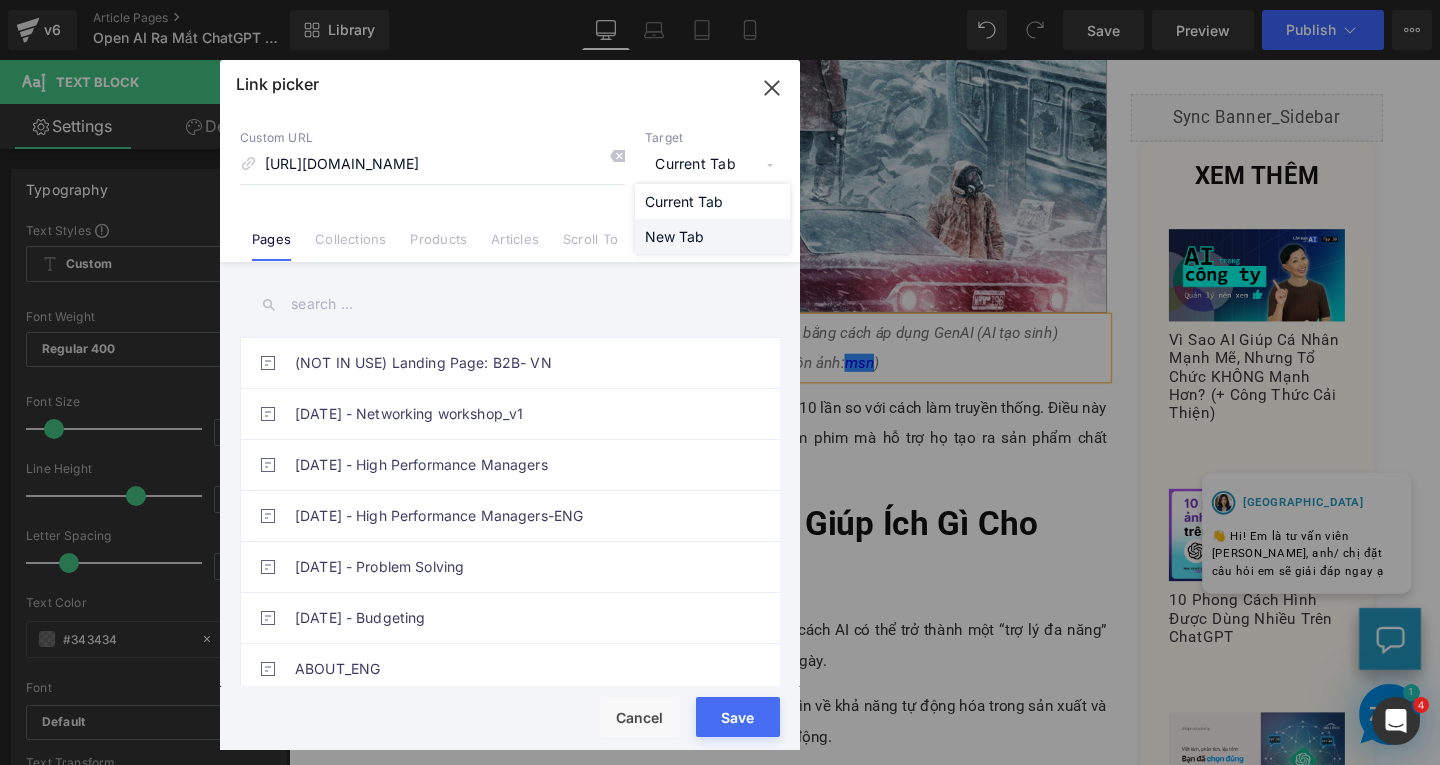 click on "New Tab" at bounding box center [712, 236] 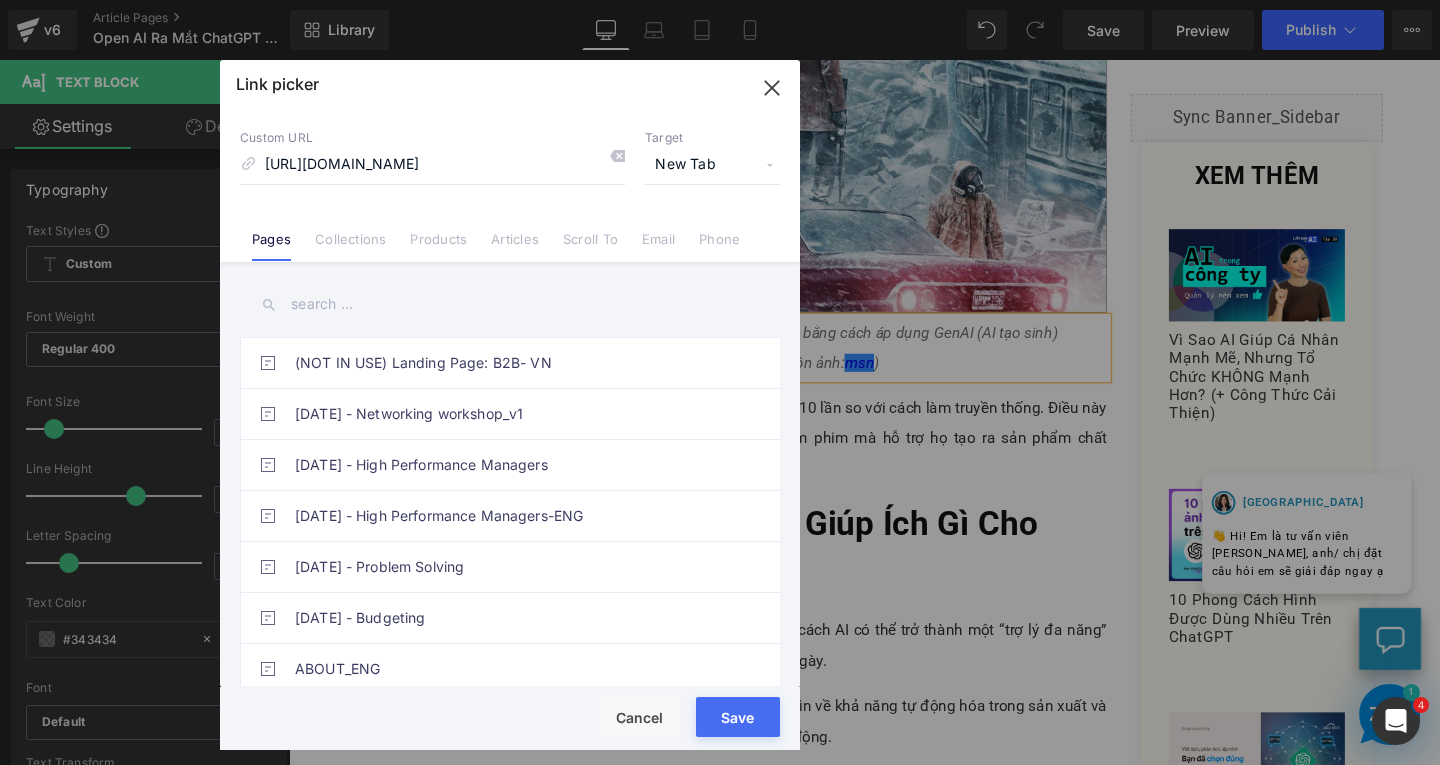 click on "Save" at bounding box center (738, 717) 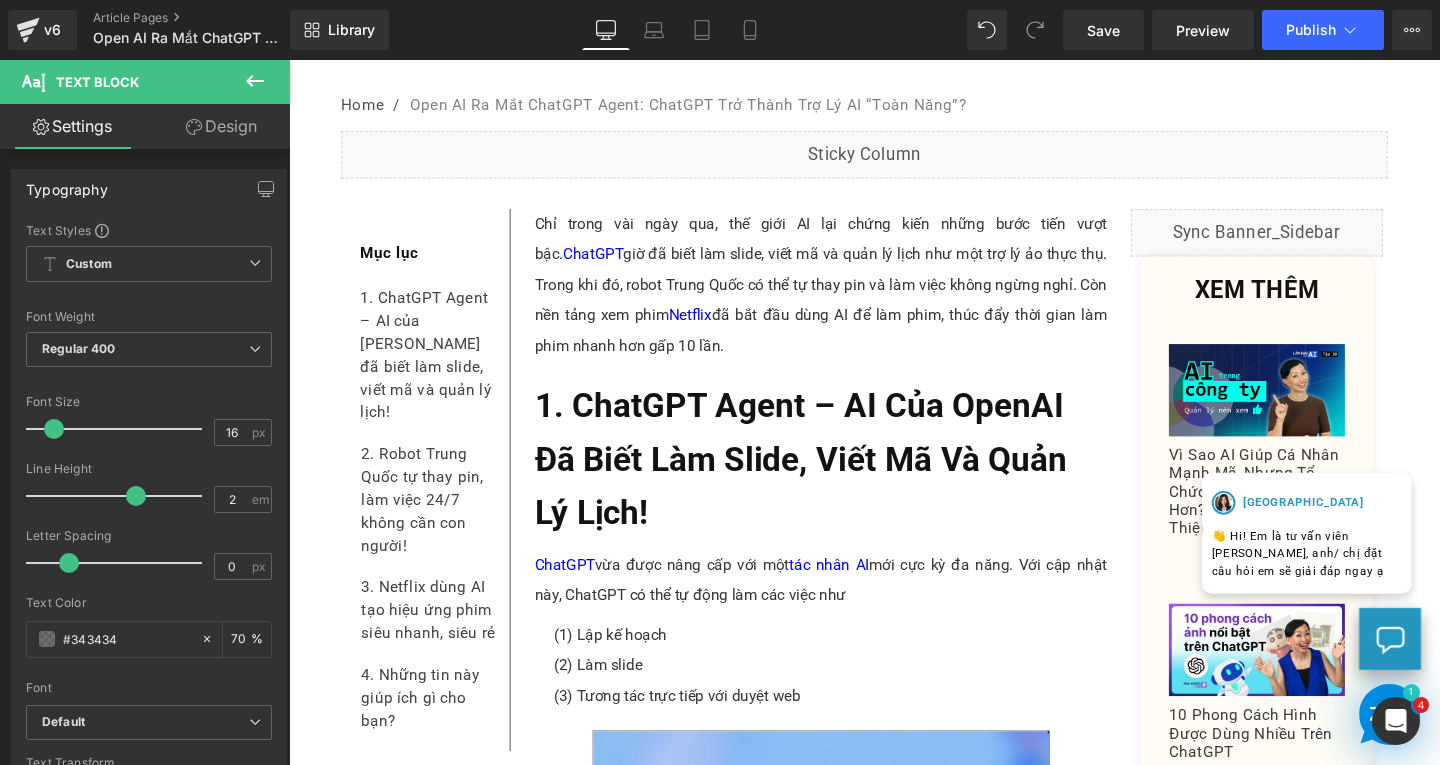 scroll, scrollTop: 0, scrollLeft: 0, axis: both 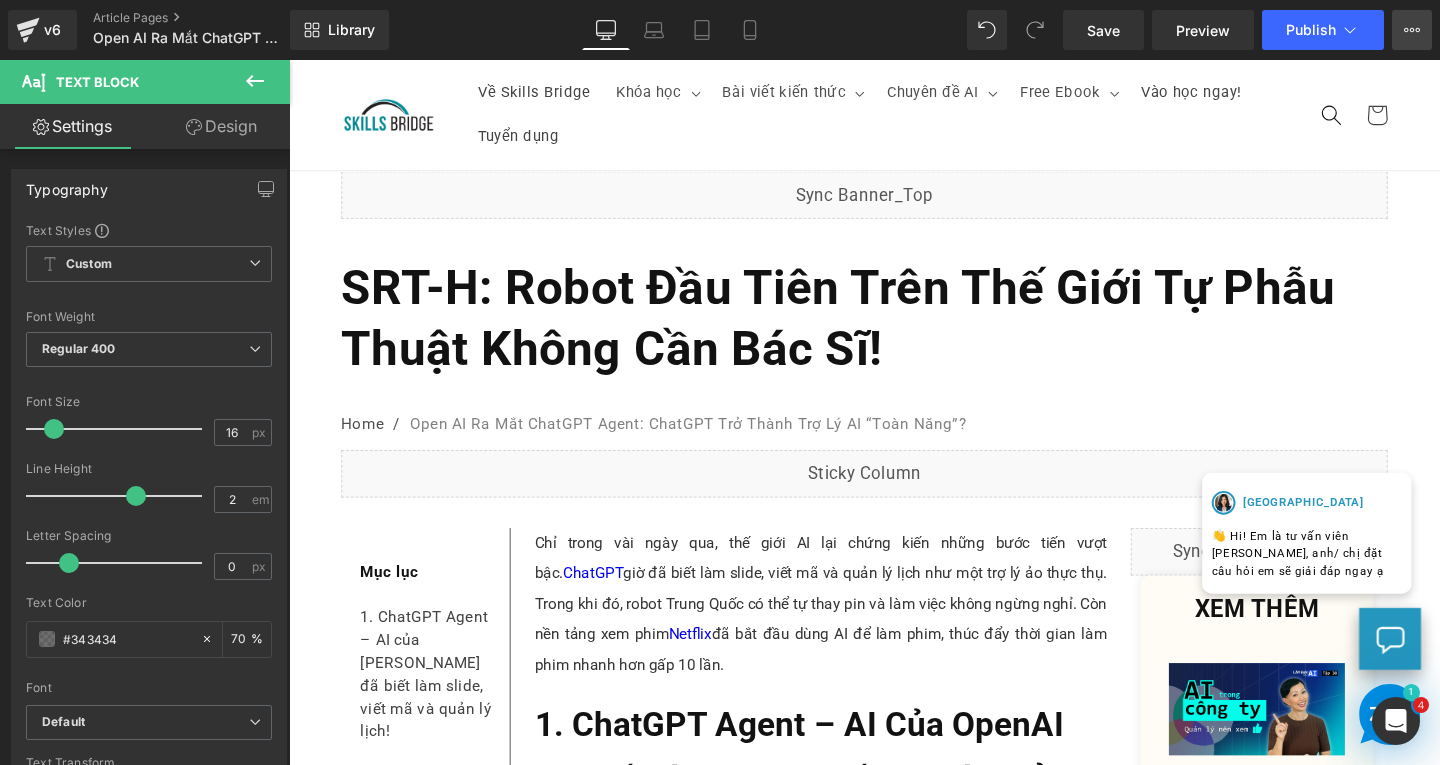 click 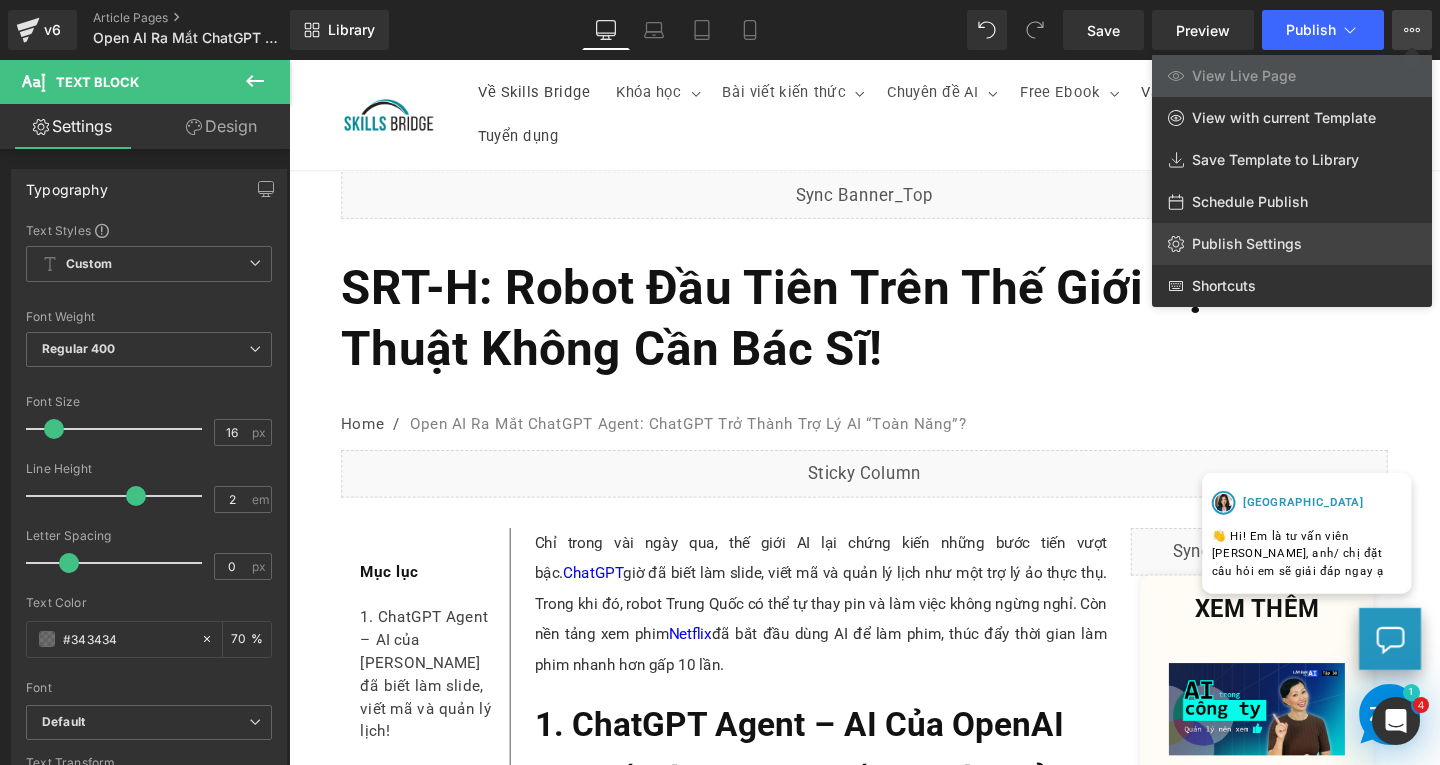 click on "Publish Settings" 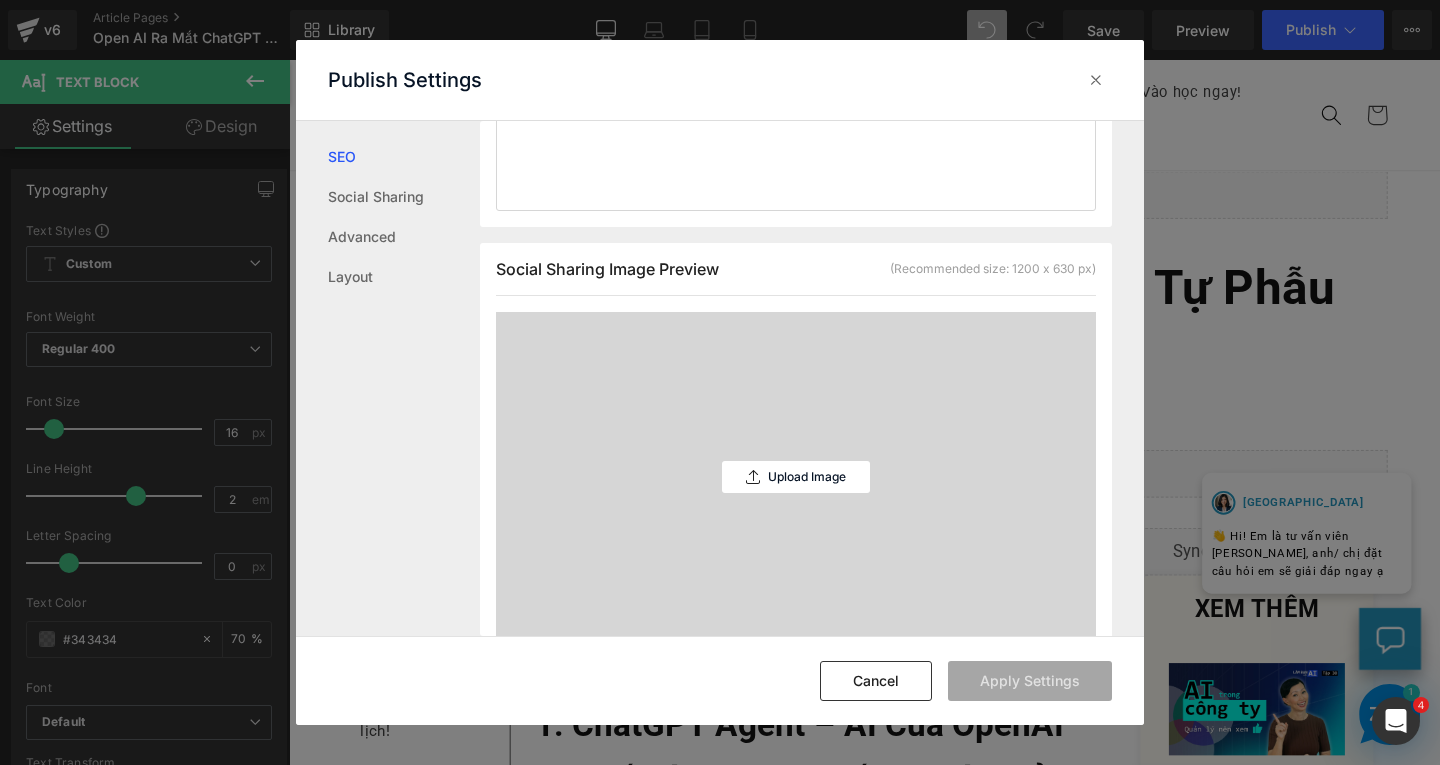 scroll, scrollTop: 601, scrollLeft: 0, axis: vertical 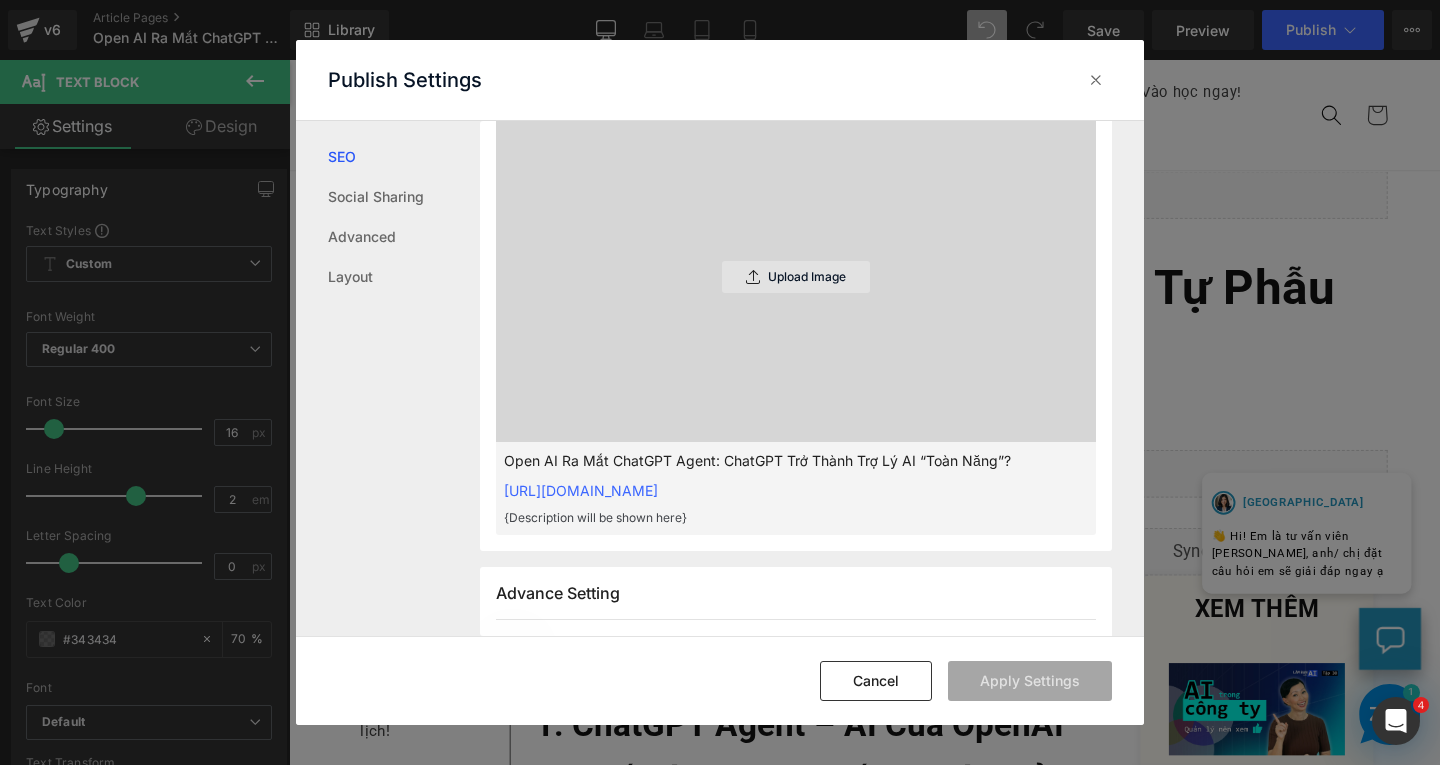 click on "Upload Image" at bounding box center (796, 277) 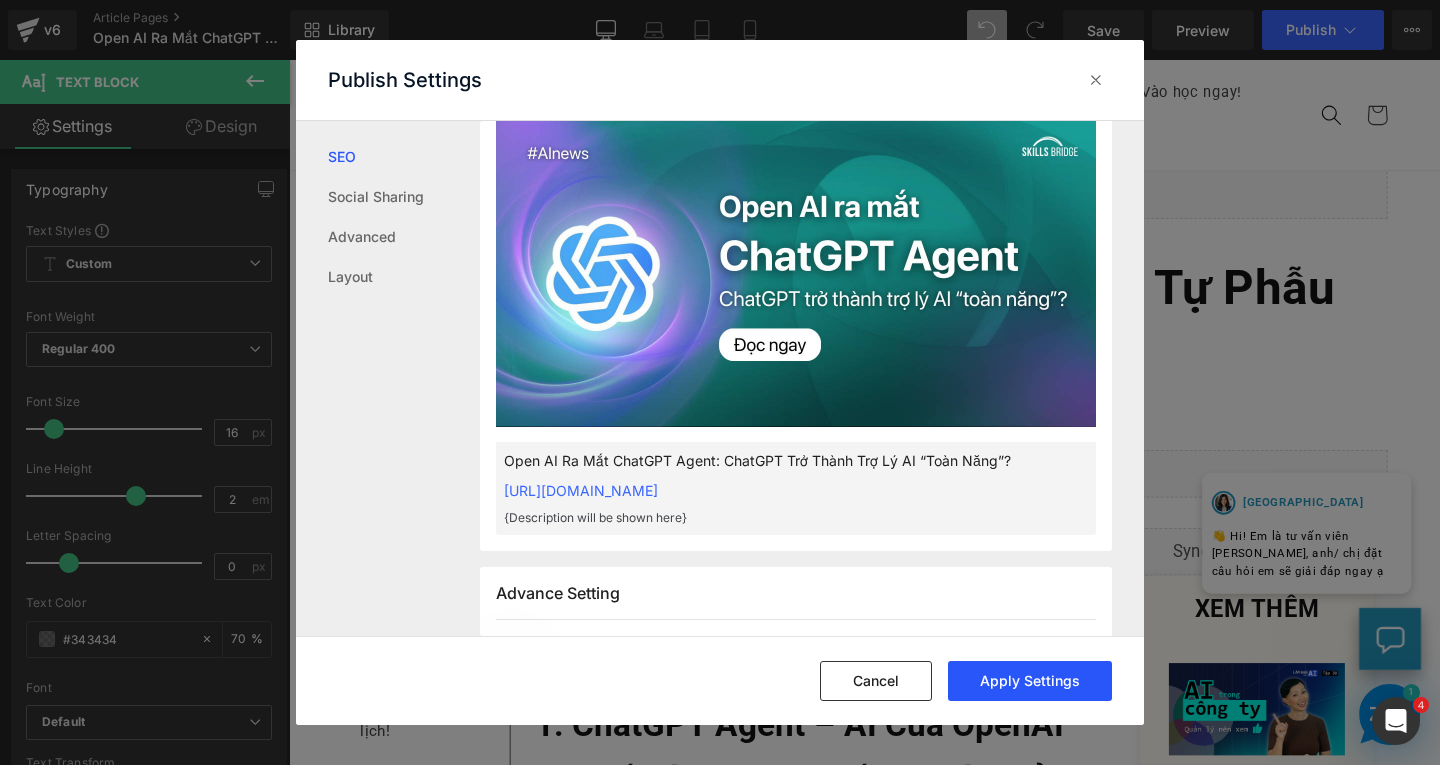 click on "Apply Settings" at bounding box center (1030, 681) 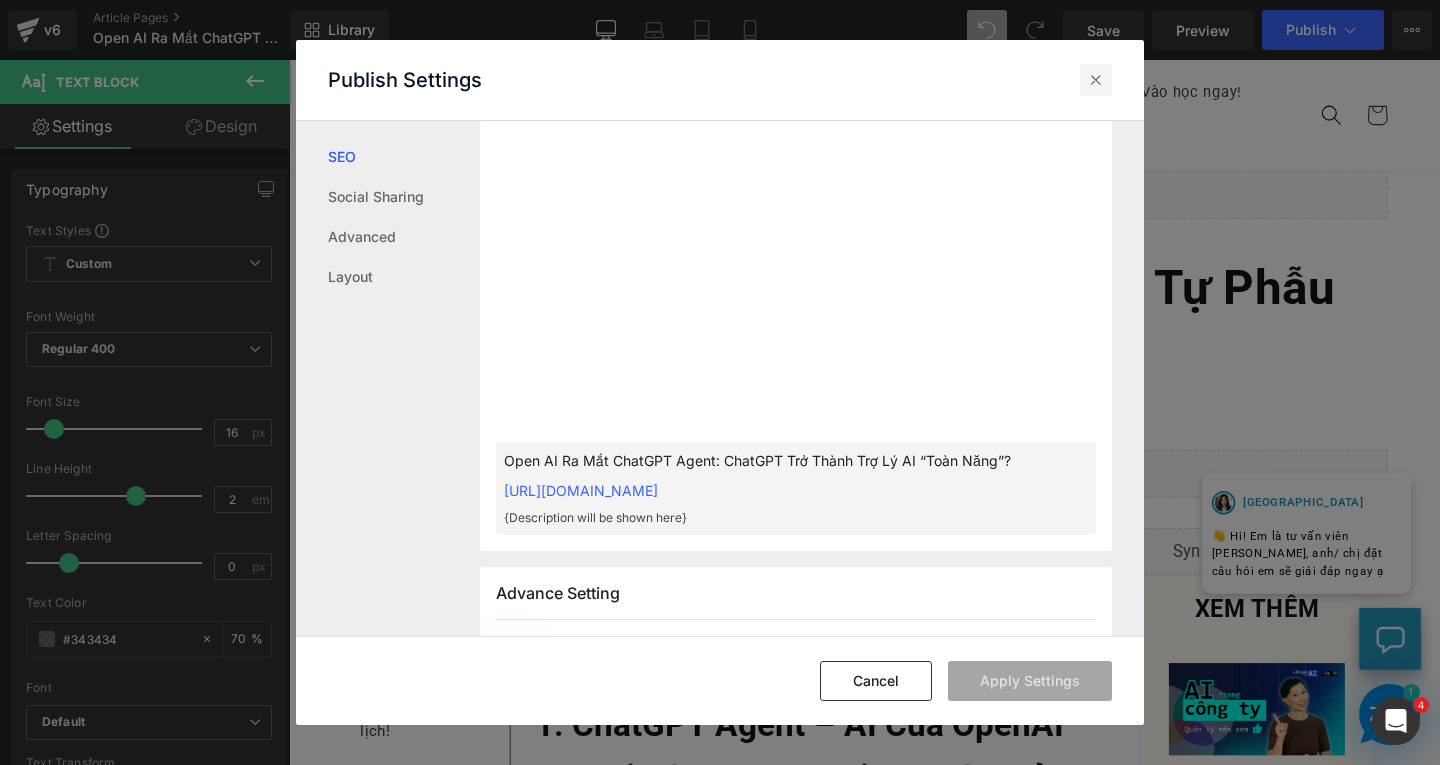 click at bounding box center [1096, 80] 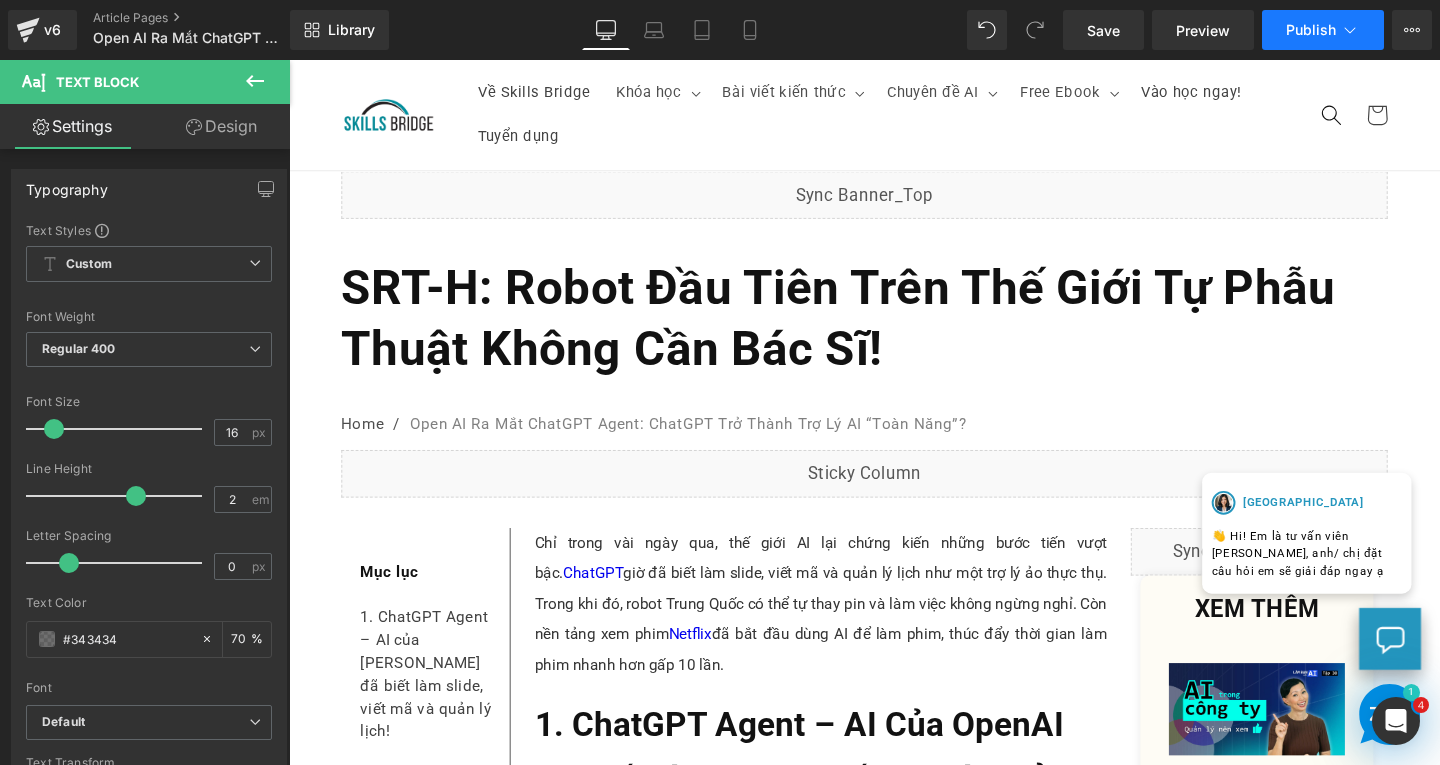 click on "Publish" at bounding box center (1323, 30) 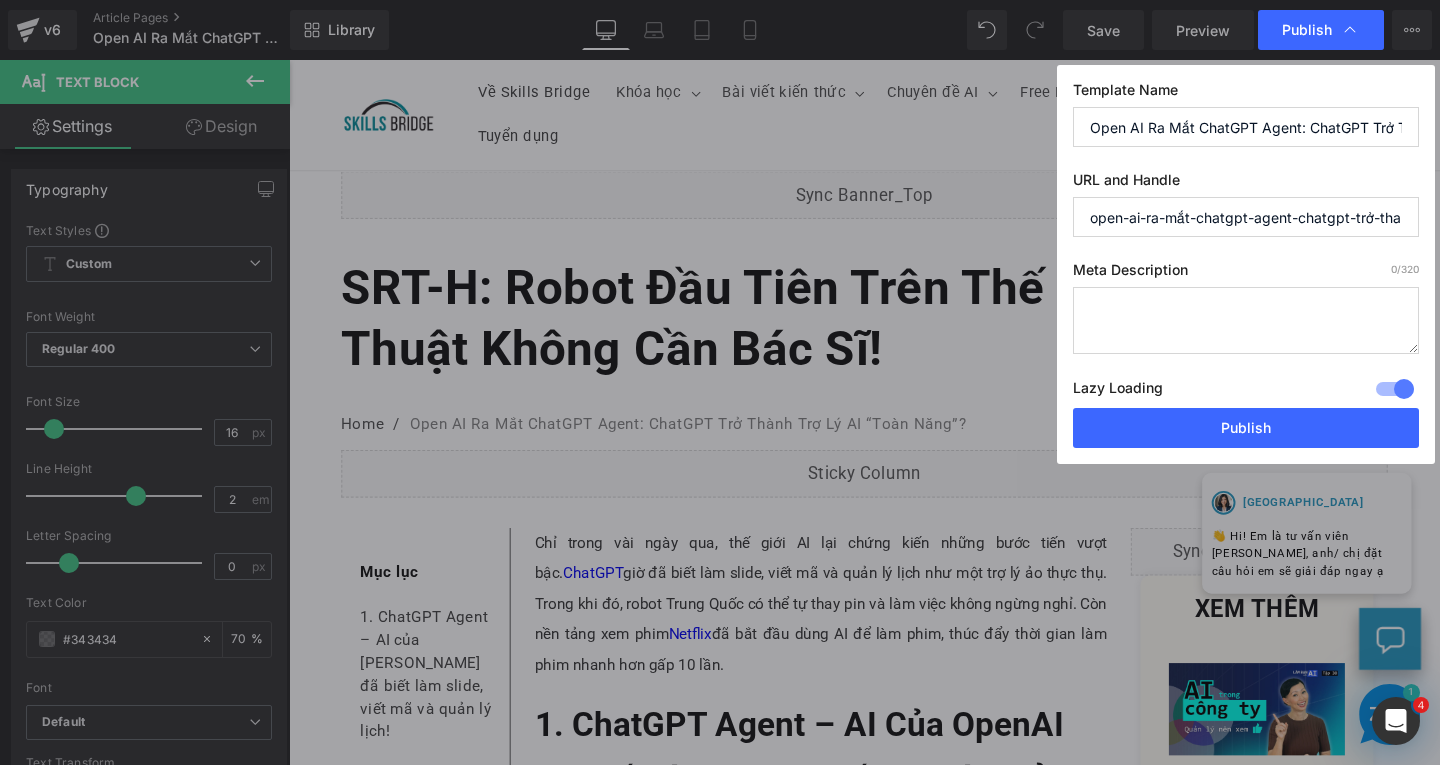 click on "open-ai-ra-mắt-chatgpt-agent-chatgpt-trở-thanh-trợ-ly-ai-toan-nang" at bounding box center [1246, 217] 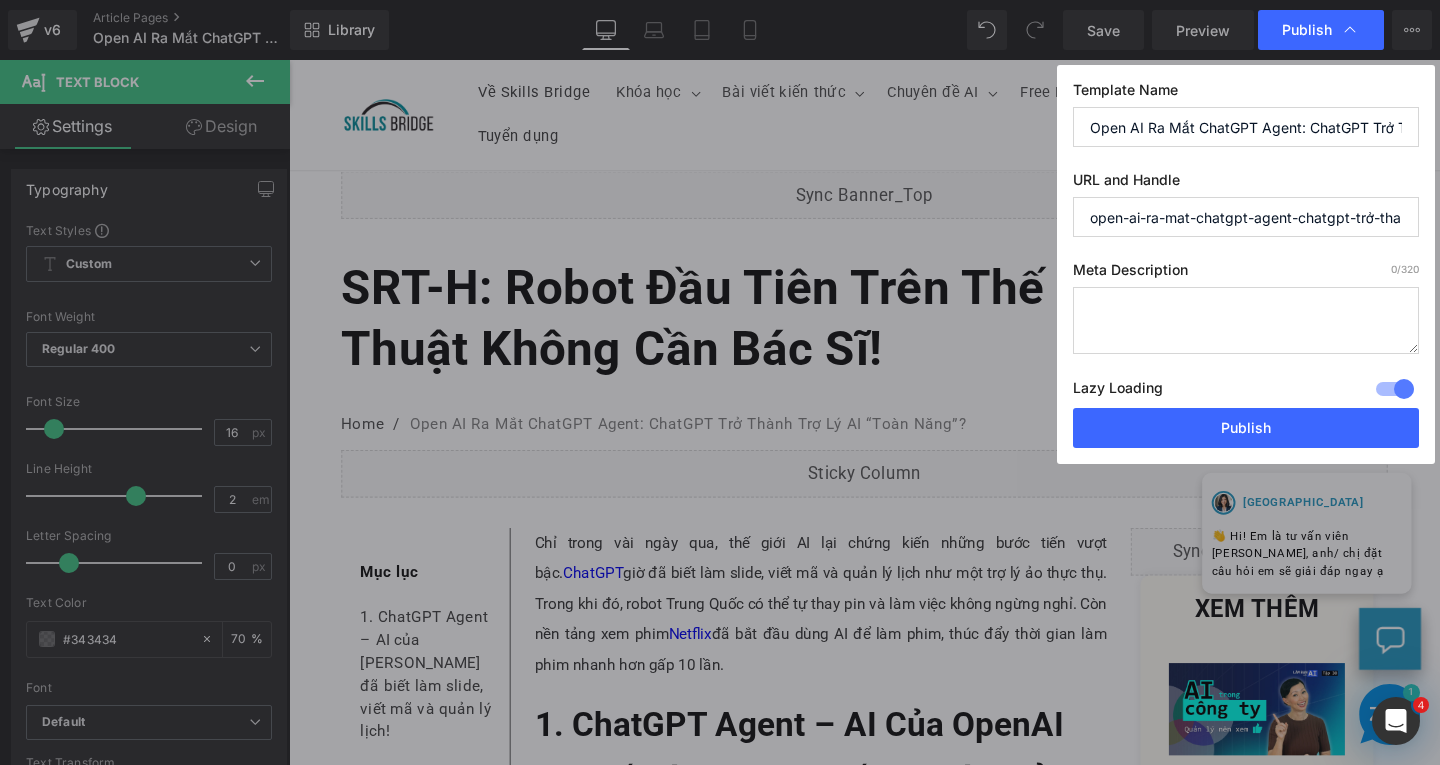 scroll, scrollTop: 0, scrollLeft: 150, axis: horizontal 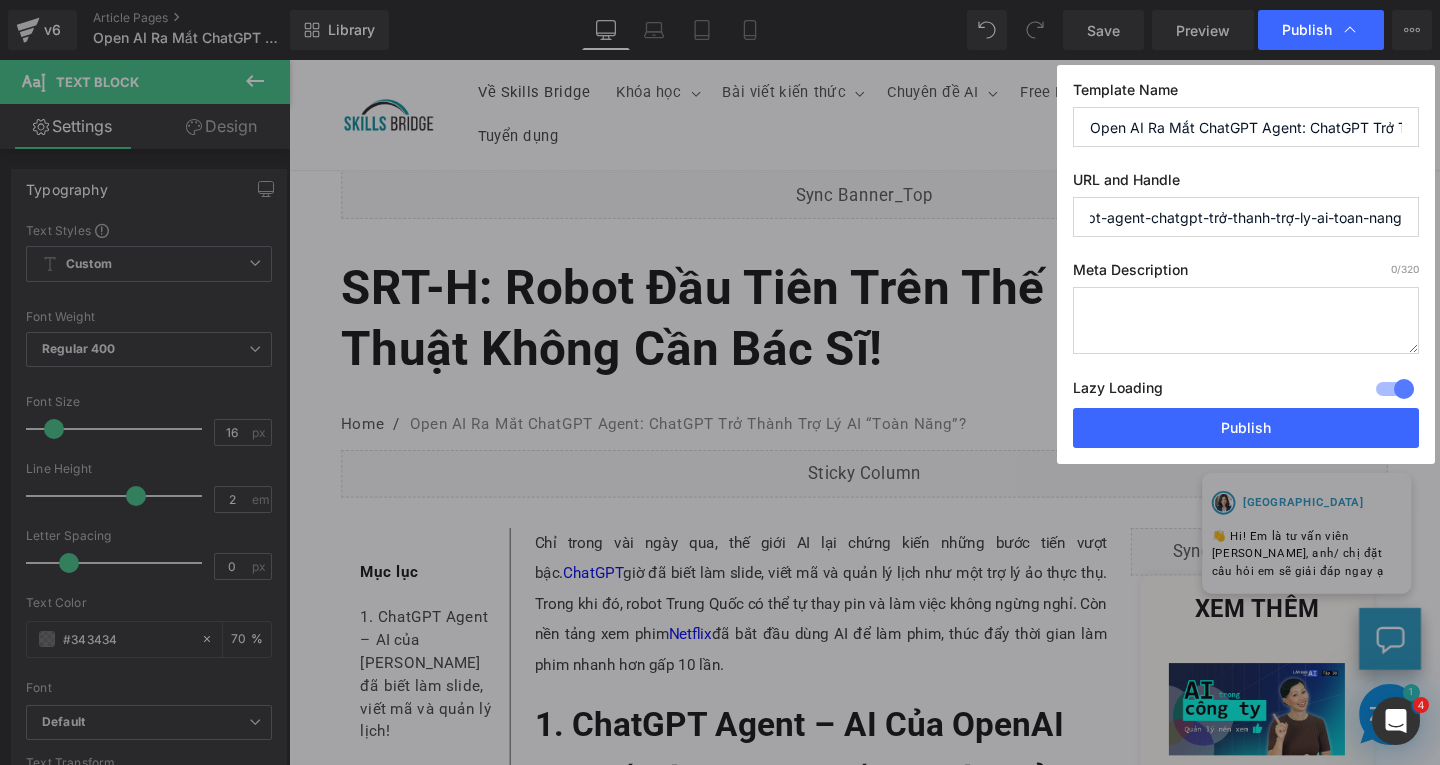 drag, startPoint x: 1294, startPoint y: 218, endPoint x: 1439, endPoint y: 213, distance: 145.08618 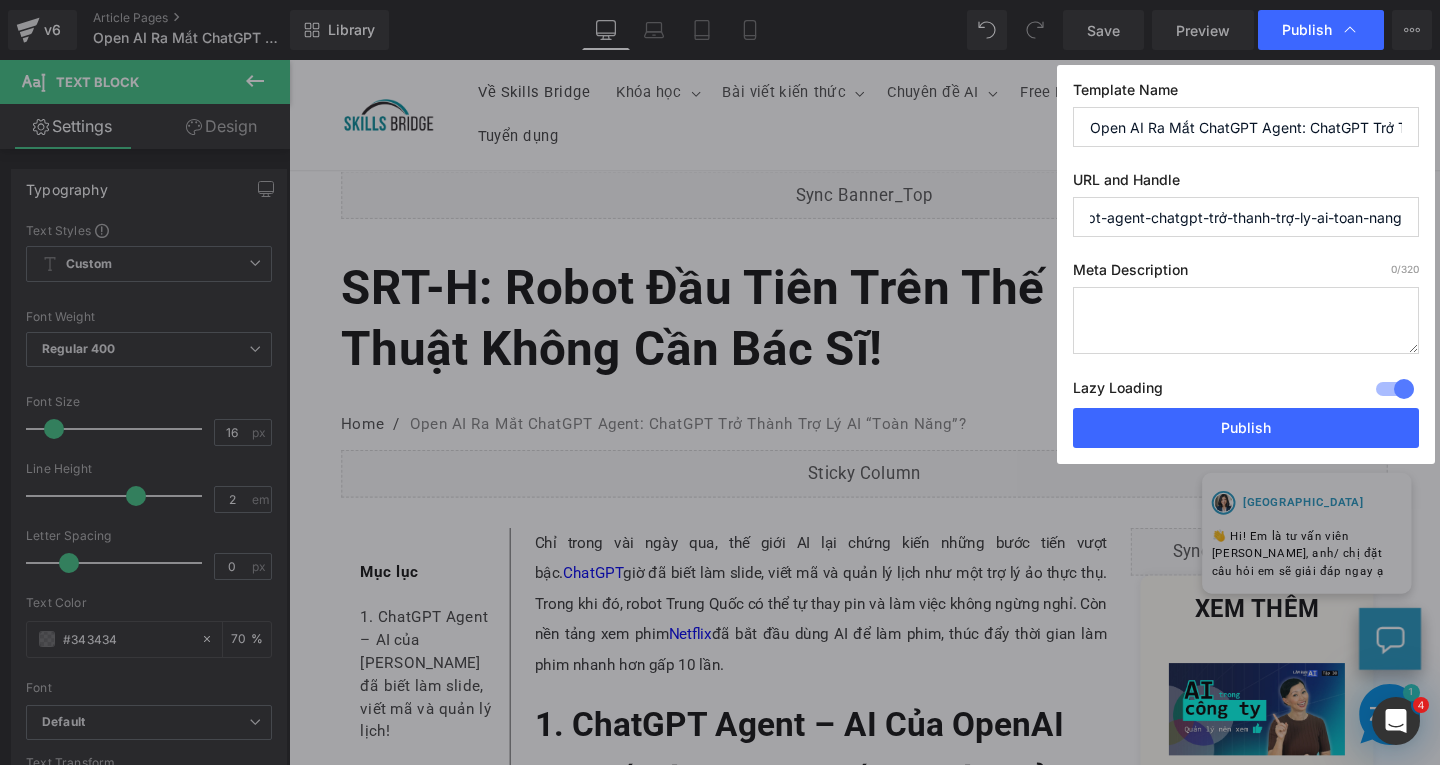 click on "Text Block  You are previewing how the   will restyle your page. You can not edit Elements in Preset Preview Mode.  v6 Article Pages Open AI Ra Mắt ChatGPT Agent: ChatGPT Trở Thành Trợ Lý AI “Toàn Năng”? Library Desktop Desktop Laptop Tablet Mobile Save Preview Publish Scheduled View Live Page View with current Template Save Template to Library Schedule Publish Publish Settings Shortcuts  Your page can’t be published   You've reached the maximum number of published pages on your plan  (179/999999).  You need to upgrade your plan or unpublish all your pages to get 1 publish slot.   Unpublish pages   Upgrade plan  Elements Global Style Base Row  rows, columns, layouts, div Heading  headings, titles, h1,h2,h3,h4,h5,h6 Text Block  texts, paragraphs, contents, blocks Image  images, photos, alts, uploads Icon  icons, symbols Button  button, call to action, cta Separator  separators, dividers, horizontal lines Liquid  Banner Parallax  Hero Banner  Stack Tabs  Carousel  Pricing  List" at bounding box center [720, 382] 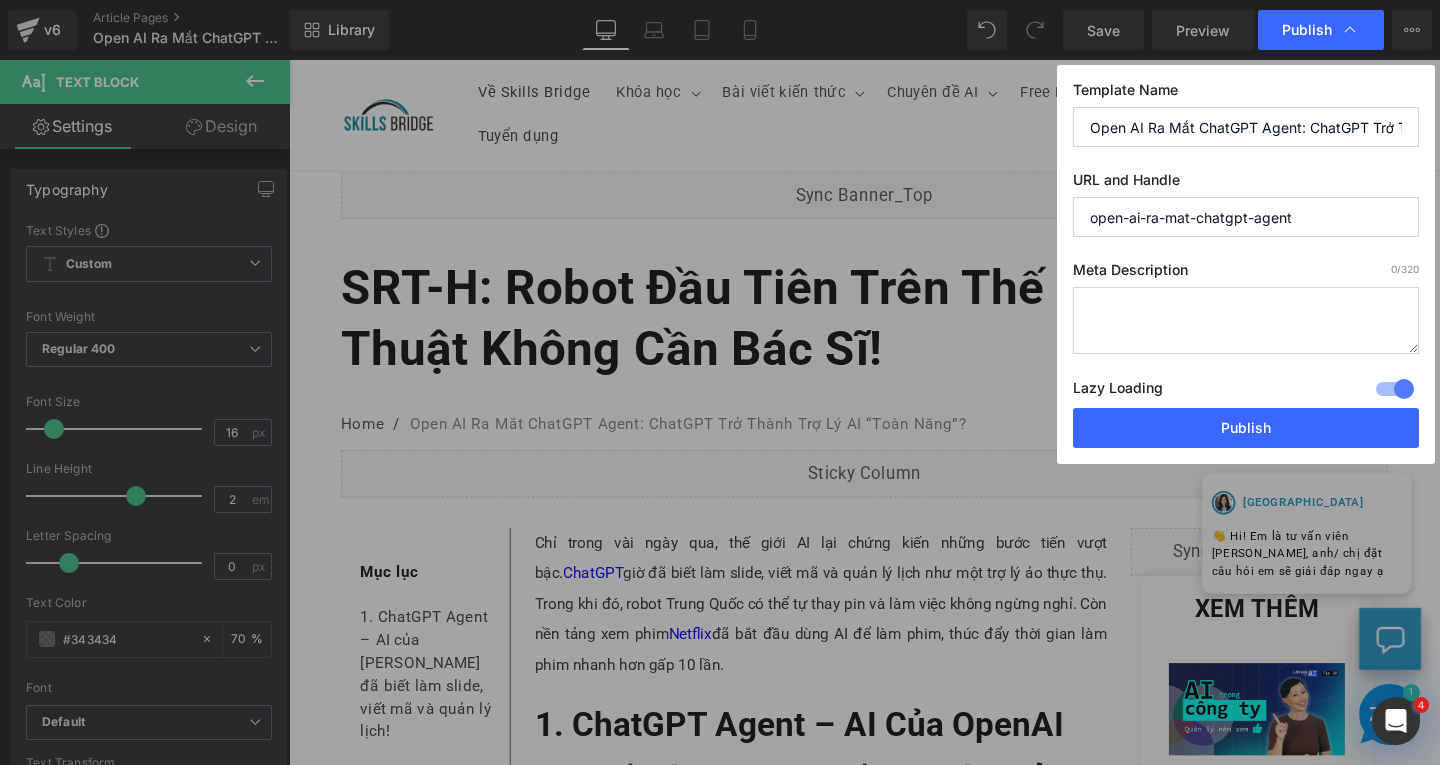 scroll, scrollTop: 0, scrollLeft: 0, axis: both 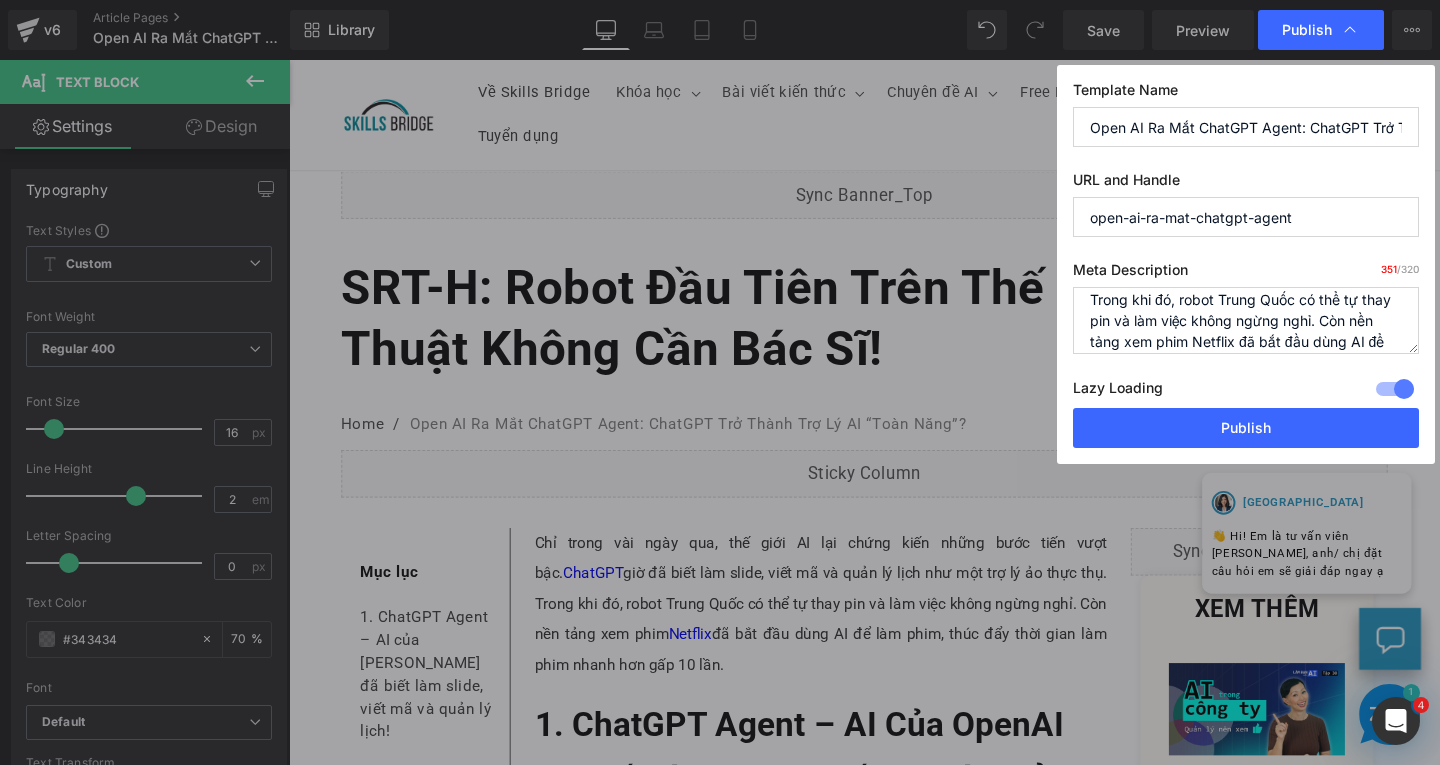 drag, startPoint x: 1220, startPoint y: 291, endPoint x: 1336, endPoint y: 310, distance: 117.54574 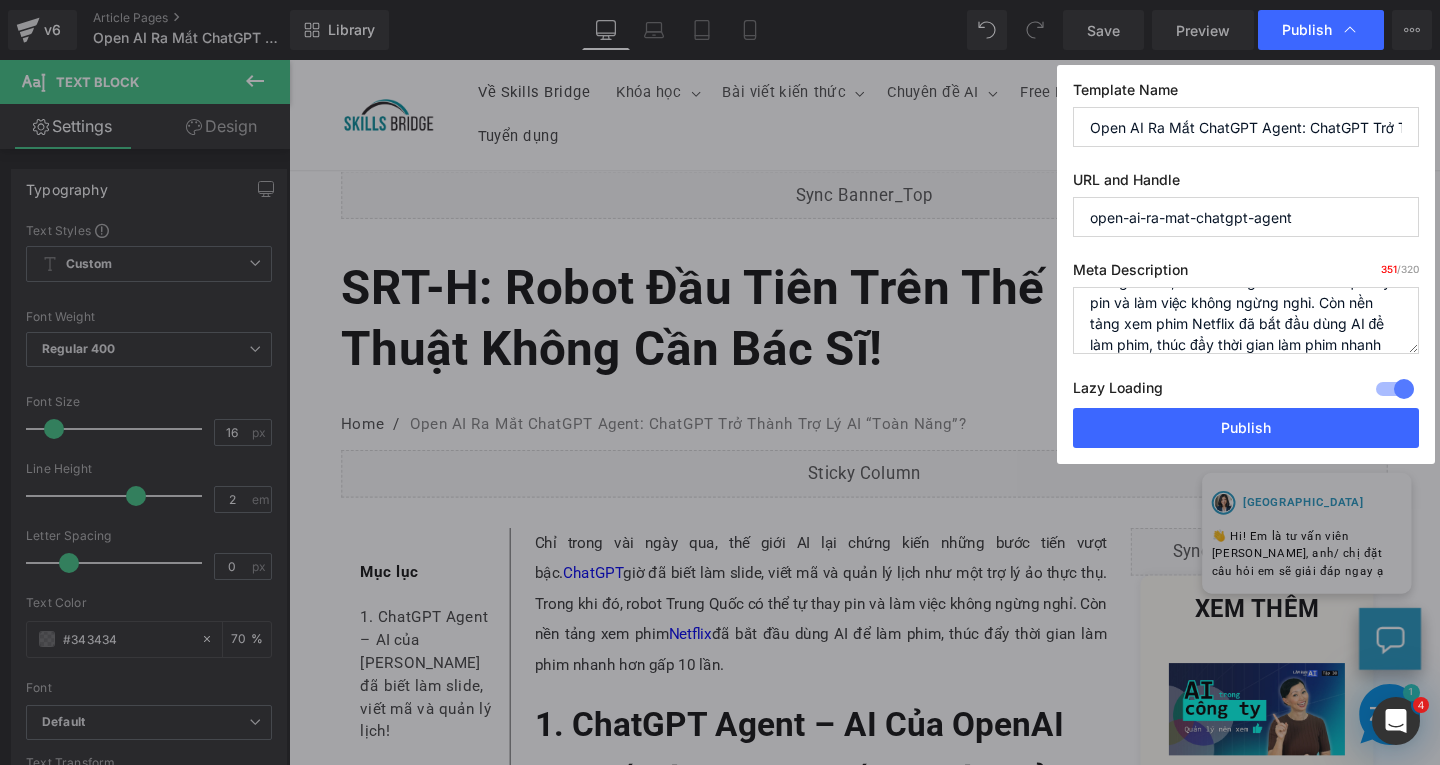 scroll, scrollTop: 113, scrollLeft: 0, axis: vertical 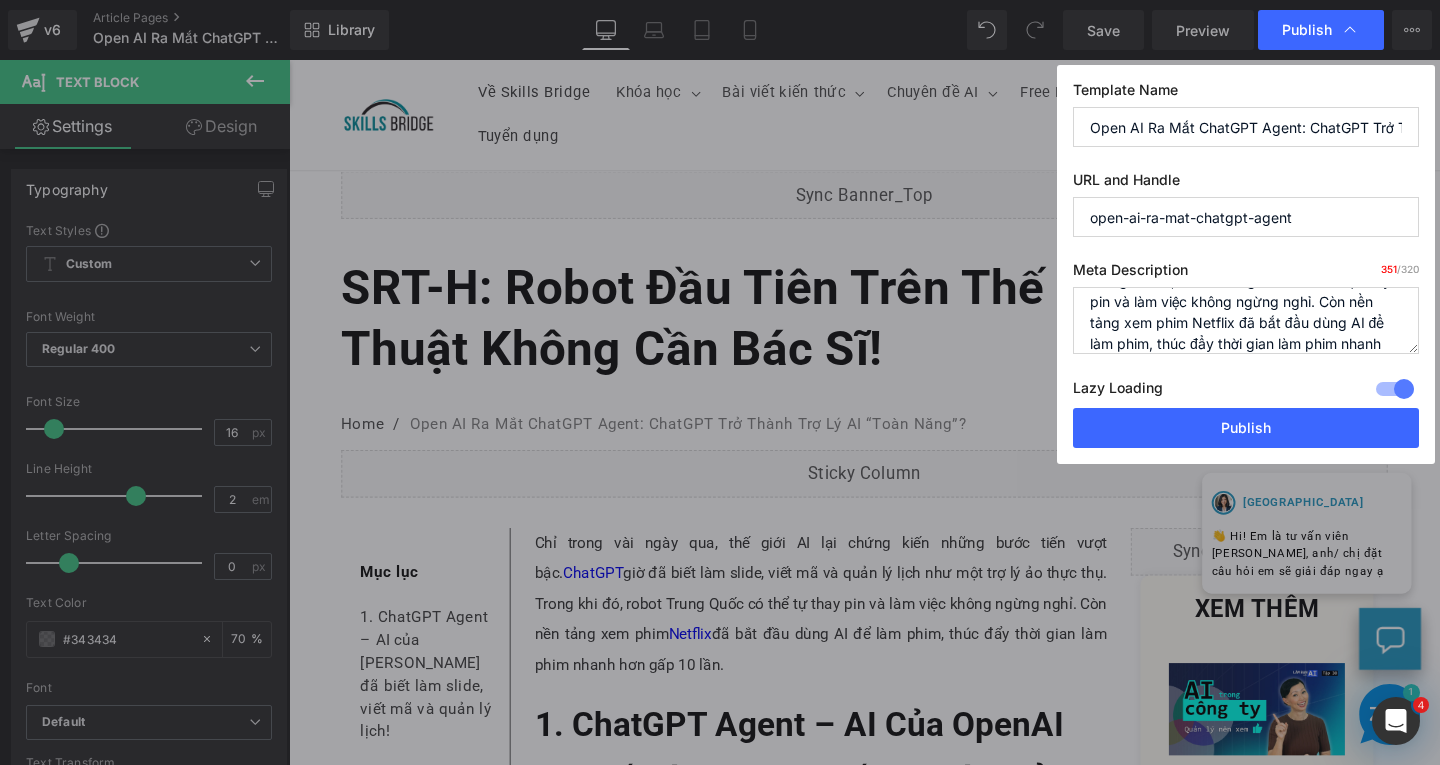 click on "Chỉ trong vài ngày qua, thế giới AI lại chứng kiến những bước tiến vượt bậc. [PERSON_NAME] giờ đã biết làm slide, viết mã và quản lý lịch như một trợ lý ảo thực thụ. Trong khi đó, robot Trung Quốc có thể tự thay pin và làm việc không ngừng nghỉ. Còn nền tảng xem phim Netflix đã bắt đầu dùng AI để làm phim, thúc đẩy thời gian làm phim nhanh hơn gấp 10 lần." at bounding box center [1246, 320] 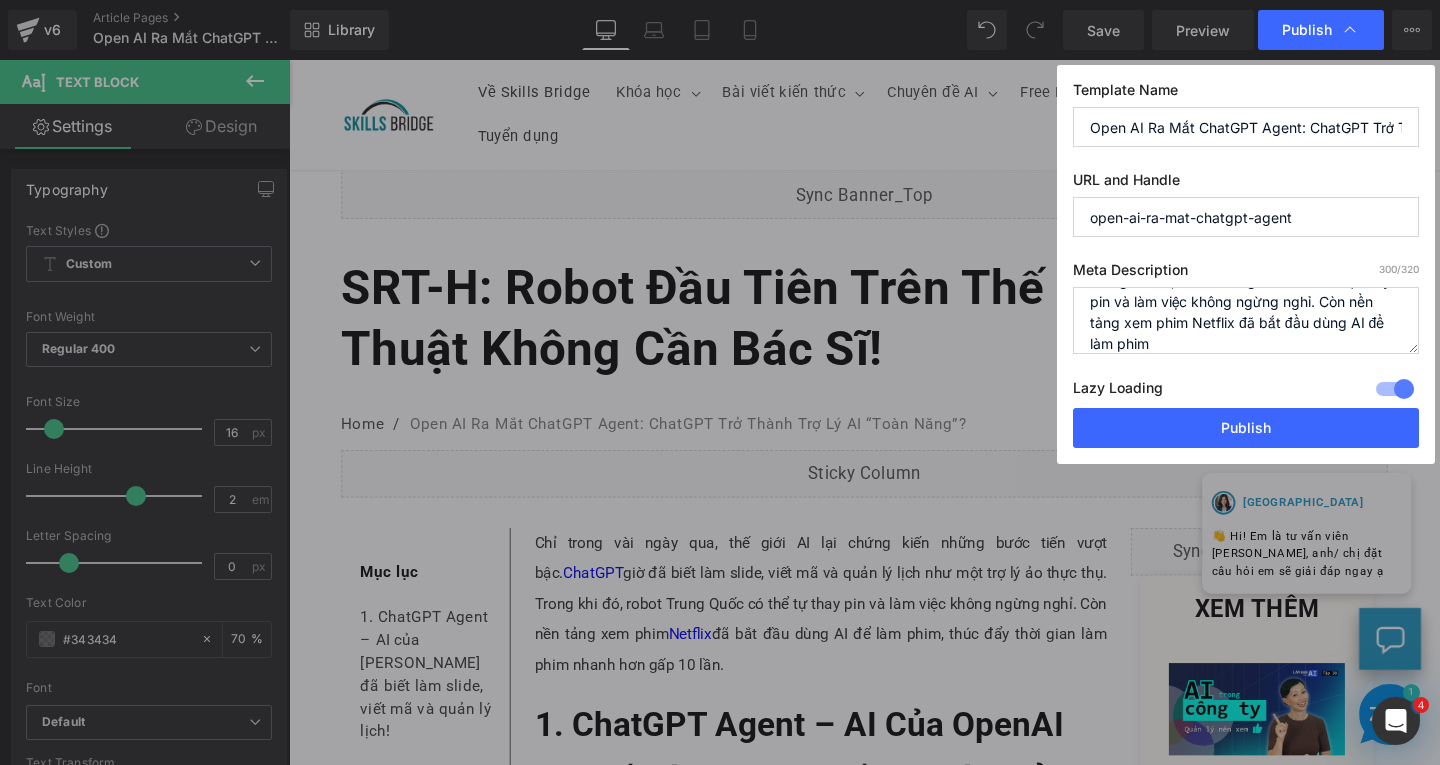 scroll, scrollTop: 105, scrollLeft: 0, axis: vertical 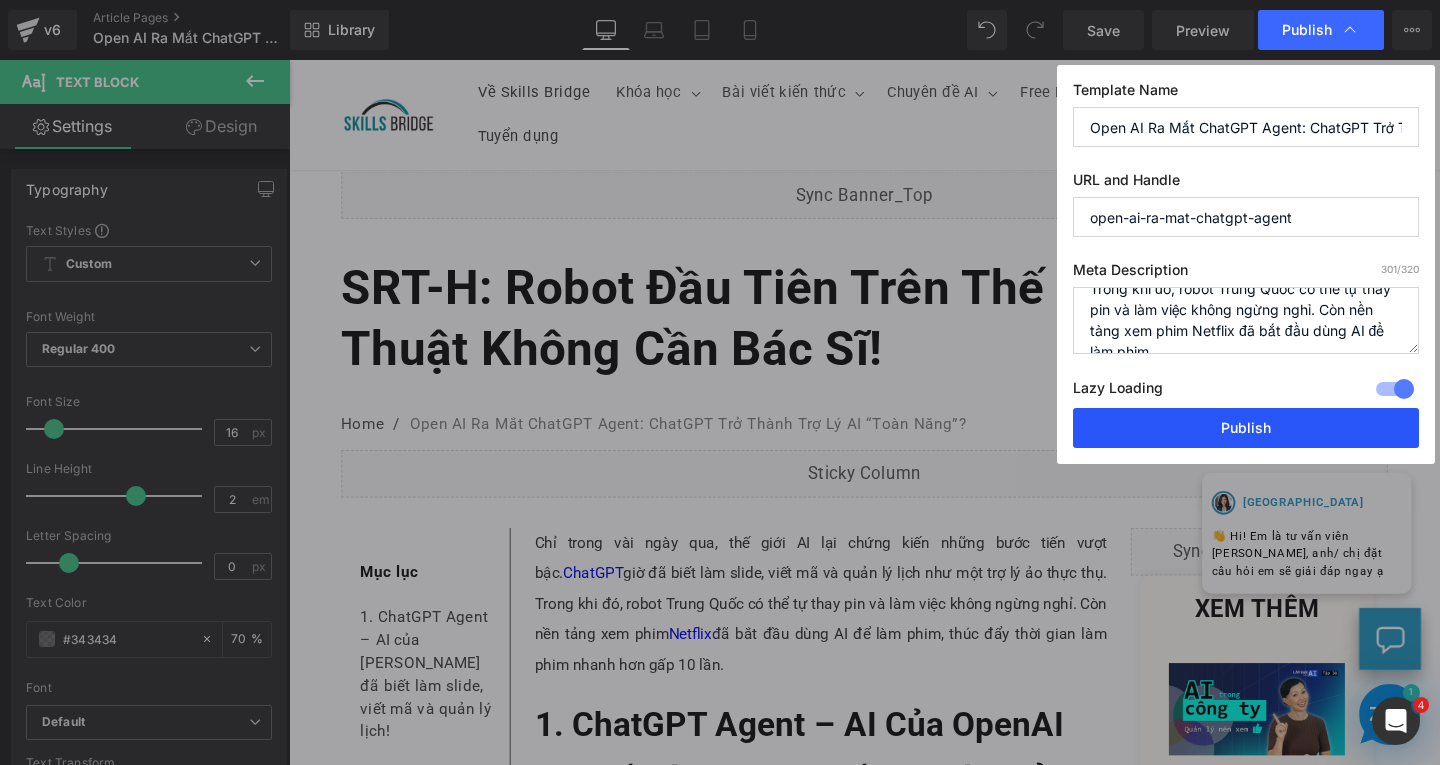 type on "Chỉ trong vài ngày qua, thế giới AI lại chứng kiến những bước tiến vượt bậc. [PERSON_NAME] giờ đã biết làm slide, viết mã và quản lý lịch như một trợ lý ảo thực thụ. Trong khi đó, robot Trung Quốc có thể tự thay pin và làm việc không ngừng nghỉ. Còn nền tảng xem phim Netflix đã bắt đầu dùng AI để làm phim." 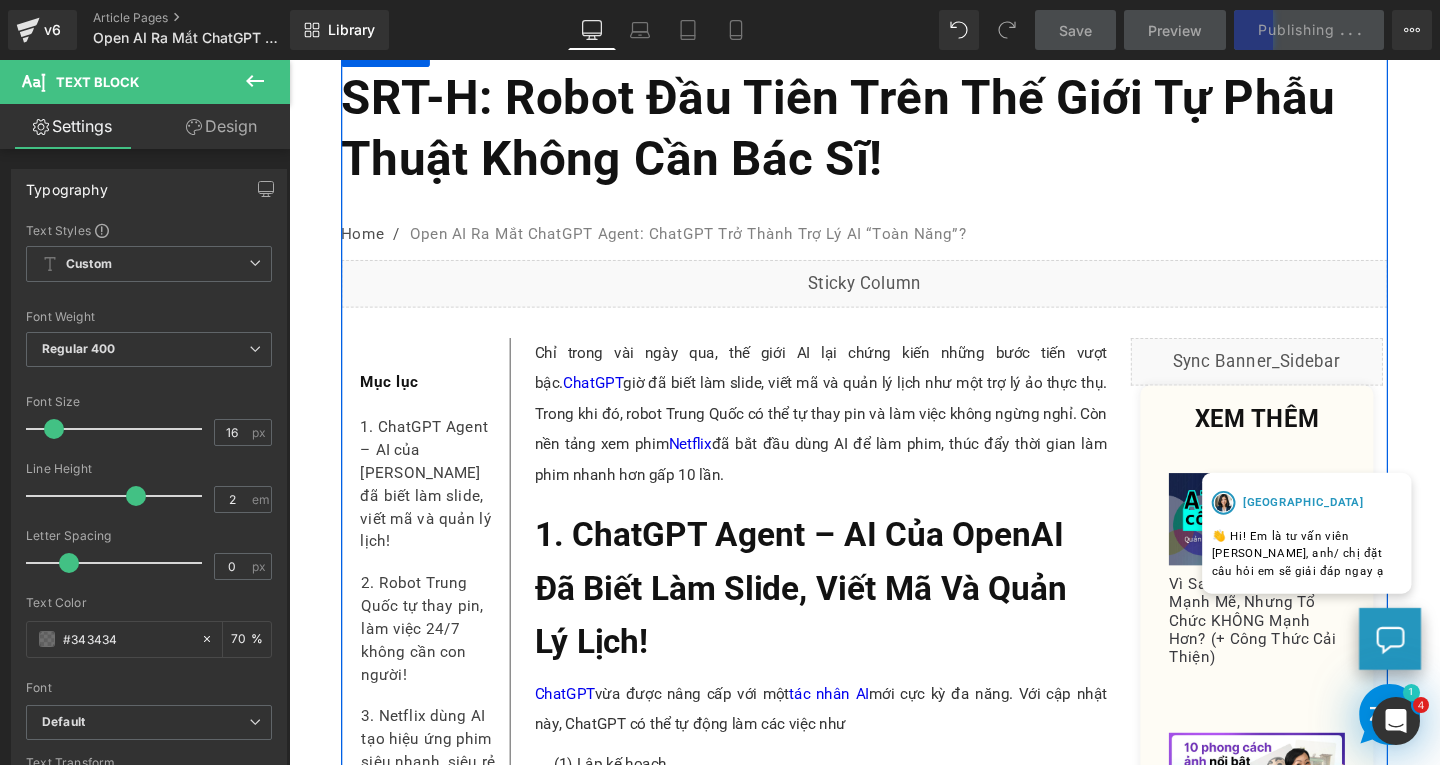 scroll, scrollTop: 0, scrollLeft: 0, axis: both 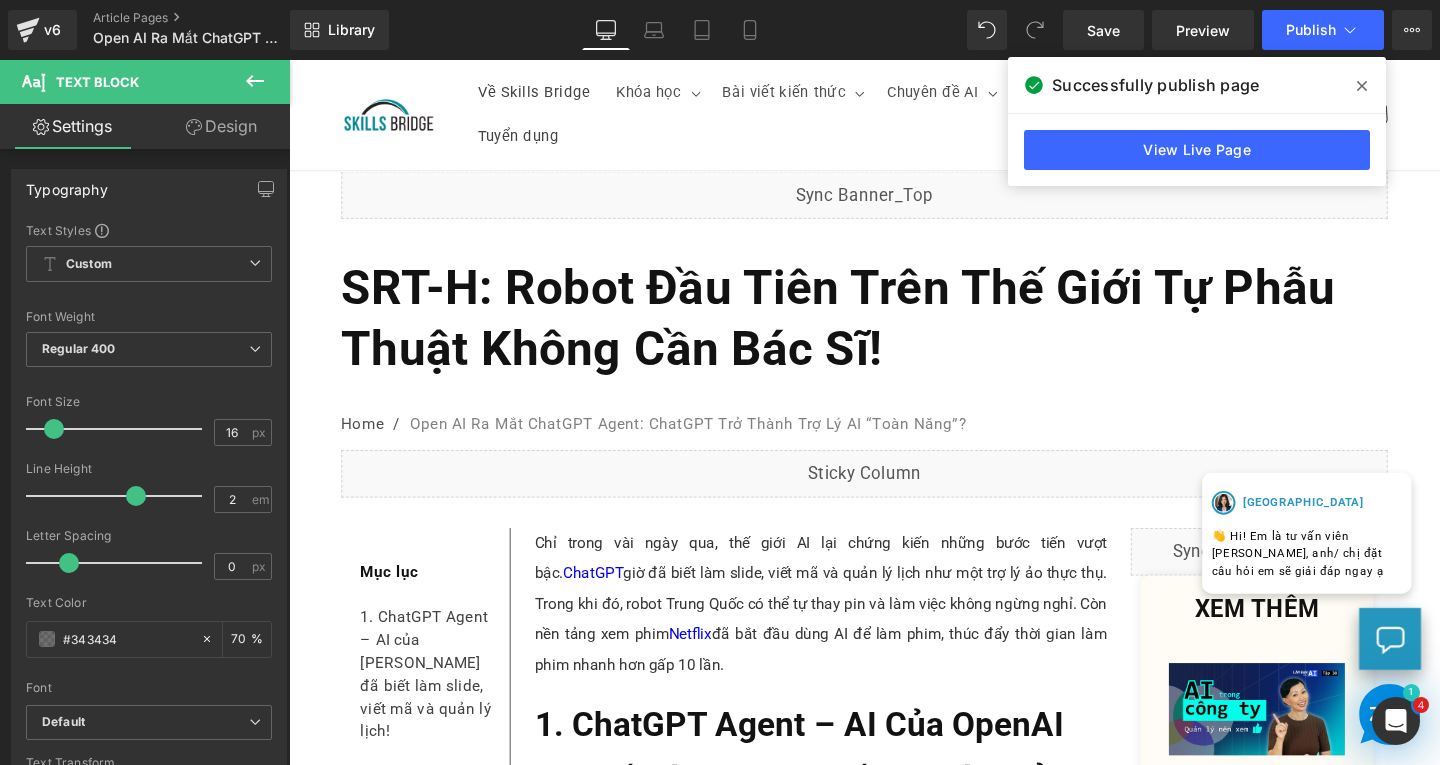 click on "SRT-H: Robot Đầu Tiên Trên Thế Giới Tự Phẫu Thuật Không Cần Bác Sĩ!" at bounding box center [866, 331] 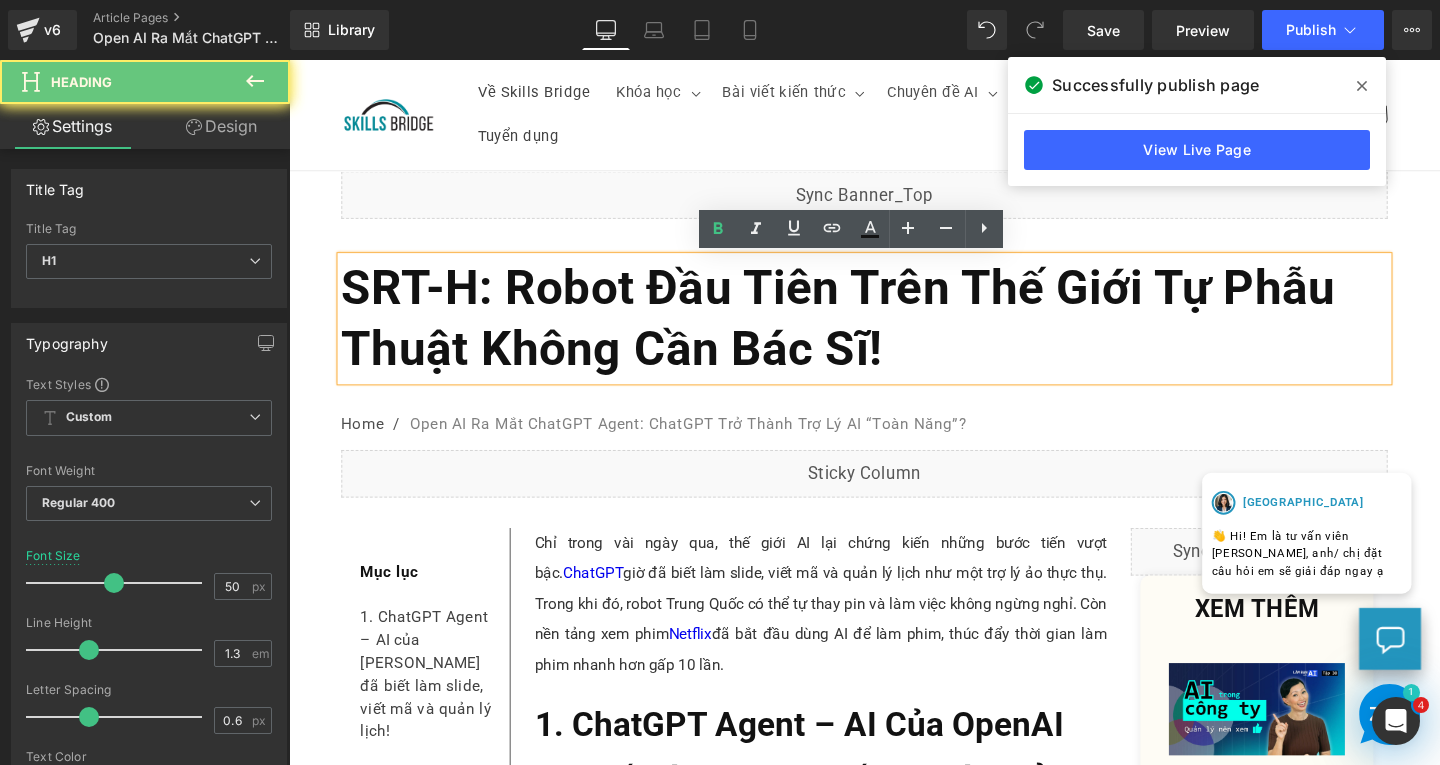 click on "SRT-H: Robot Đầu Tiên Trên Thế Giới Tự Phẫu Thuật Không Cần Bác Sĩ!" at bounding box center [894, 332] 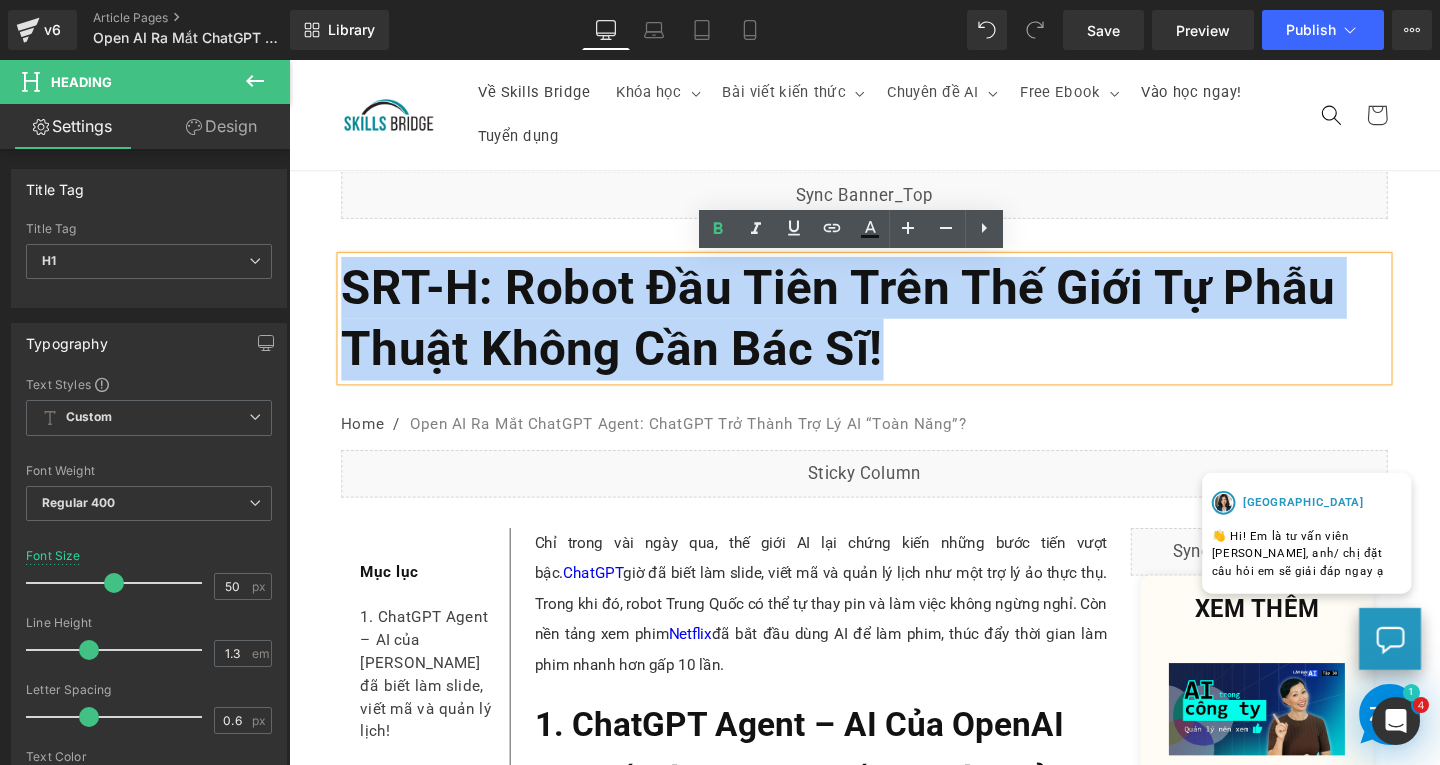 paste 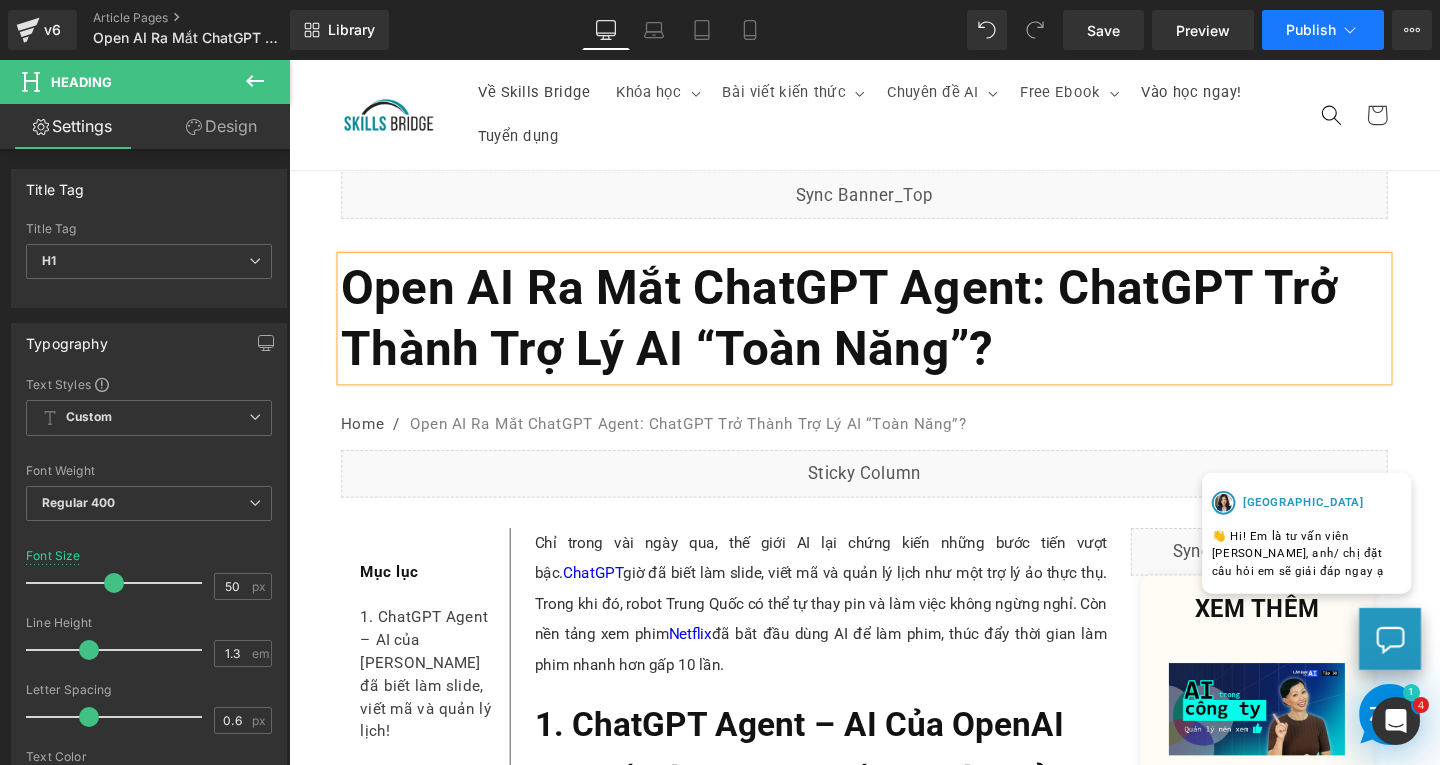 click on "Publish" at bounding box center (1311, 30) 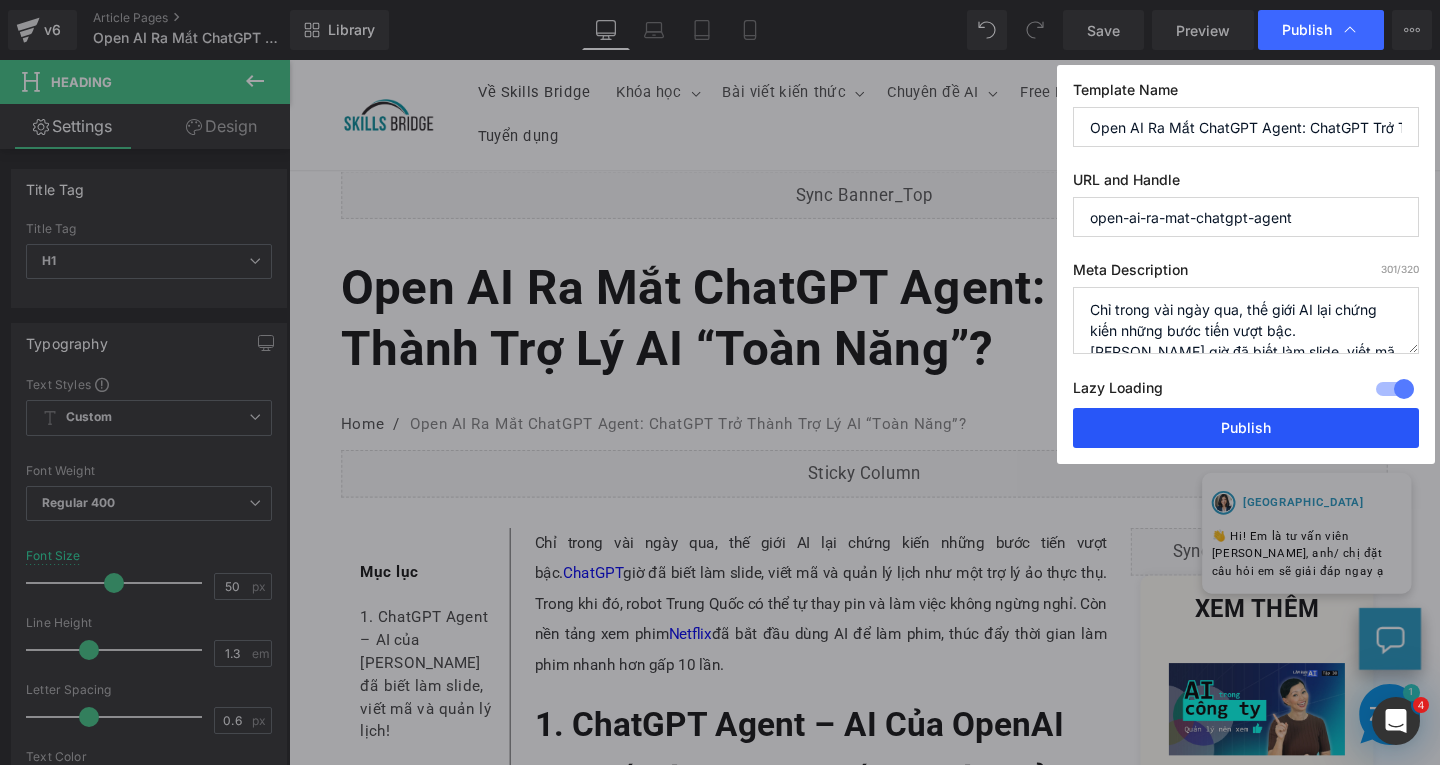 click on "Publish" at bounding box center (1246, 428) 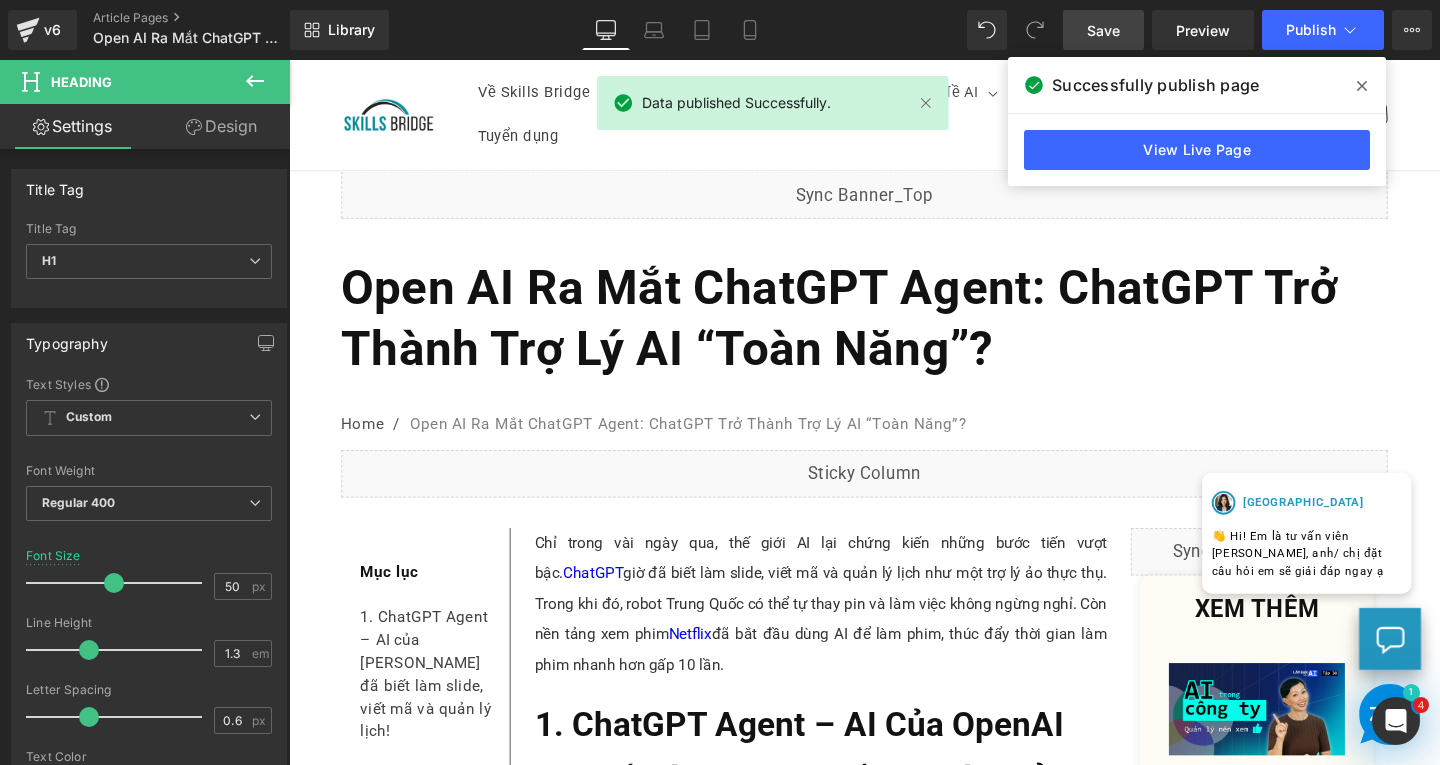 click on "Save" at bounding box center [1103, 30] 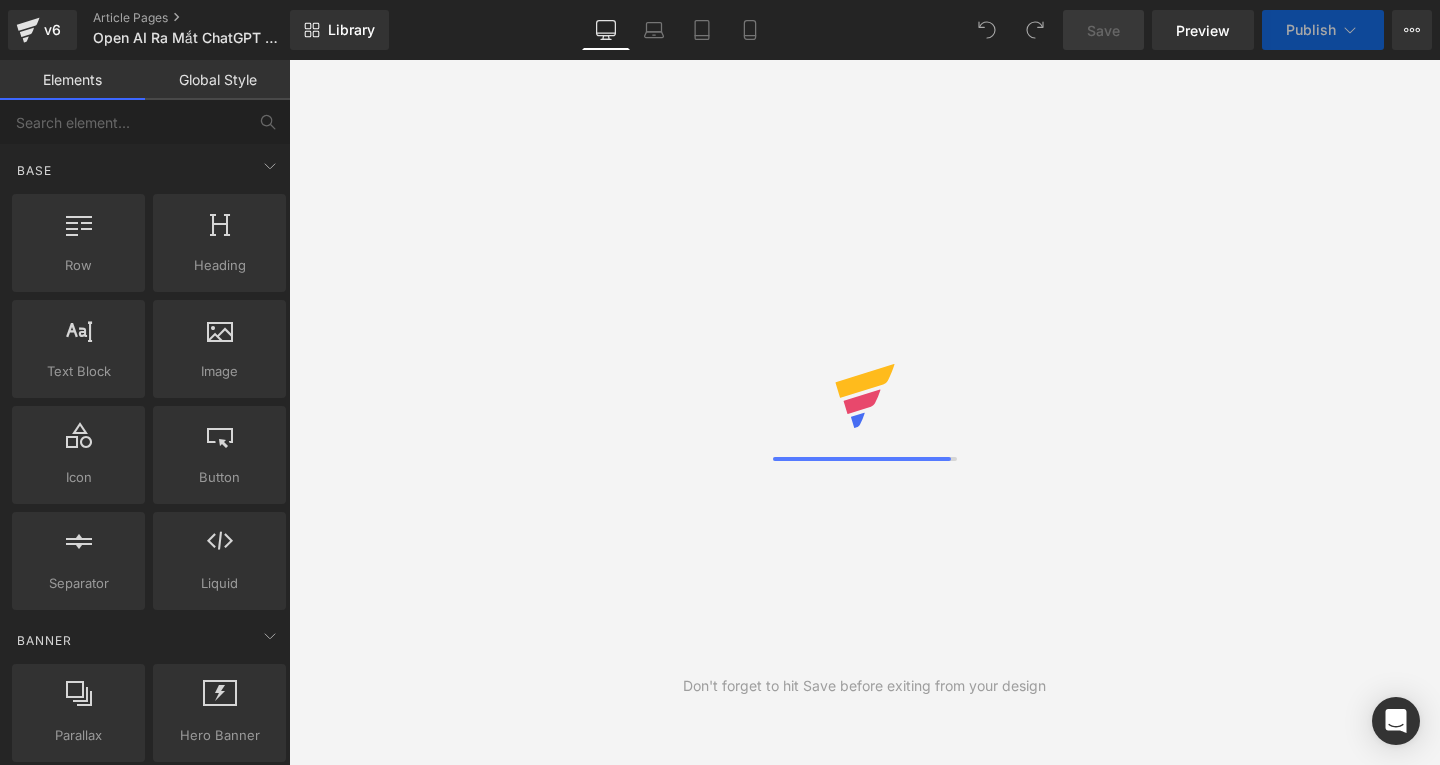 scroll, scrollTop: 0, scrollLeft: 0, axis: both 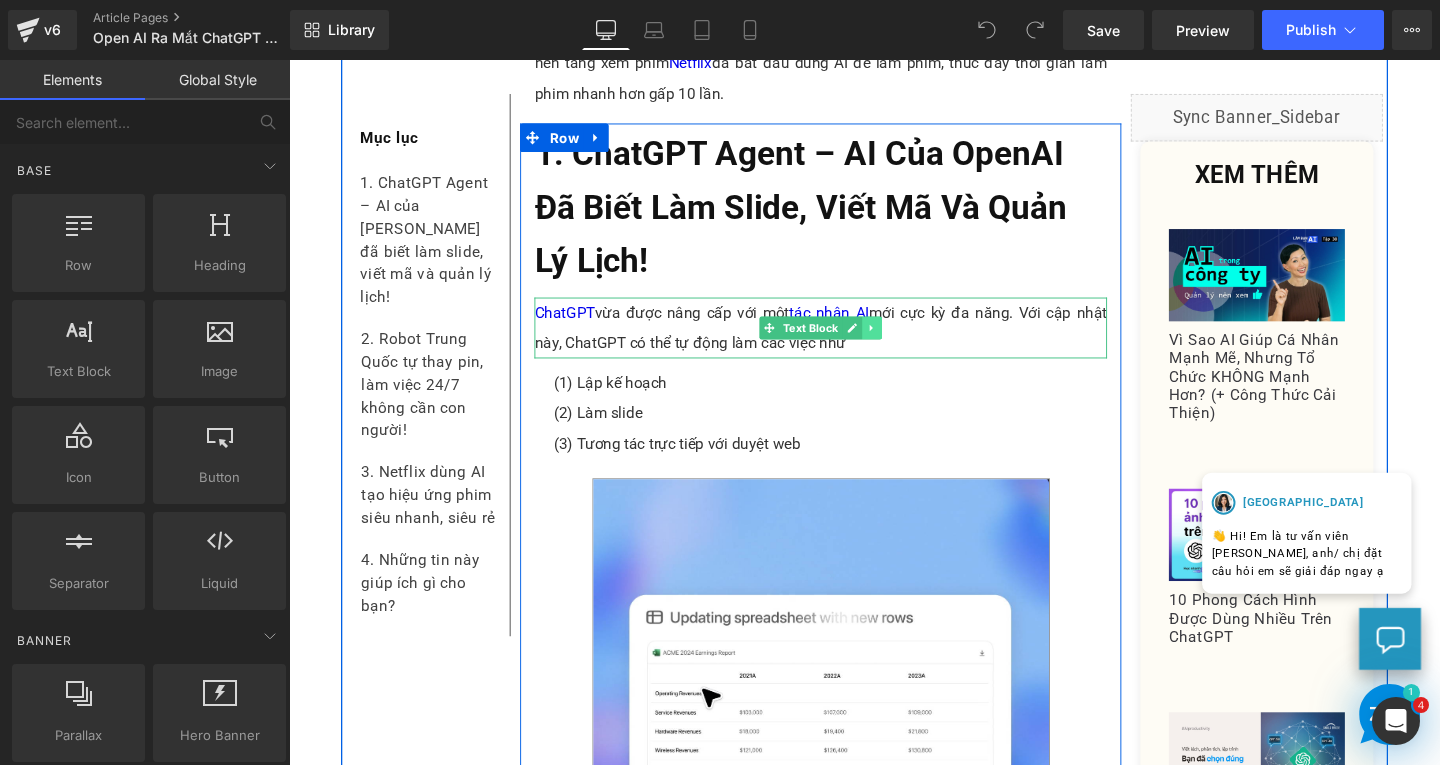click at bounding box center (902, 342) 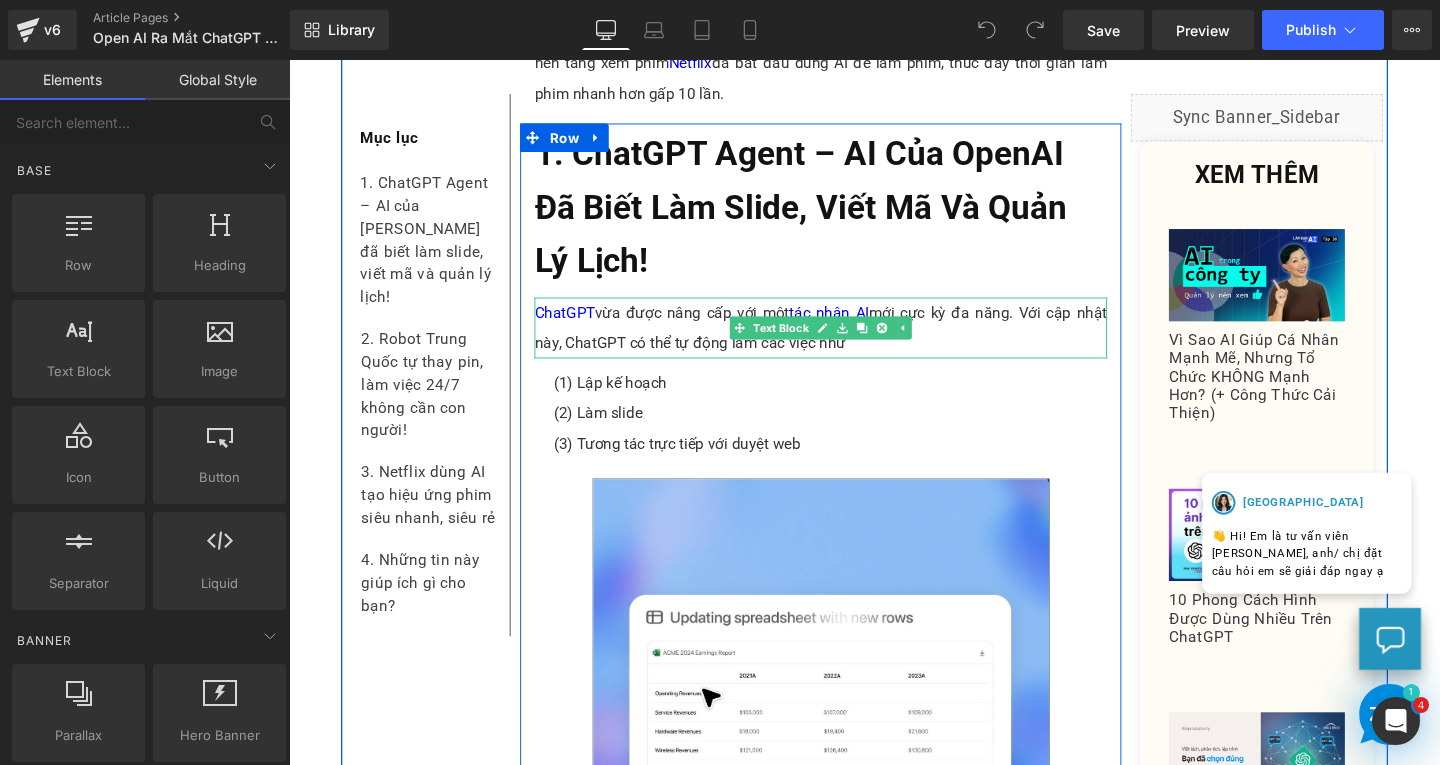 click on "ChatGPT  vừa được nâng cấp với một  tác nhân AI  mới cực kỳ đa năng. Với cập nhật này, ChatGPT có thể tự động làm các việc như" at bounding box center (848, 342) 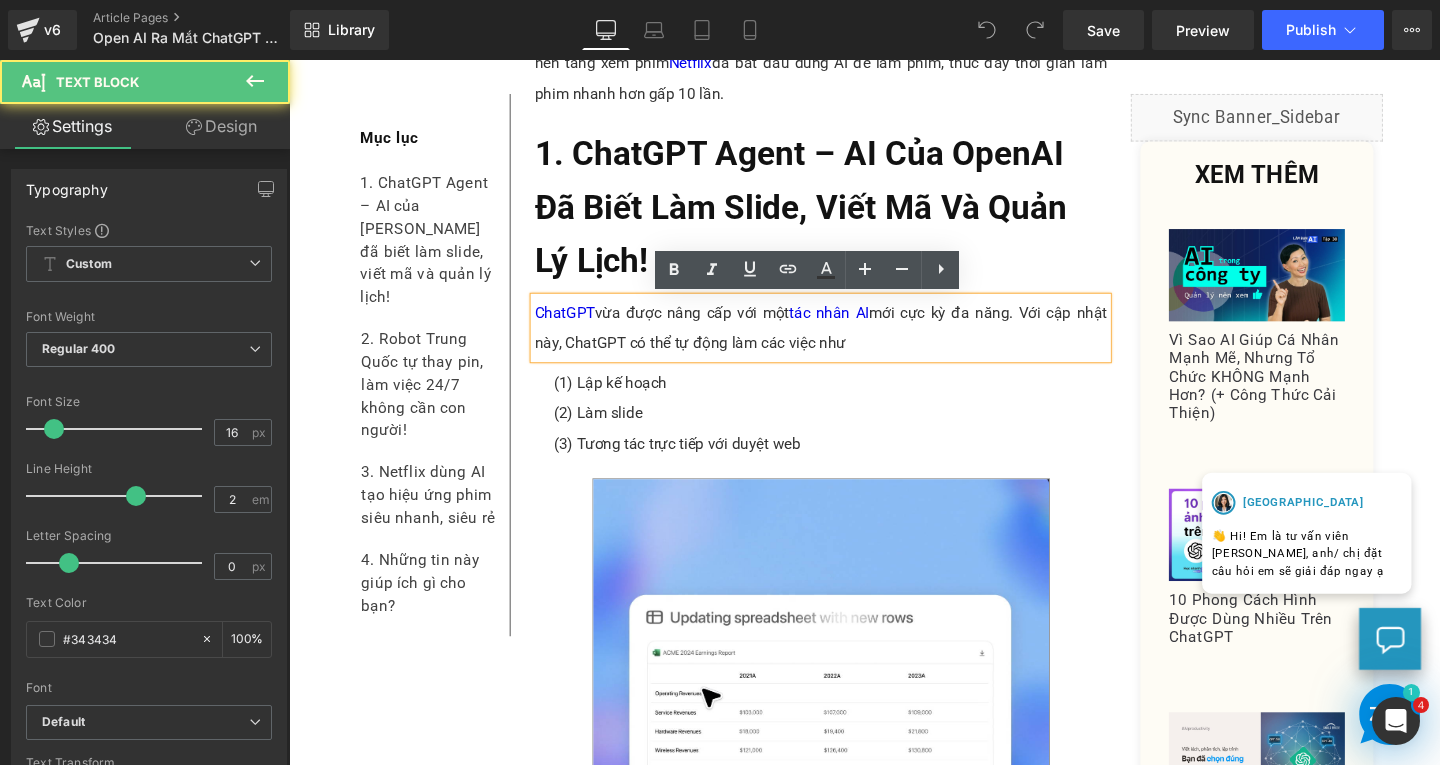 click on "ChatGPT  vừa được nâng cấp với một  tác nhân AI  mới cực kỳ đa năng. Với cập nhật này, ChatGPT có thể tự động làm các việc như" at bounding box center (848, 342) 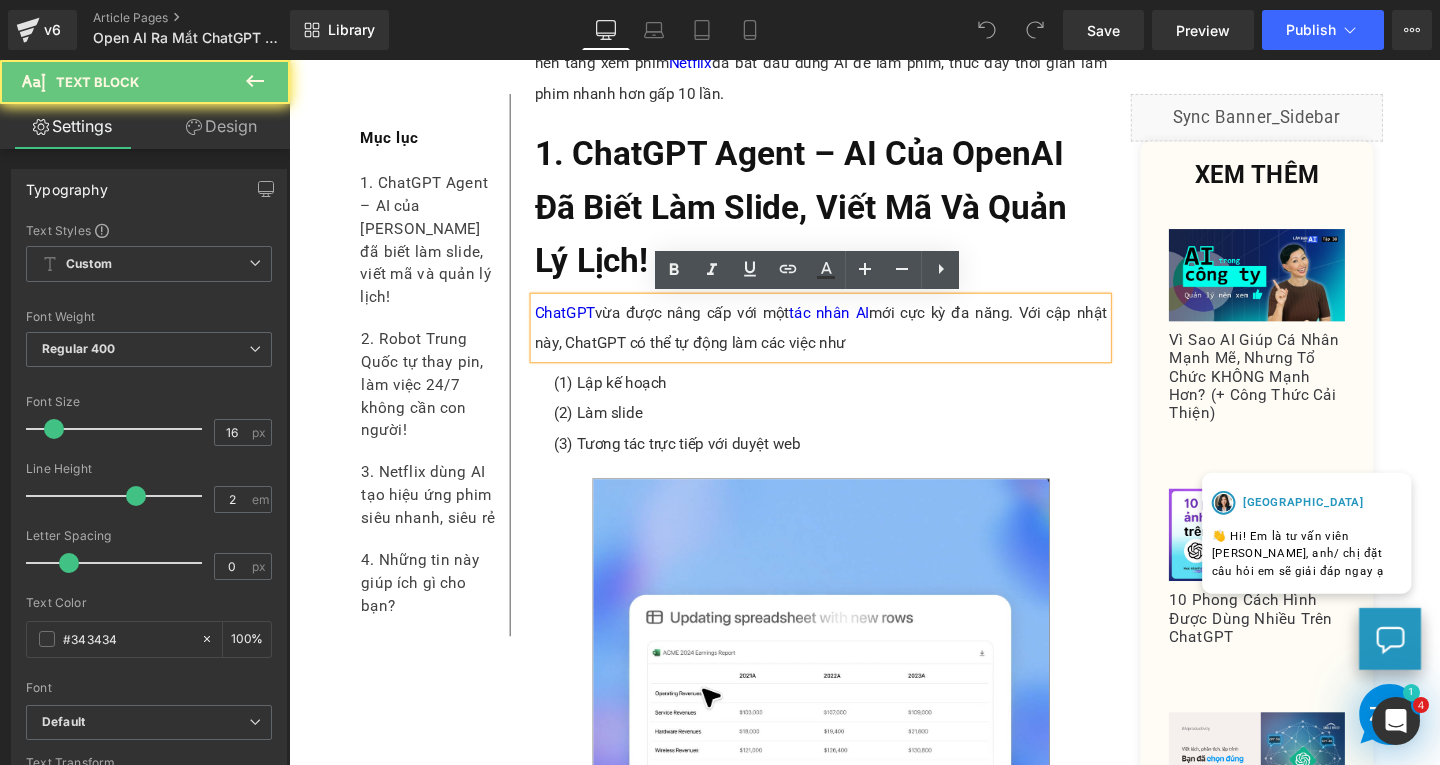 type 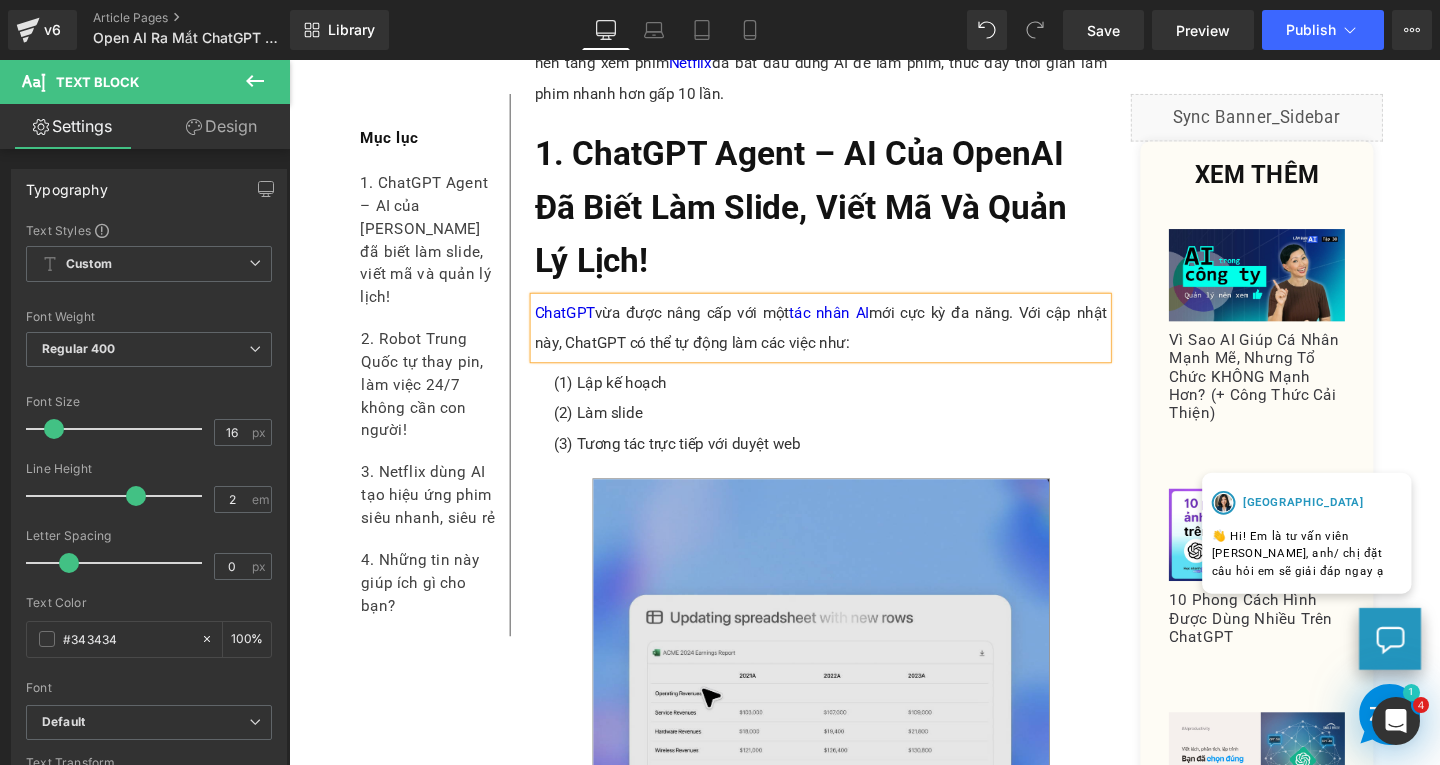 scroll, scrollTop: 900, scrollLeft: 0, axis: vertical 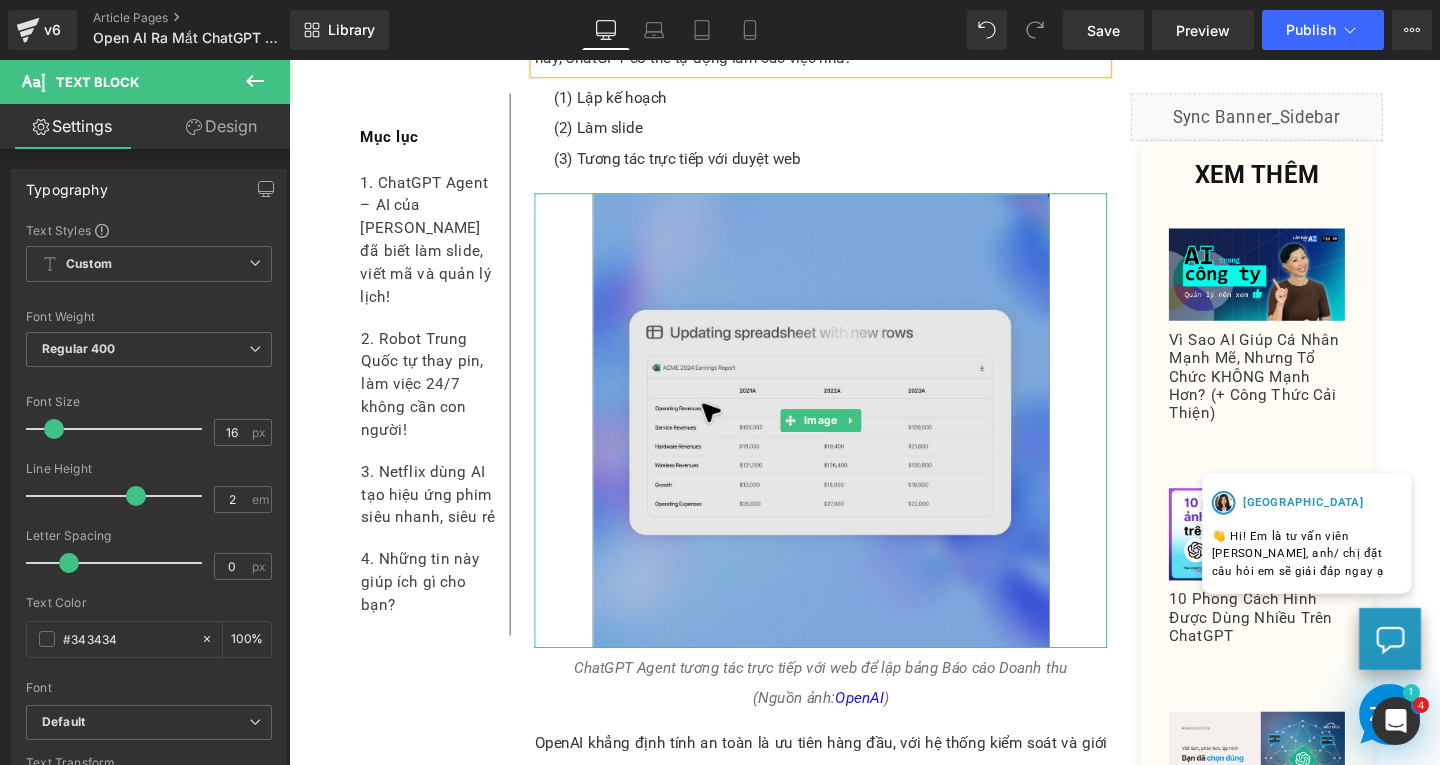 click at bounding box center (848, 439) 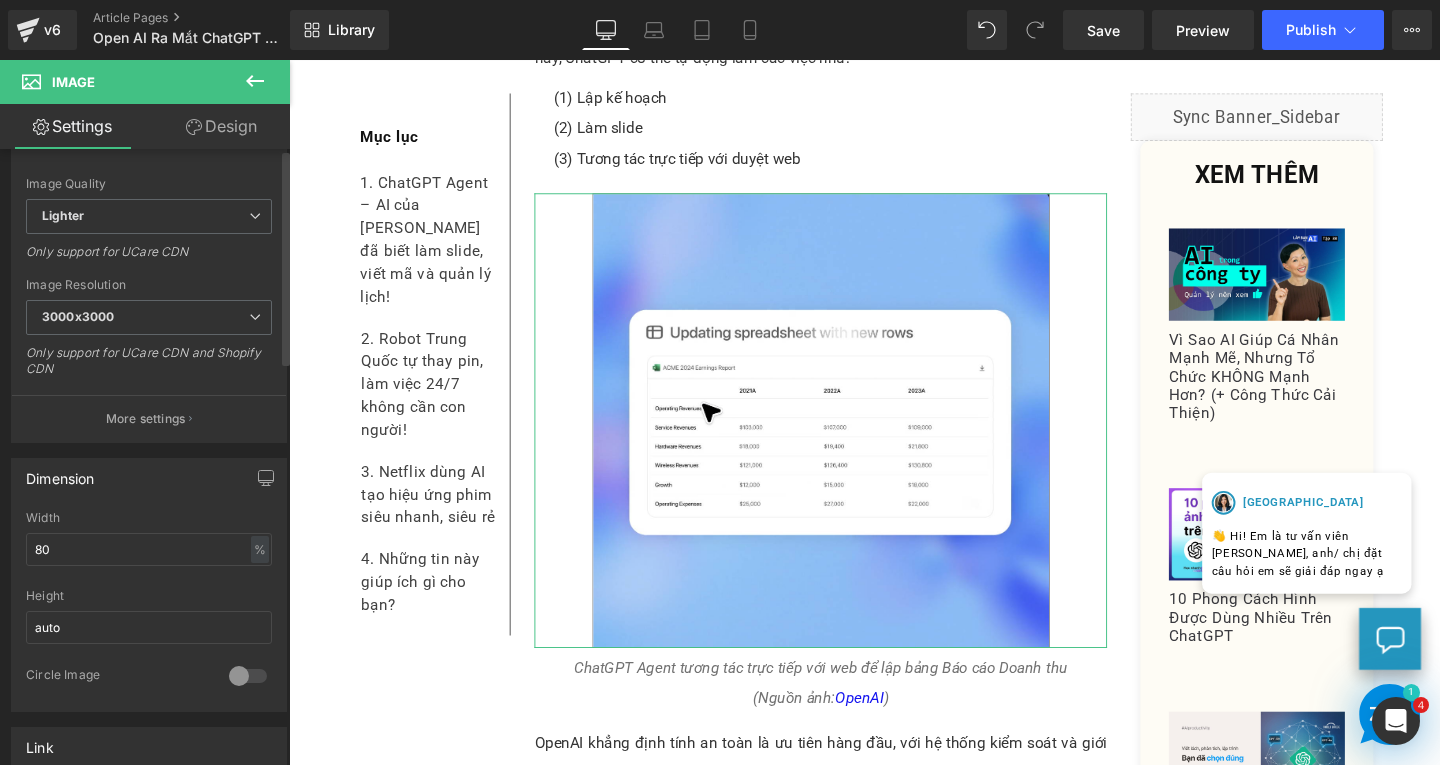 scroll, scrollTop: 0, scrollLeft: 0, axis: both 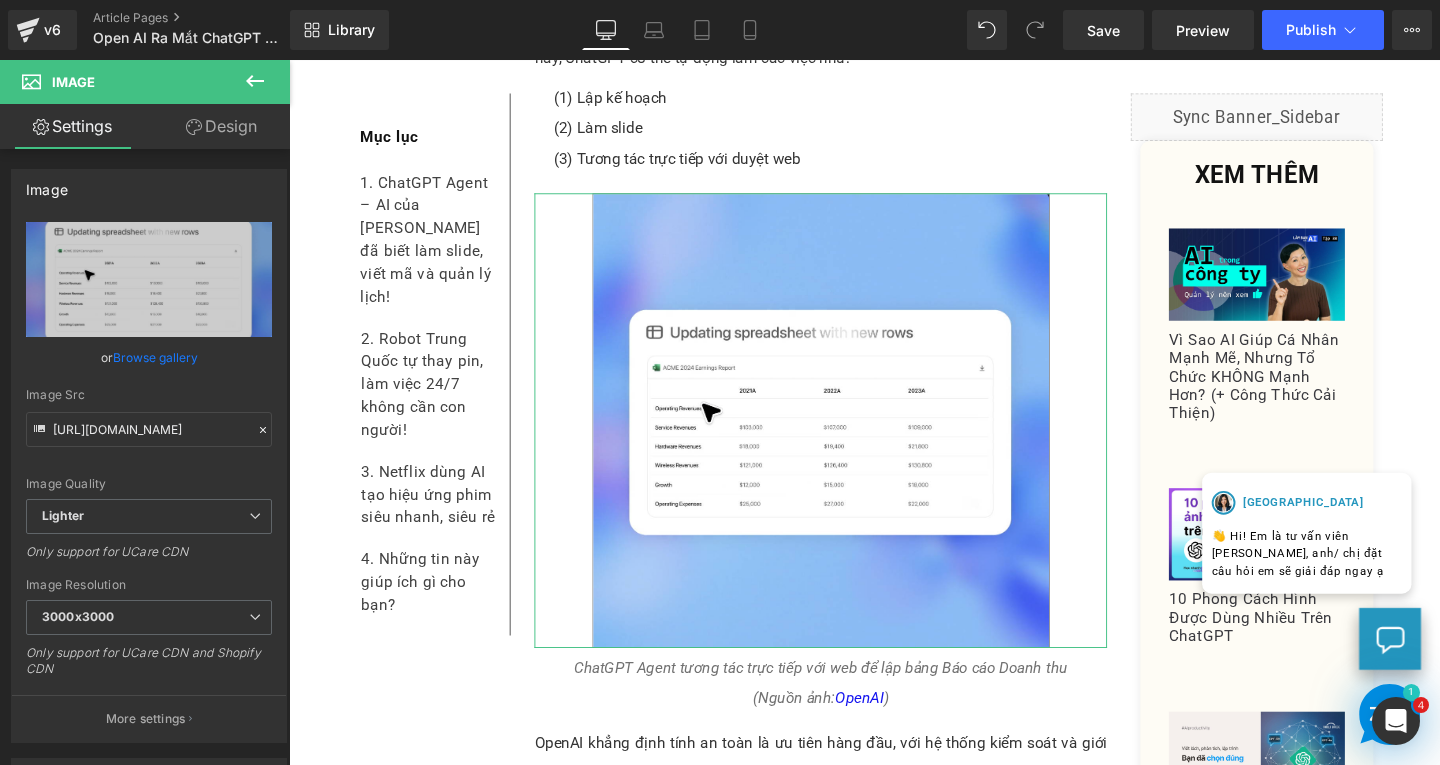 click on "Design" at bounding box center [221, 126] 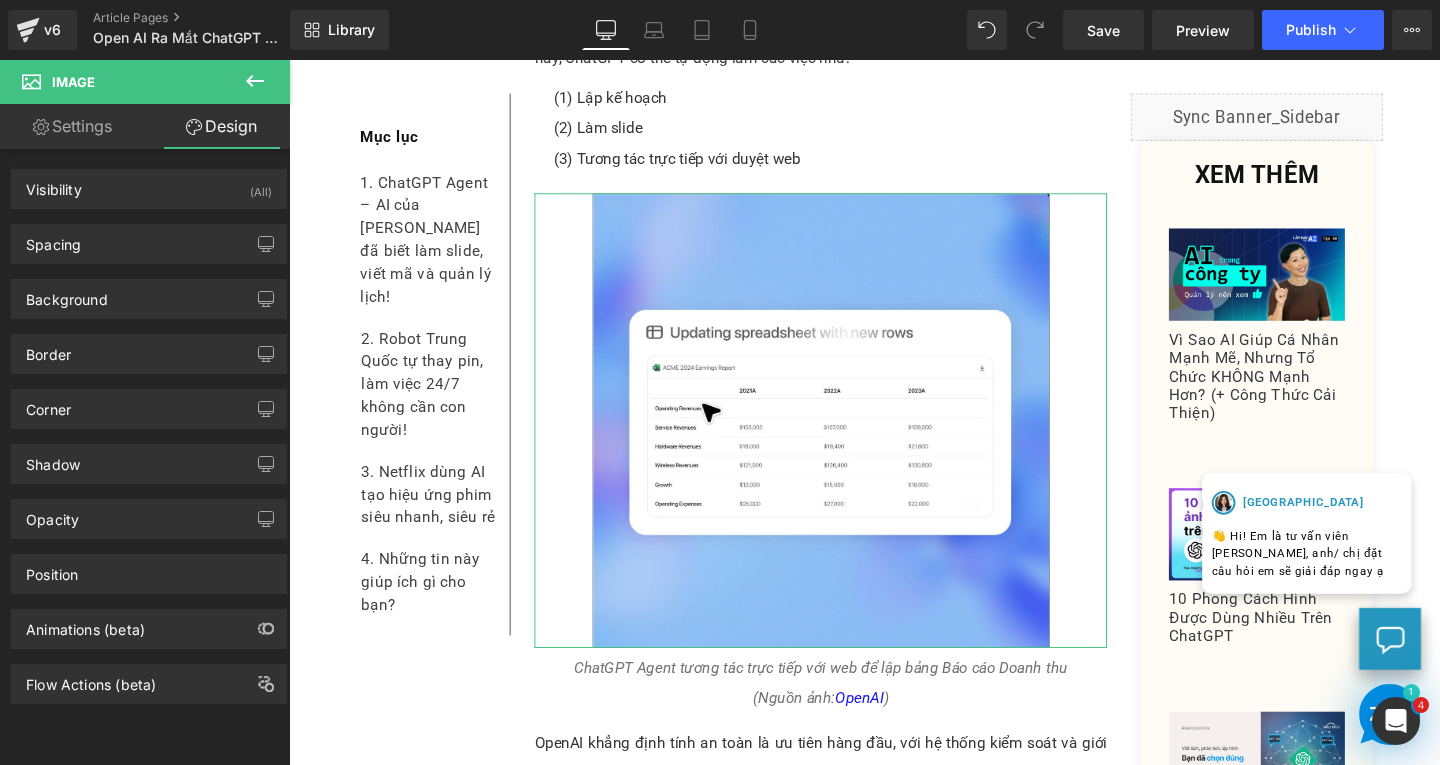click on "Corner
Corner Style Custom
Custom
Setup Global Style
Custom
Setup Global Style
Radius (px)
0
0
0
0" at bounding box center [149, 401] 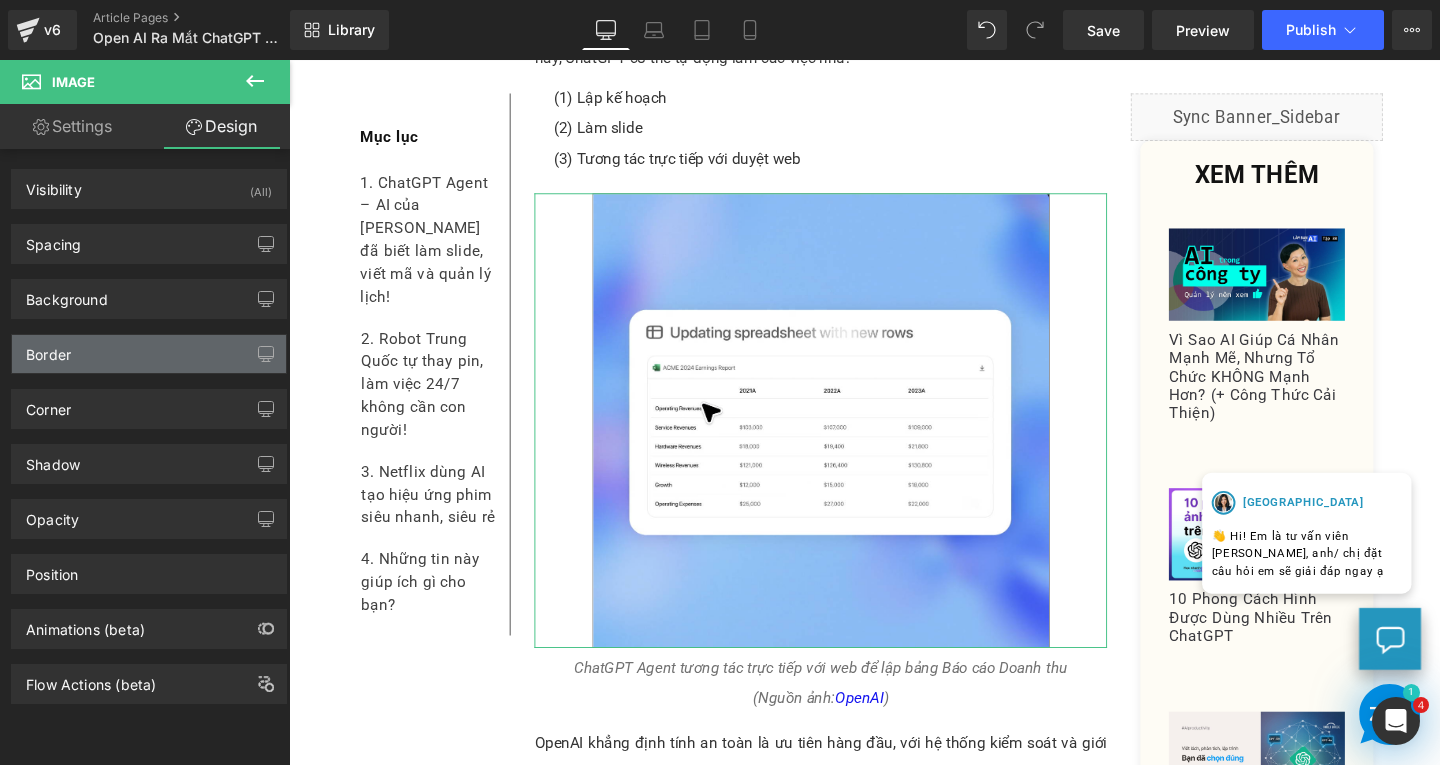 click on "Border" at bounding box center [149, 354] 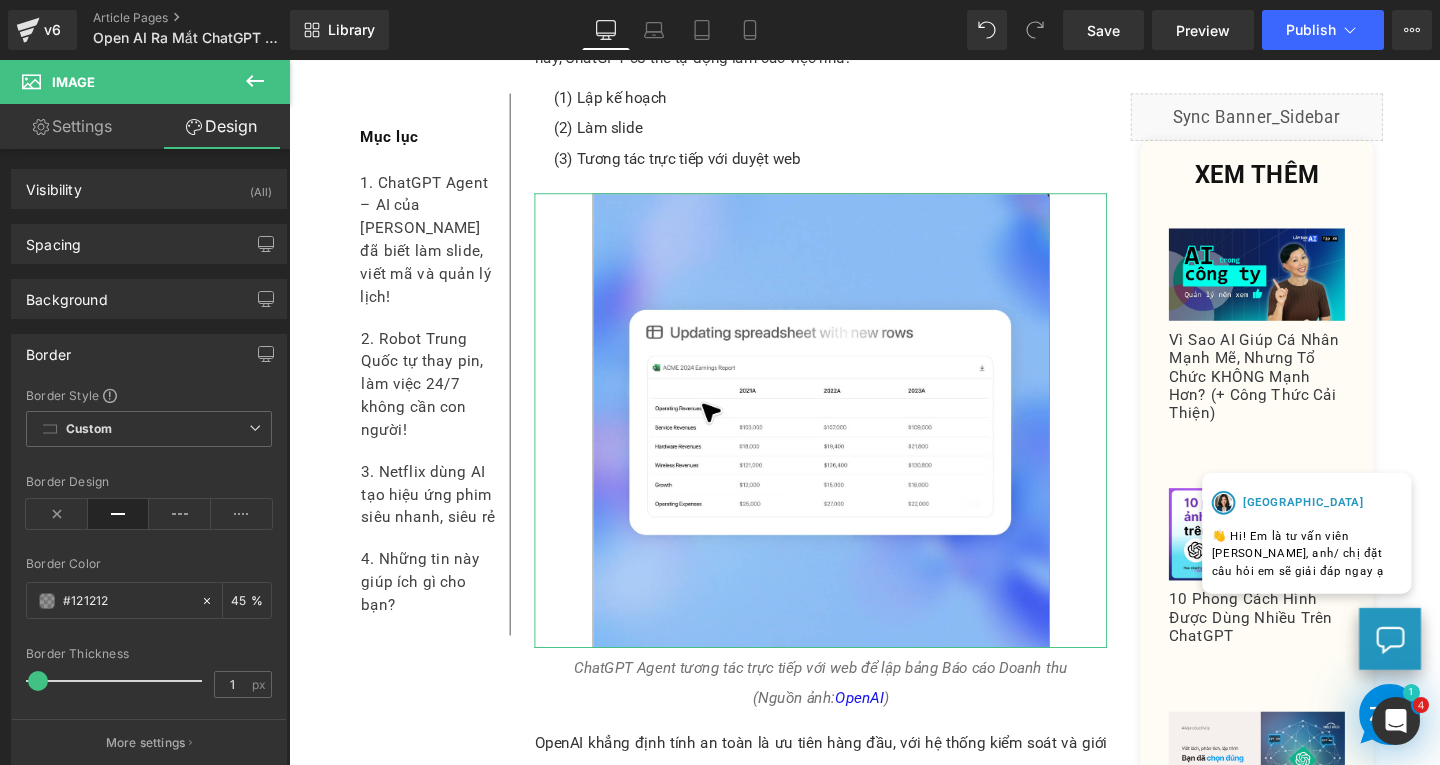 scroll, scrollTop: 200, scrollLeft: 0, axis: vertical 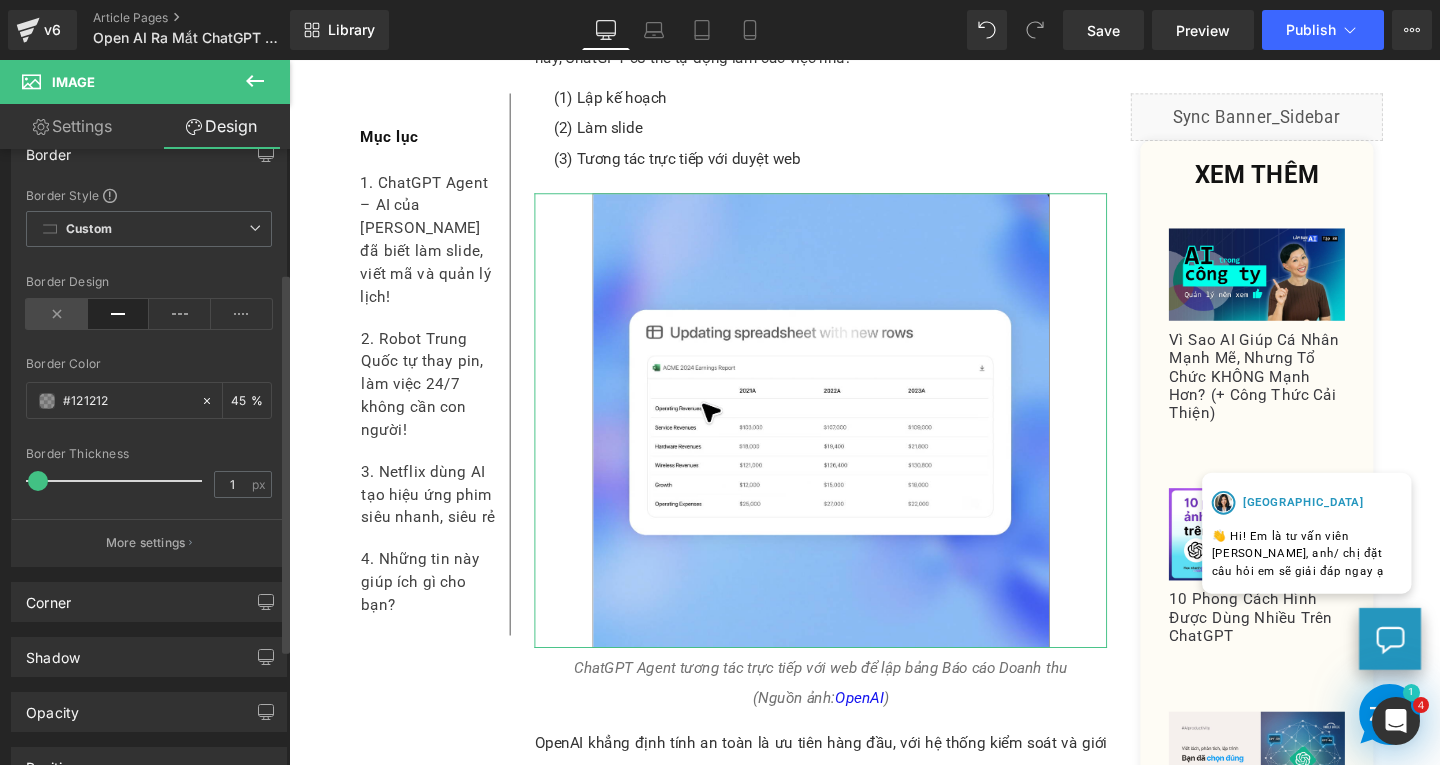 click at bounding box center [57, 314] 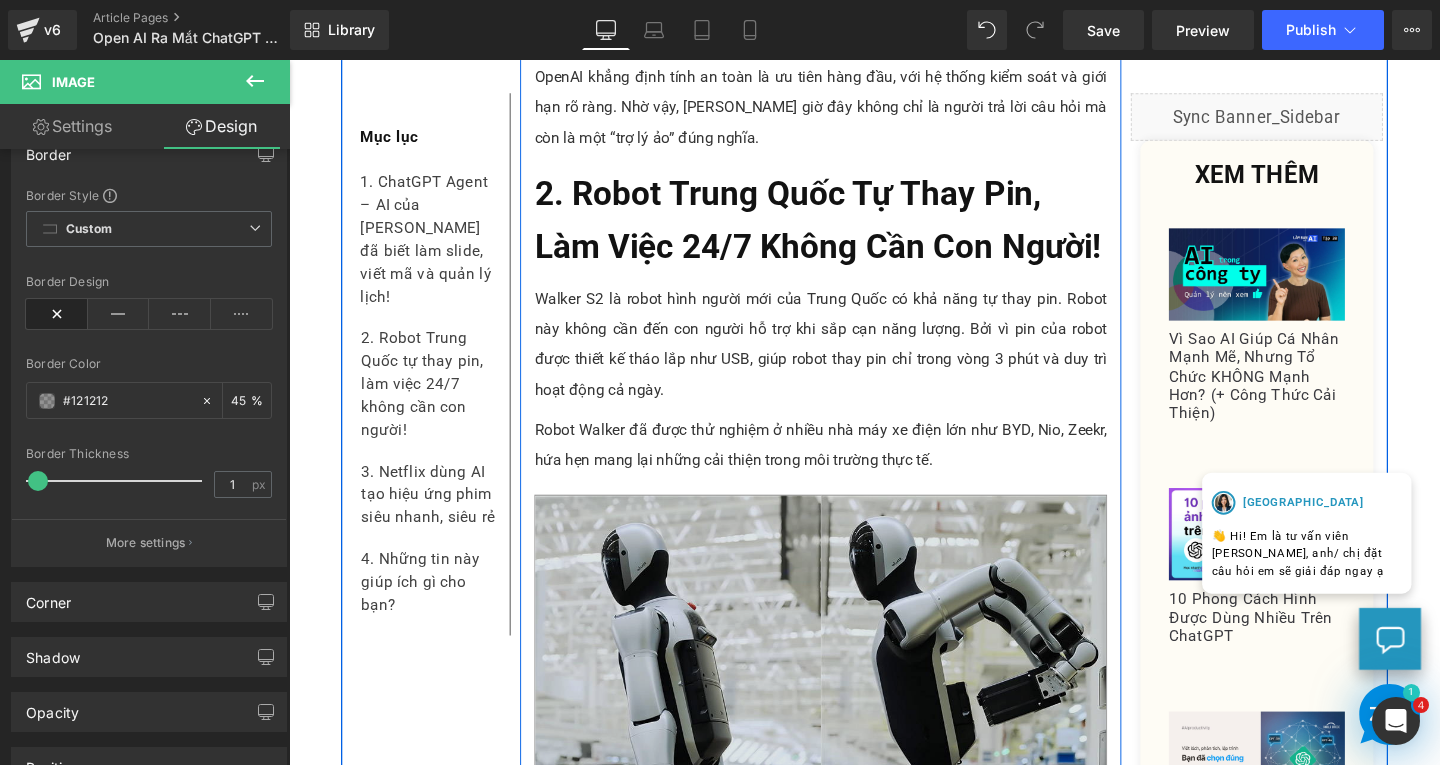 scroll, scrollTop: 1700, scrollLeft: 0, axis: vertical 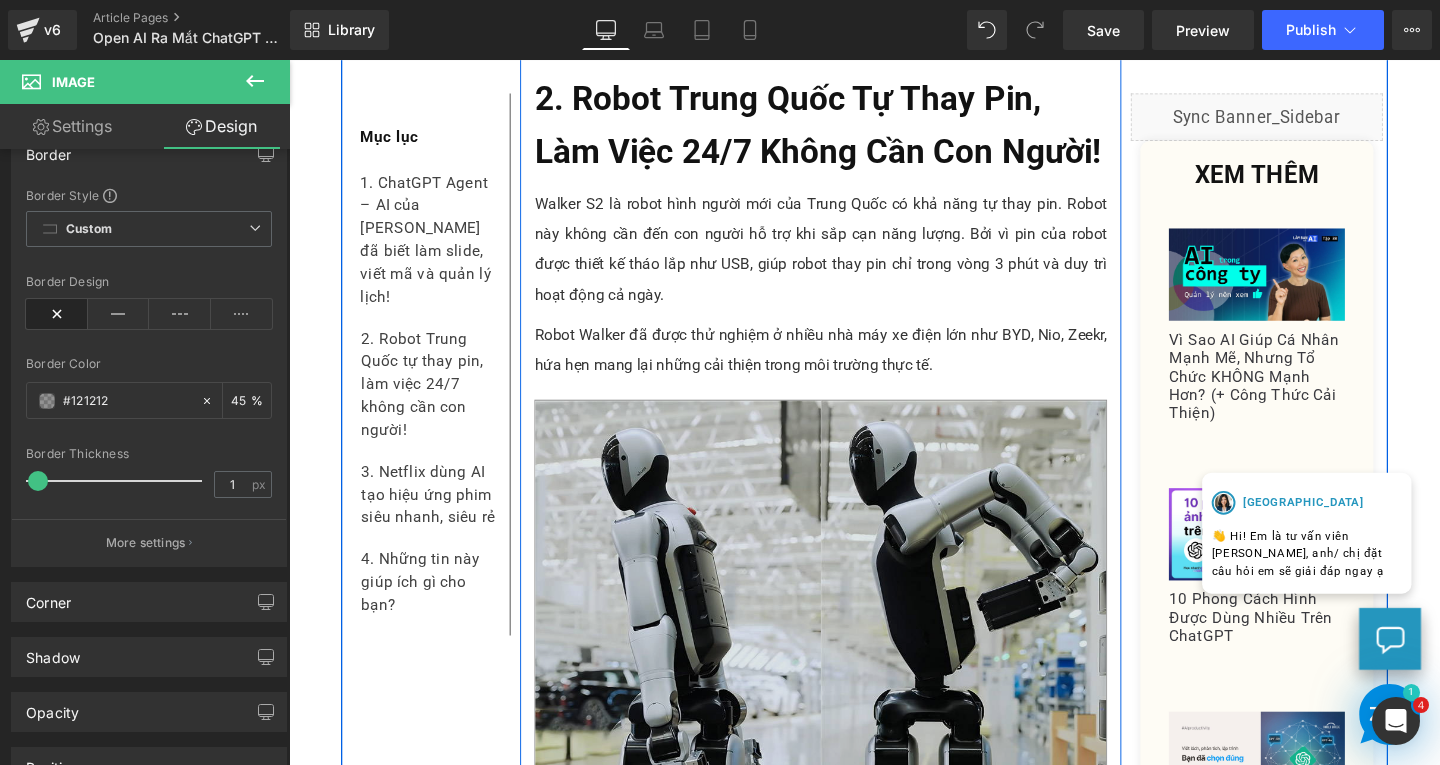 click at bounding box center (848, 618) 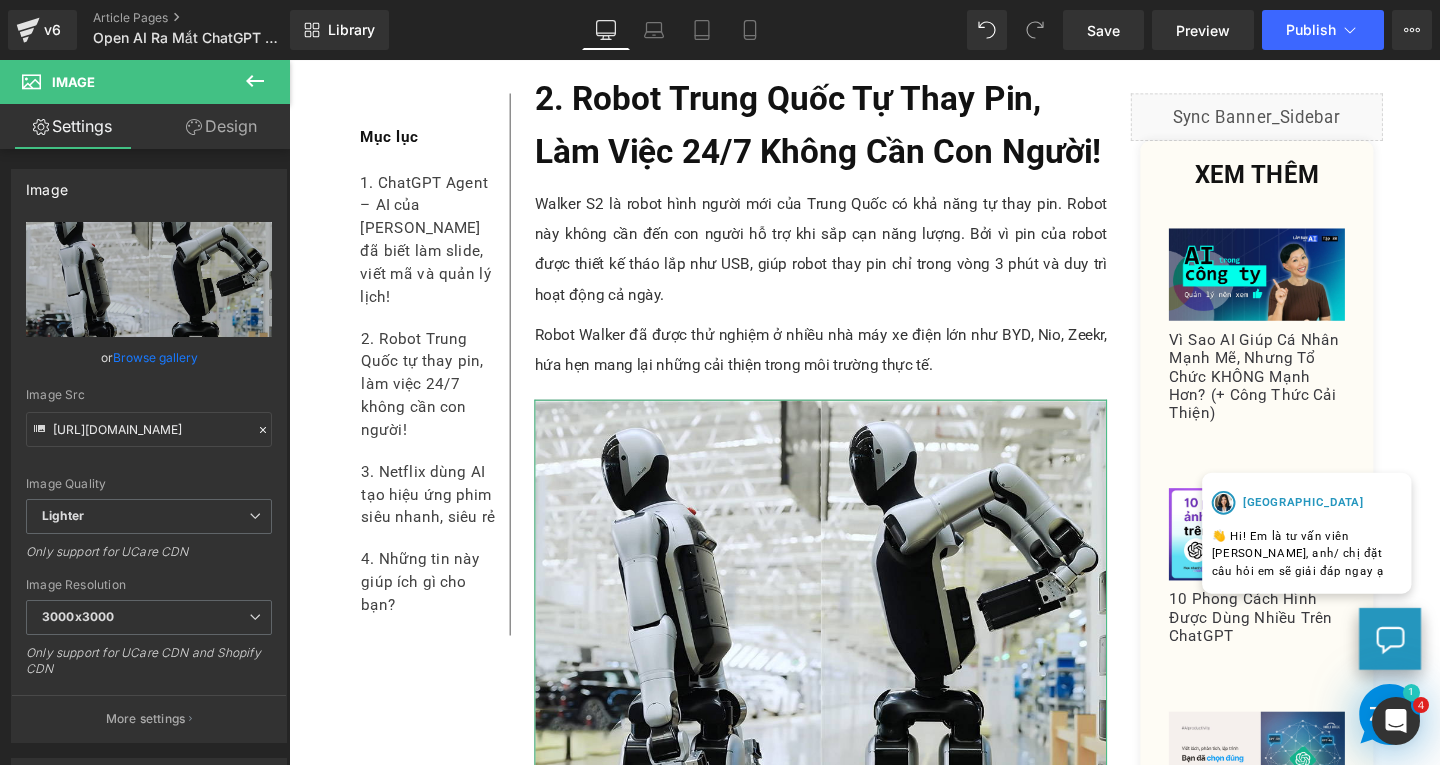 click on "Design" at bounding box center (221, 126) 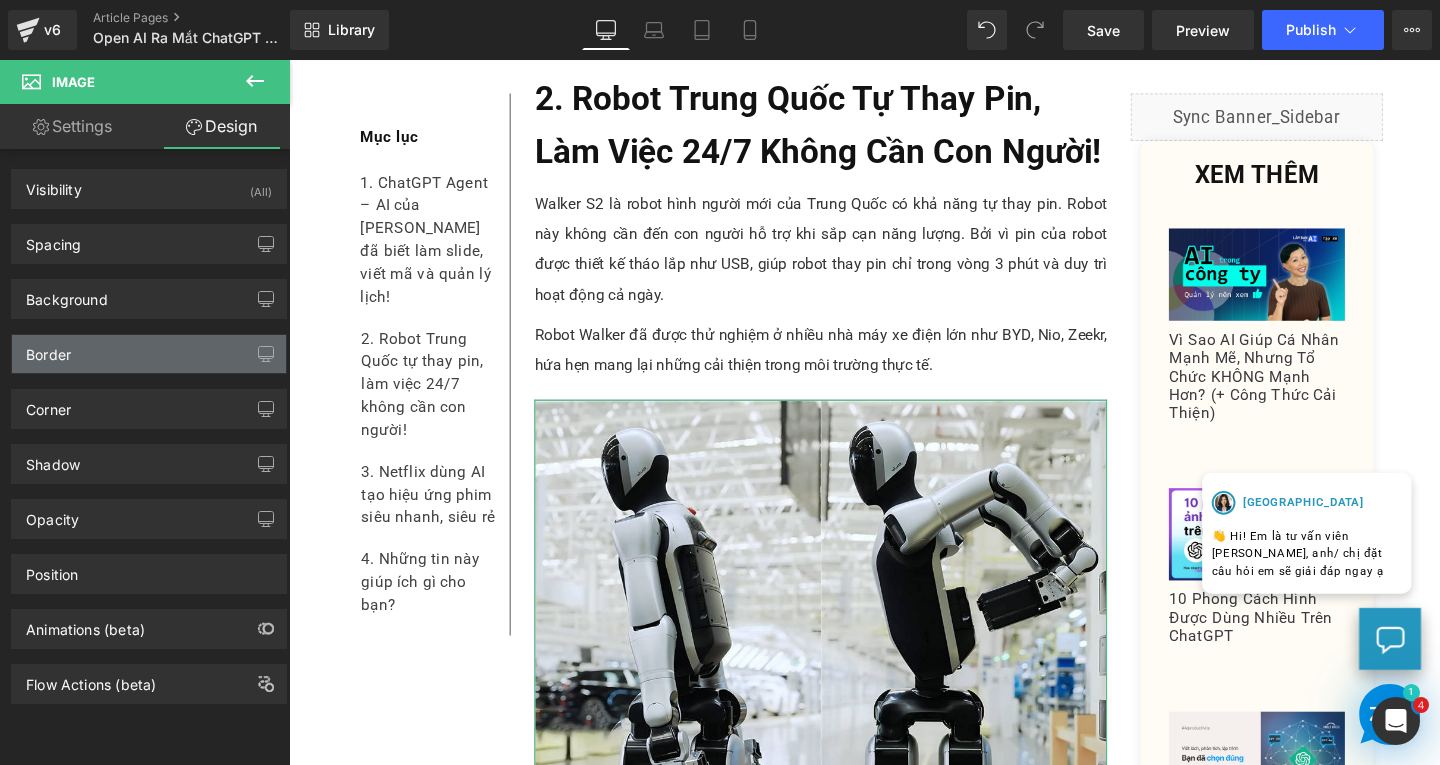 click on "Border" at bounding box center [149, 354] 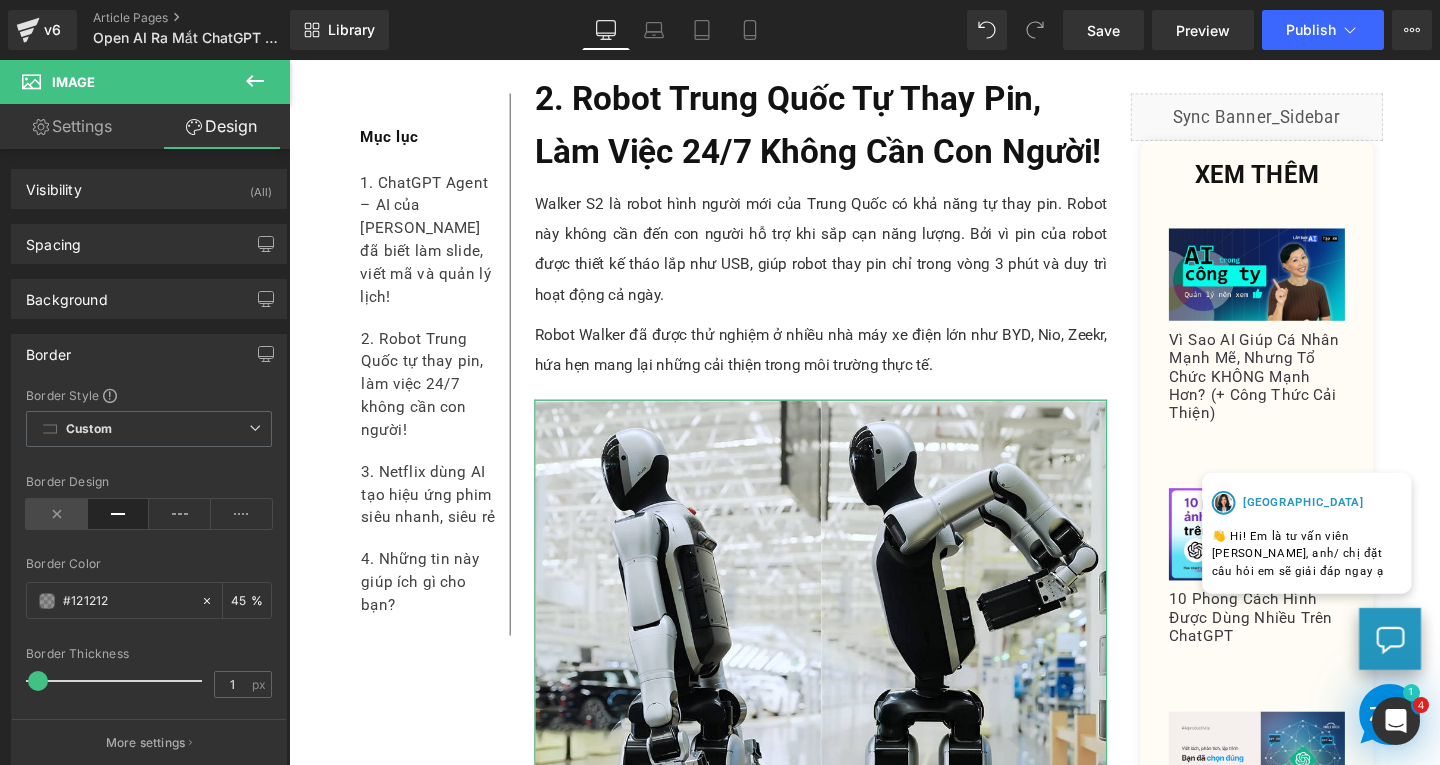 click at bounding box center [57, 514] 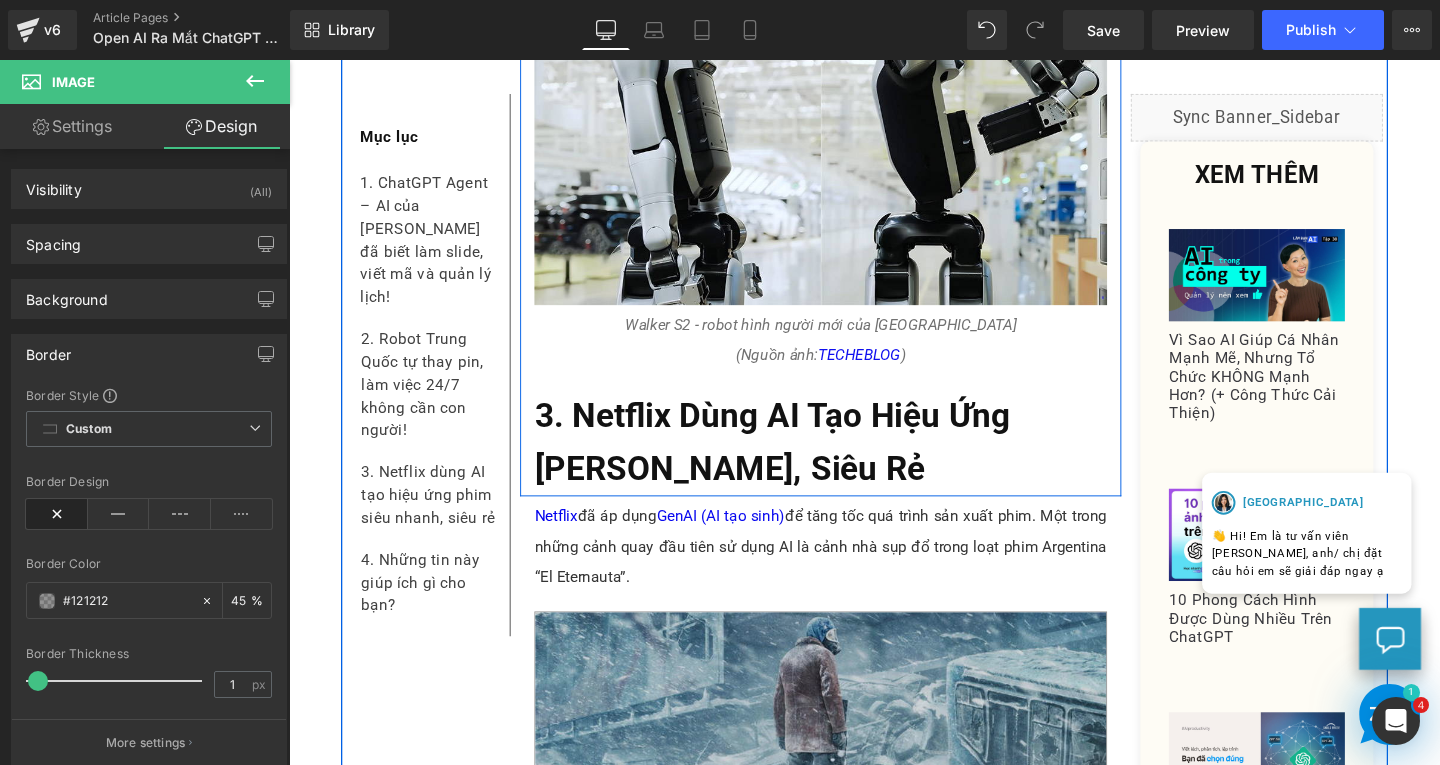 scroll, scrollTop: 2500, scrollLeft: 0, axis: vertical 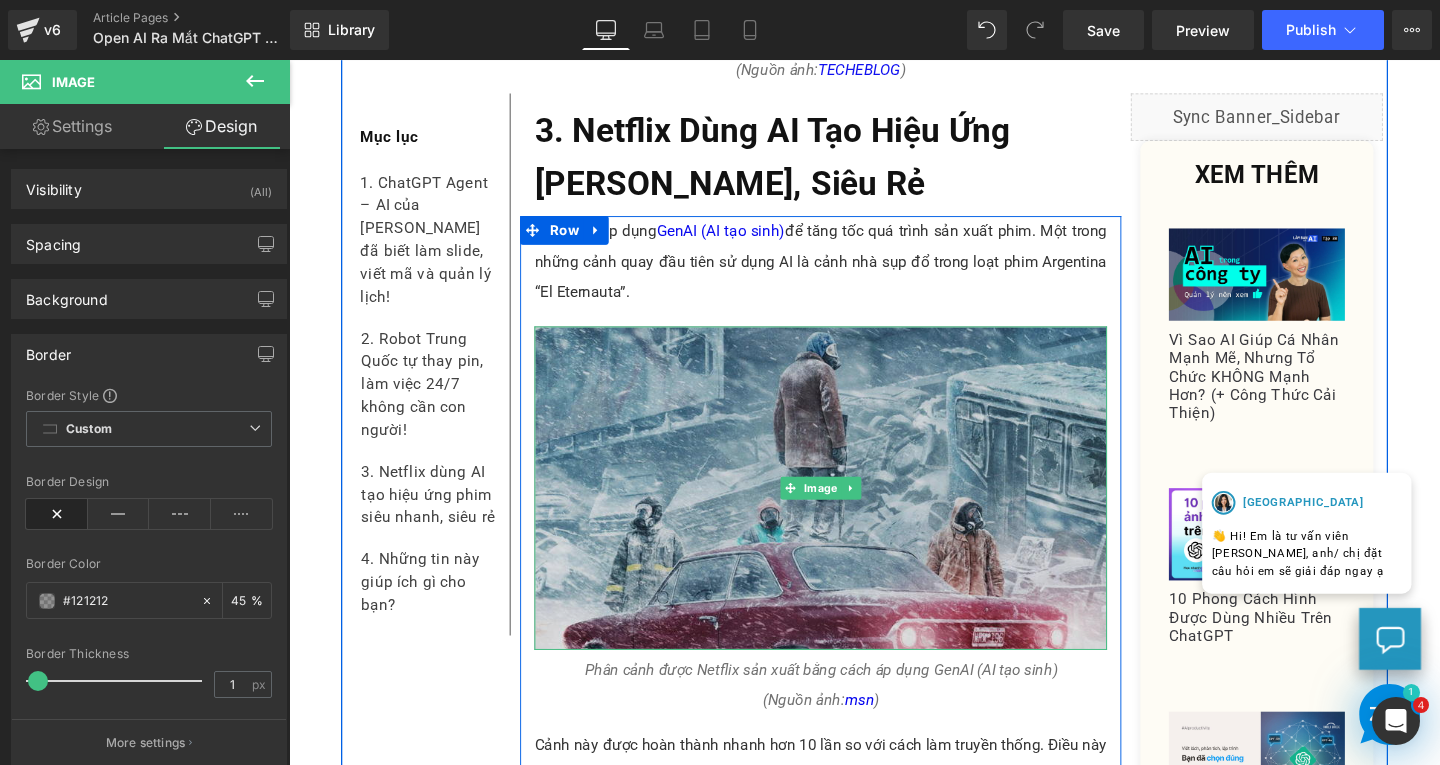 click at bounding box center [848, 509] 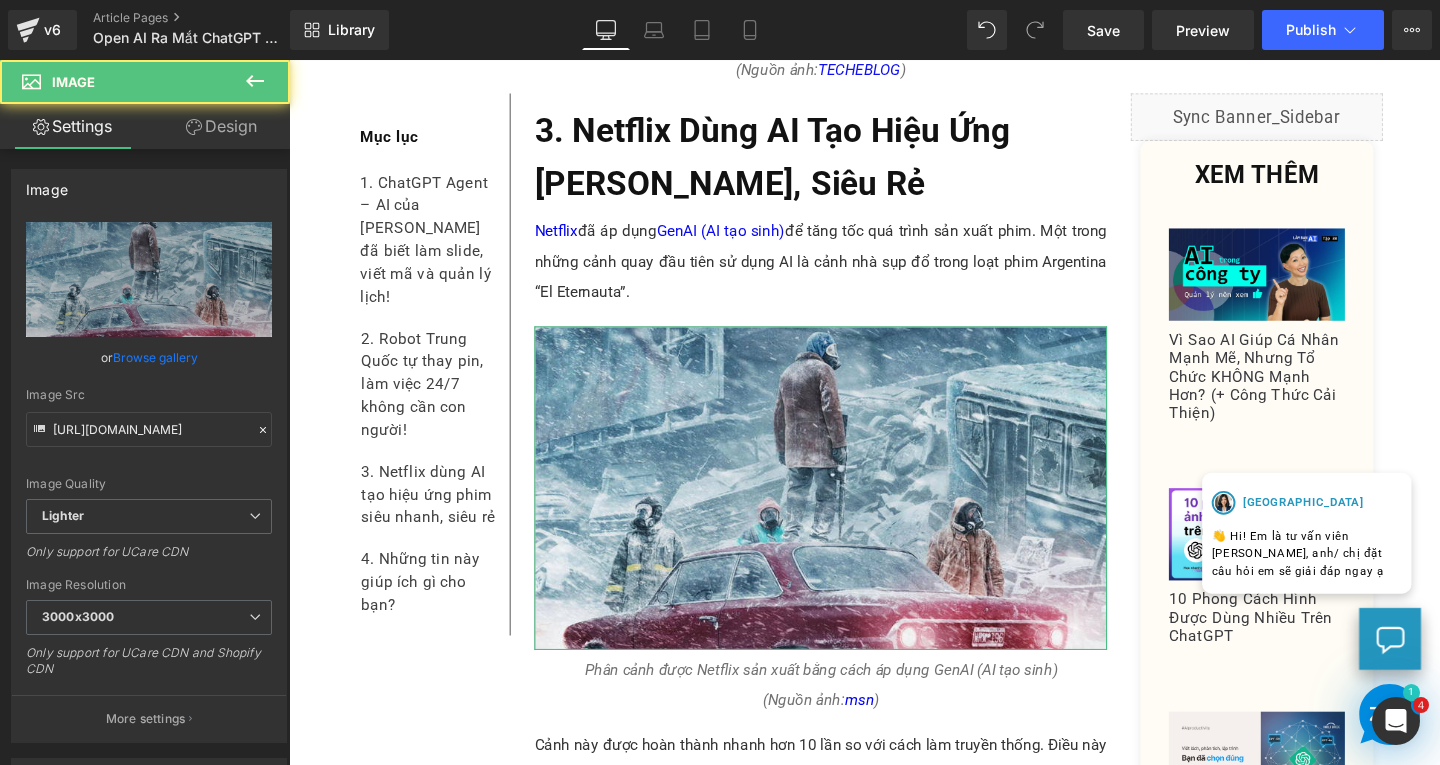 click on "Design" at bounding box center [221, 126] 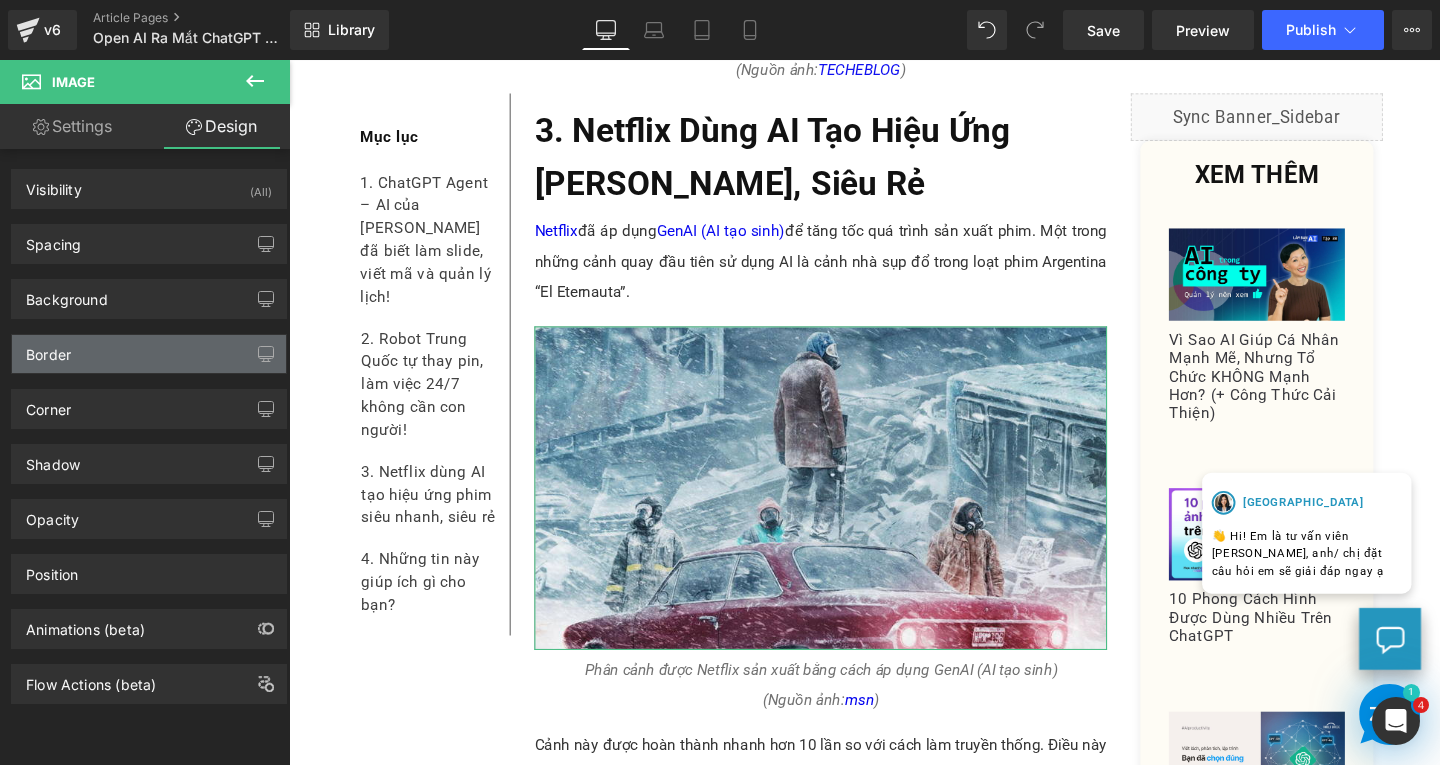 click on "Border" at bounding box center [149, 354] 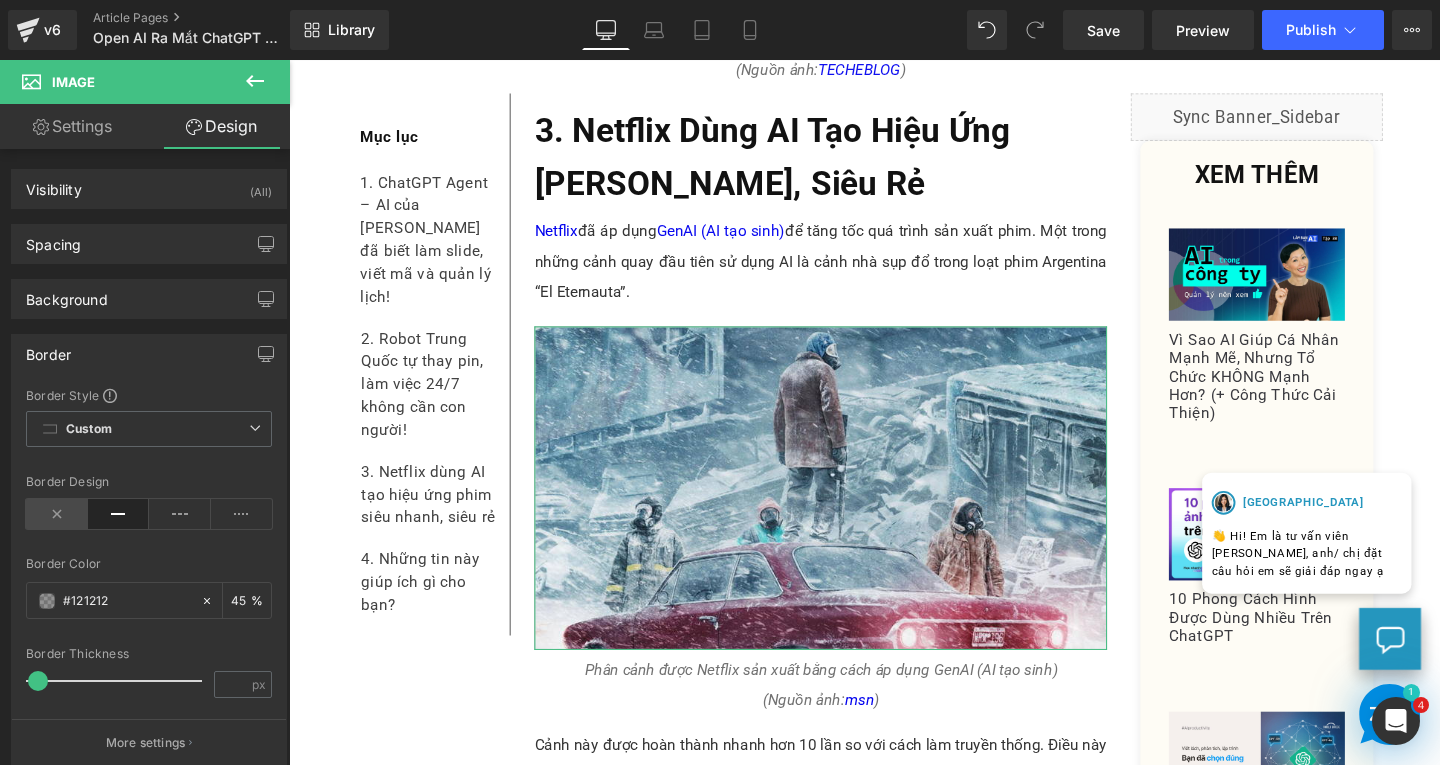 click at bounding box center (57, 514) 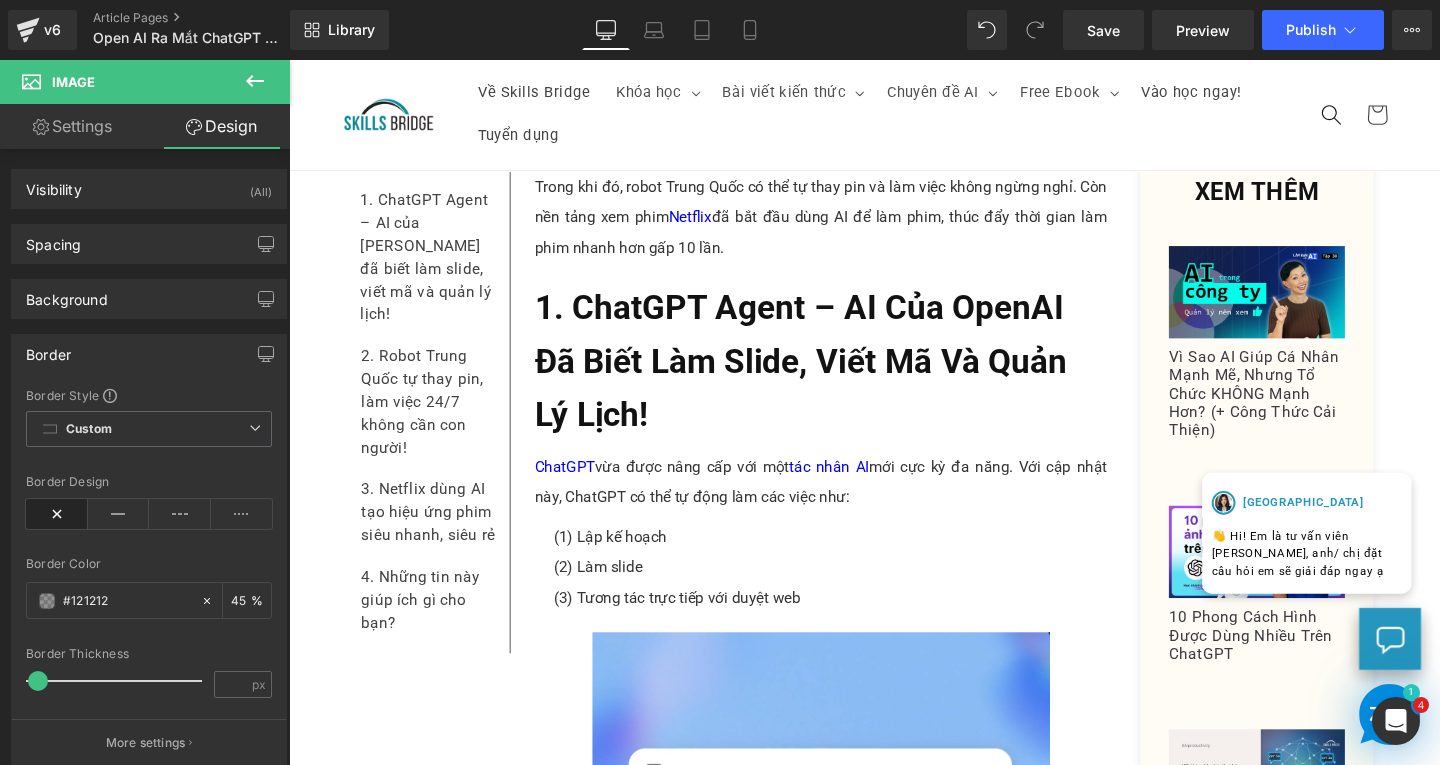 scroll, scrollTop: 0, scrollLeft: 0, axis: both 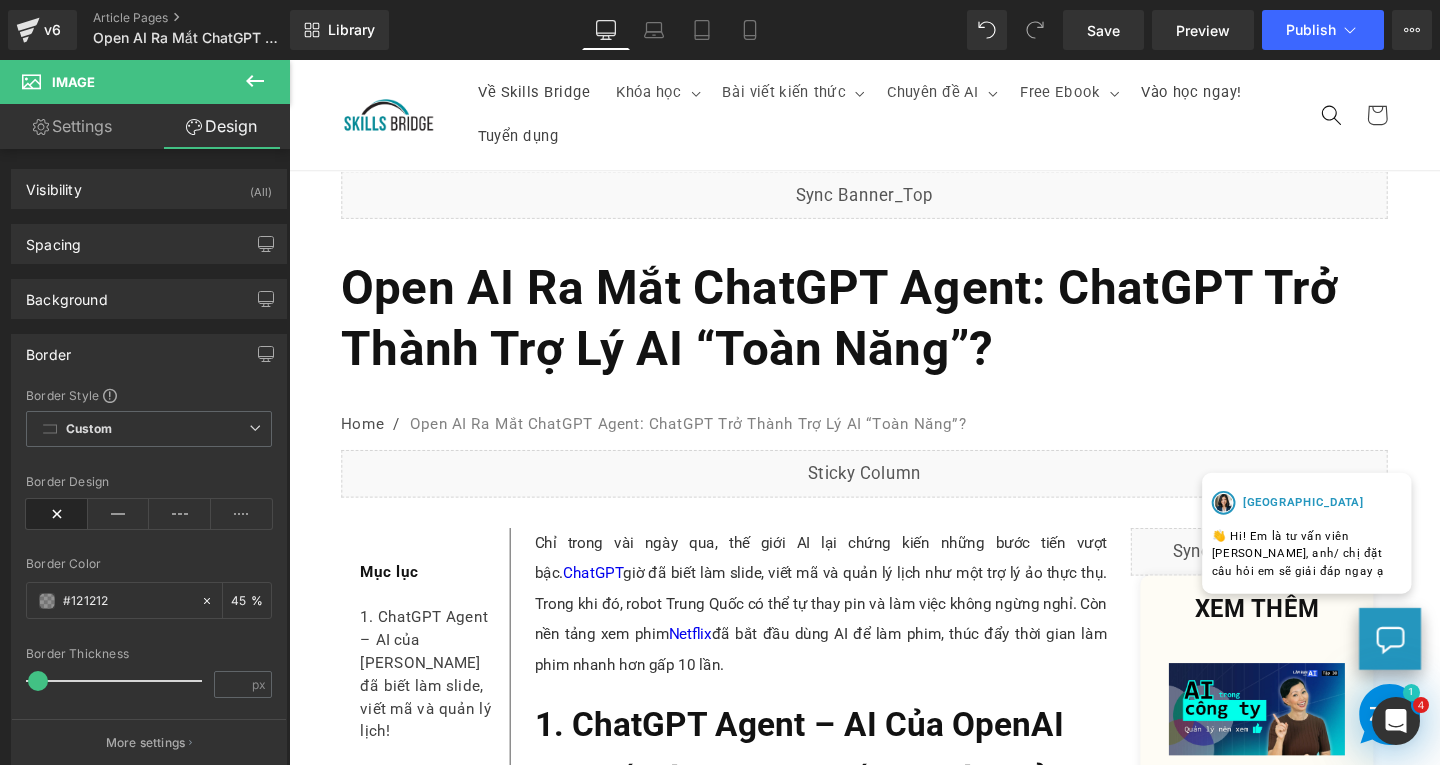 drag, startPoint x: 1485, startPoint y: 535, endPoint x: 1663, endPoint y: 78, distance: 490.44165 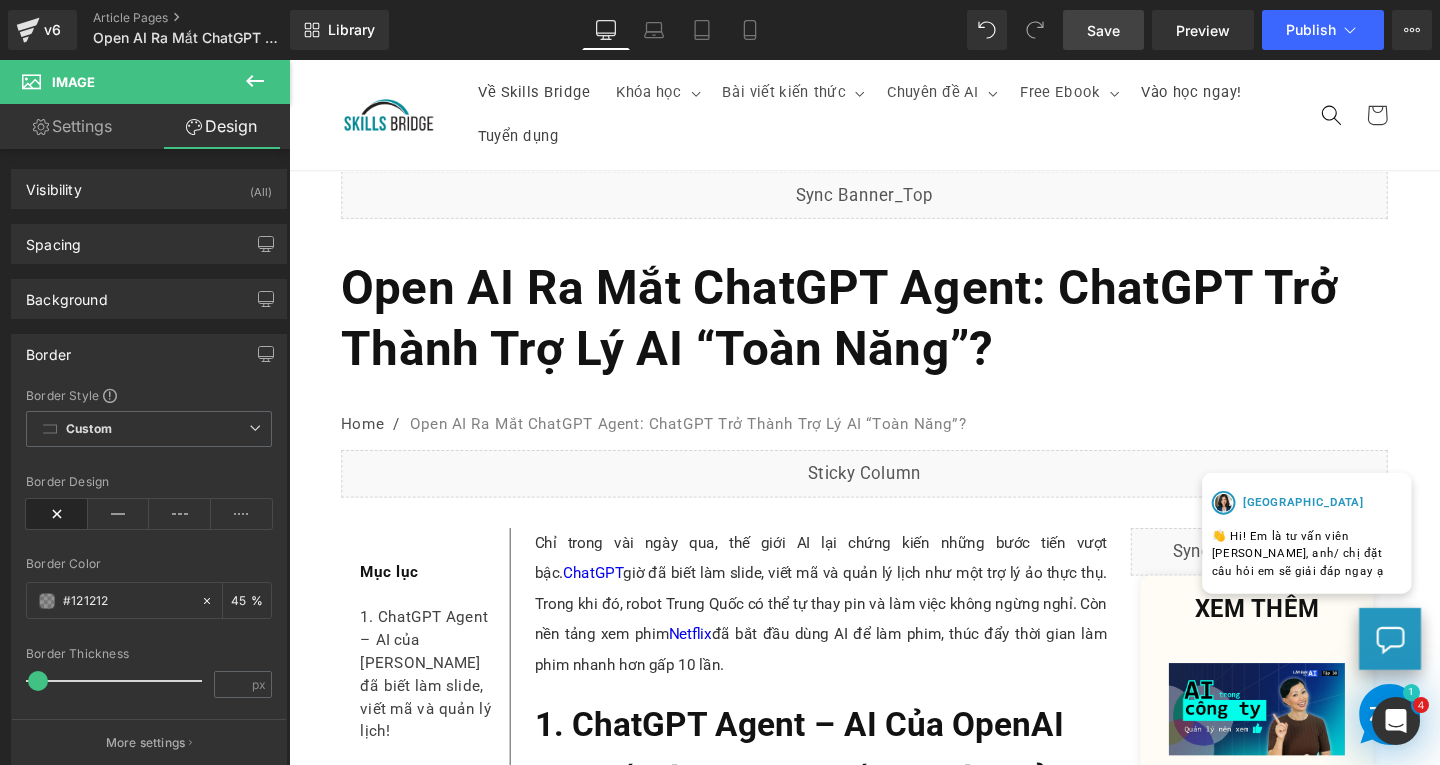 click on "Save" at bounding box center (1103, 30) 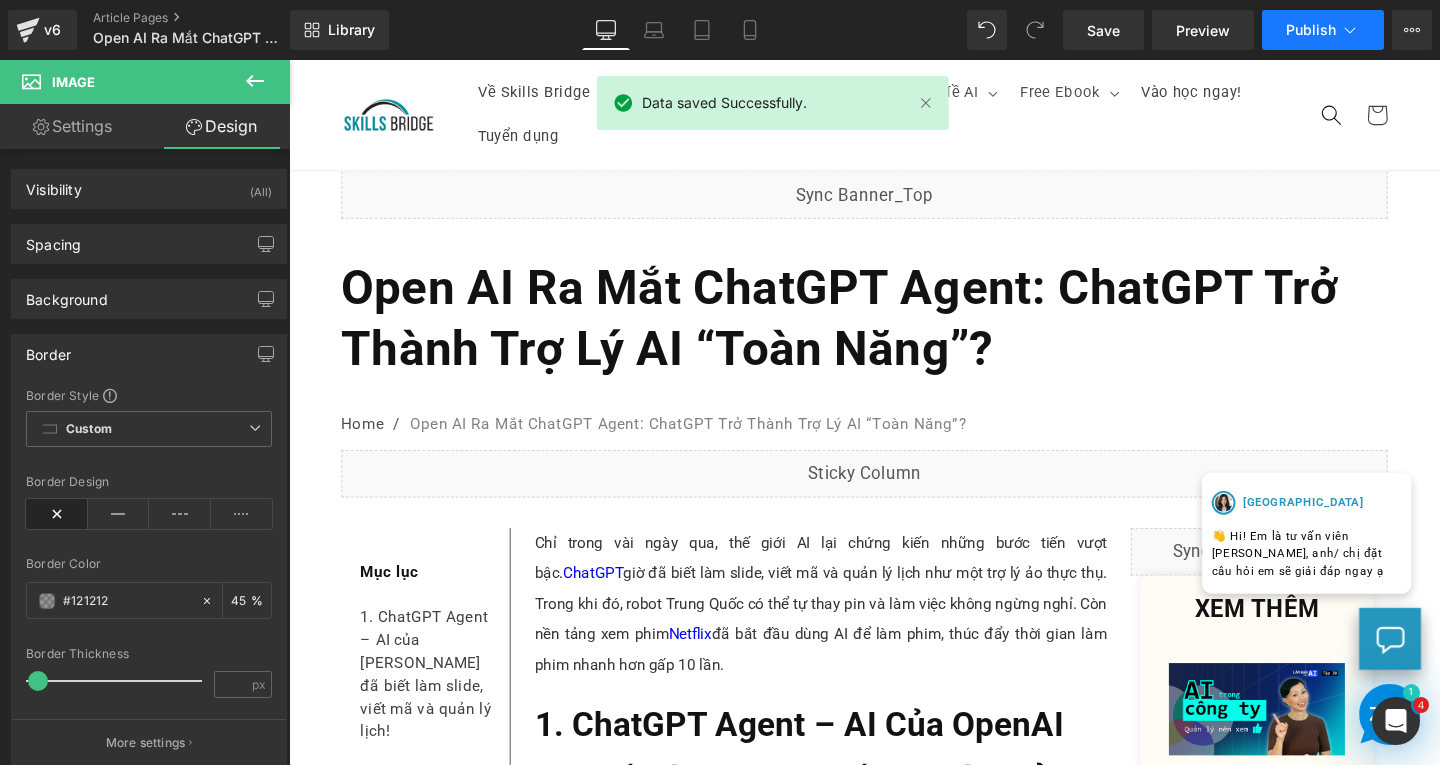 click on "Publish" at bounding box center [1323, 30] 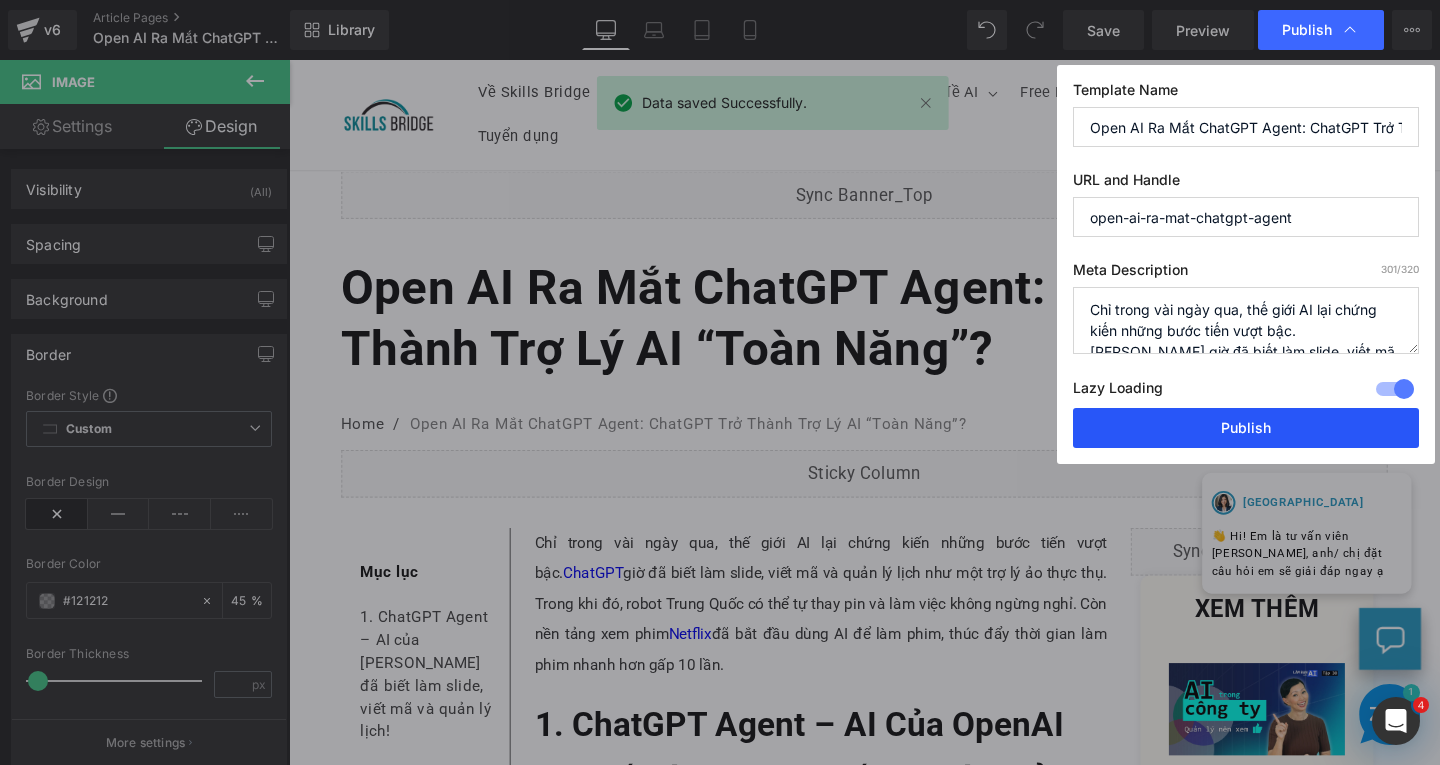 click on "Publish" at bounding box center (1246, 428) 